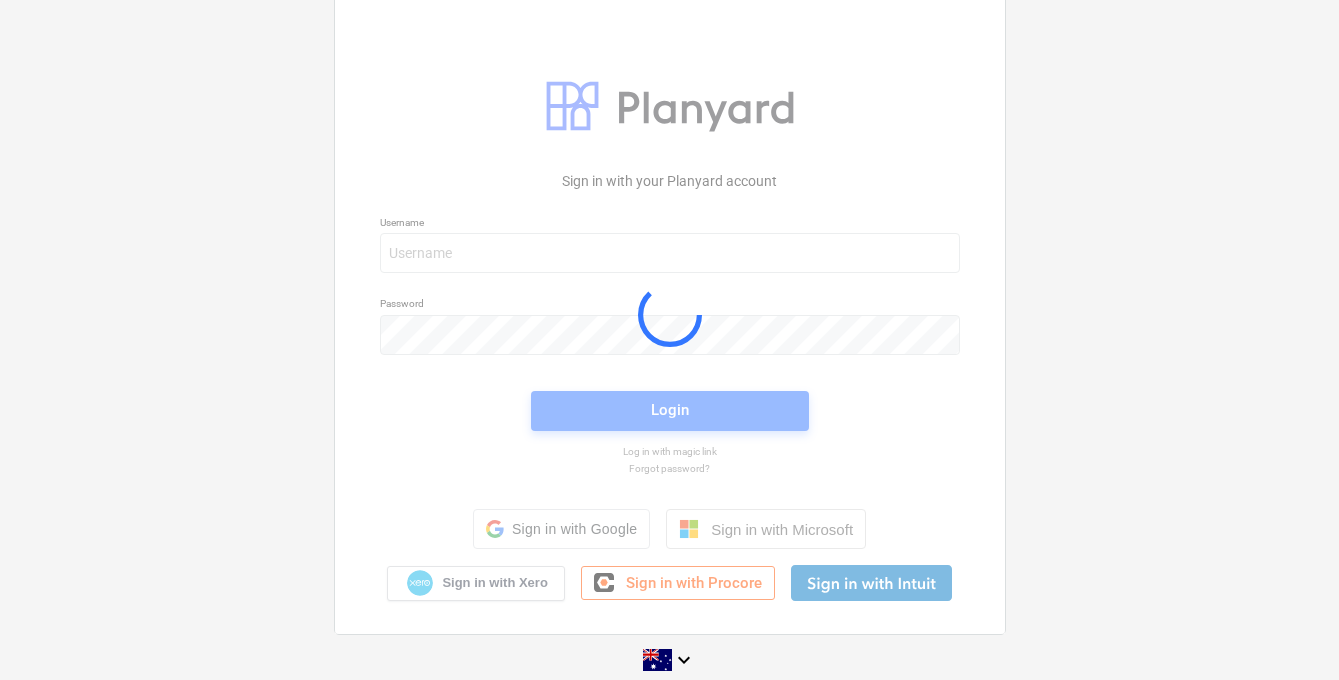 scroll, scrollTop: 0, scrollLeft: 0, axis: both 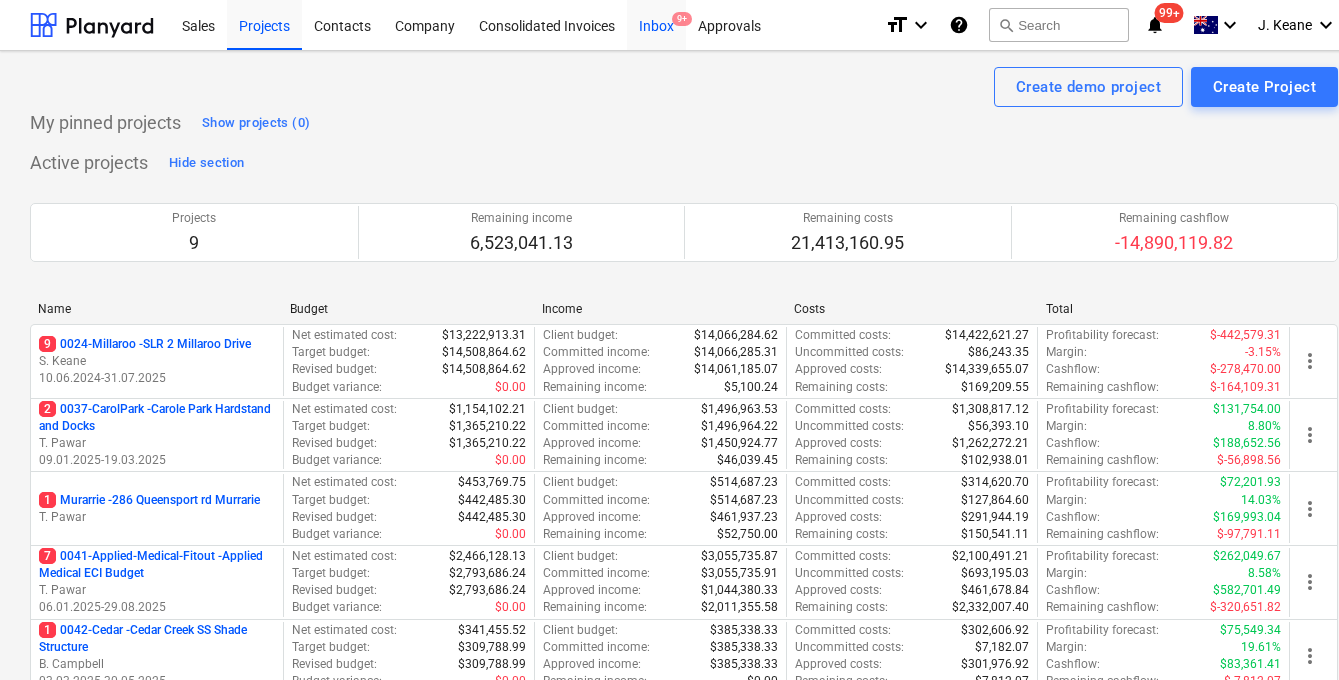 click on "Inbox 9+" at bounding box center (656, 24) 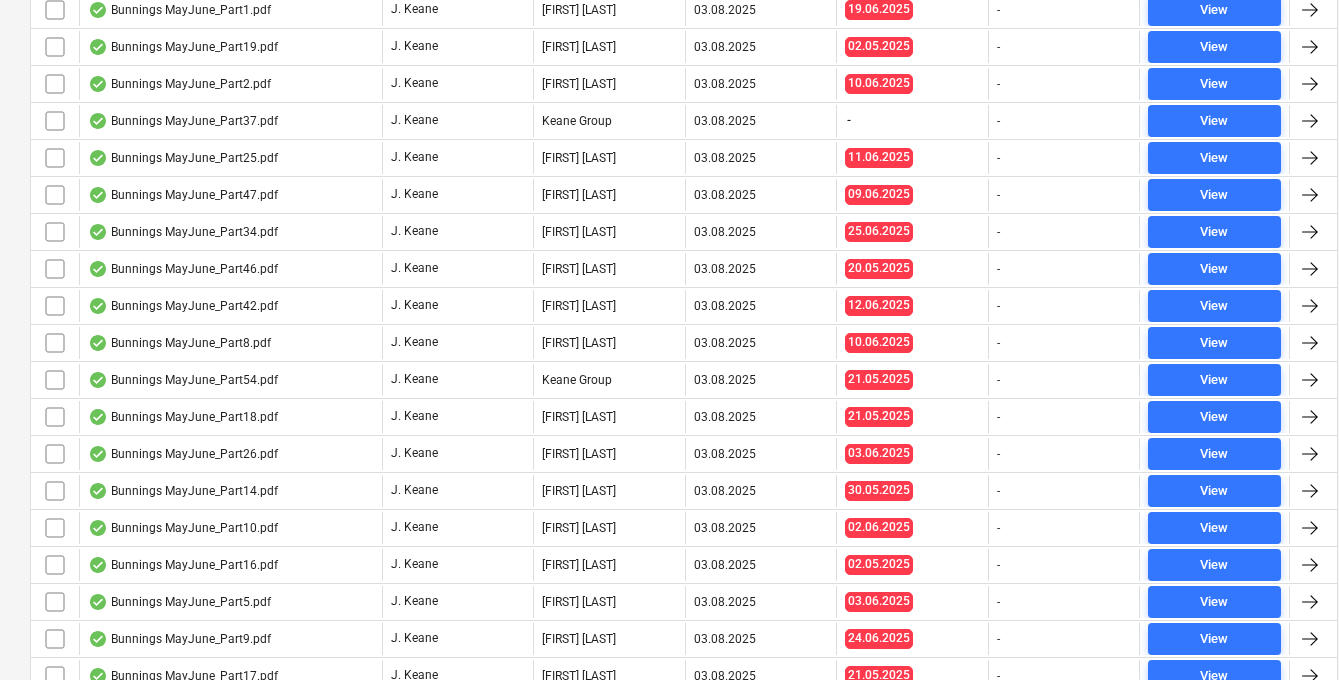 scroll, scrollTop: 2798, scrollLeft: 0, axis: vertical 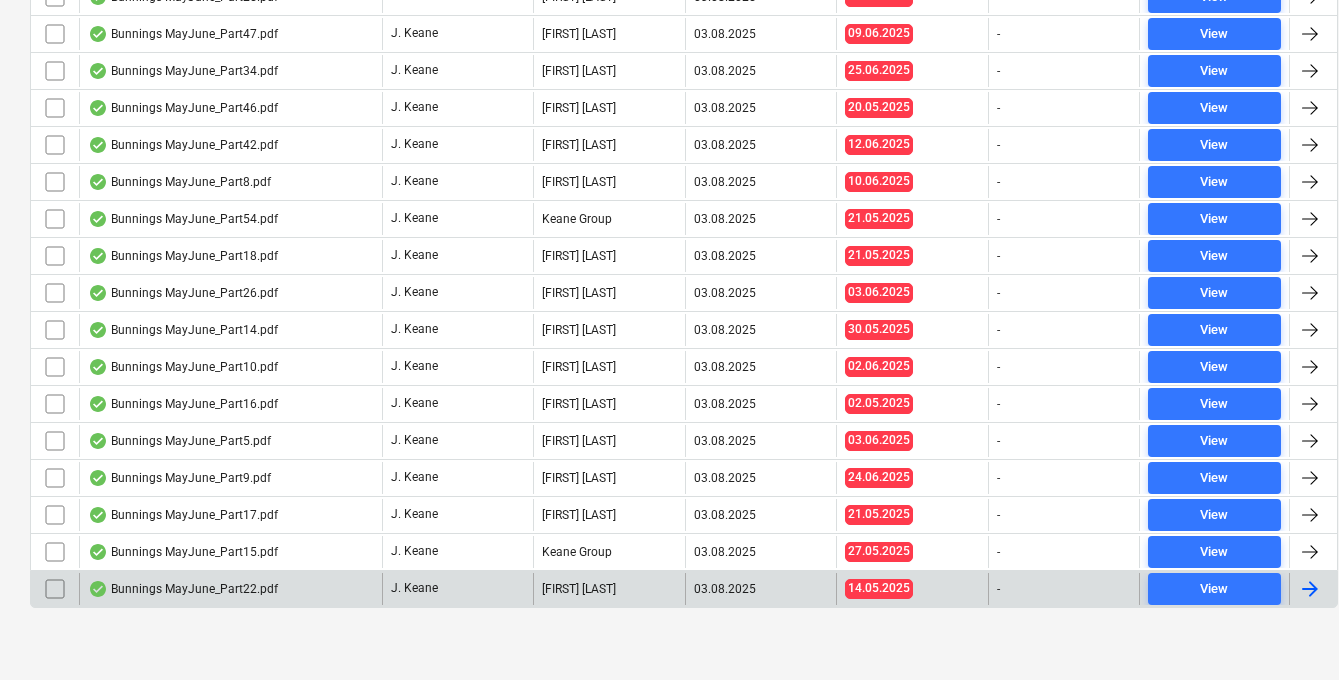 click on "Bunnings MayJune_Part22.pdf" at bounding box center [183, 589] 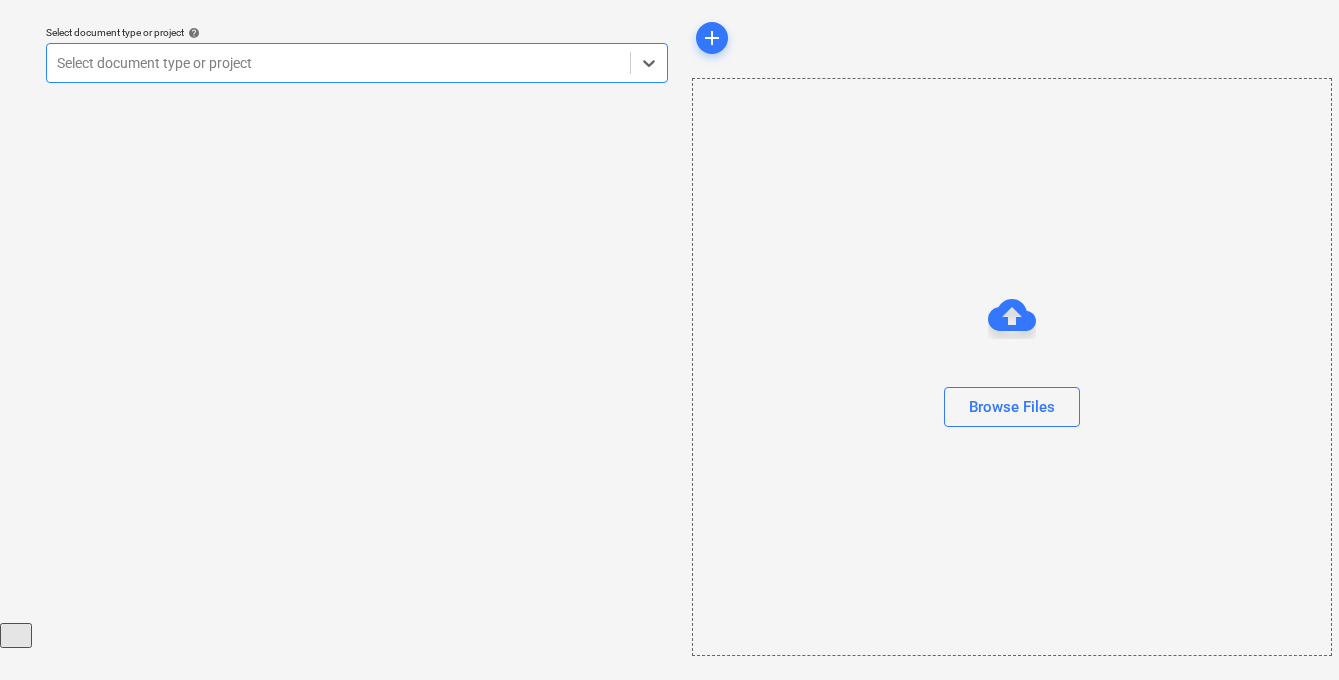 scroll, scrollTop: 57, scrollLeft: 0, axis: vertical 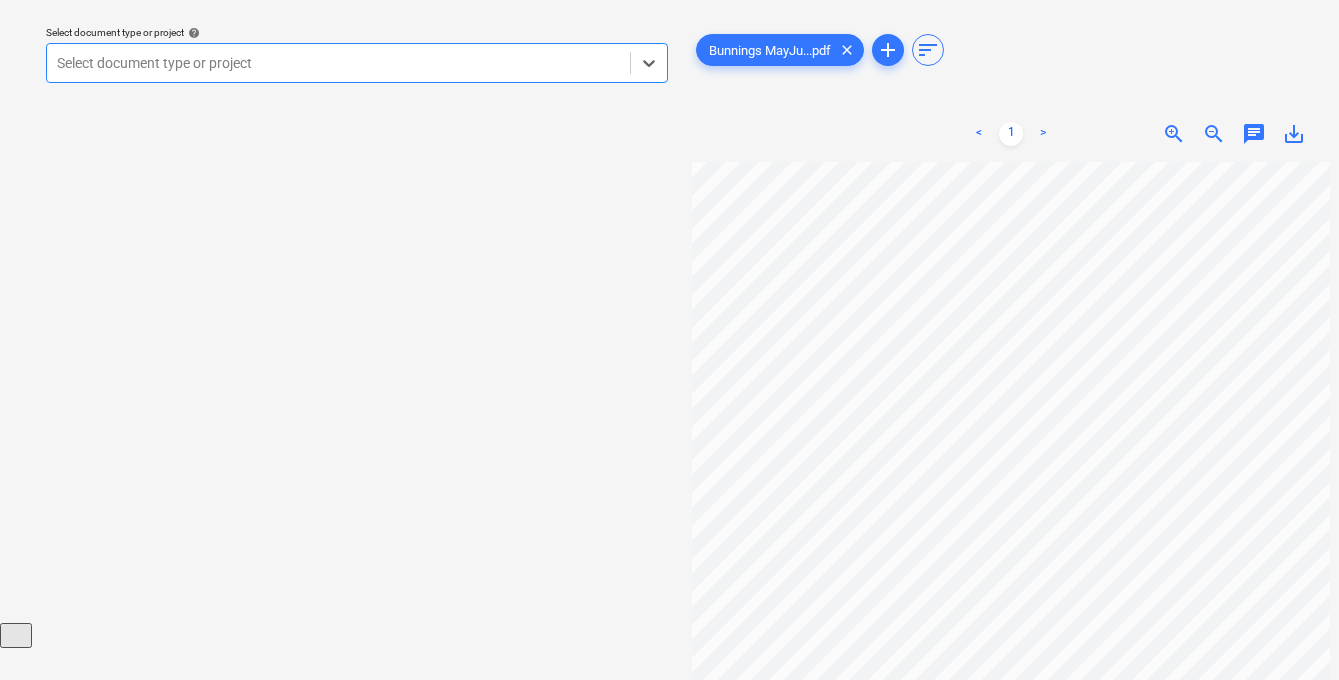 click at bounding box center (338, 63) 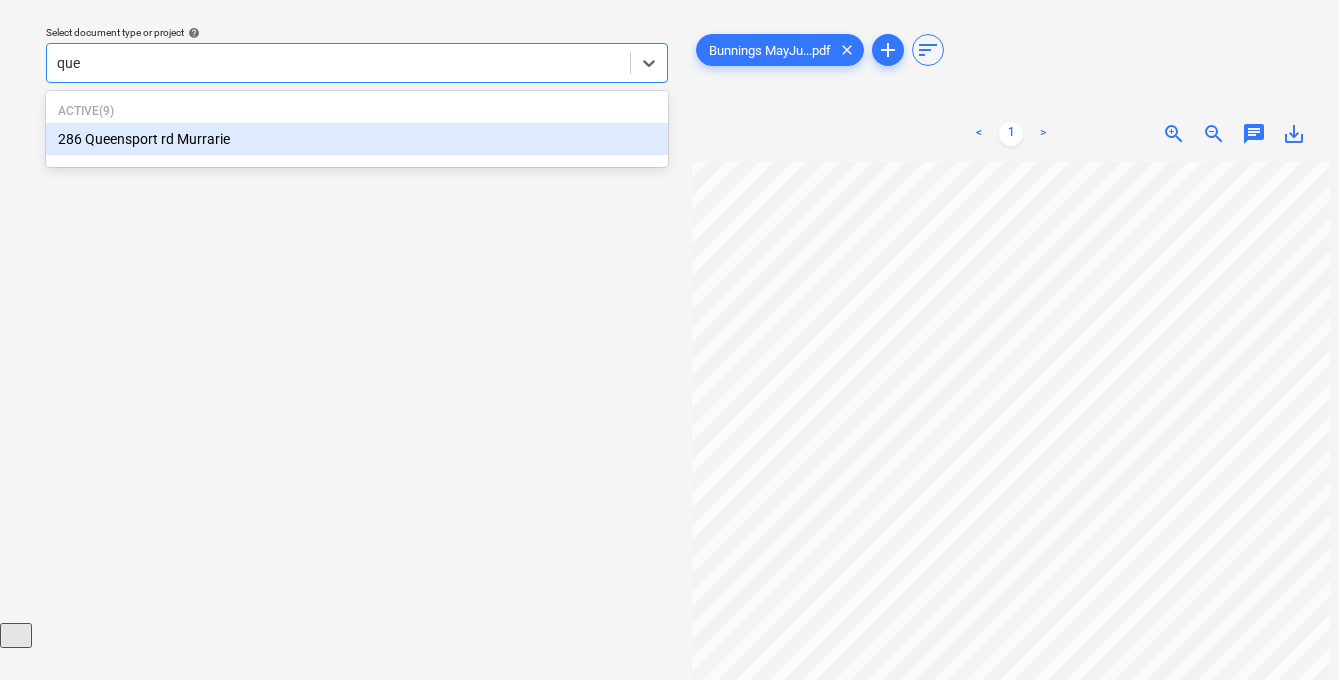 type on "quee" 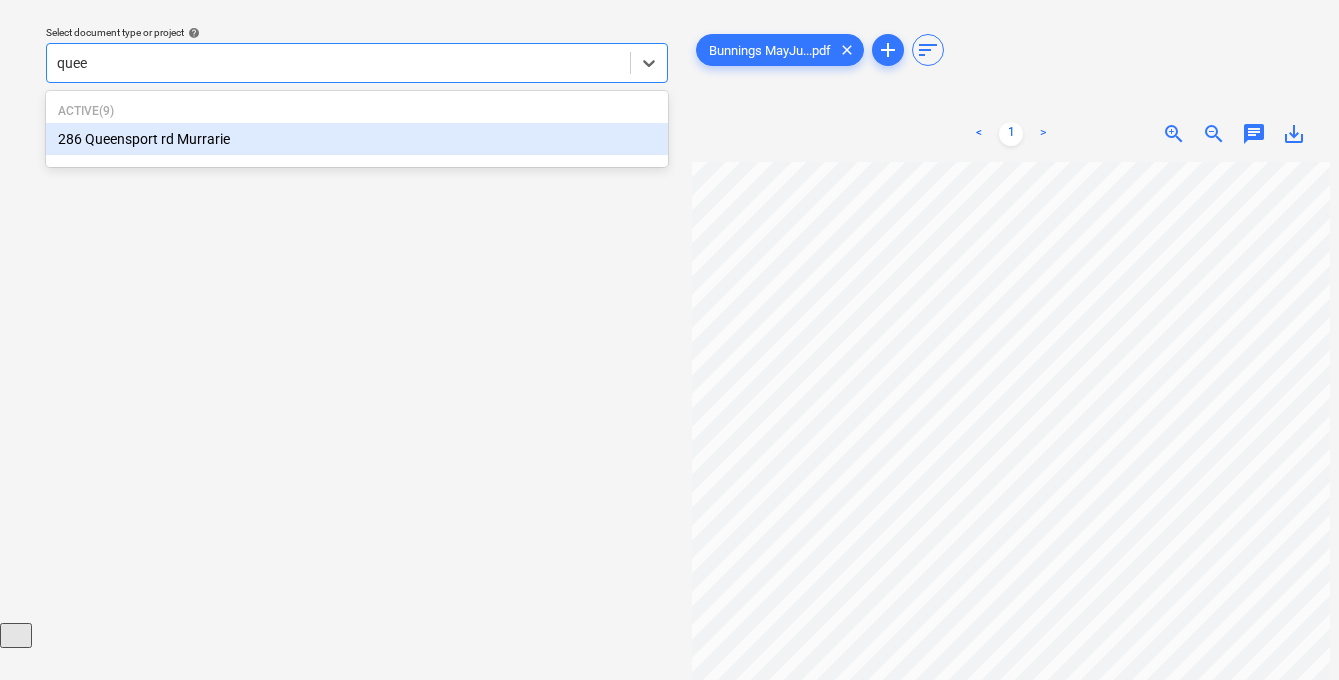 click on "286 Queensport rd Murrarie" at bounding box center (357, 139) 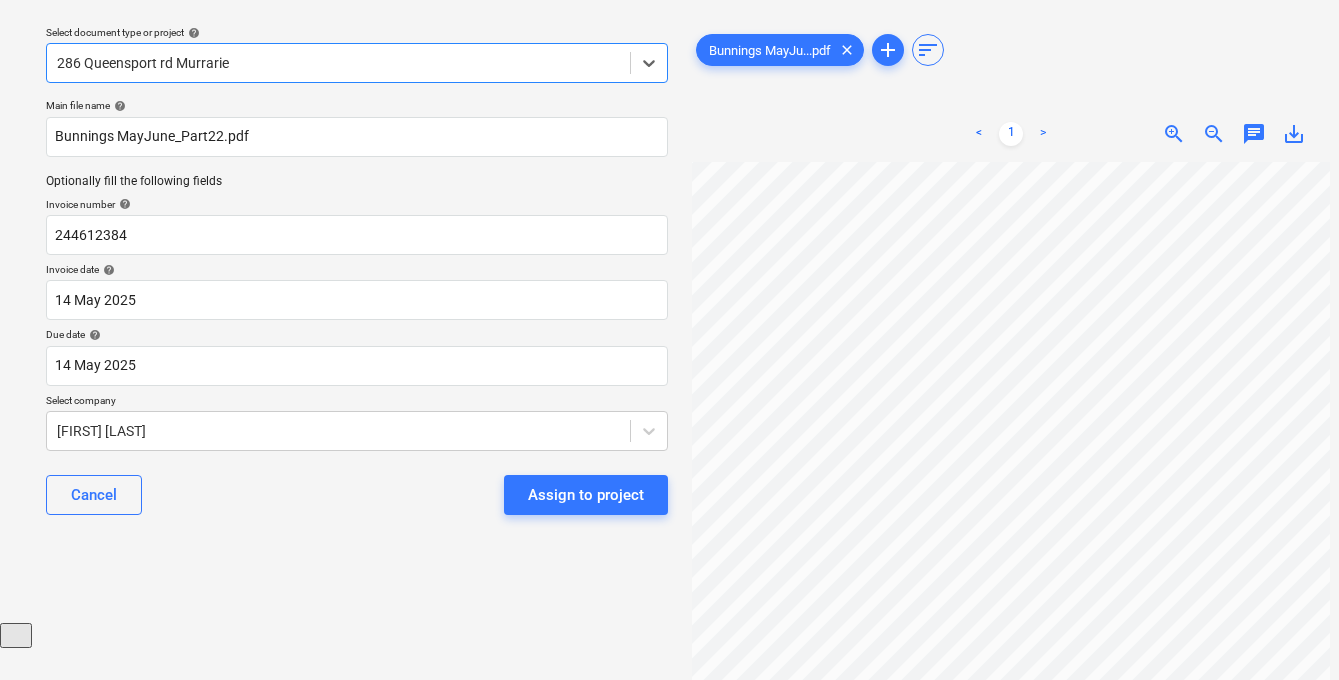 scroll, scrollTop: 0, scrollLeft: 100, axis: horizontal 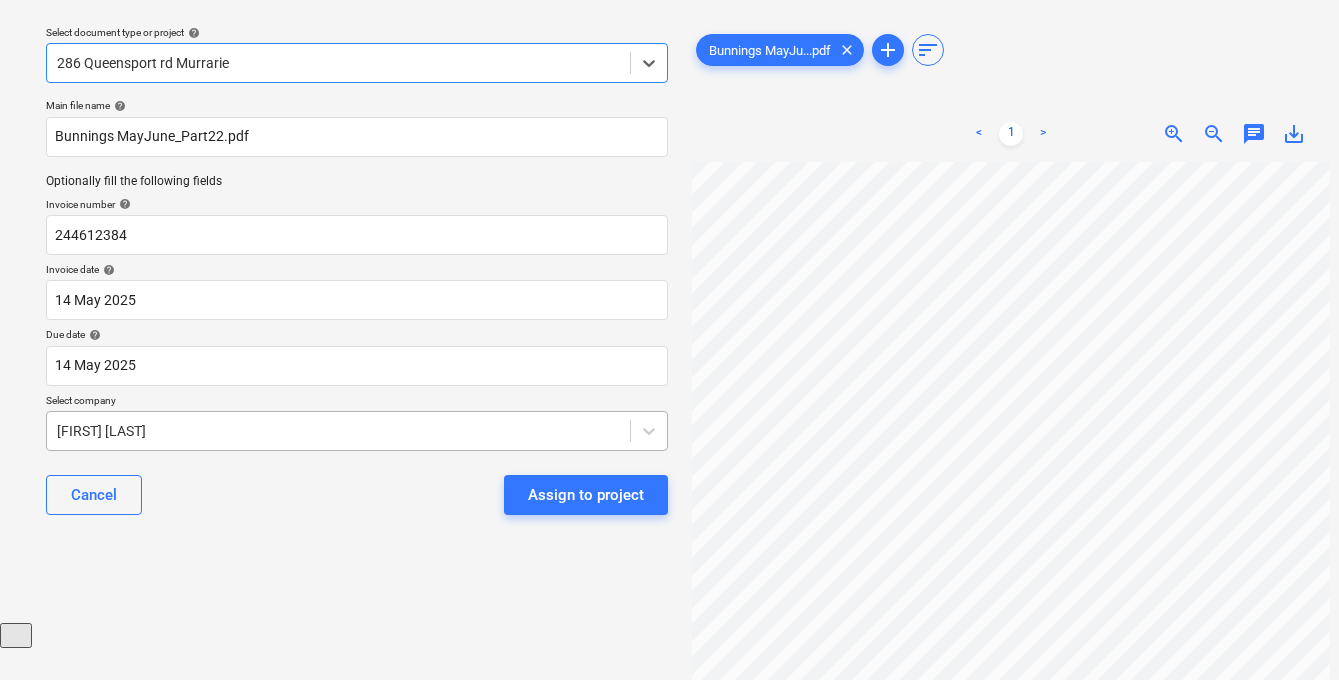 click on "Sales Projects Contacts Company Consolidated Invoices Inbox 9+ Approvals format_size keyboard_arrow_down help search Search notifications 99+ keyboard_arrow_down J. Keane keyboard_arrow_down Select document type or project help option 286 Queensport rd Murrarie , selected.   Select is focused ,type to refine list, press Down to open the menu,  286 Queensport rd Murrarie  Main file name help Bunnings MayJune_Part22.pdf Optionally fill the following fields Invoice number help 244612384 Invoice date help 14 May 2025 14.05.2025 Press the down arrow key to interact with the calendar and
select a date. Press the question mark key to get the keyboard shortcuts for changing dates. Due date help 14 May 2025 14.05.2025 Press the down arrow key to interact with the calendar and
select a date. Press the question mark key to get the keyboard shortcuts for changing dates. Select company Miikael Varuhin   Cancel Assign to project Bunnings MayJu...pdf clear add sort < 1 > zoom_in zoom_out chat 0 save_alt" at bounding box center [669, 283] 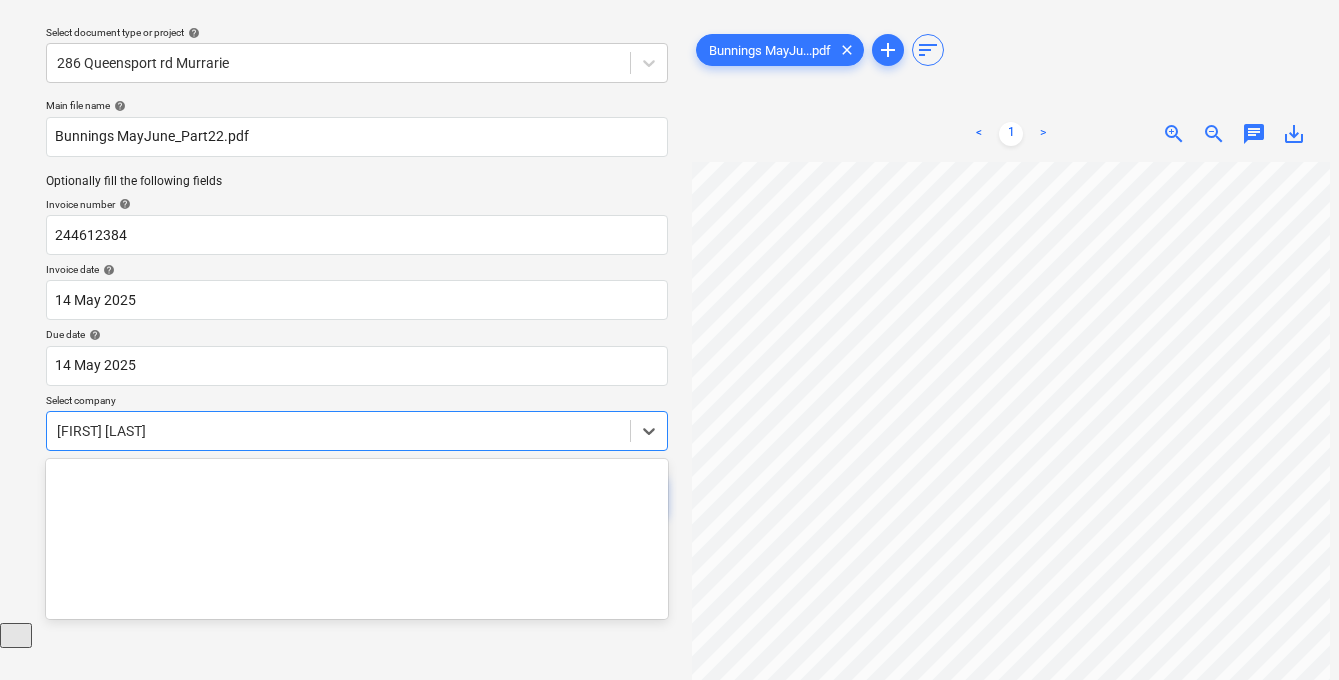scroll, scrollTop: 148, scrollLeft: 0, axis: vertical 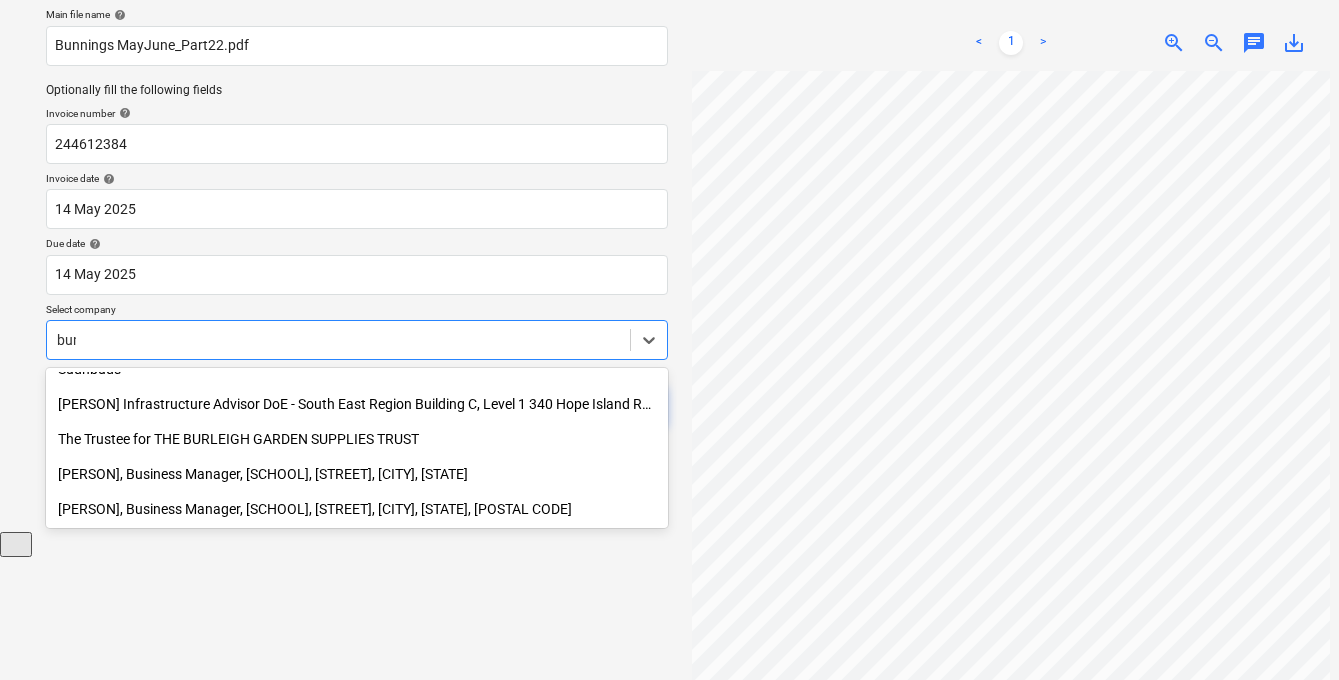 type on "bunn" 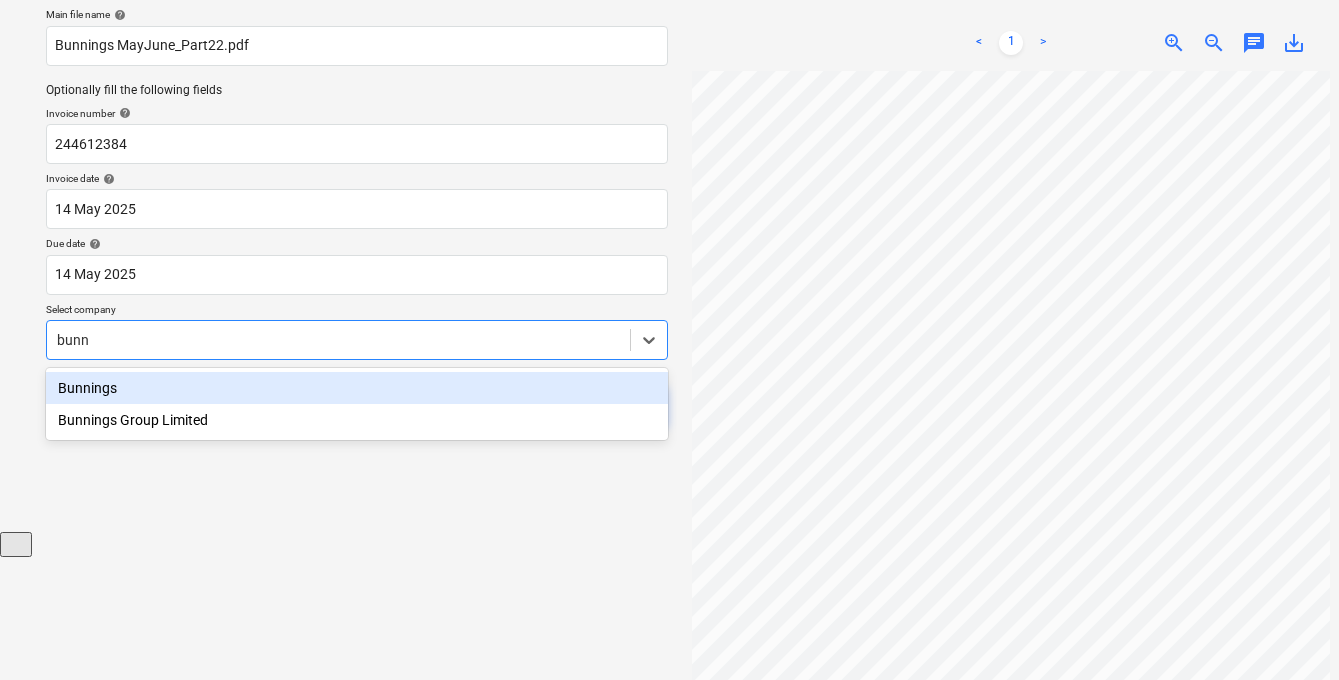 click on "Bunnings" at bounding box center [357, 388] 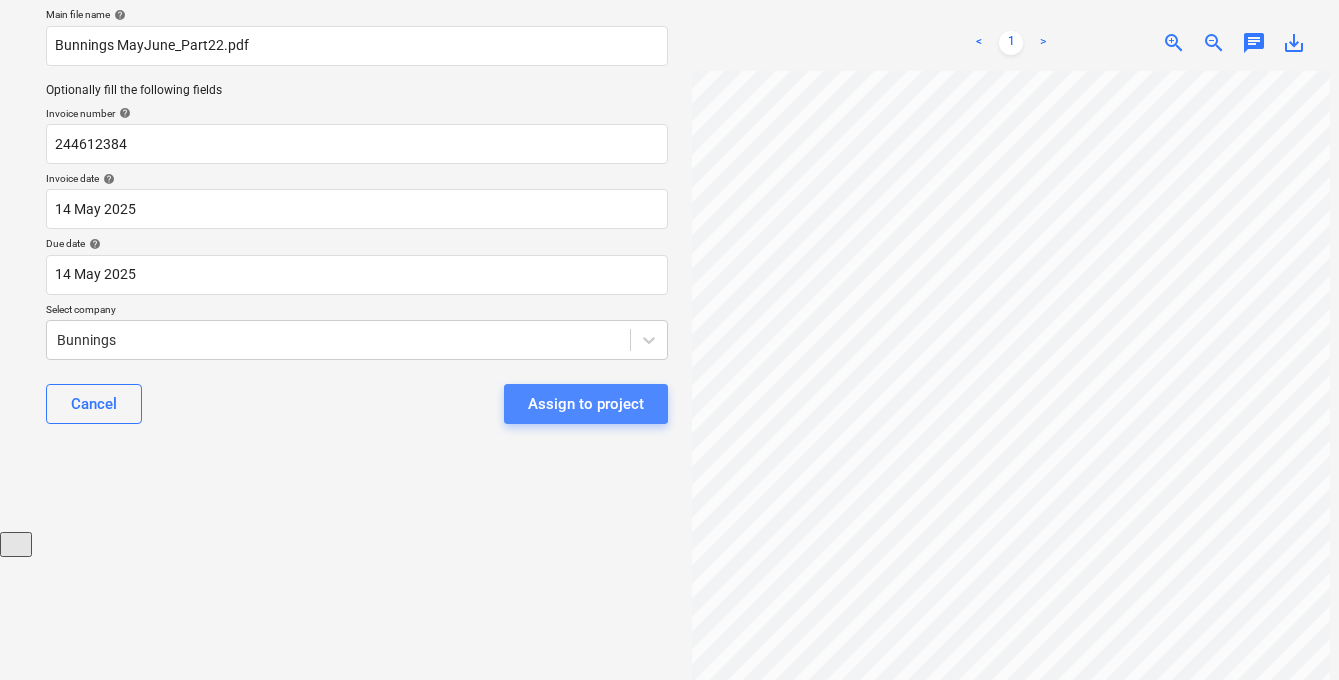 click on "Assign to project" at bounding box center (586, 404) 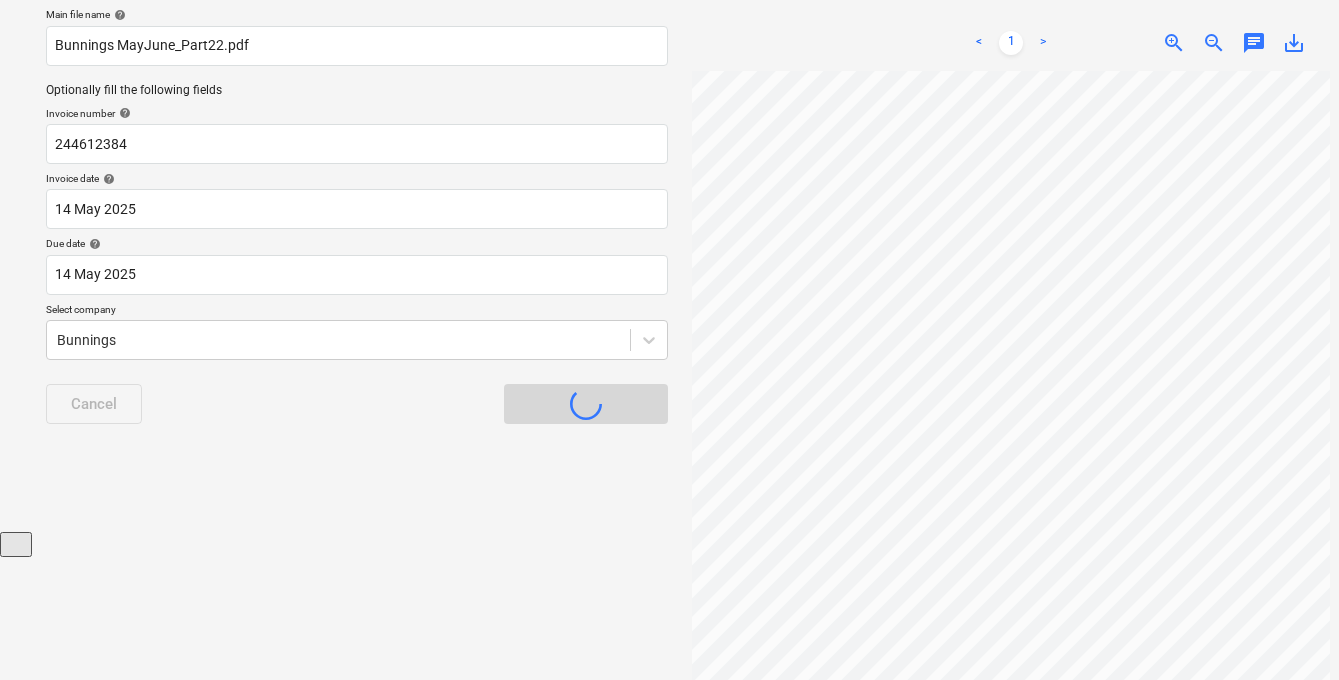 click on "Assign to project" at bounding box center (586, 404) 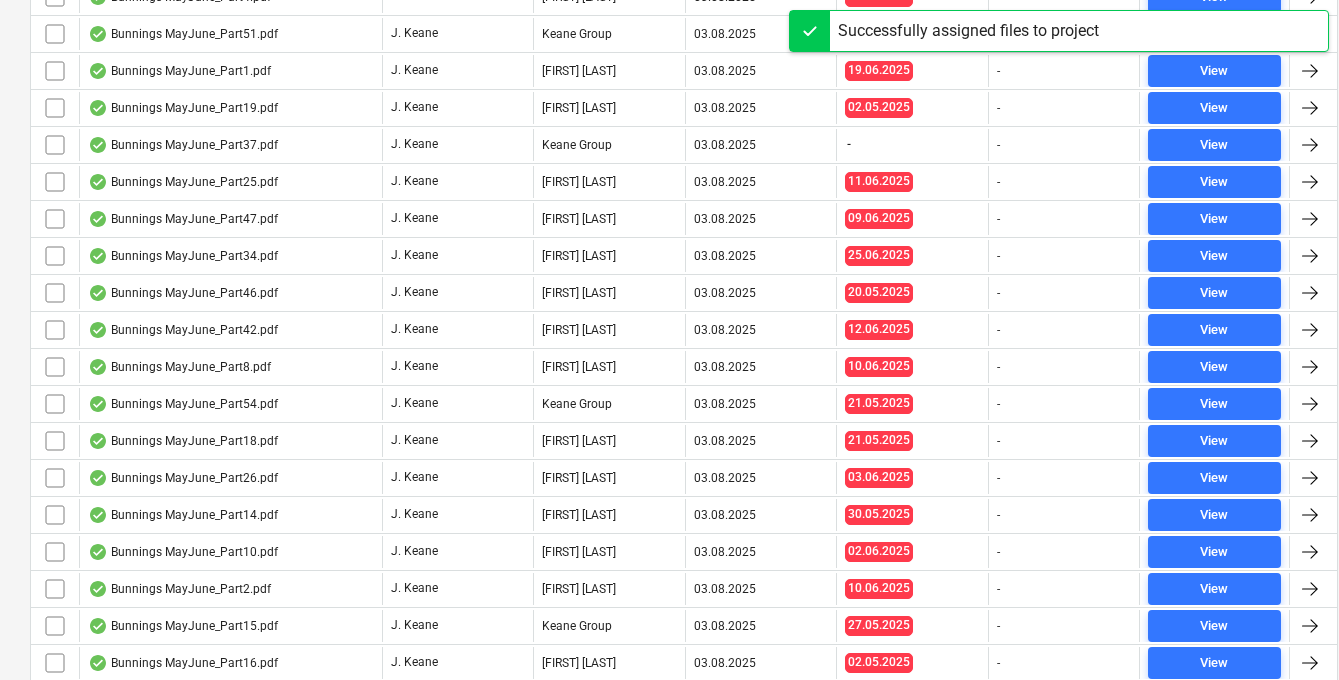 scroll, scrollTop: 2761, scrollLeft: 0, axis: vertical 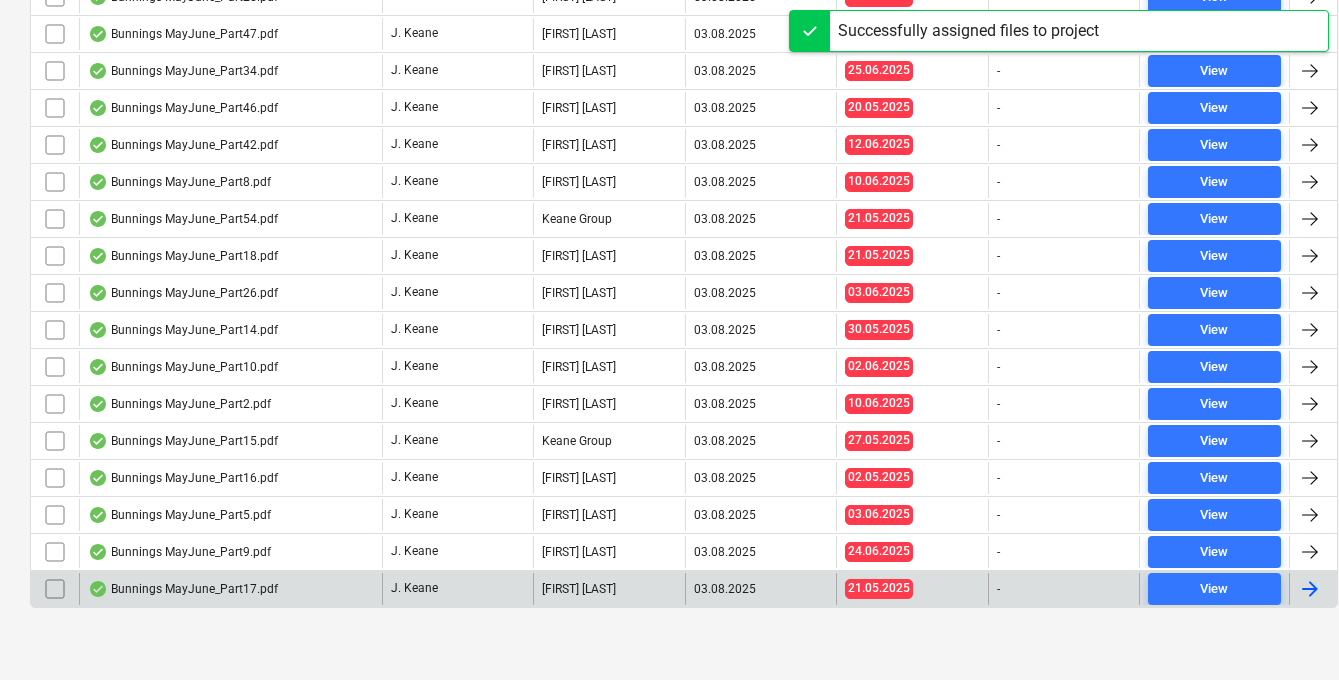 click on "Bunnings MayJune_Part17.pdf" at bounding box center (183, 589) 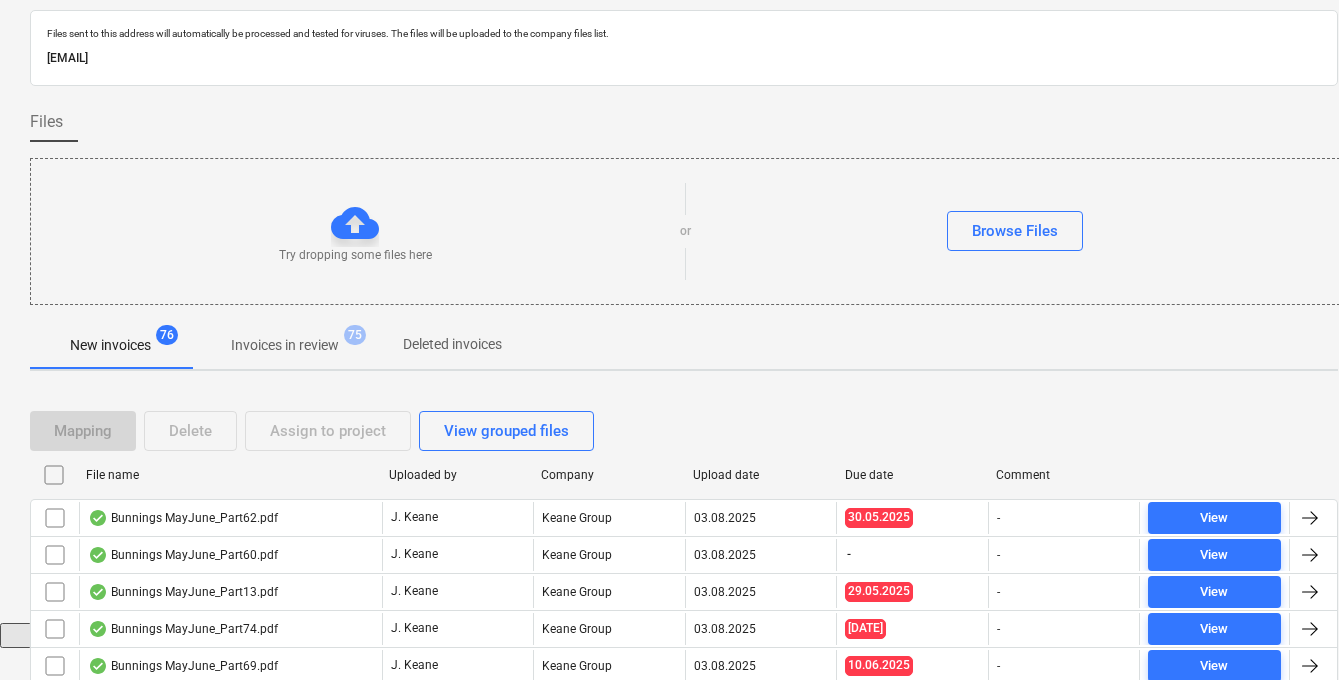 scroll, scrollTop: 2761, scrollLeft: 0, axis: vertical 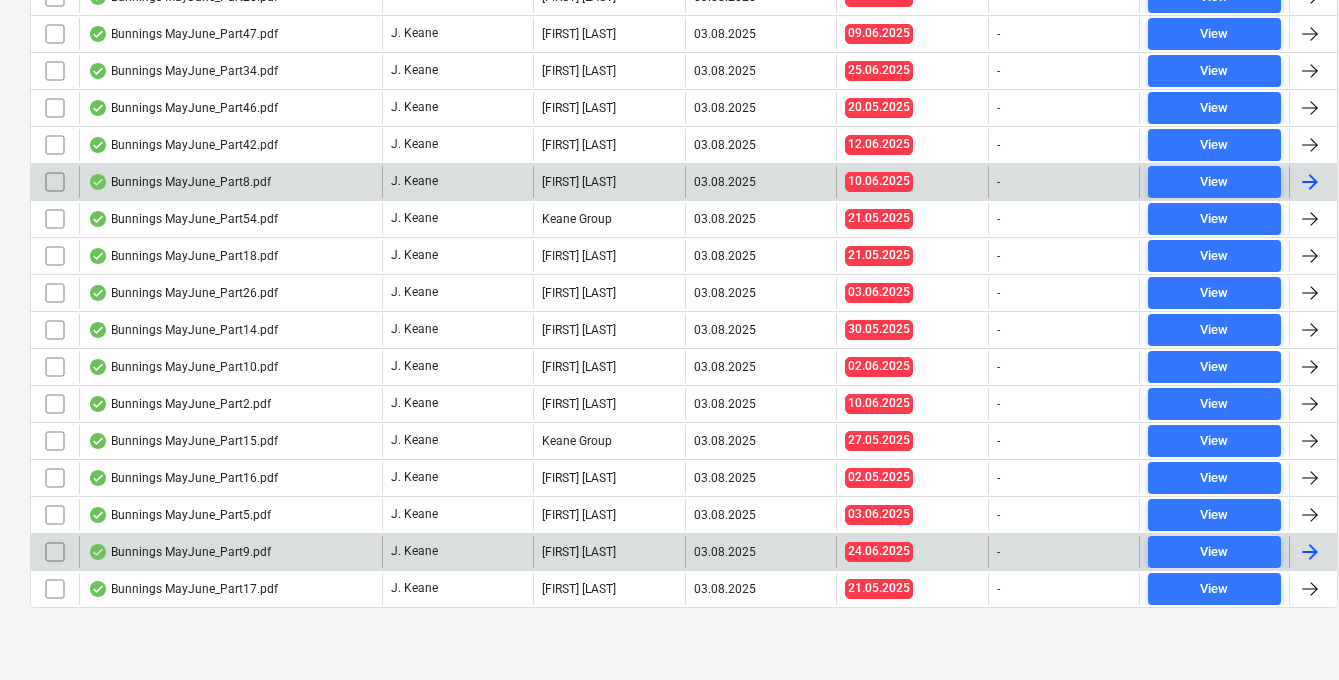 click on "Bunnings MayJune_Part9.pdf" at bounding box center (179, 552) 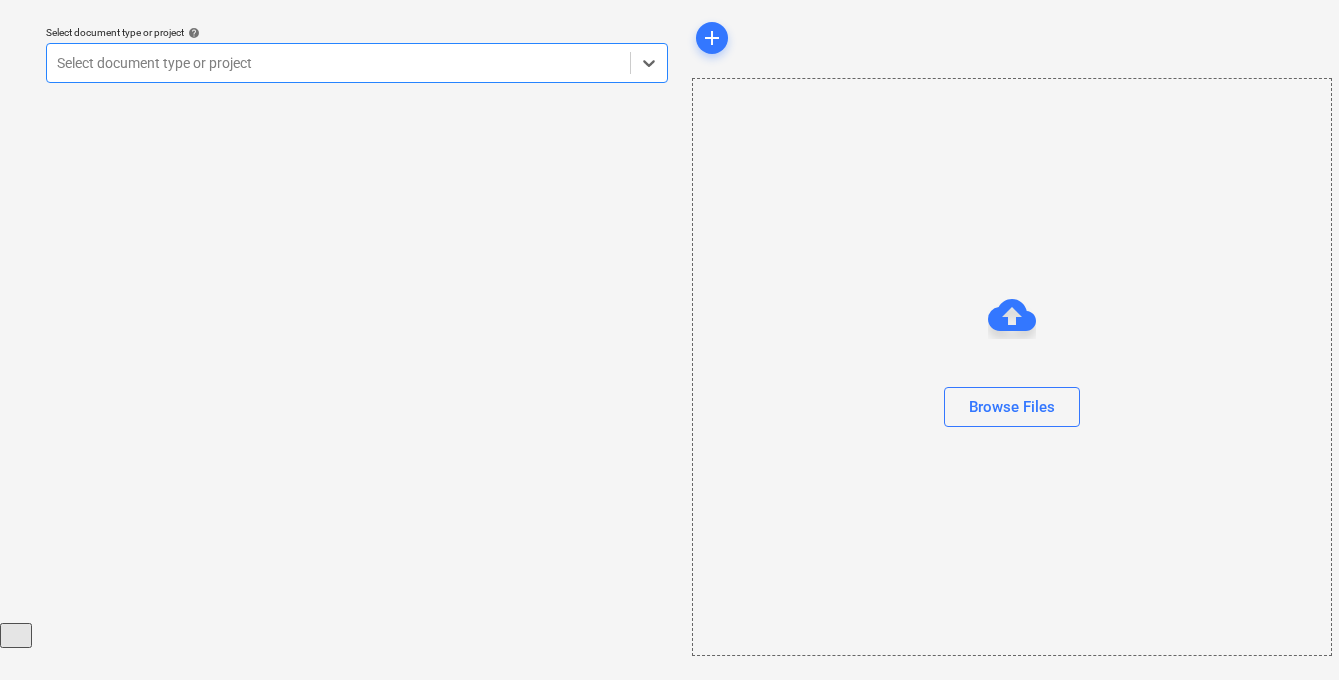 scroll, scrollTop: 57, scrollLeft: 0, axis: vertical 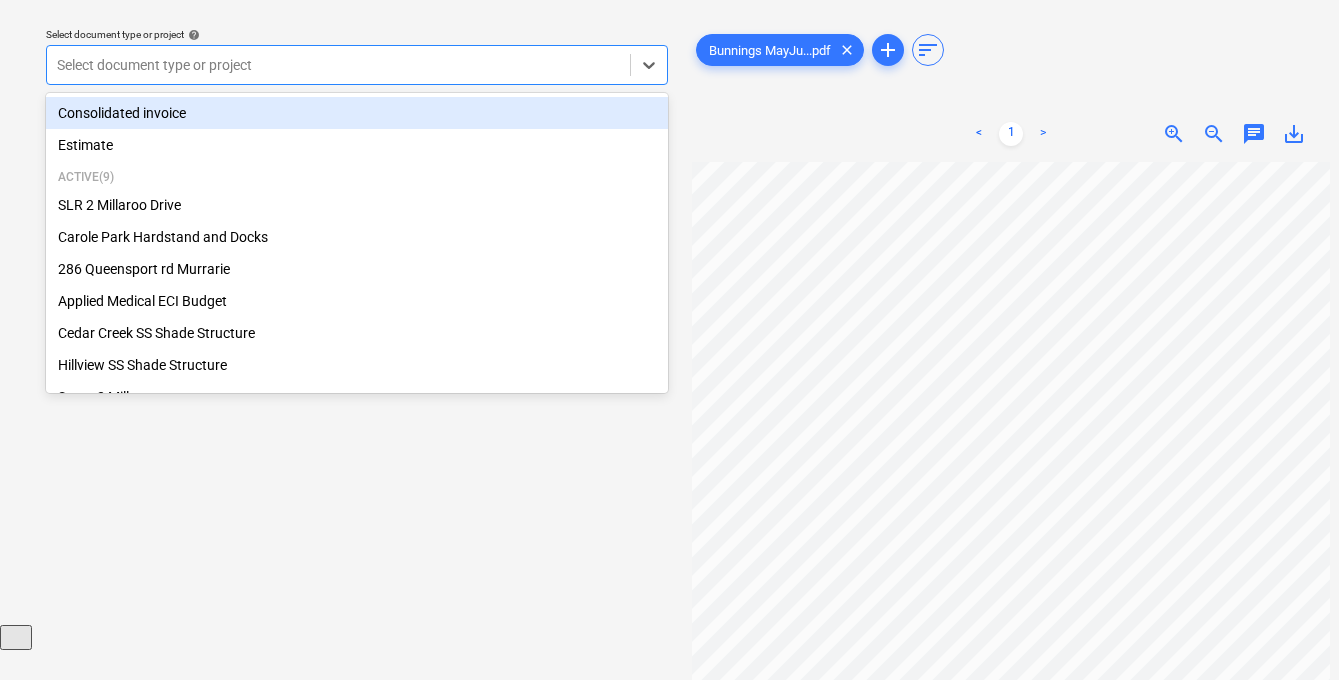click at bounding box center (338, 65) 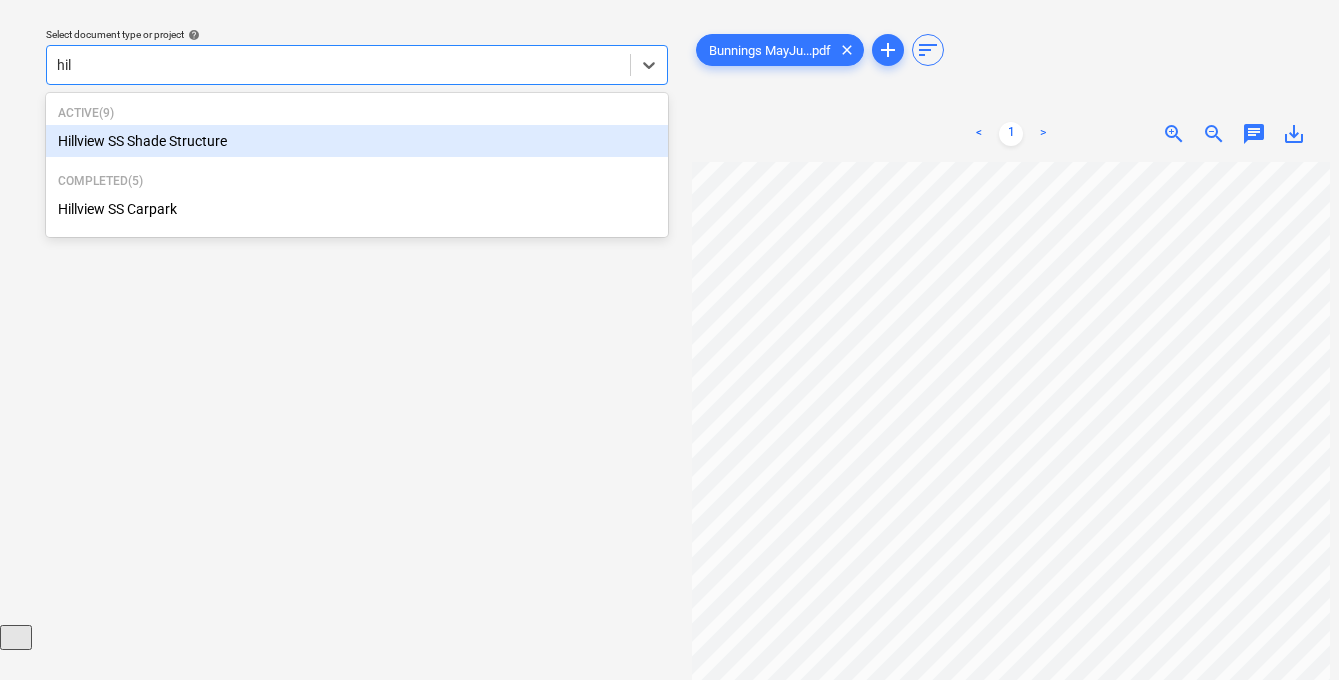type on "hill" 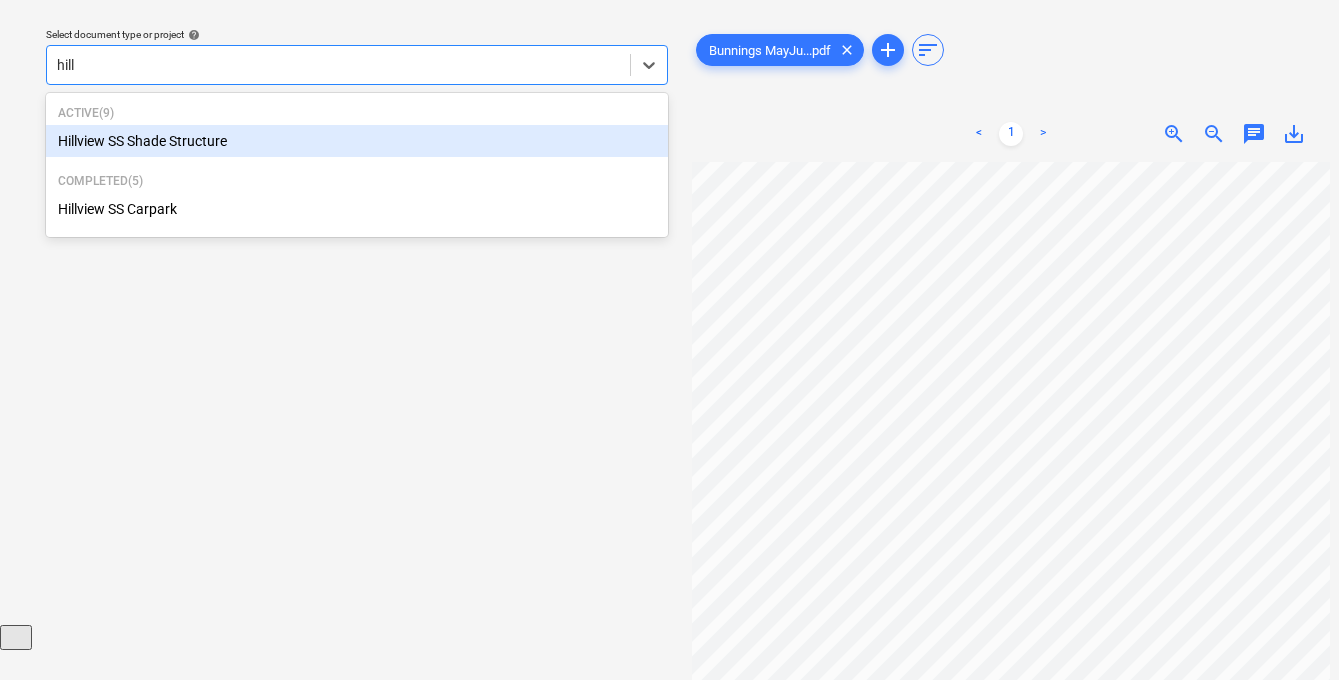 click on "Hillview SS Shade Structure" at bounding box center [357, 141] 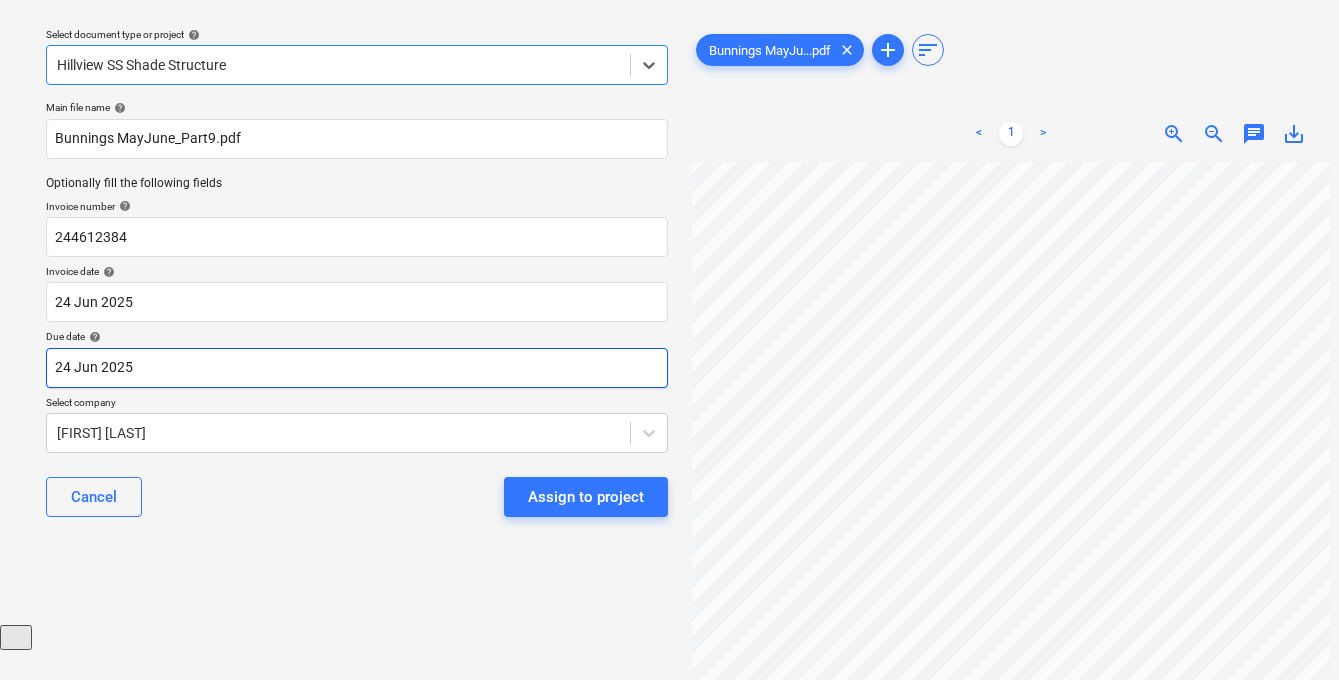 scroll, scrollTop: 0, scrollLeft: 94, axis: horizontal 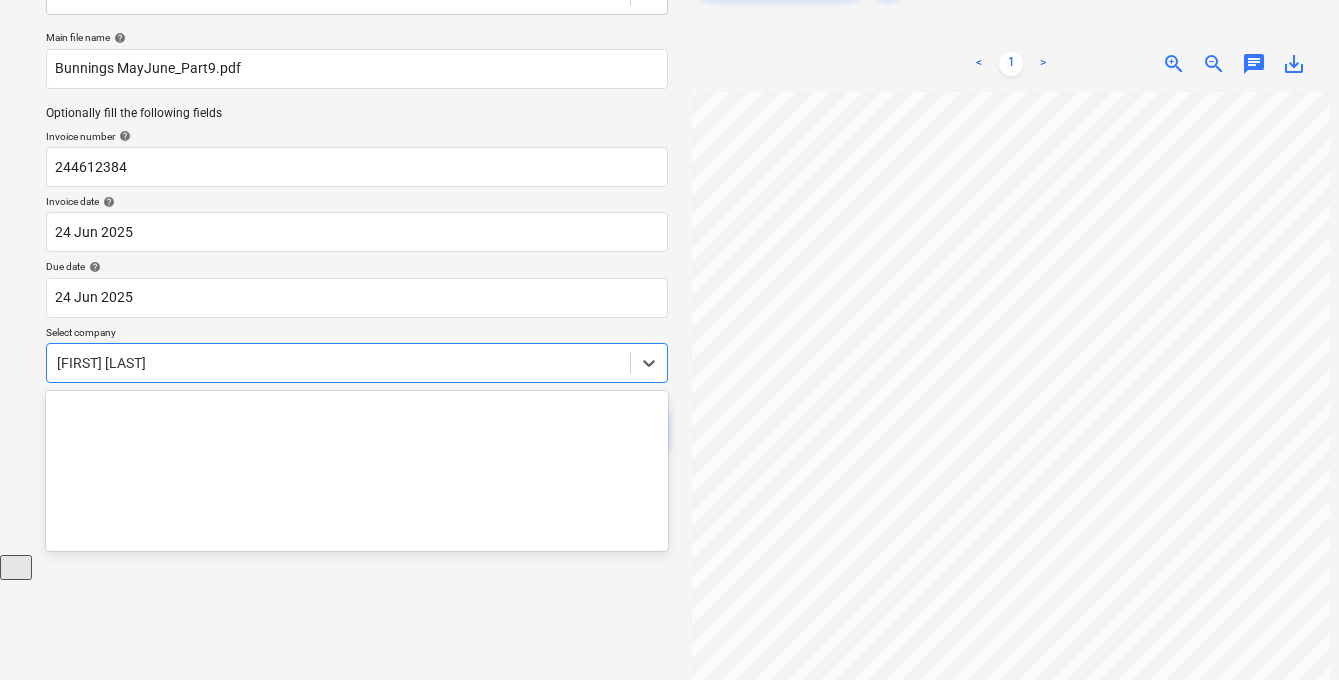 click on "Sales Projects Contacts Company Consolidated Invoices Inbox 9+ Approvals format_size keyboard_arrow_down help search Search notifications 99+ keyboard_arrow_down J. Keane keyboard_arrow_down Select document type or project help Hillview SS Shade Structure Main file name help Bunnings MayJune_Part9.pdf Optionally fill the following fields Invoice number help 244612384 Invoice date help 24 Jun 2025 24.06.2025 Press the down arrow key to interact with the calendar and
select a date. Press the question mark key to get the keyboard shortcuts for changing dates. Due date help 24 Jun 2025 24.06.2025 Press the down arrow key to interact with the calendar and
select a date. Press the question mark key to get the keyboard shortcuts for changing dates. Select company option Gregory Davies   selected, 367 of 880. 880 results available. Use Up and Down to choose options, press Enter to select the currently focused option, press Escape to exit the menu, press Tab to select the option and exit the menu. Cancel add" at bounding box center (669, 215) 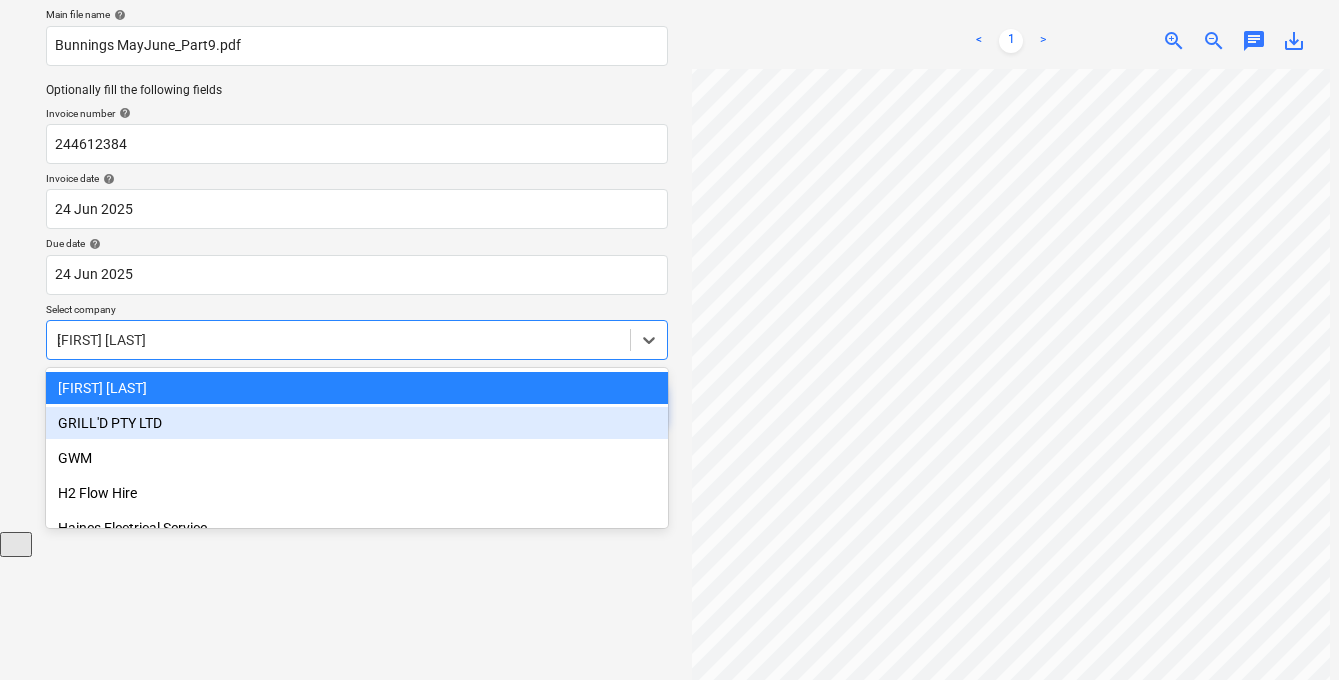 scroll, scrollTop: 1104, scrollLeft: 0, axis: vertical 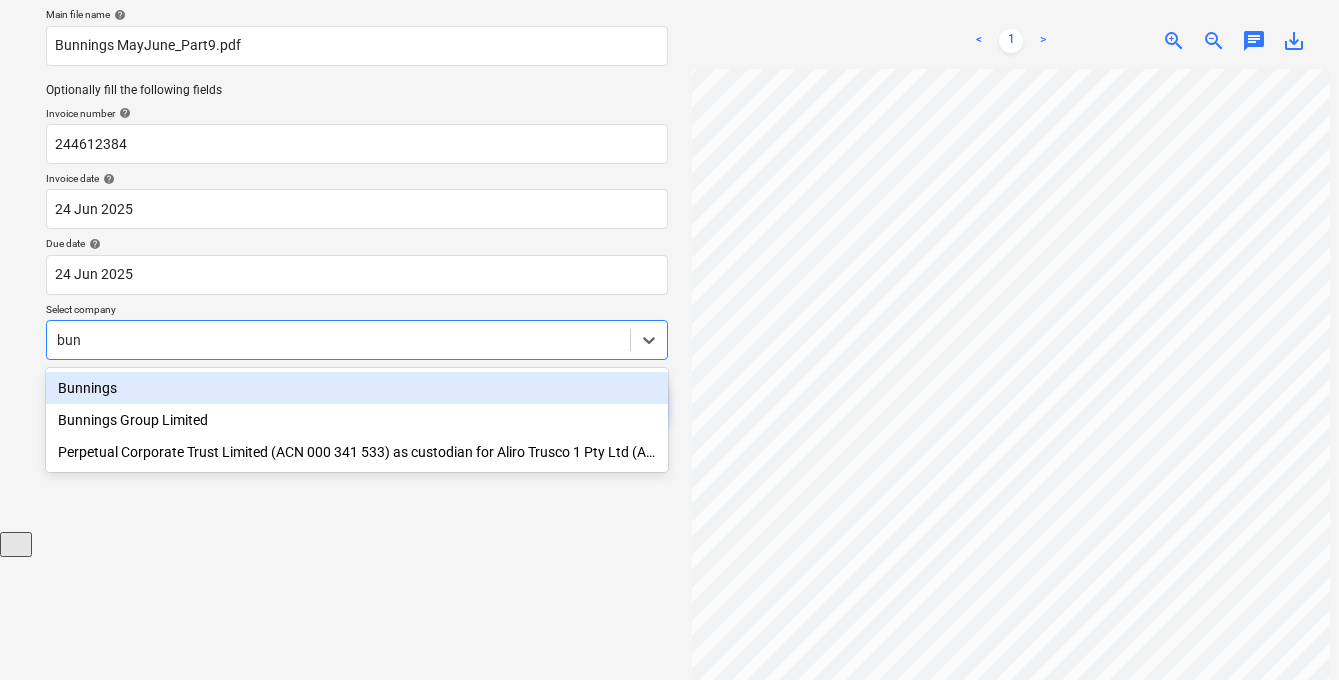 type on "bunn" 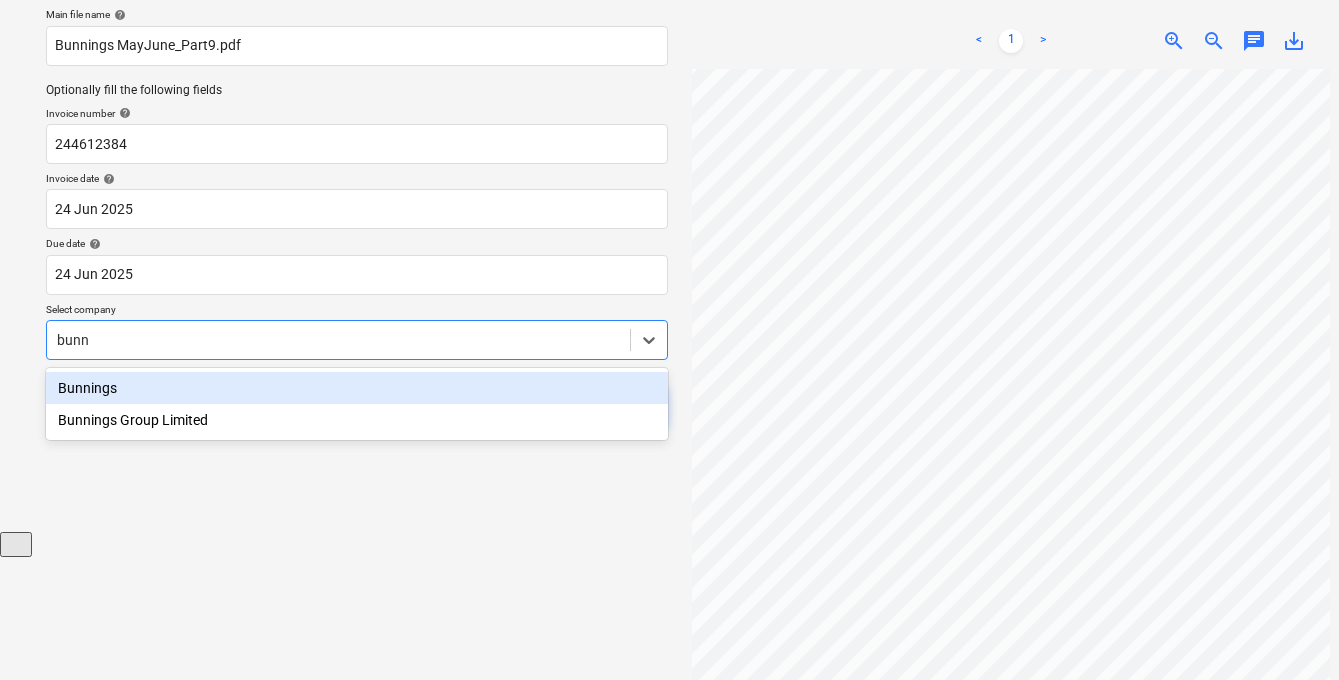 click on "Bunnings" at bounding box center [357, 388] 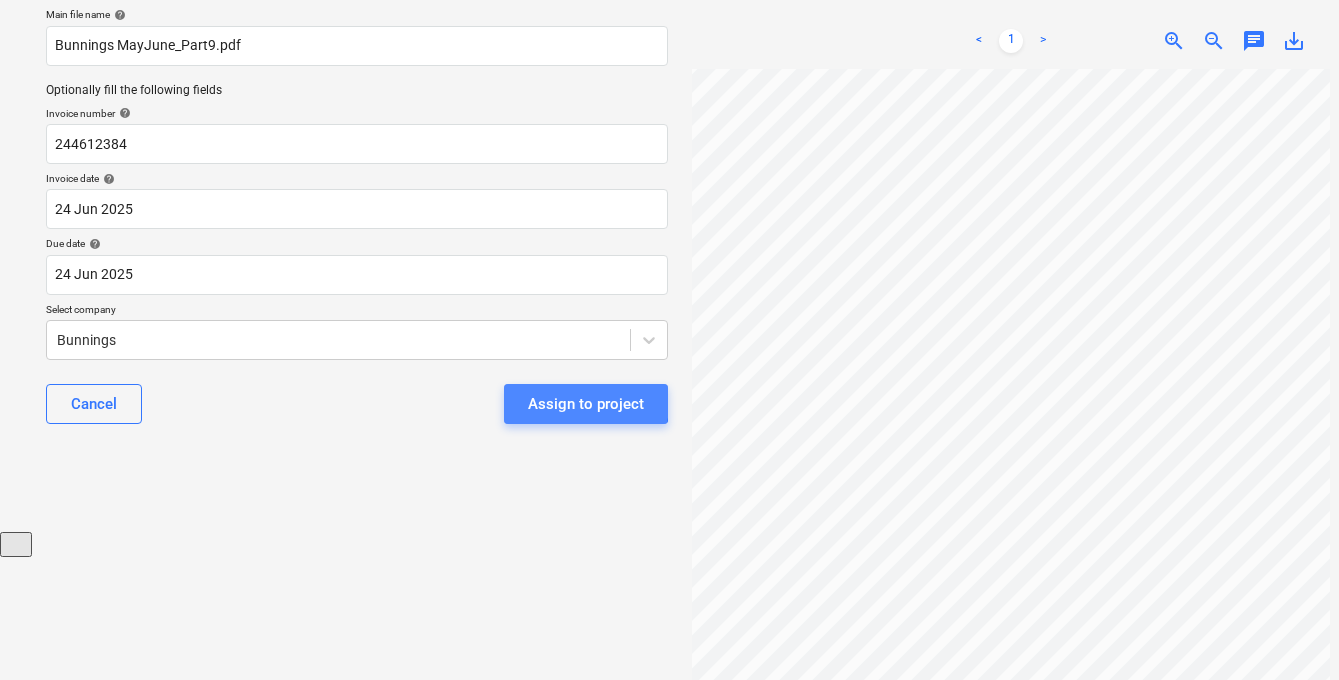 click on "Assign to project" at bounding box center [586, 404] 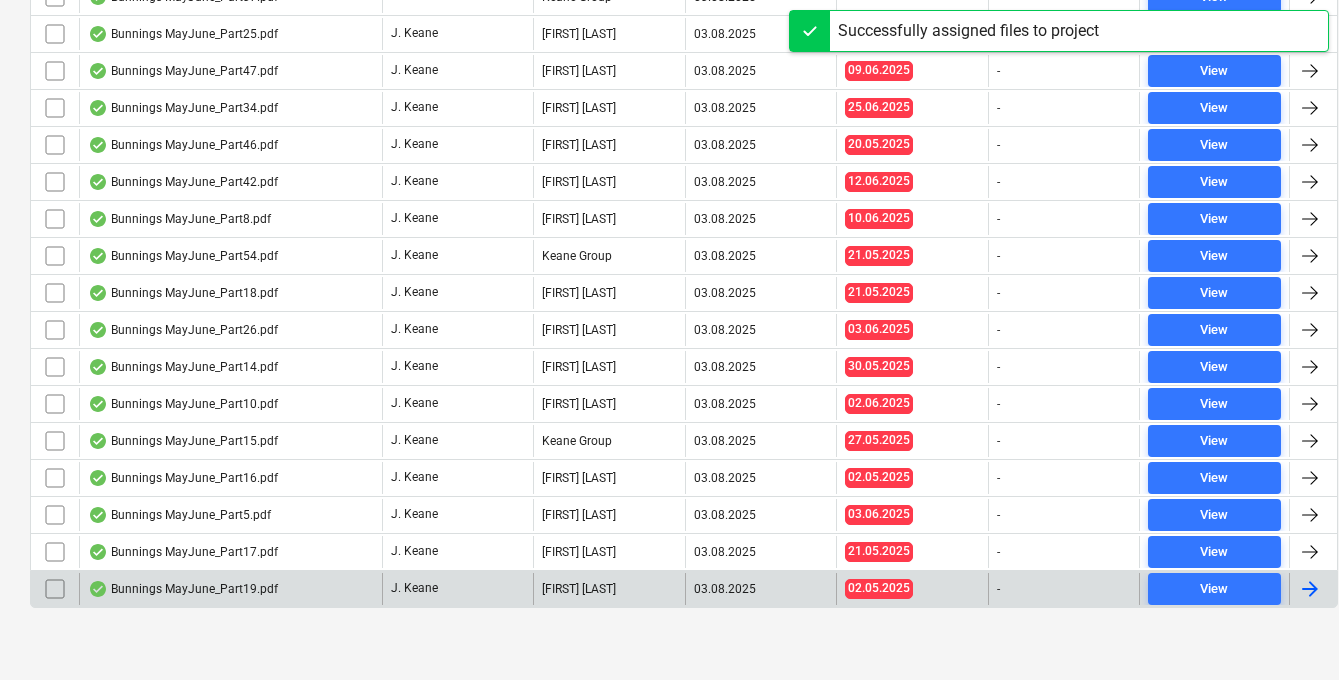 click on "Bunnings MayJune_Part19.pdf" at bounding box center [183, 589] 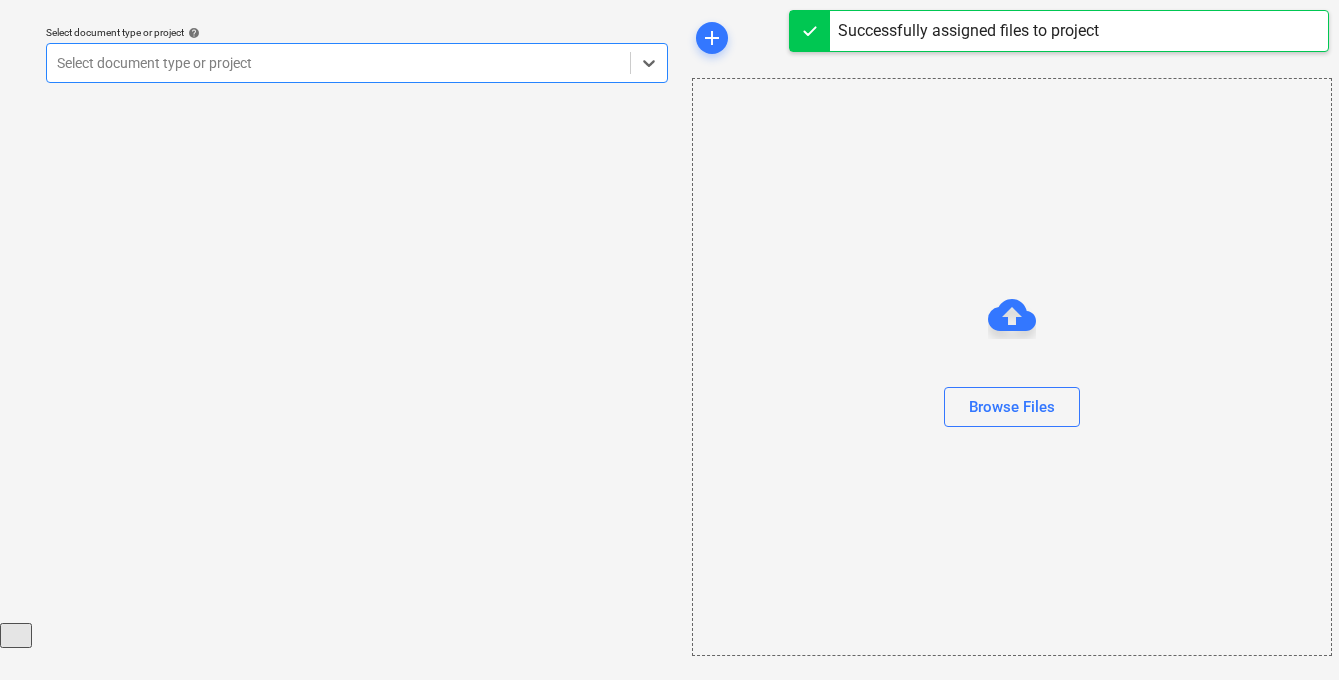 scroll, scrollTop: 57, scrollLeft: 0, axis: vertical 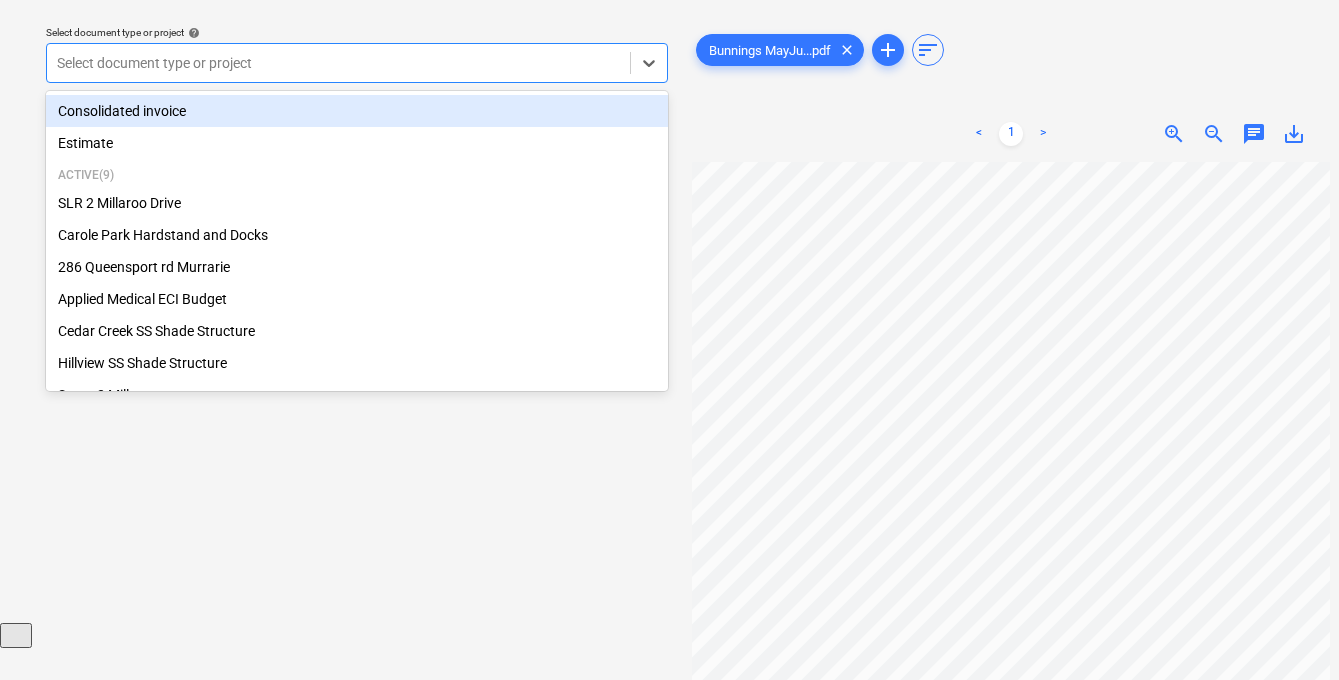 click at bounding box center (338, 63) 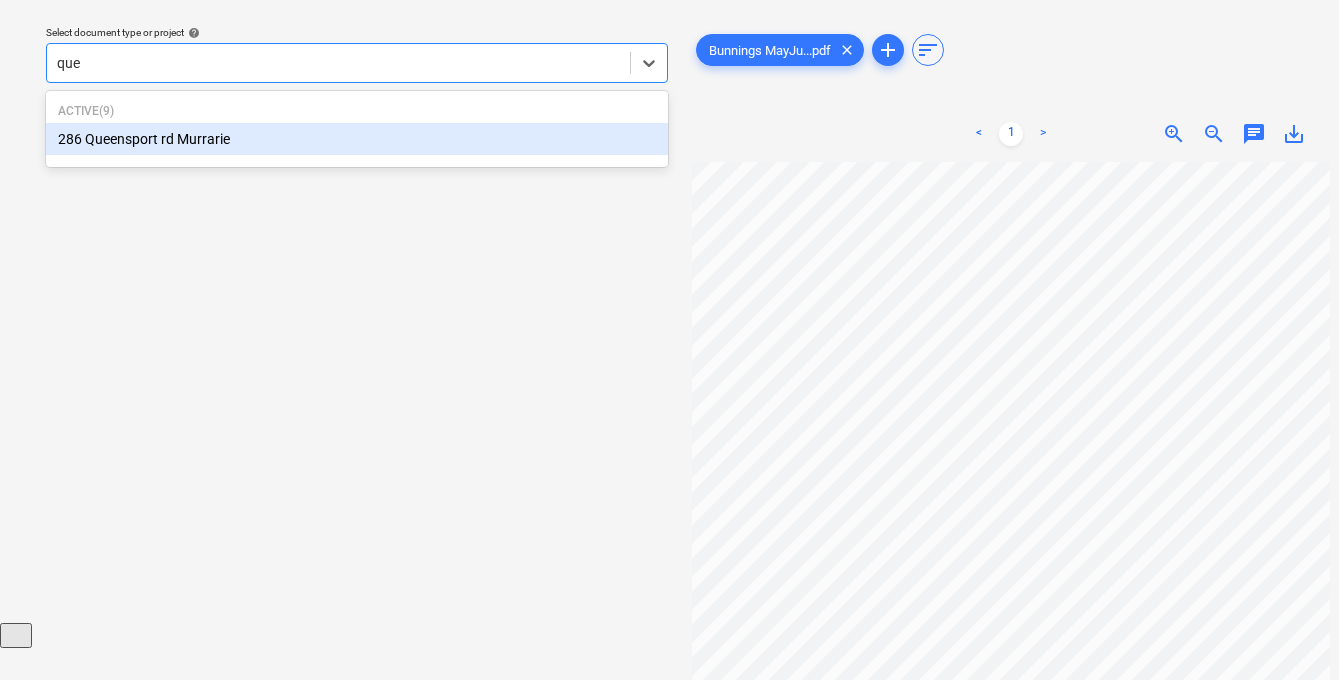 type on "quee" 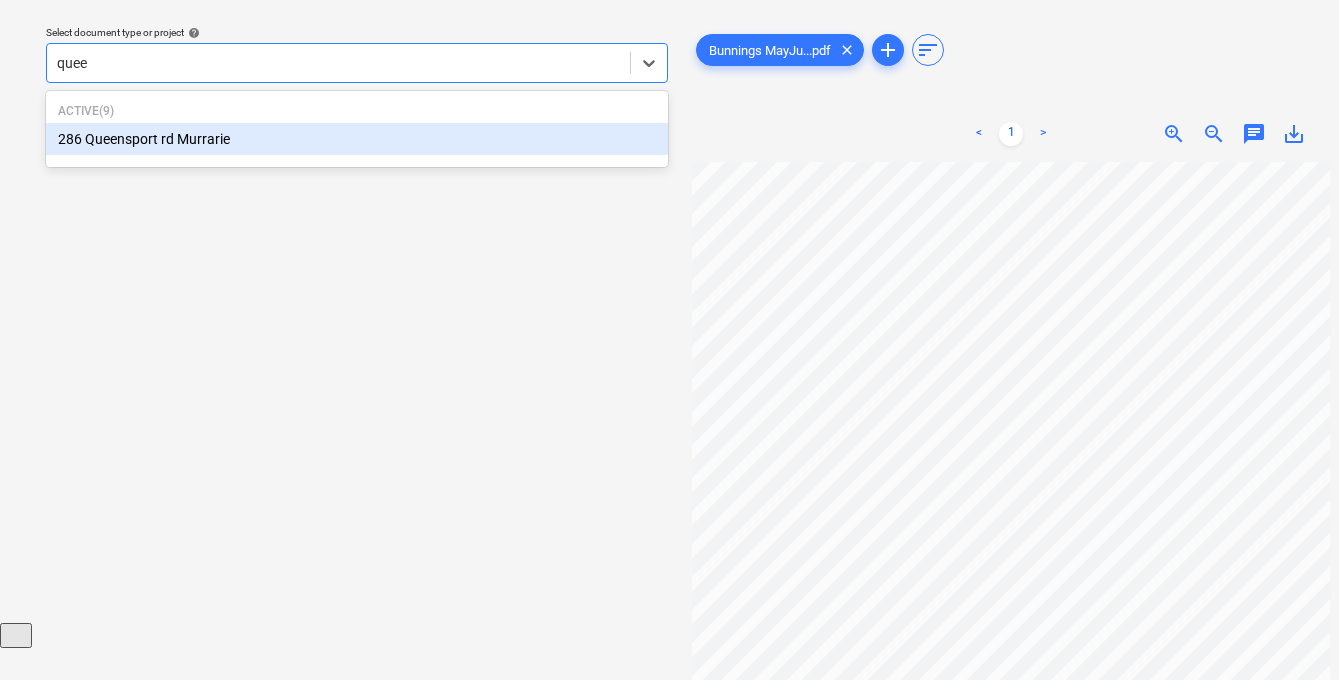 click on "286 Queensport rd Murrarie" at bounding box center (357, 139) 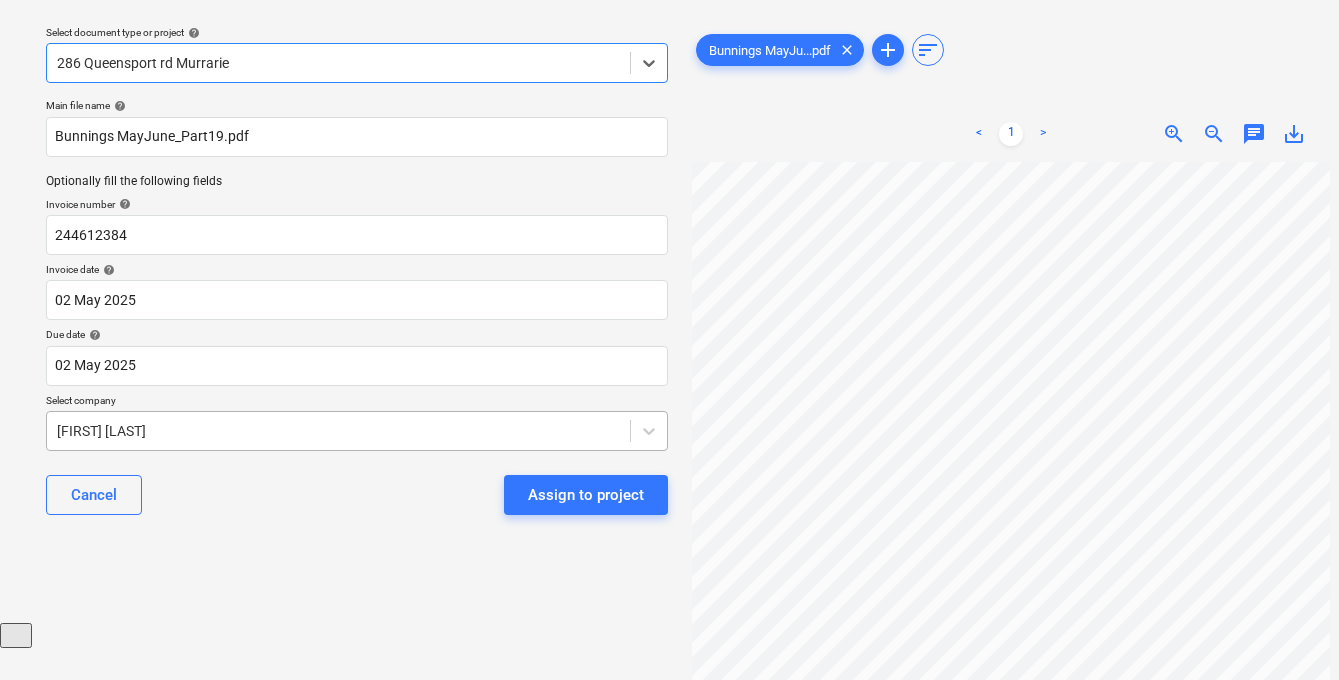 click on "Sales Projects Contacts Company Consolidated Invoices Inbox 9+ Approvals format_size keyboard_arrow_down help search Search notifications 99+ keyboard_arrow_down J. Keane keyboard_arrow_down Select document type or project help option 286 Queensport rd Murrarie , selected.   Select is focused ,type to refine list, press Down to open the menu,  286 Queensport rd Murrarie  Main file name help Bunnings MayJune_Part19.pdf Optionally fill the following fields Invoice number help 244612384 Invoice date help 02 May 2025 02.05.2025 Press the down arrow key to interact with the calendar and
select a date. Press the question mark key to get the keyboard shortcuts for changing dates. Due date help 02 May 2025 02.05.2025 Press the down arrow key to interact with the calendar and
select a date. Press the question mark key to get the keyboard shortcuts for changing dates. Select company Miikael Varuhin   Cancel Assign to project Bunnings MayJu...pdf clear add sort < 1 > zoom_in zoom_out chat 0 save_alt" at bounding box center (669, 283) 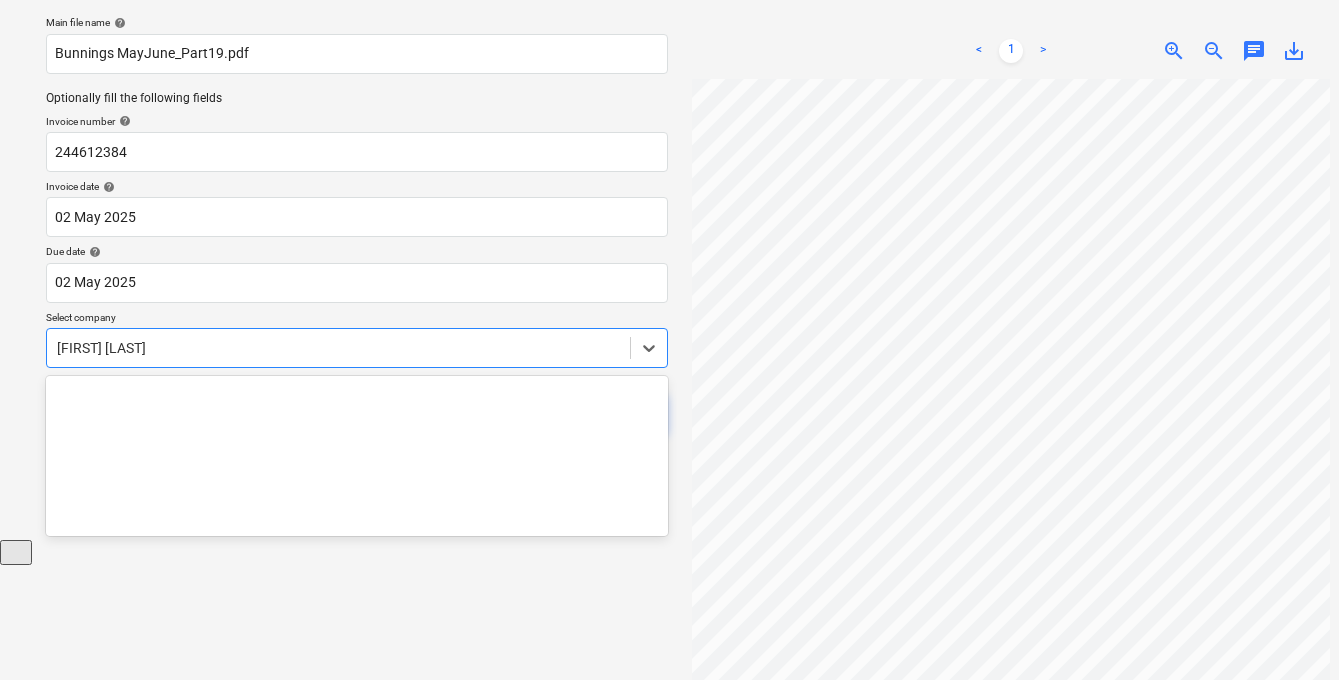 scroll, scrollTop: 148, scrollLeft: 0, axis: vertical 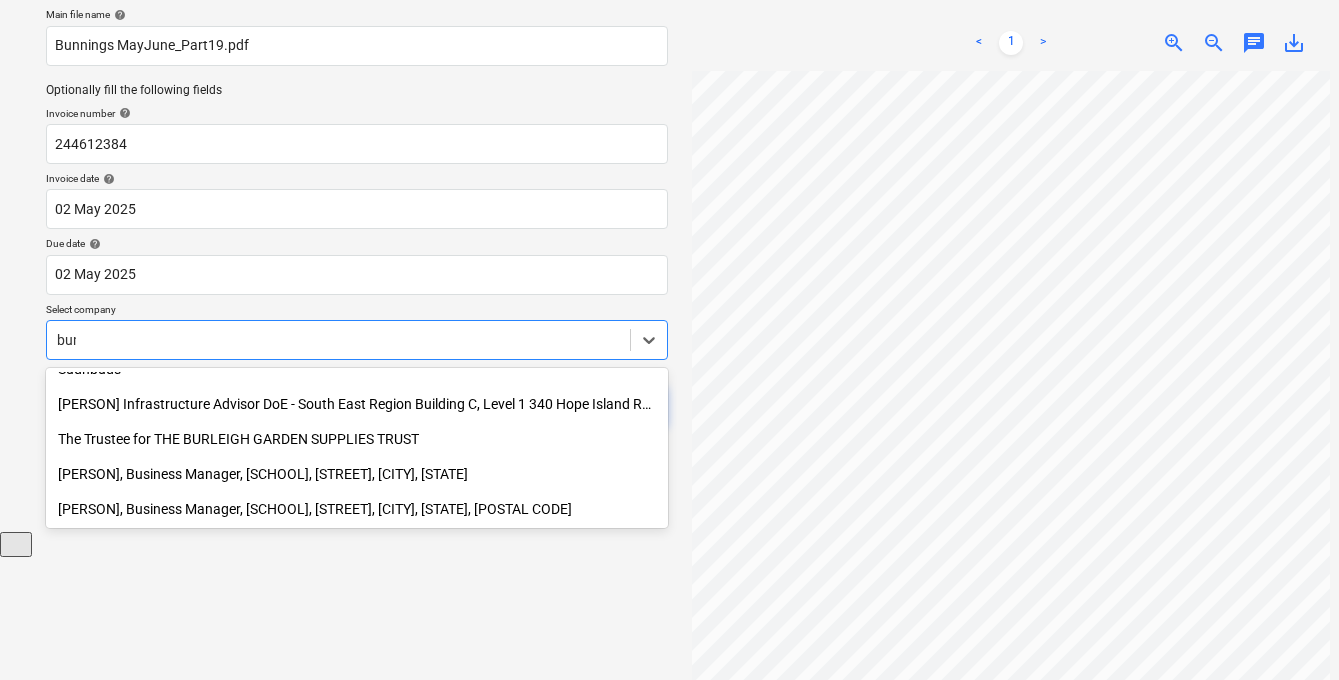 type on "bunn" 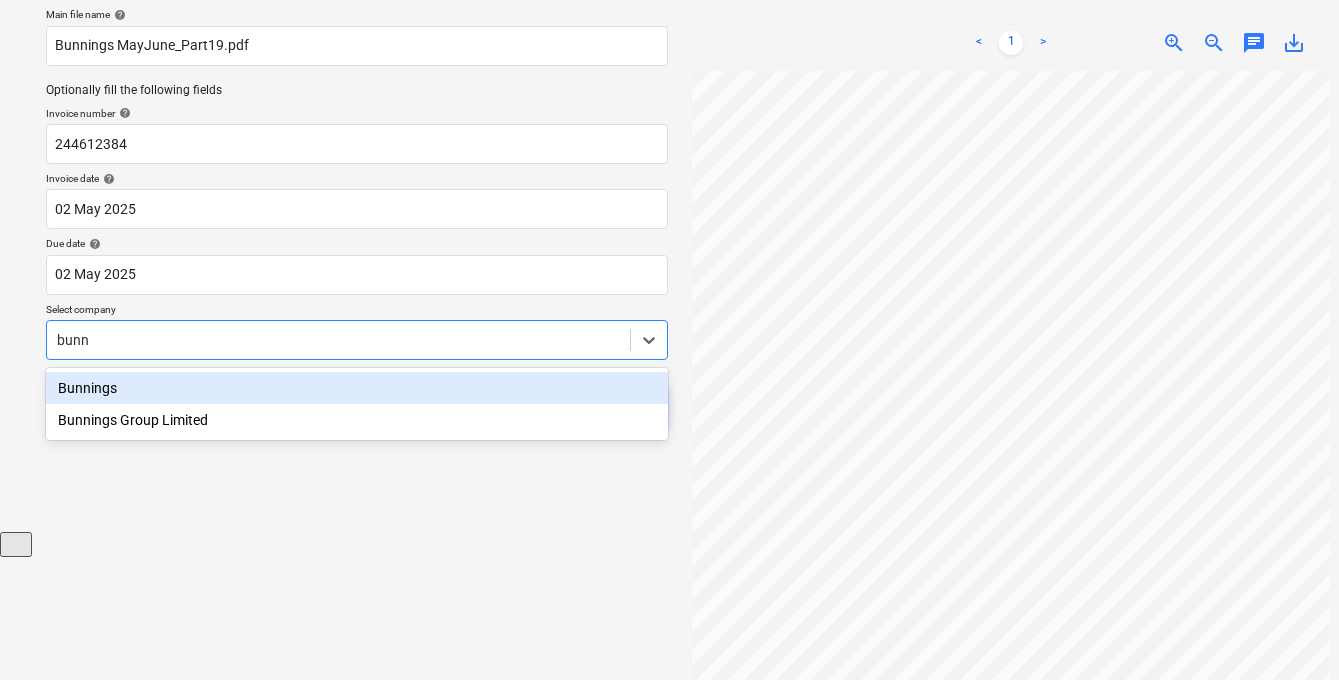 click on "Bunnings" at bounding box center (357, 388) 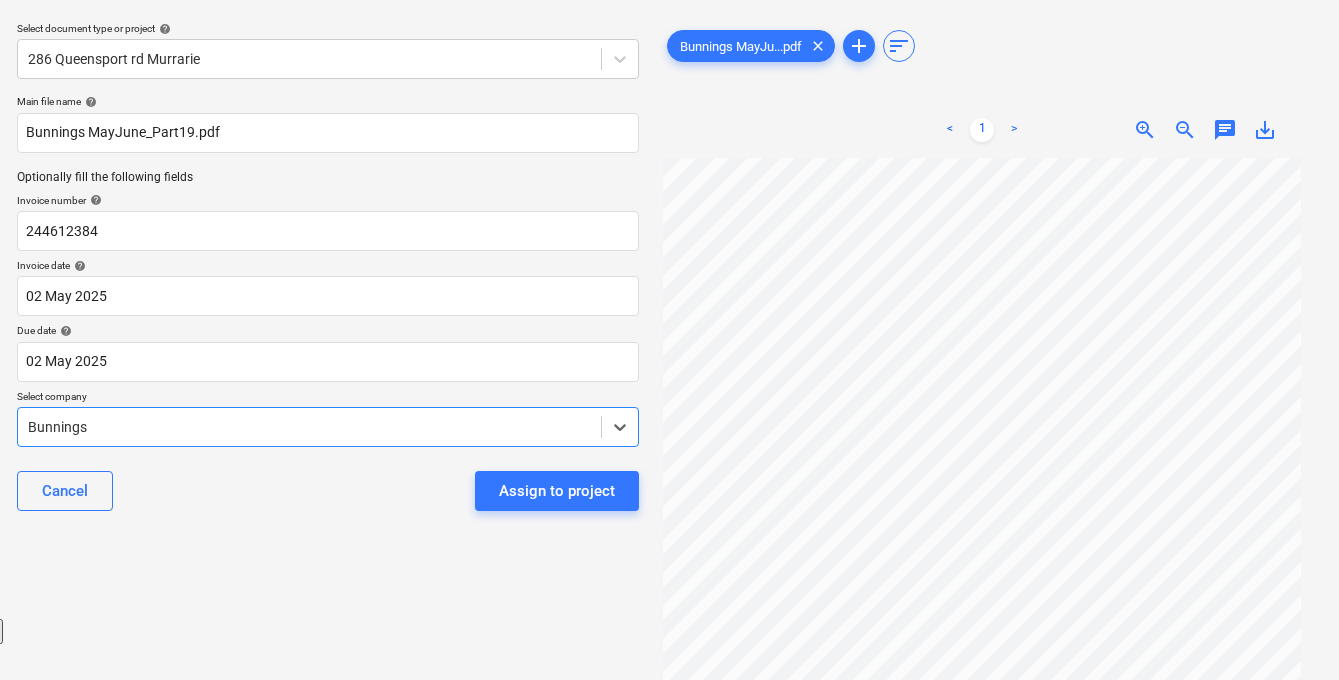 scroll, scrollTop: 61, scrollLeft: 0, axis: vertical 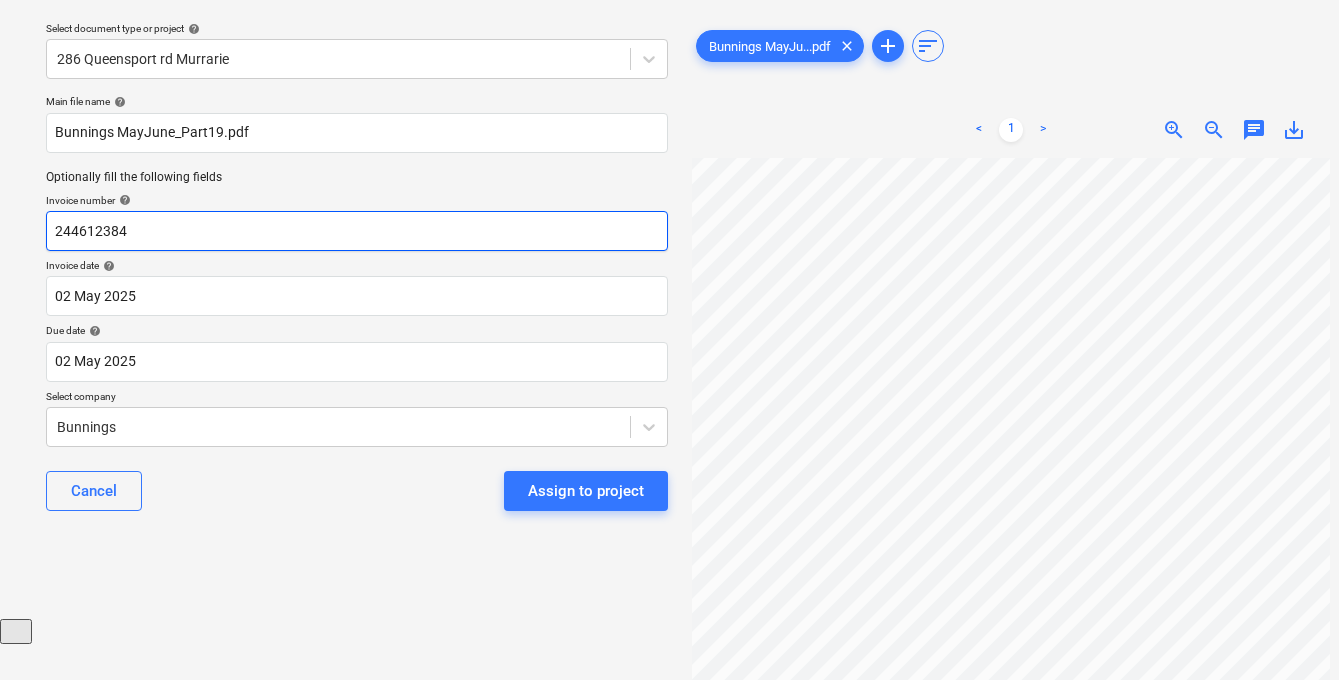 drag, startPoint x: 155, startPoint y: 231, endPoint x: -22, endPoint y: 231, distance: 177 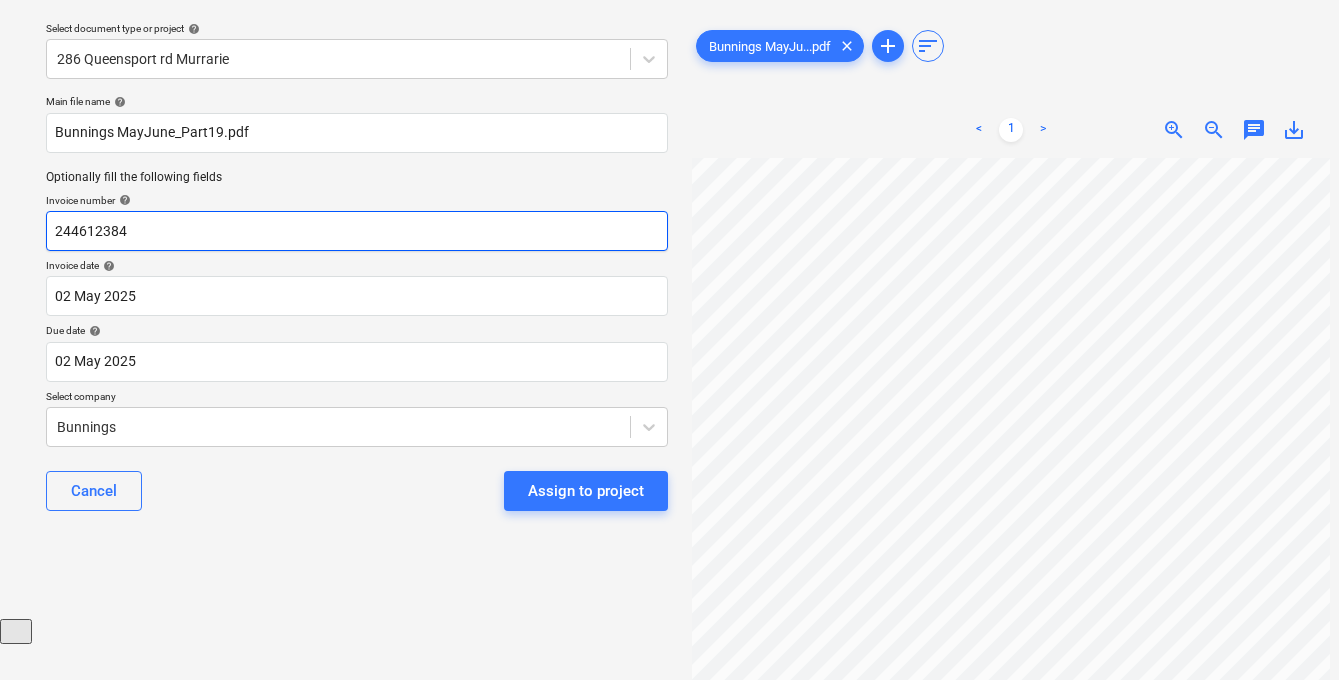 click on "244612384" at bounding box center (357, 231) 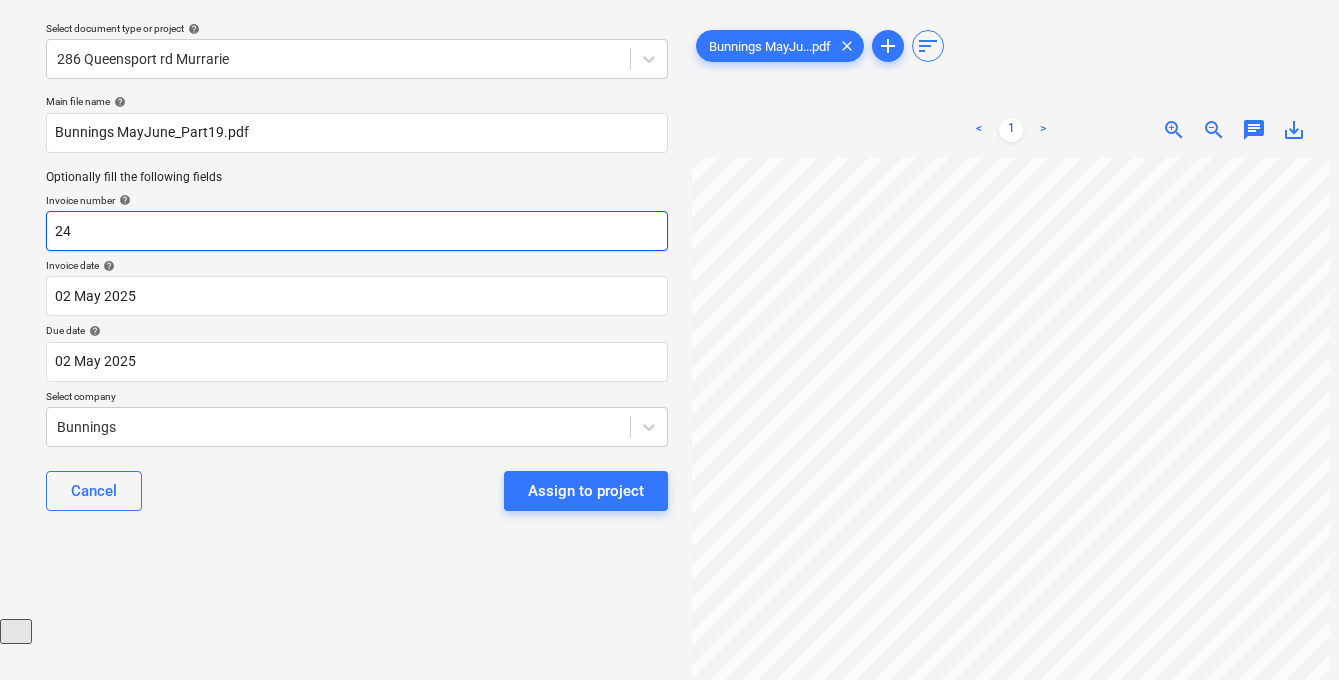 type on "2" 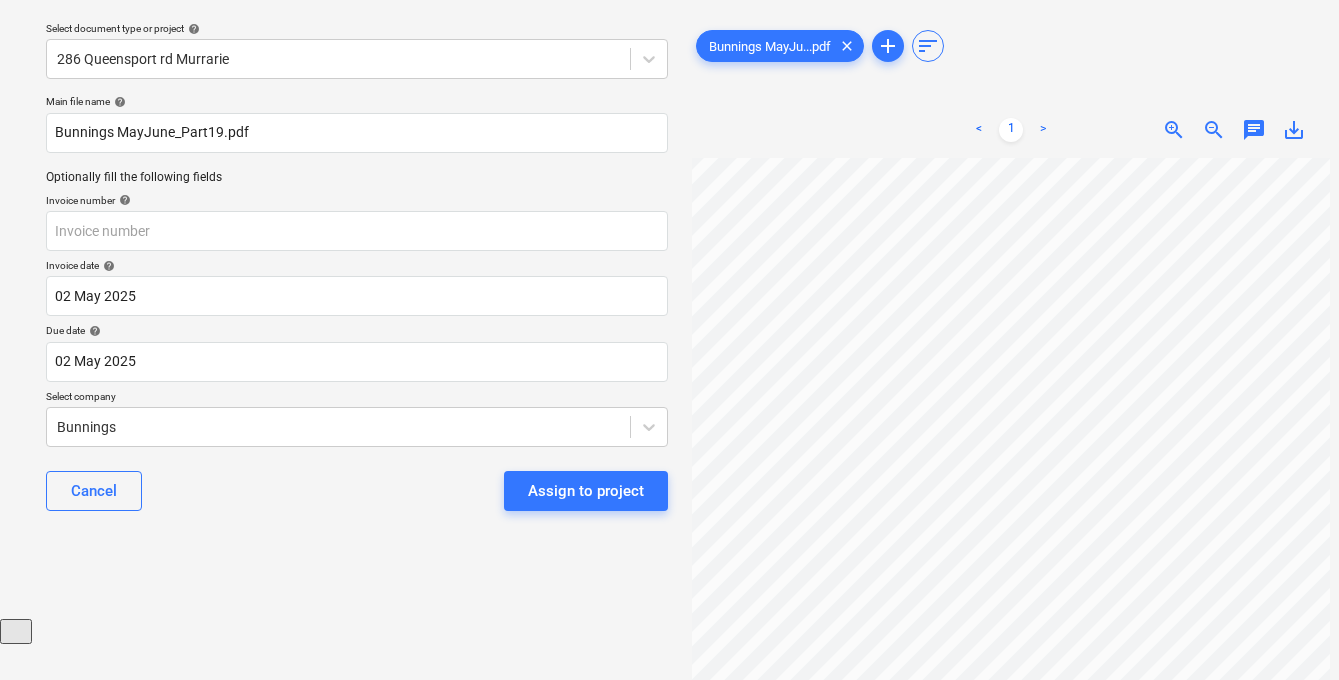 click on "save_alt" at bounding box center [1294, 130] 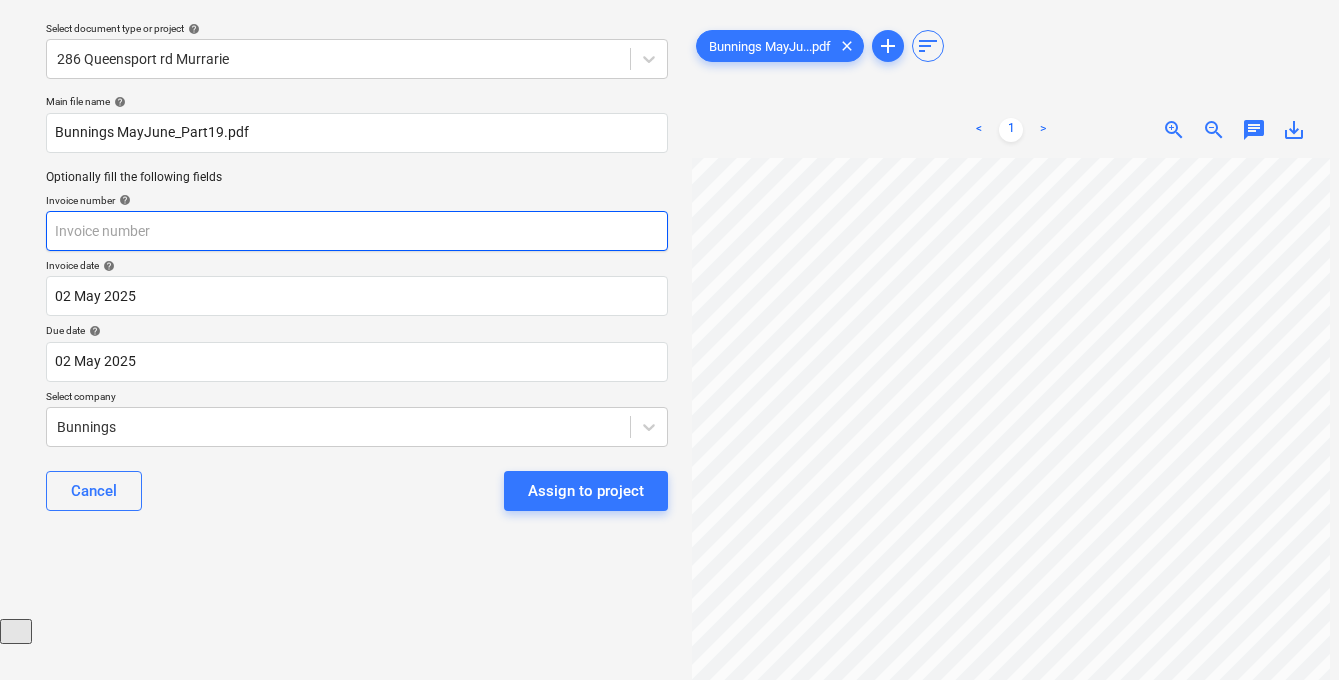 click at bounding box center [357, 231] 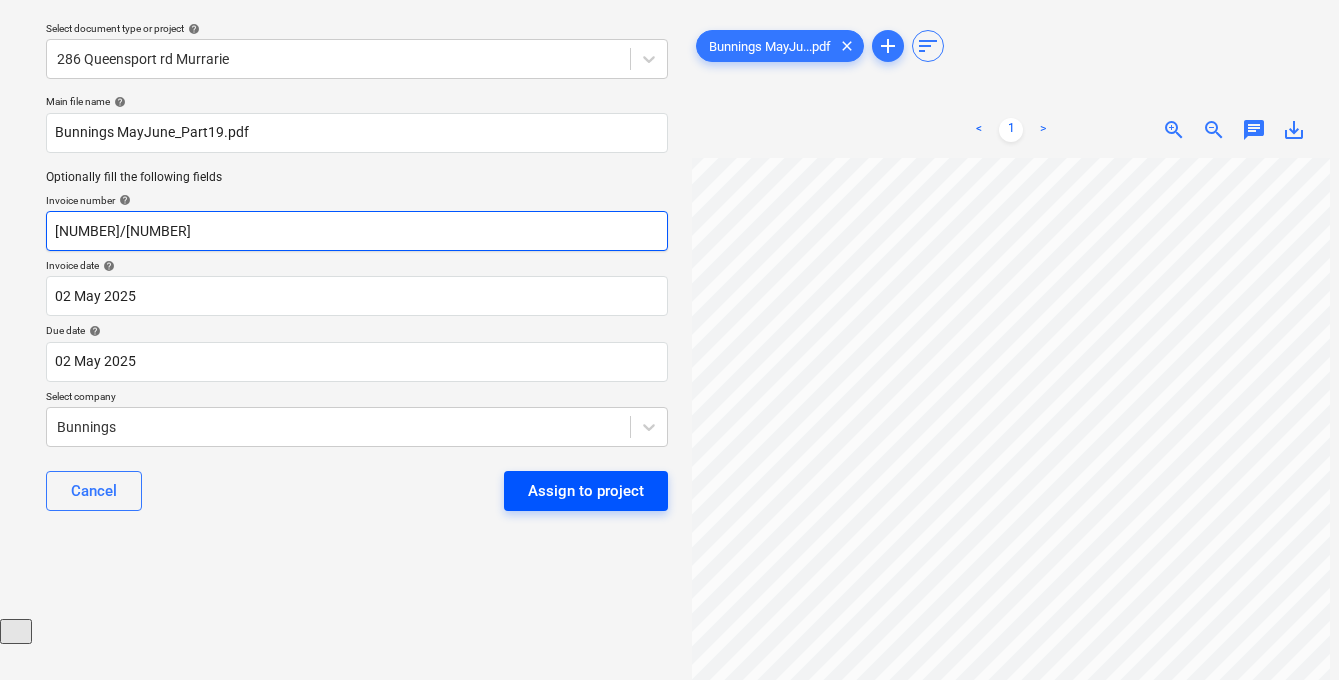 type on "8026/09529490" 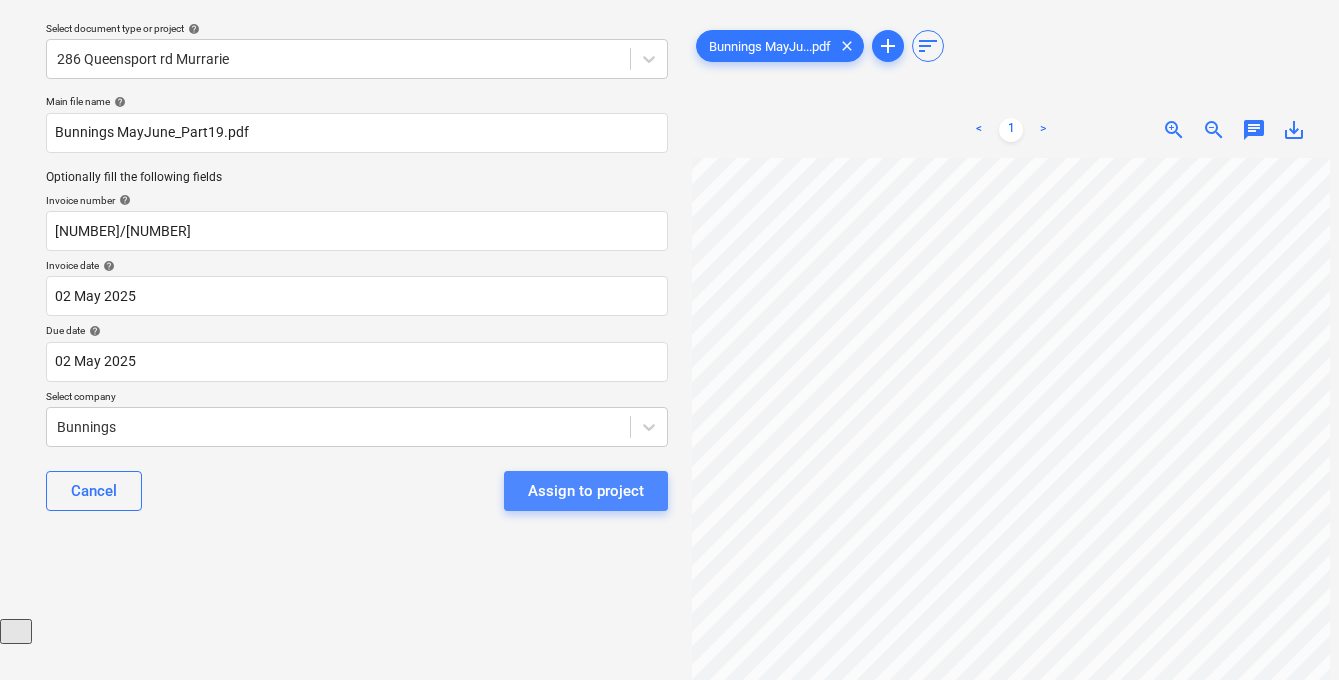 click on "Assign to project" at bounding box center [586, 491] 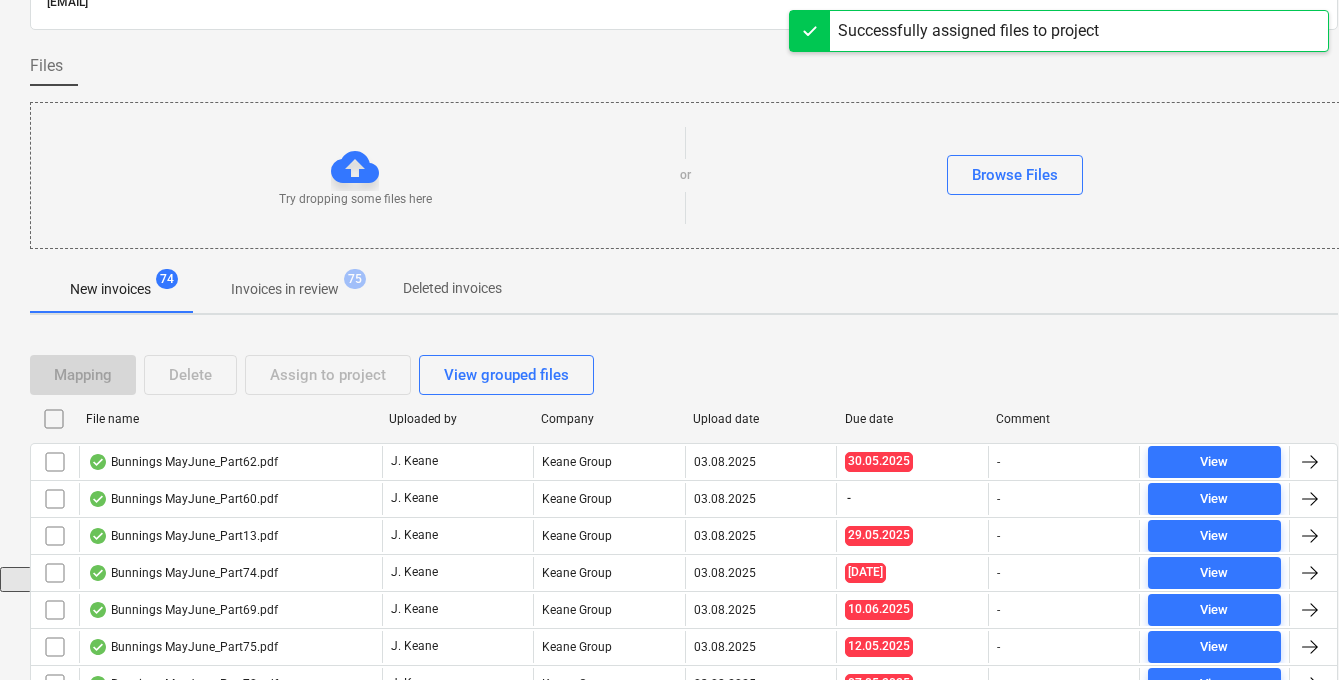click on "Invoices in review" at bounding box center [285, 289] 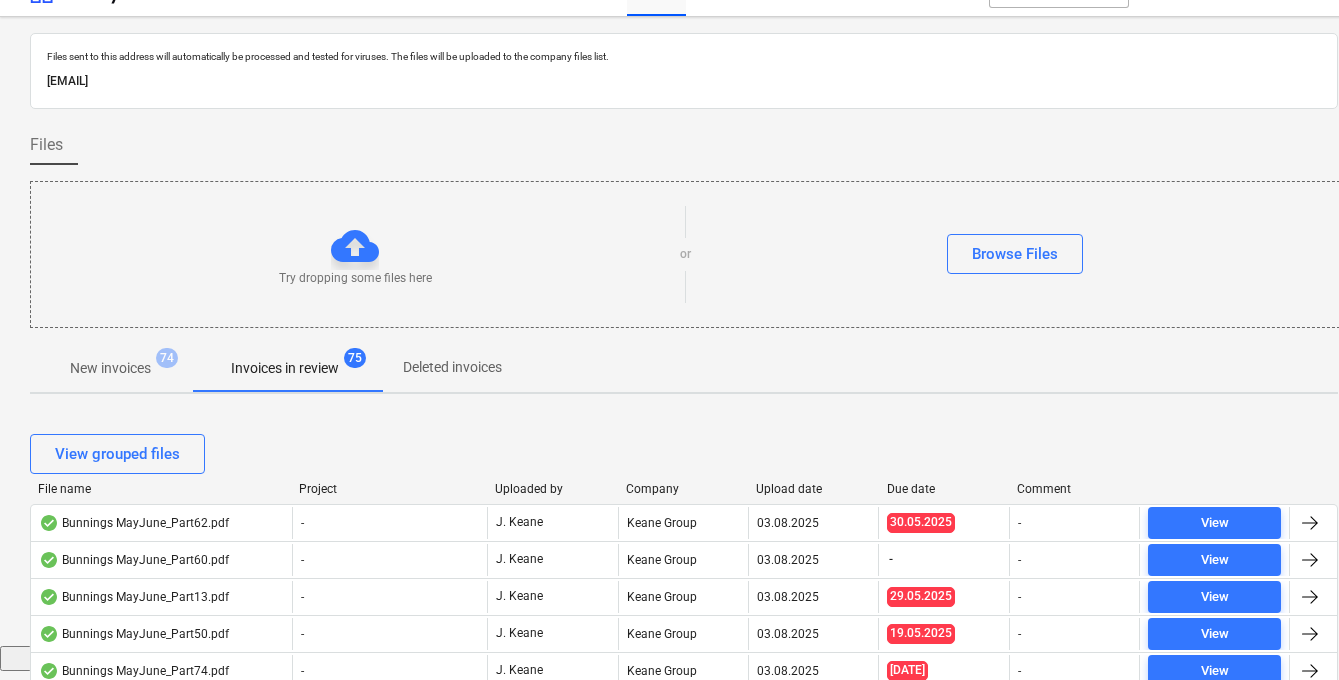 scroll, scrollTop: 0, scrollLeft: 0, axis: both 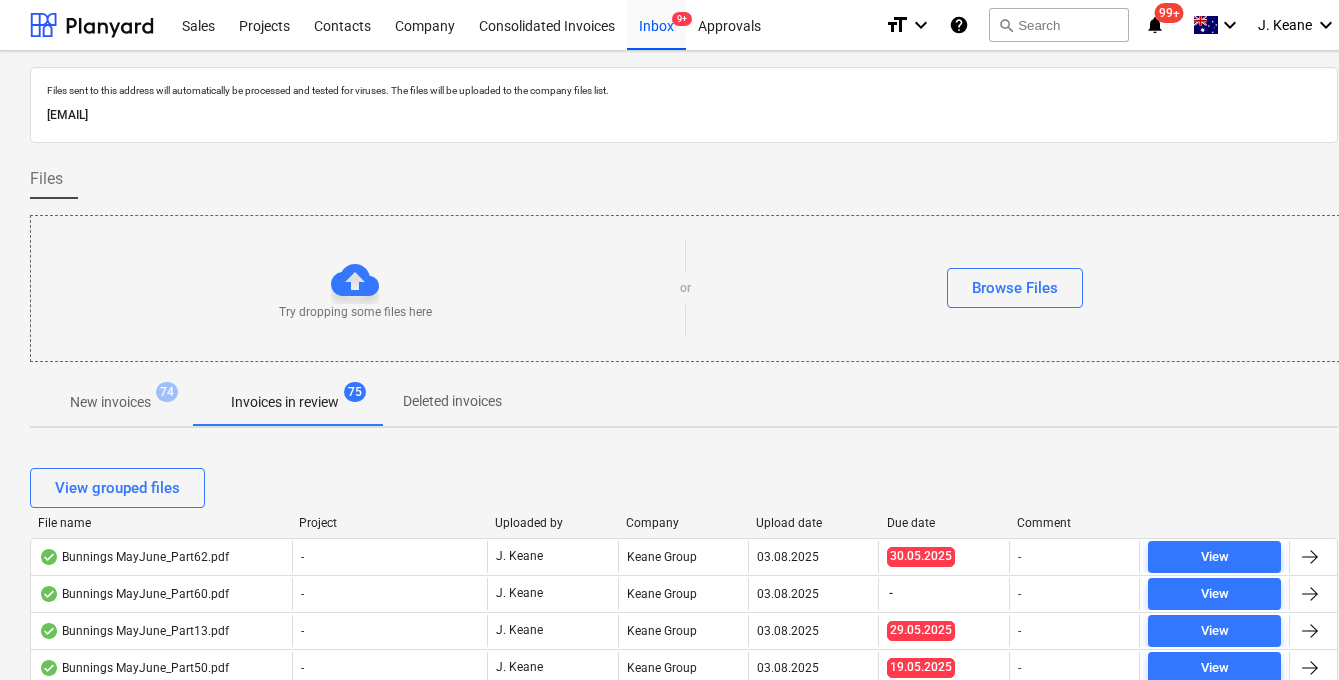 click on "File name" at bounding box center (160, 523) 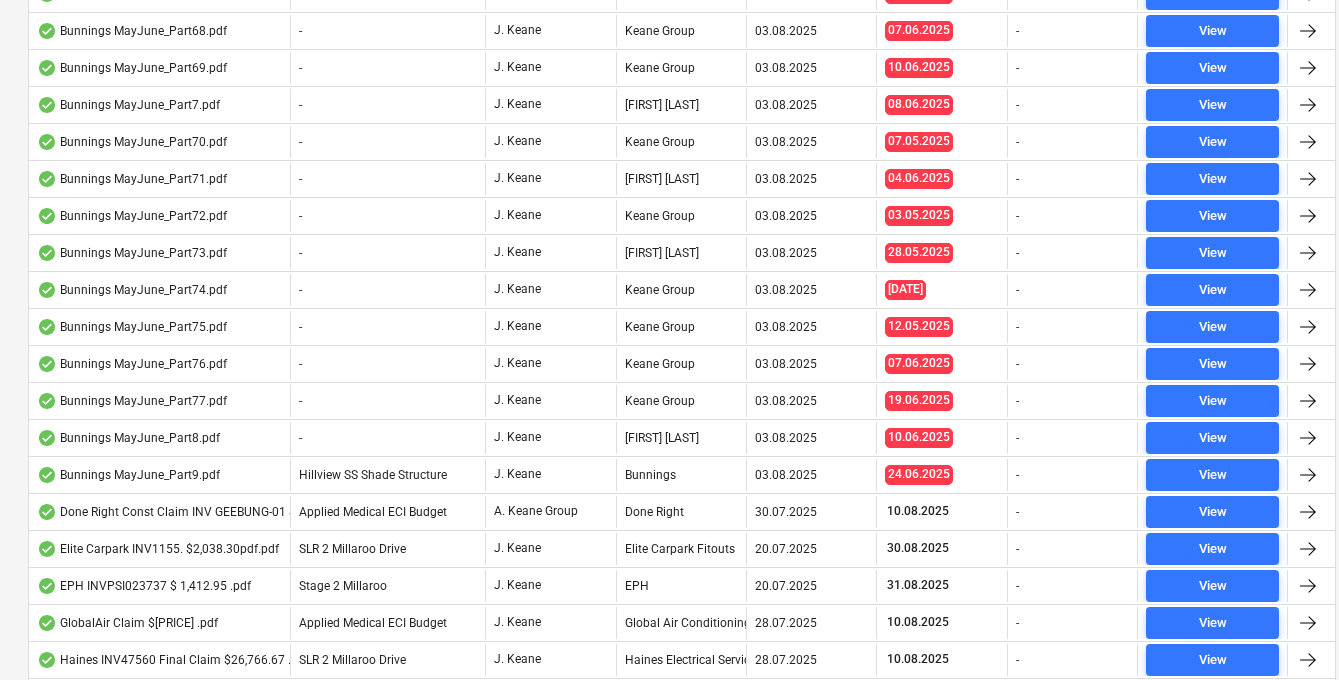 scroll, scrollTop: 3343, scrollLeft: 2, axis: both 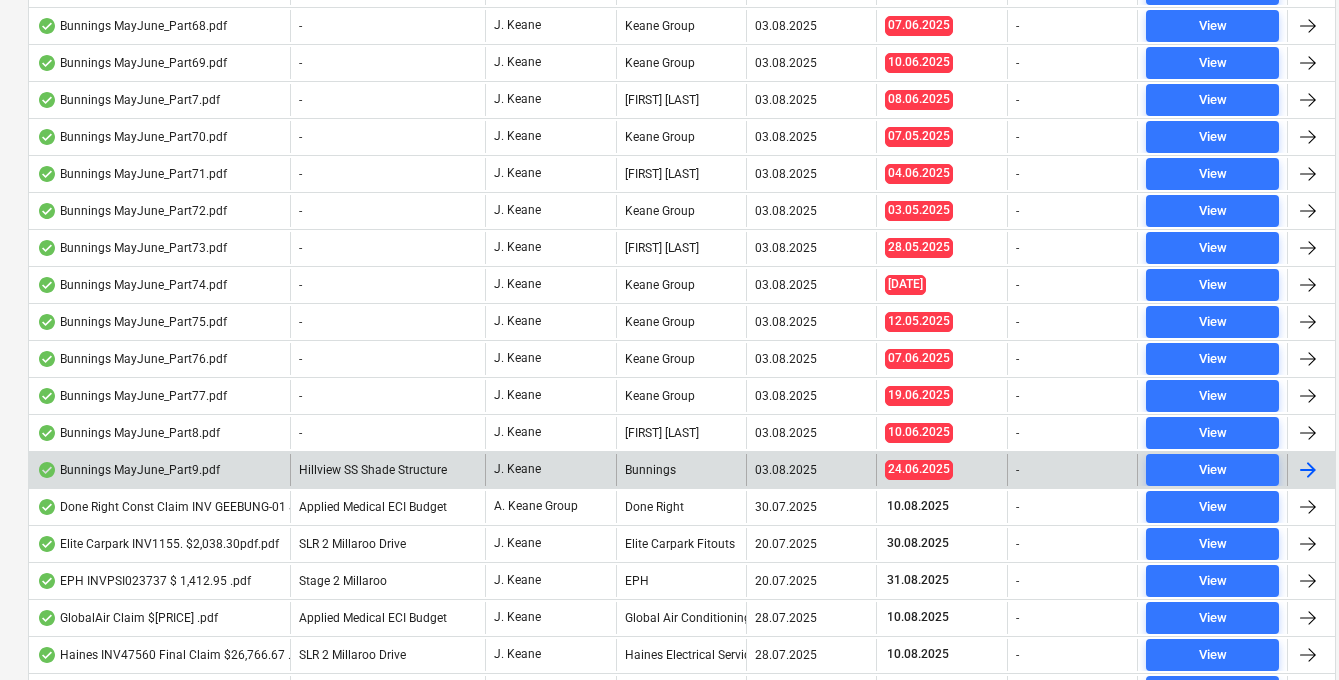 click on "Bunnings MayJune_Part9.pdf" at bounding box center (128, 470) 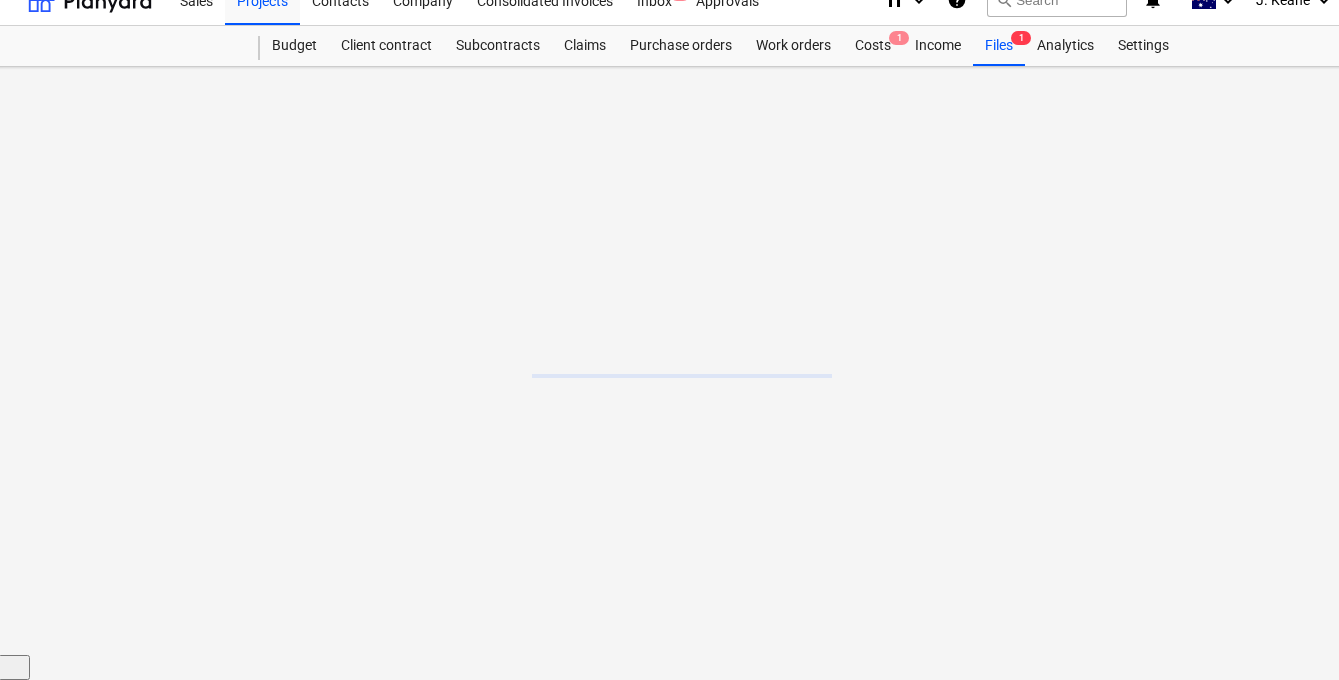 scroll, scrollTop: 0, scrollLeft: 2, axis: horizontal 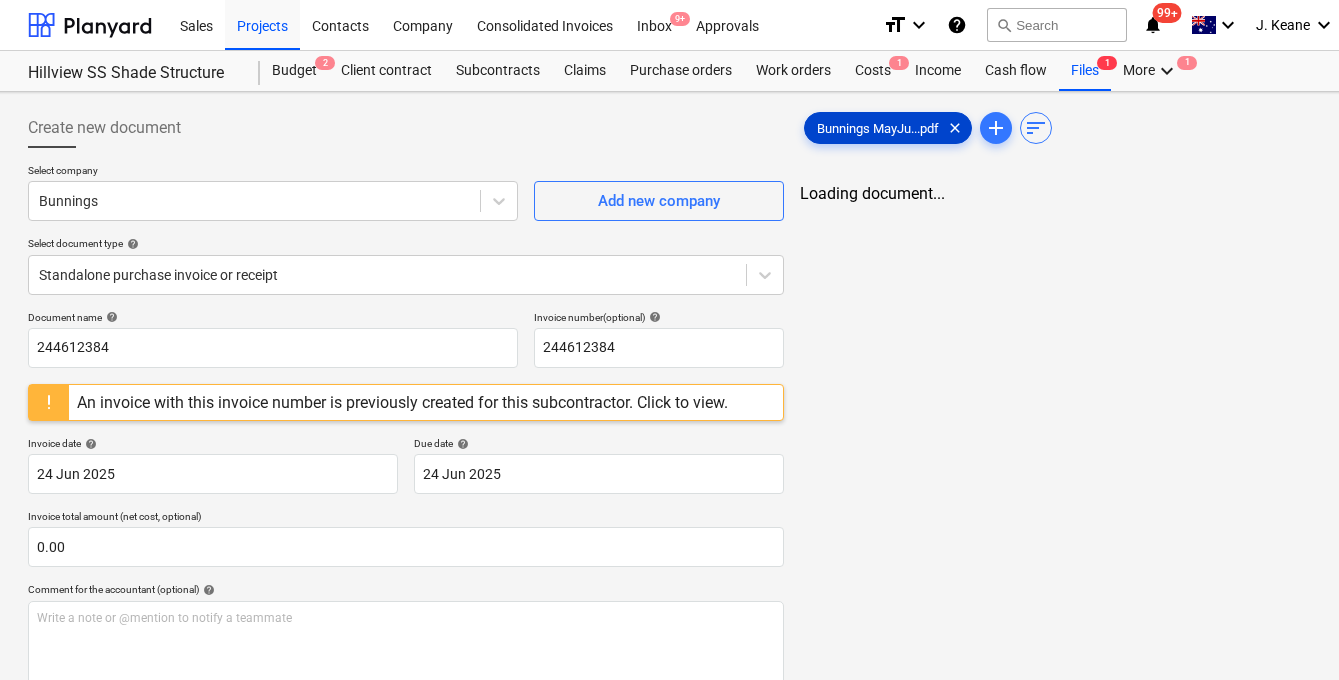 click on "Bunnings MayJu...pdf" at bounding box center [878, 128] 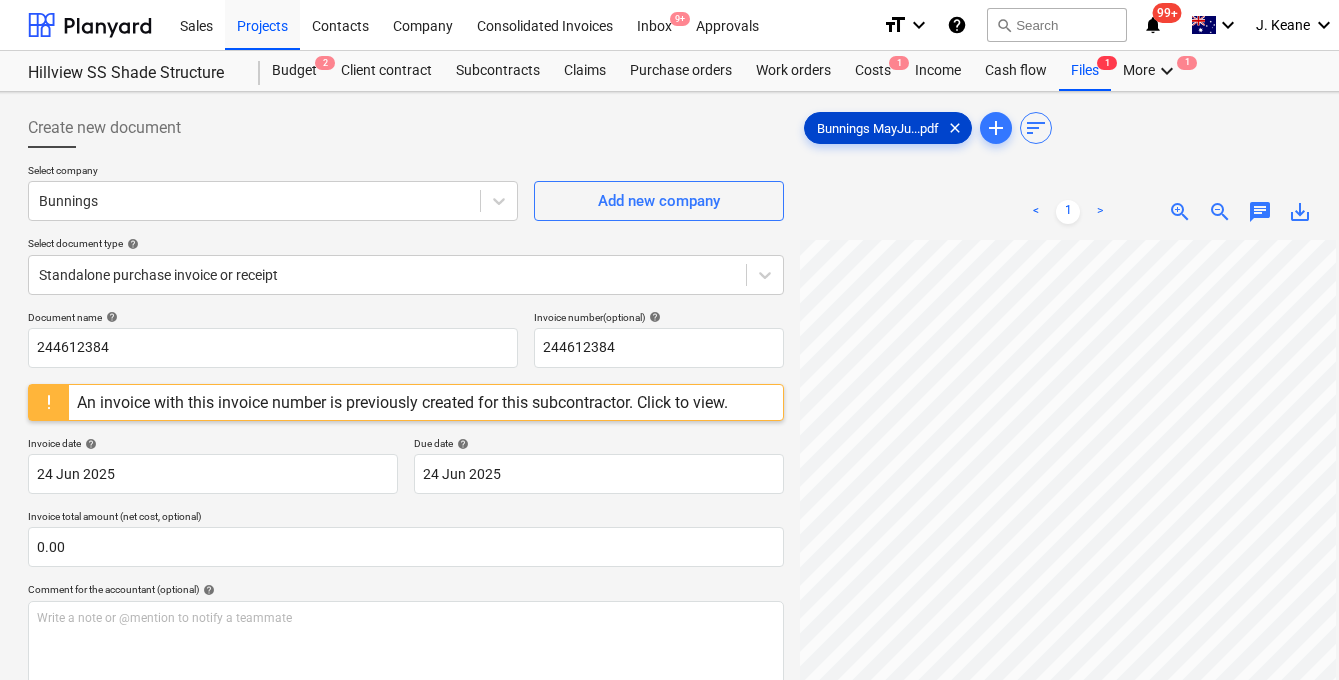 scroll, scrollTop: 0, scrollLeft: 219, axis: horizontal 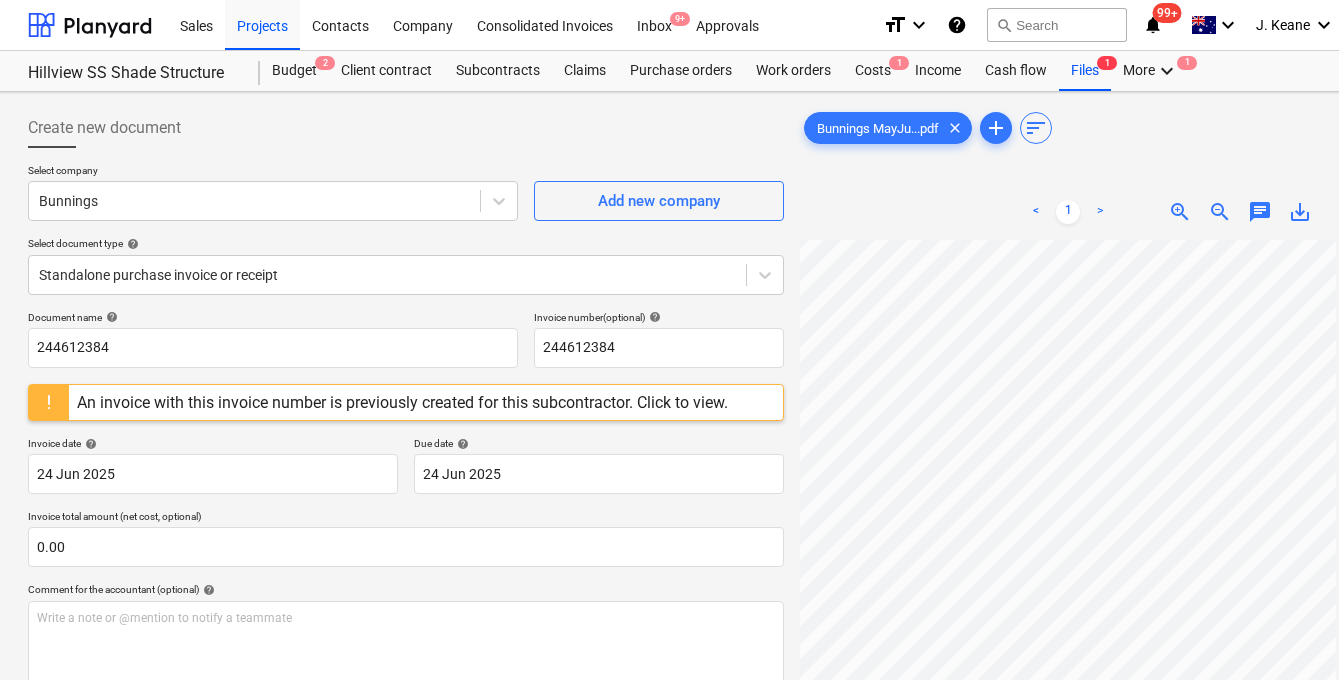click on "save_alt" at bounding box center [1300, 212] 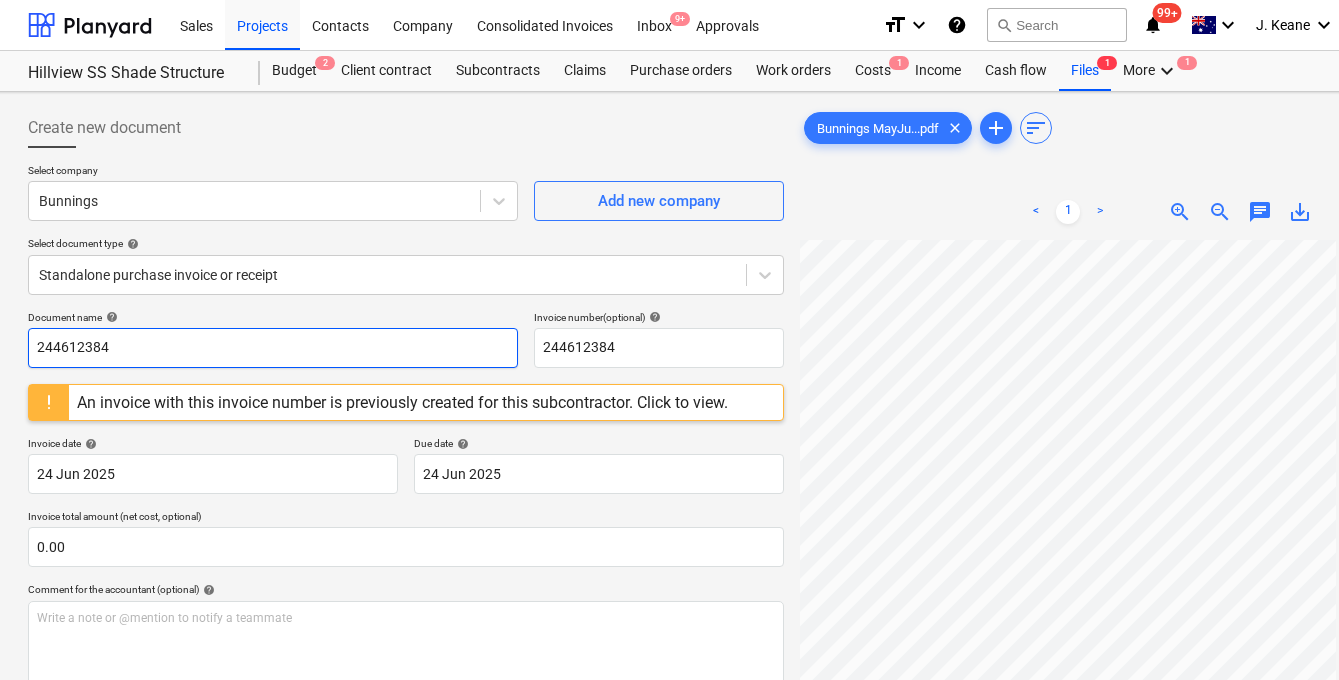 scroll, scrollTop: 0, scrollLeft: 1, axis: horizontal 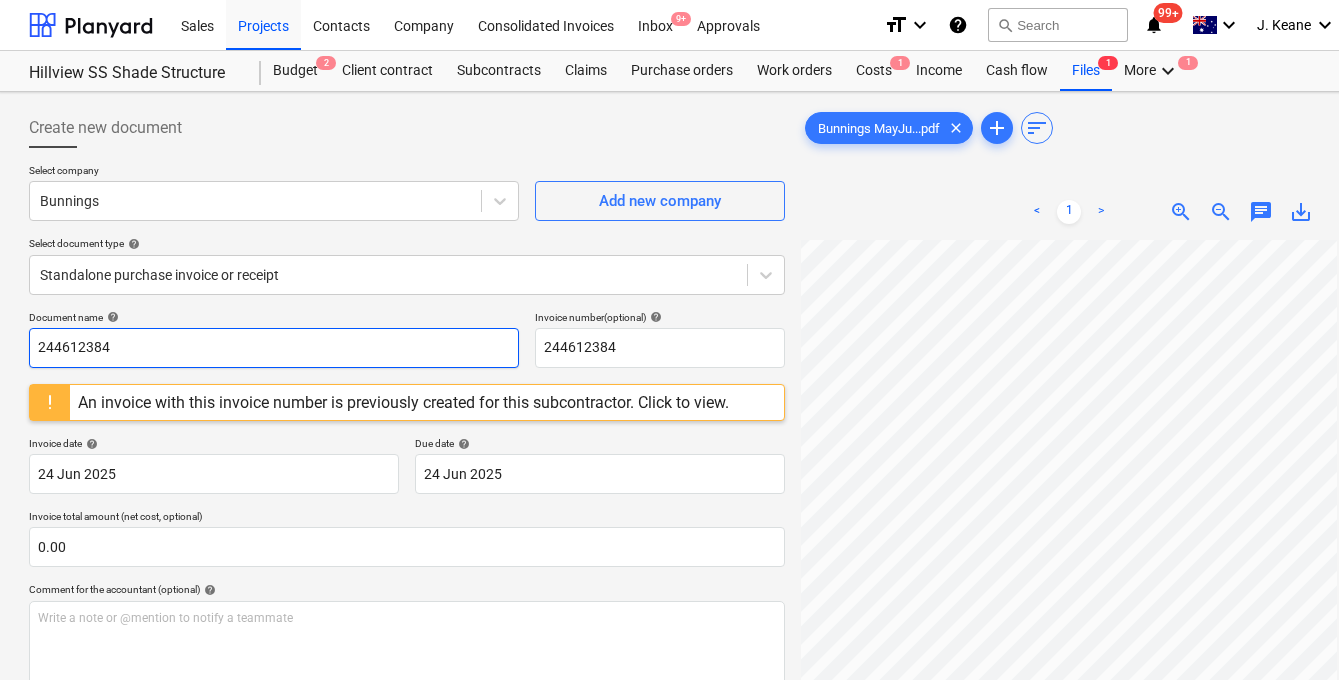 drag, startPoint x: 154, startPoint y: 353, endPoint x: -10, endPoint y: 352, distance: 164.00305 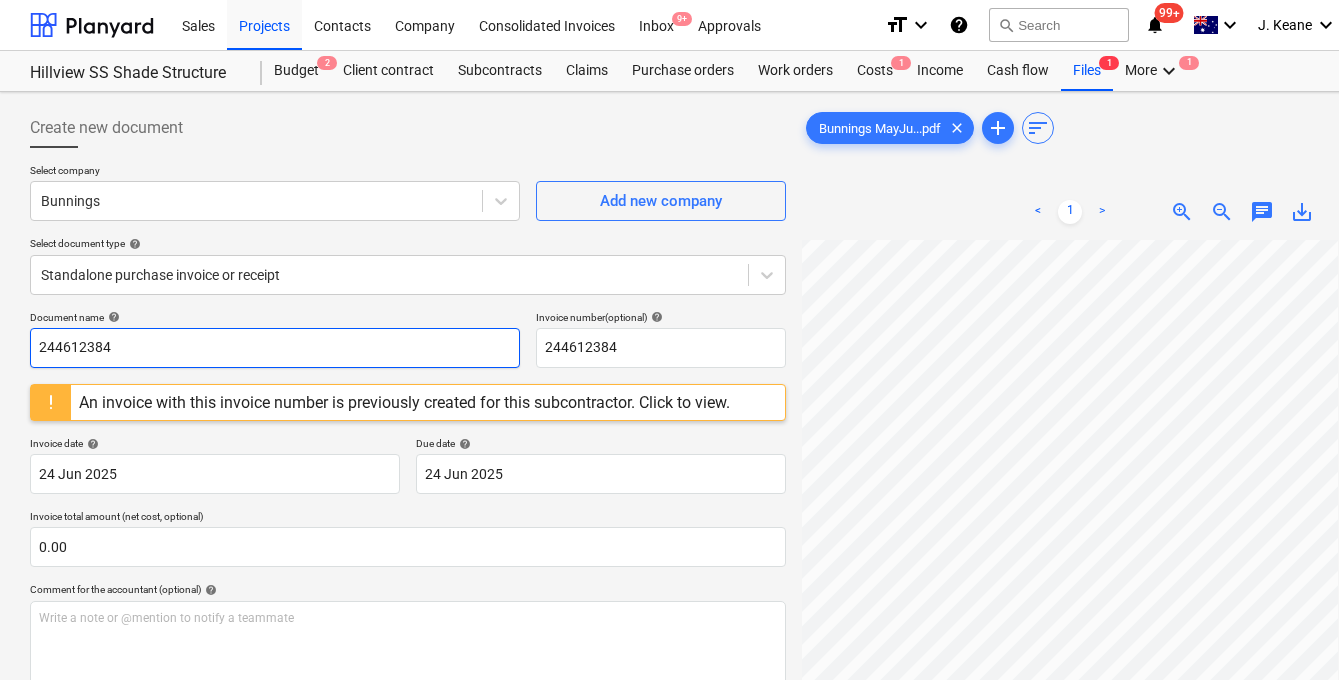 paste on "8035/01162200" 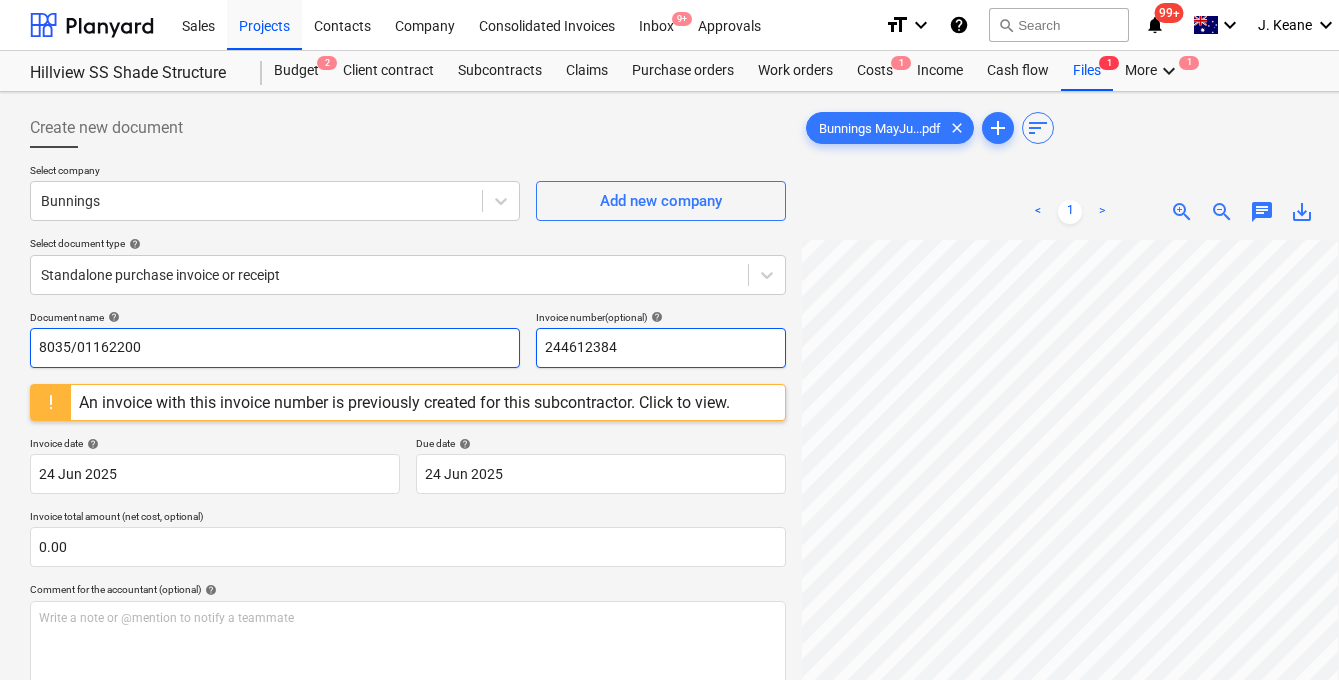 type on "8035/01162200" 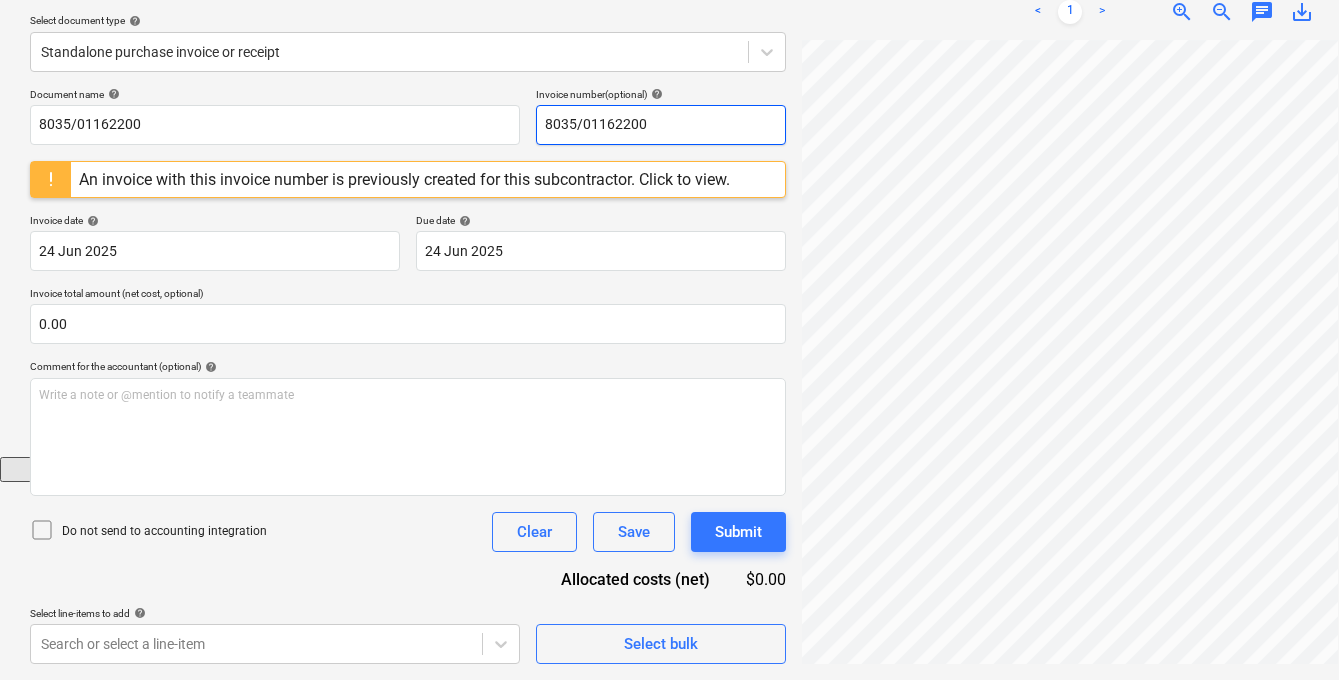 scroll, scrollTop: 207, scrollLeft: 0, axis: vertical 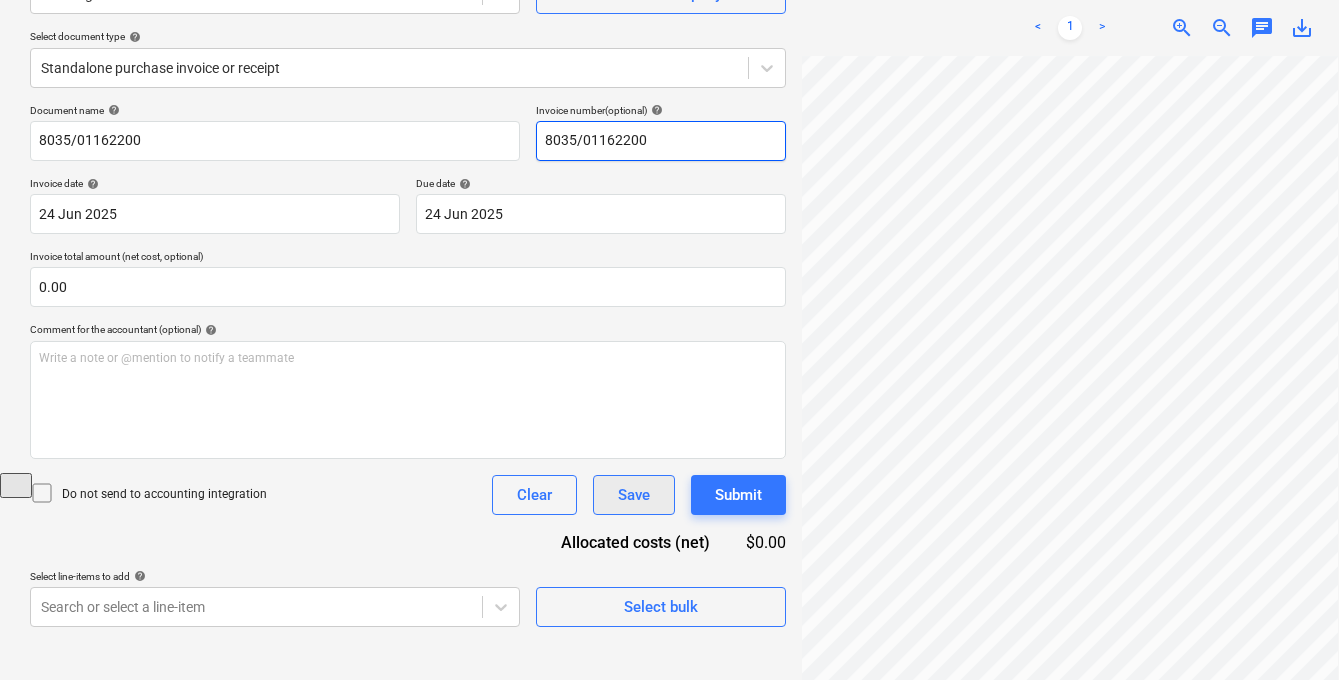 type on "8035/01162200" 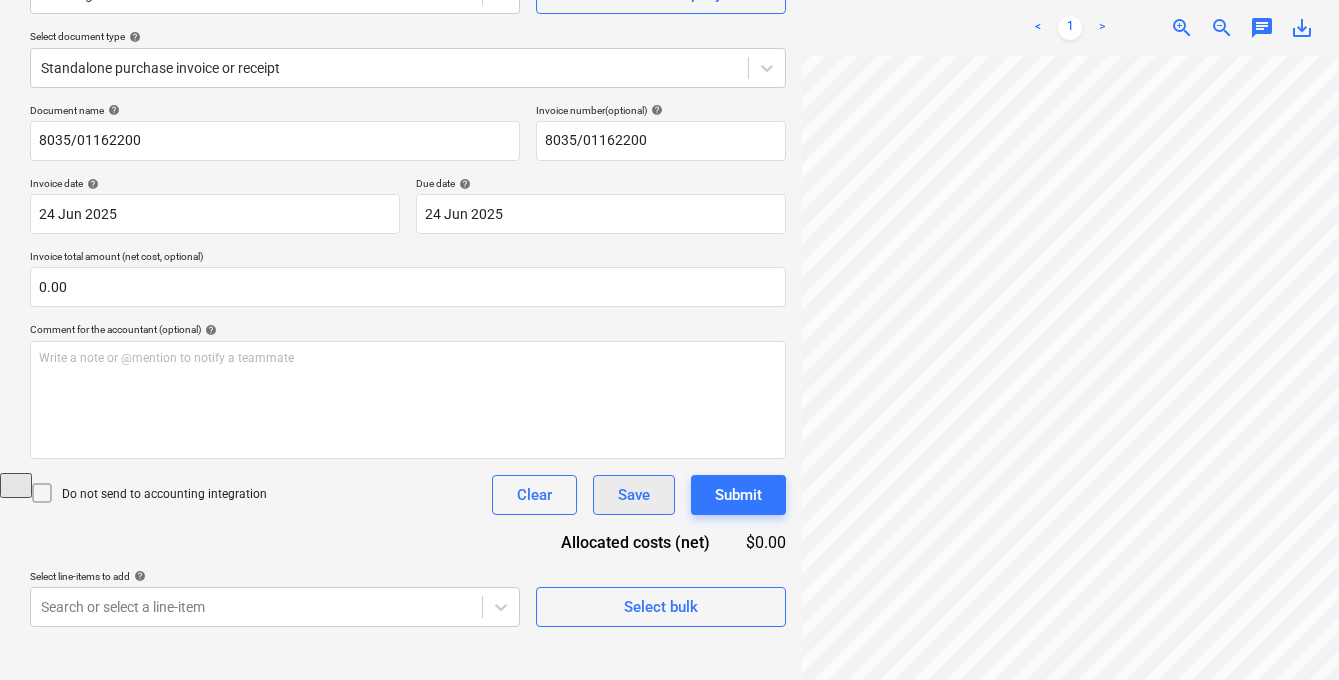 click on "Save" at bounding box center [634, 495] 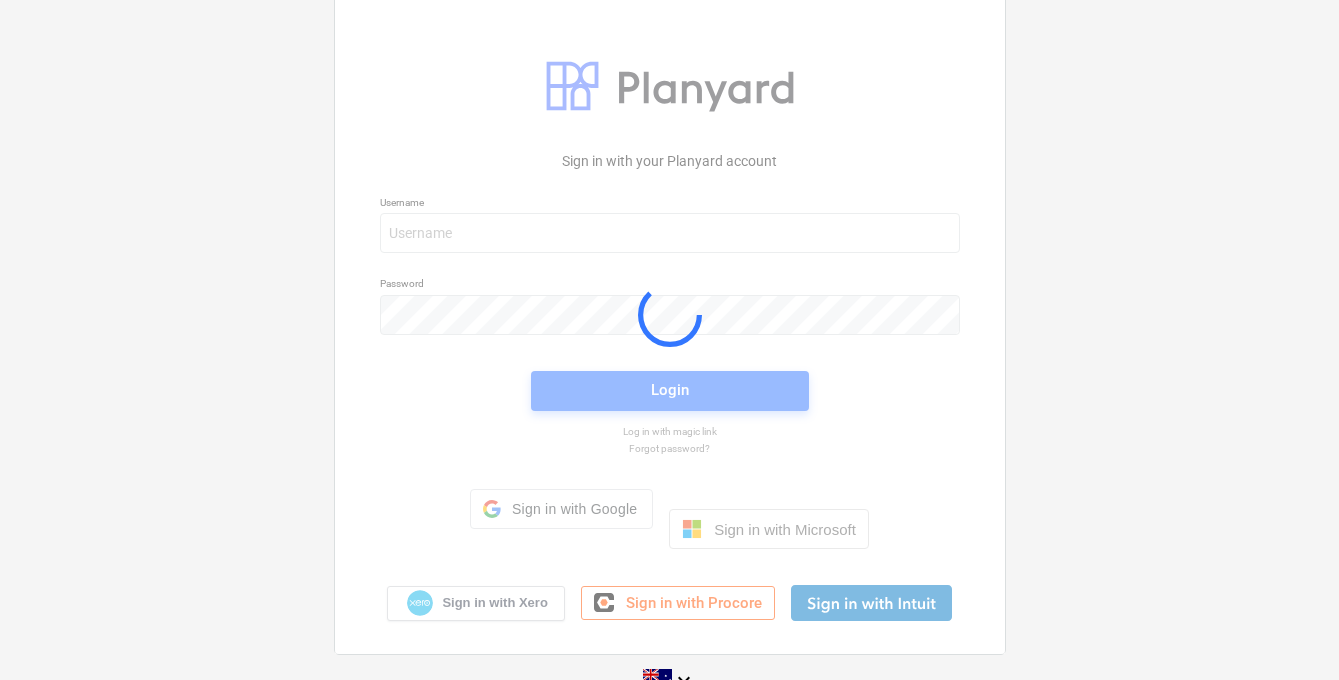 scroll, scrollTop: 21, scrollLeft: 0, axis: vertical 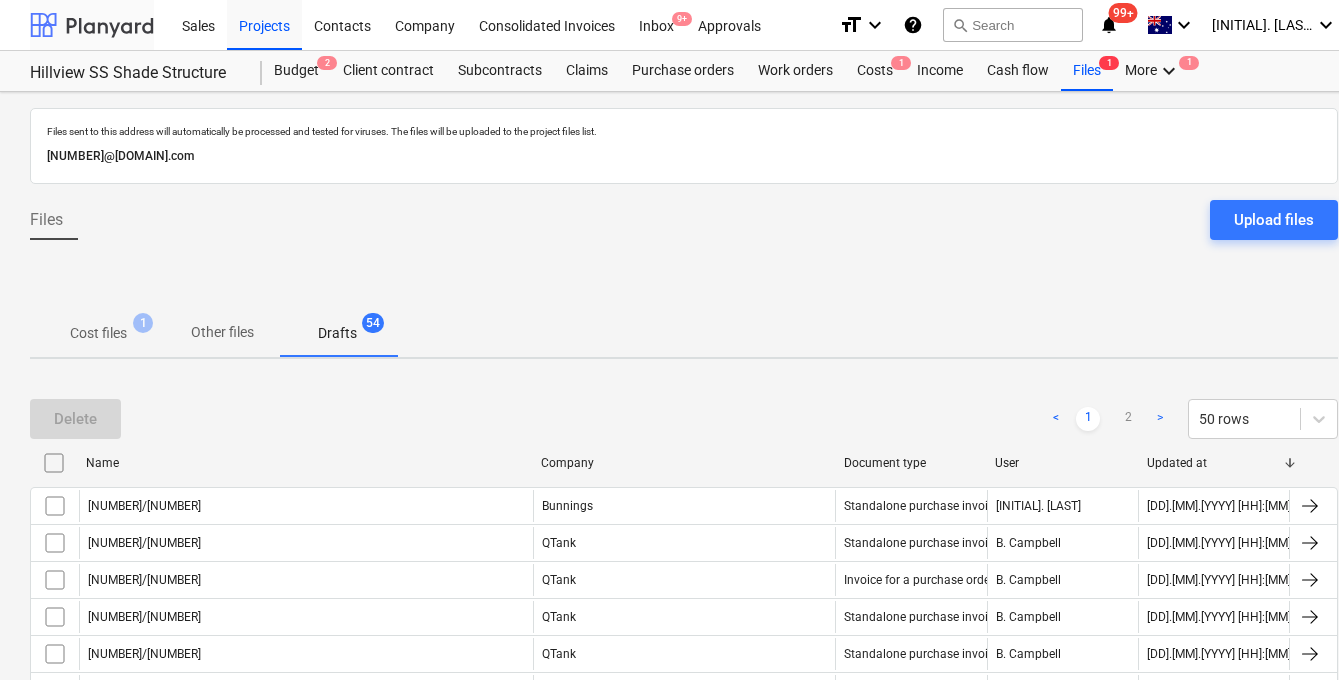 click at bounding box center [92, 25] 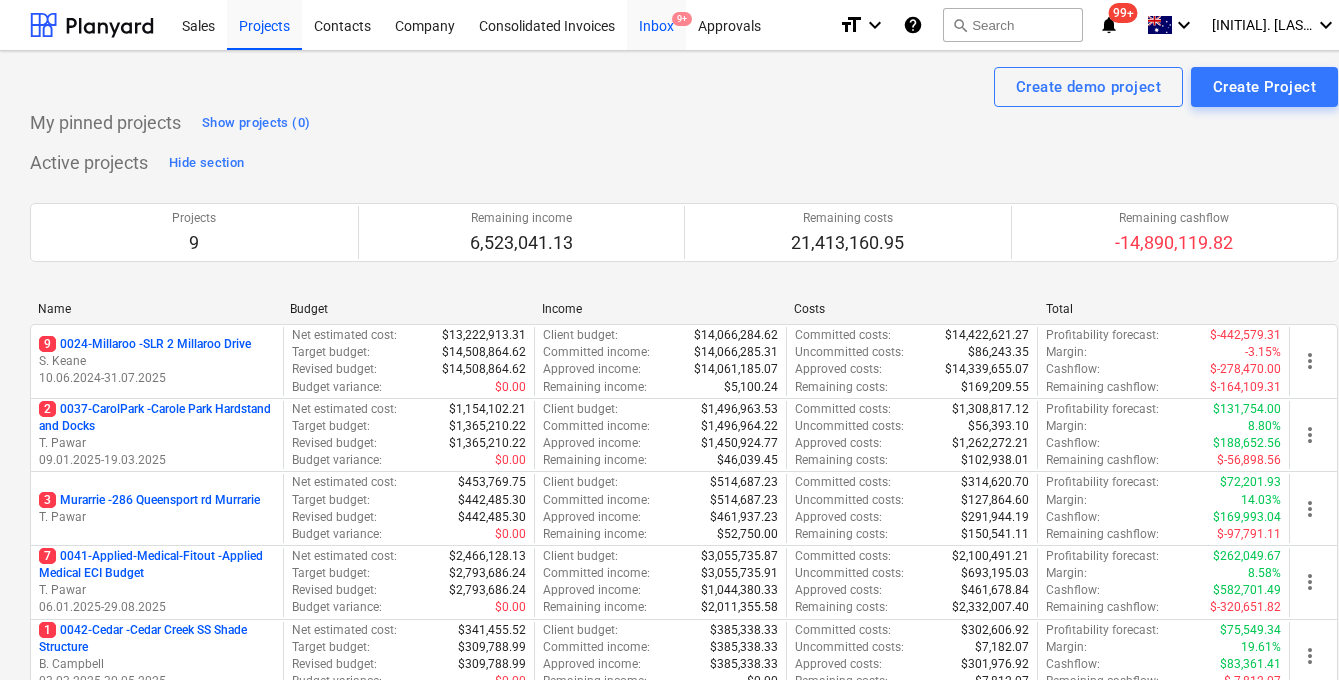 click on "Inbox 9+" at bounding box center [656, 24] 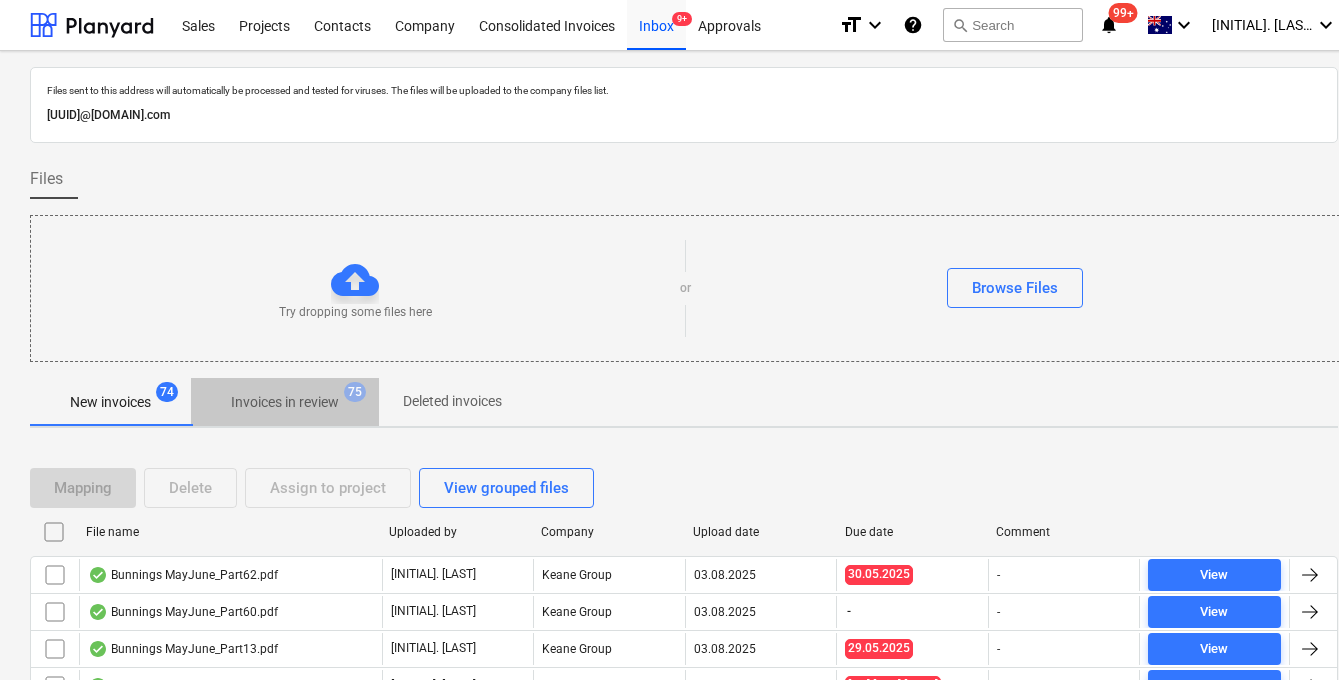 click on "Invoices in review" at bounding box center [285, 402] 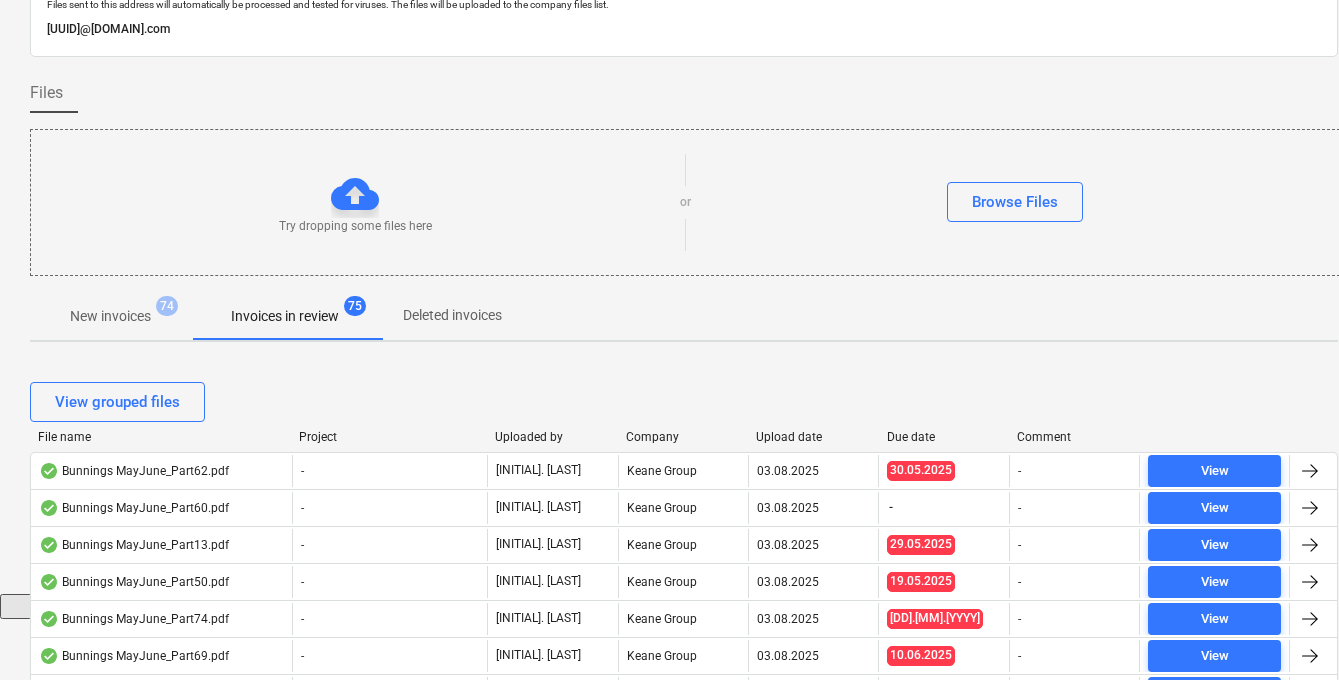 scroll, scrollTop: 0, scrollLeft: 0, axis: both 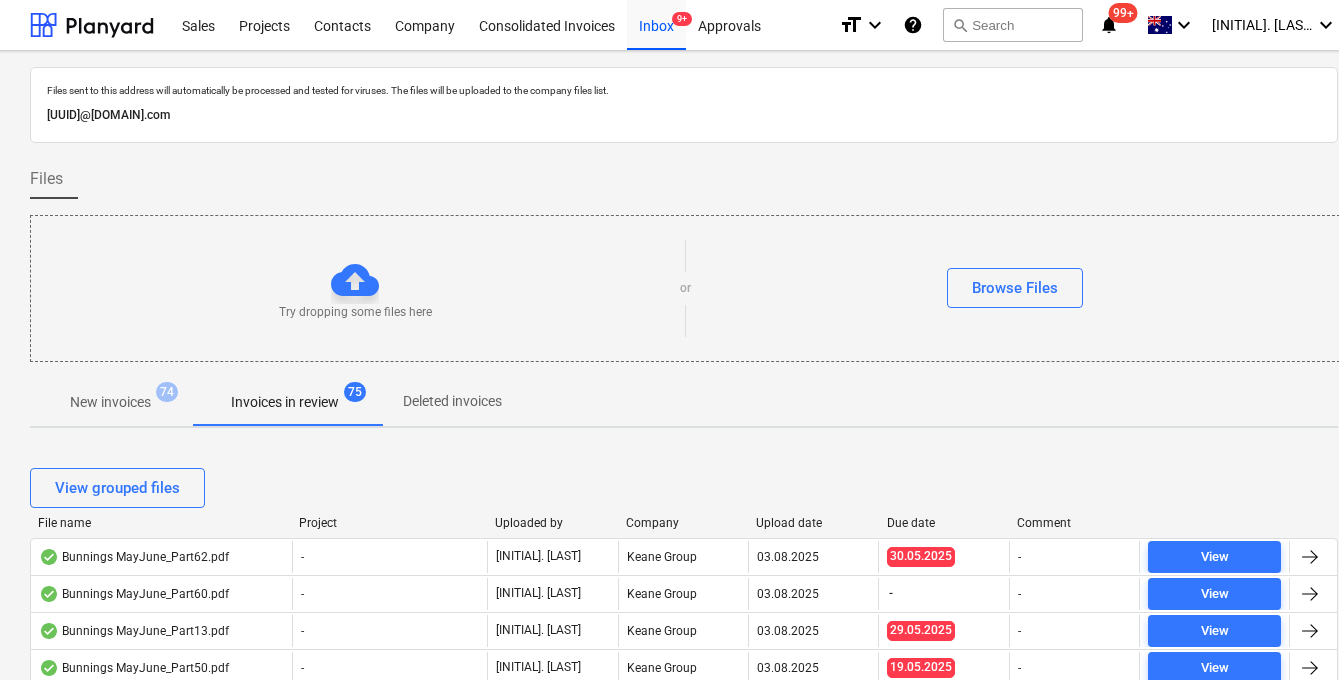 click on "File name" at bounding box center [160, 523] 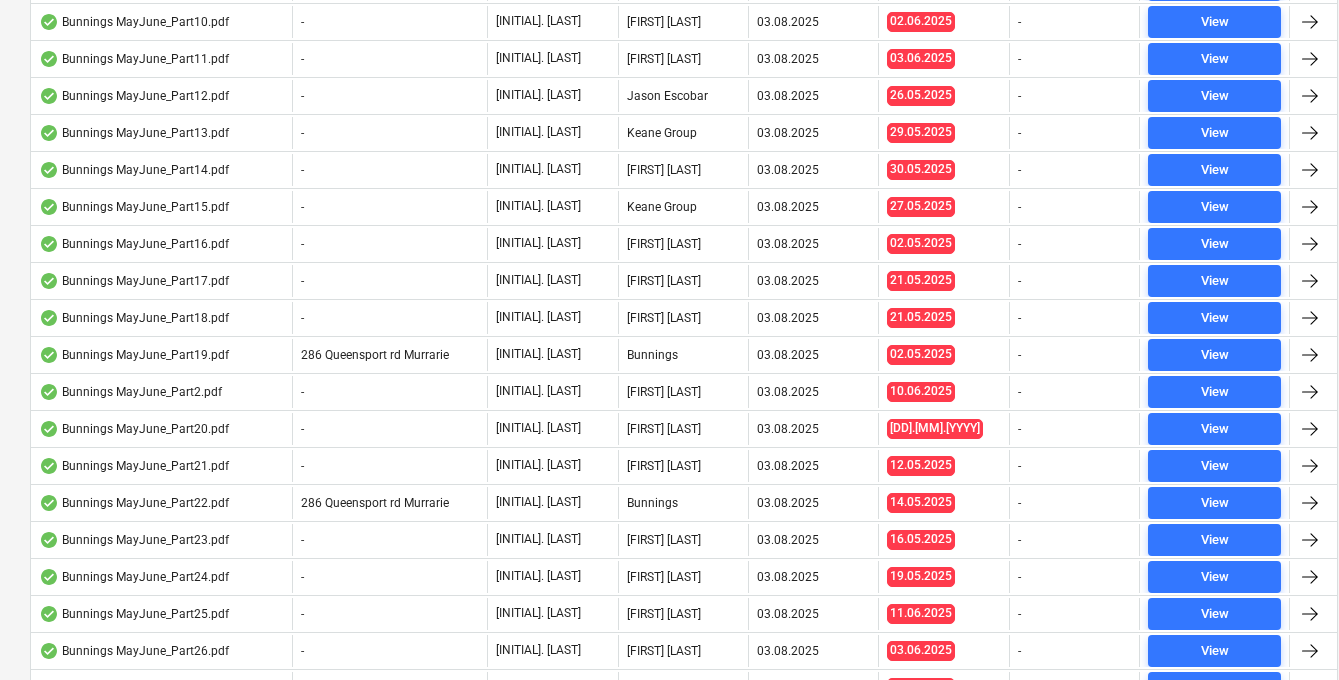 scroll, scrollTop: 1144, scrollLeft: 0, axis: vertical 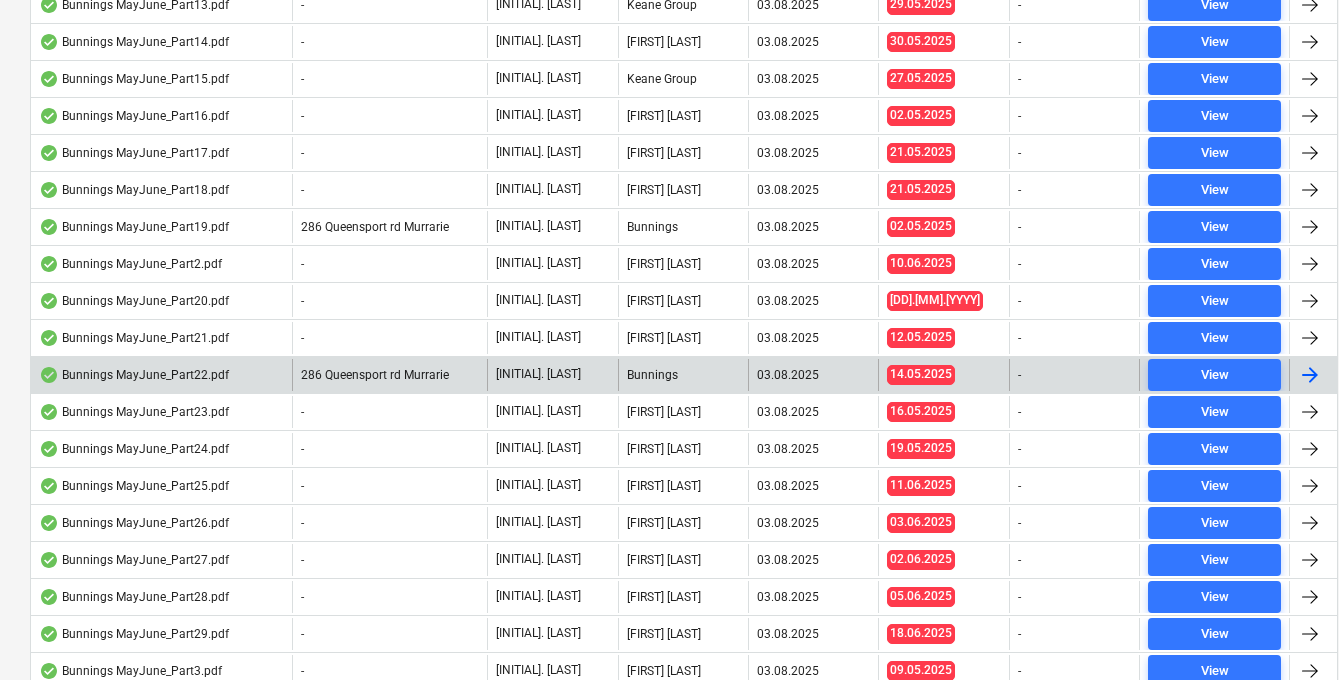 click on "Bunnings MayJune_Part22.pdf" at bounding box center (134, 375) 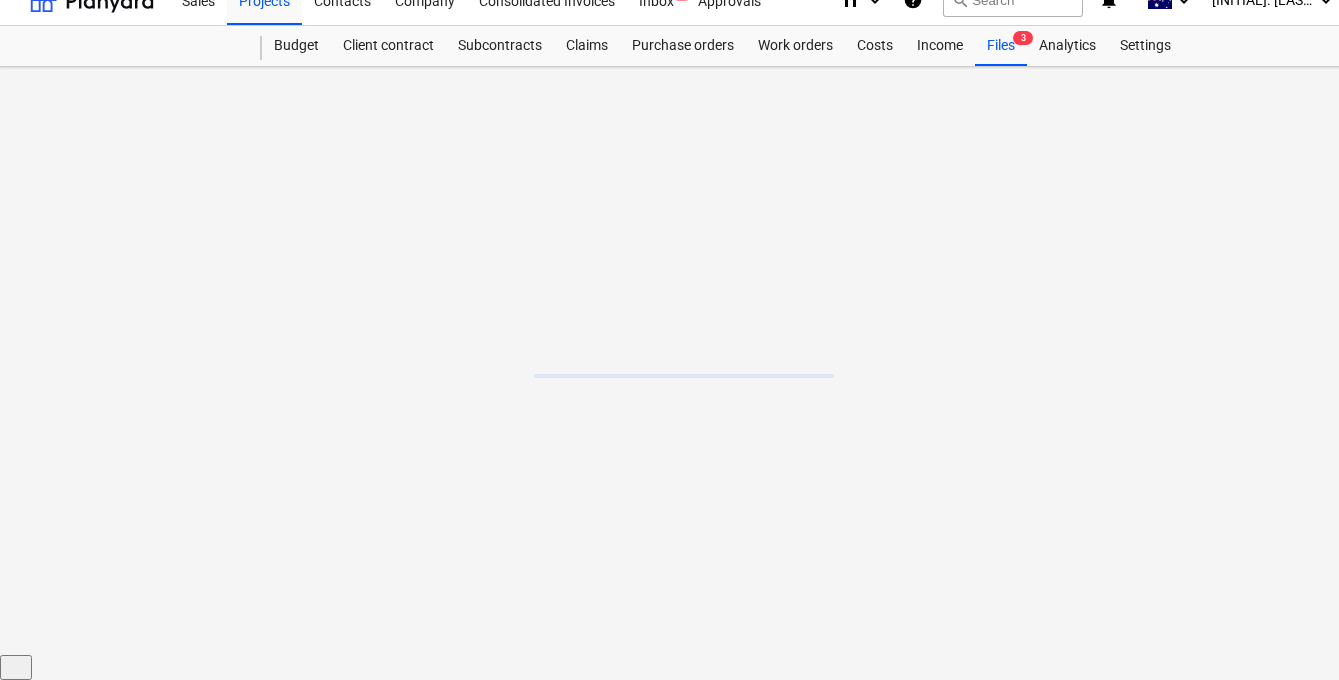 scroll, scrollTop: 0, scrollLeft: 0, axis: both 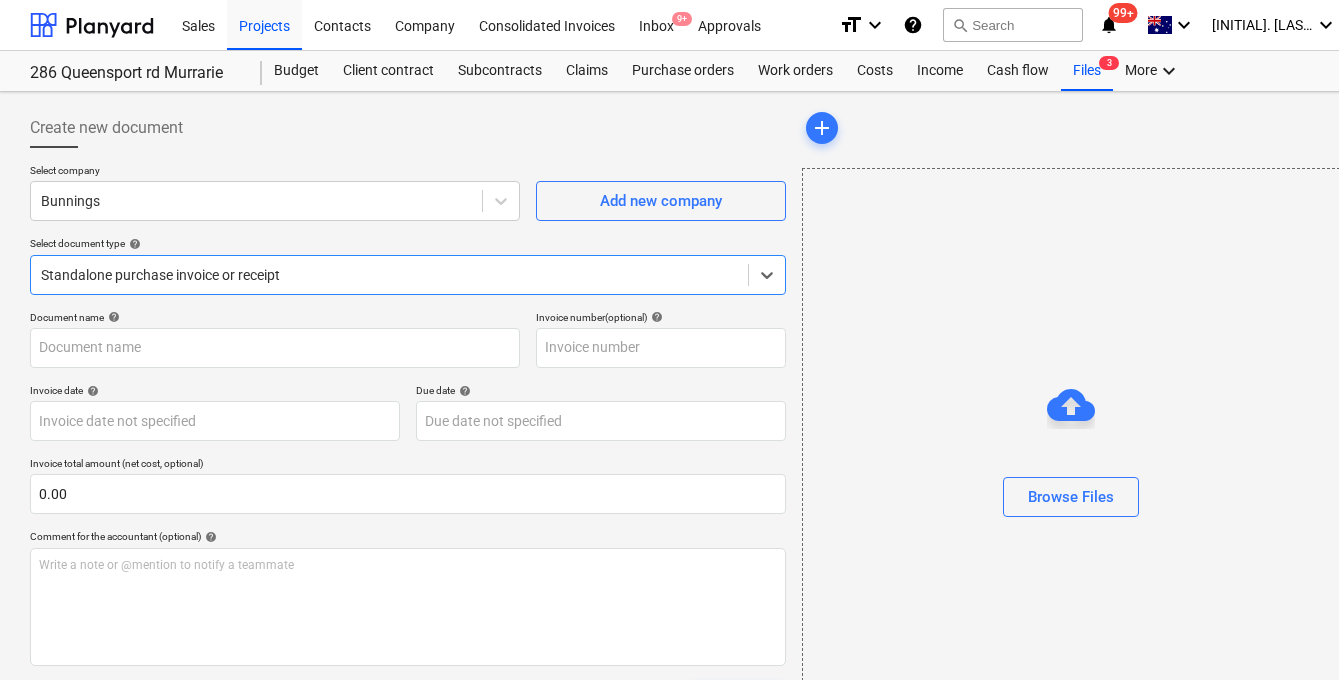 type on "[NUMBER]" 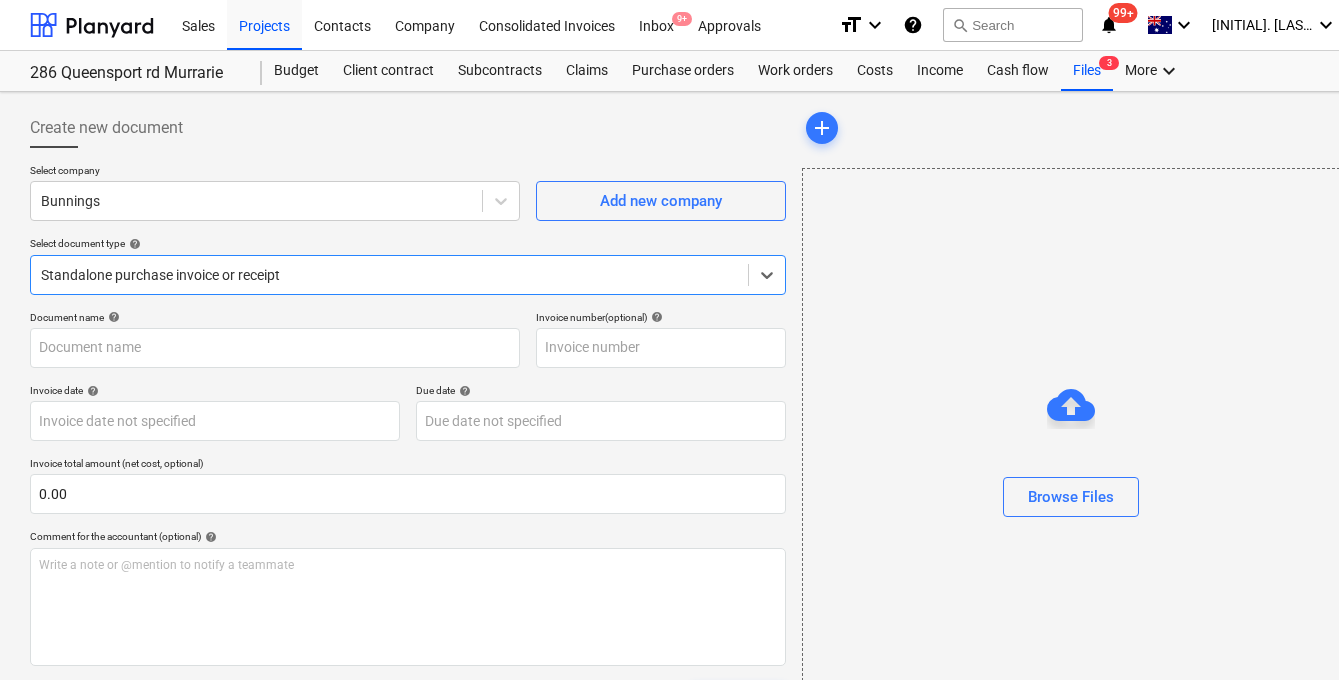 type on "[NUMBER]" 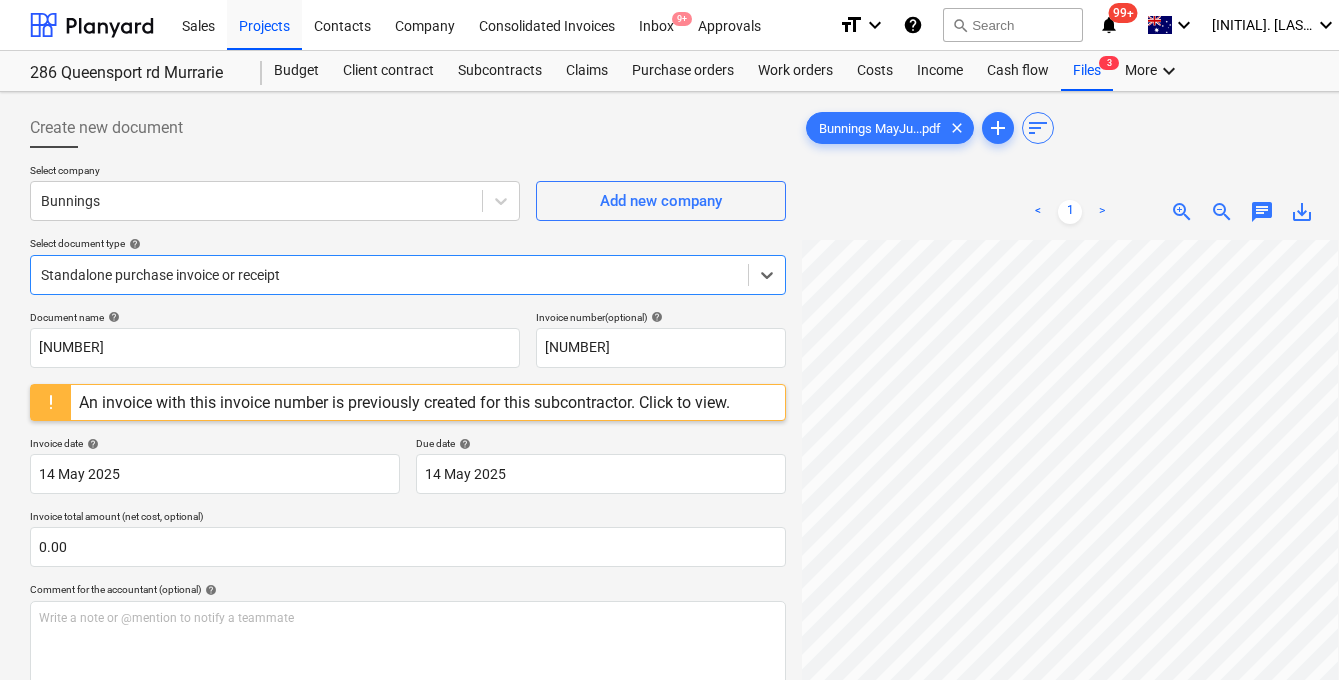 click on "save_alt" at bounding box center [1302, 212] 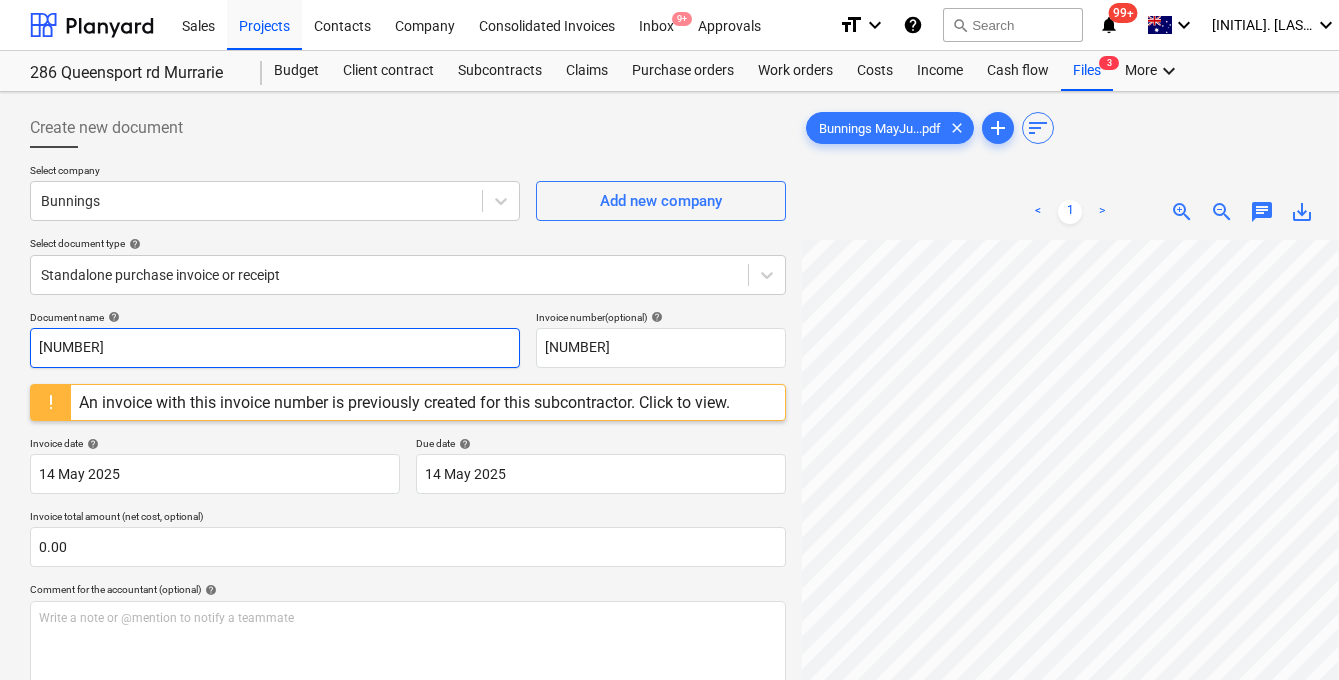 drag, startPoint x: 212, startPoint y: 352, endPoint x: -47, endPoint y: 349, distance: 259.01736 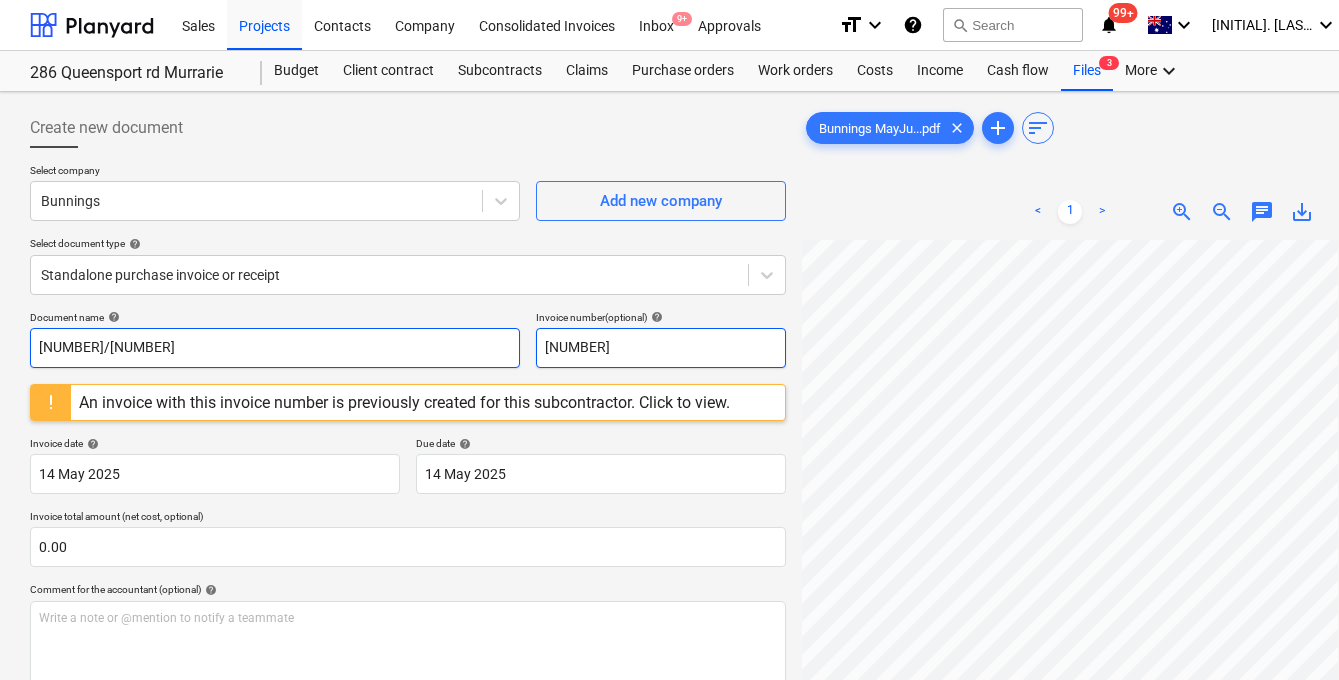 type on "8026/01829640" 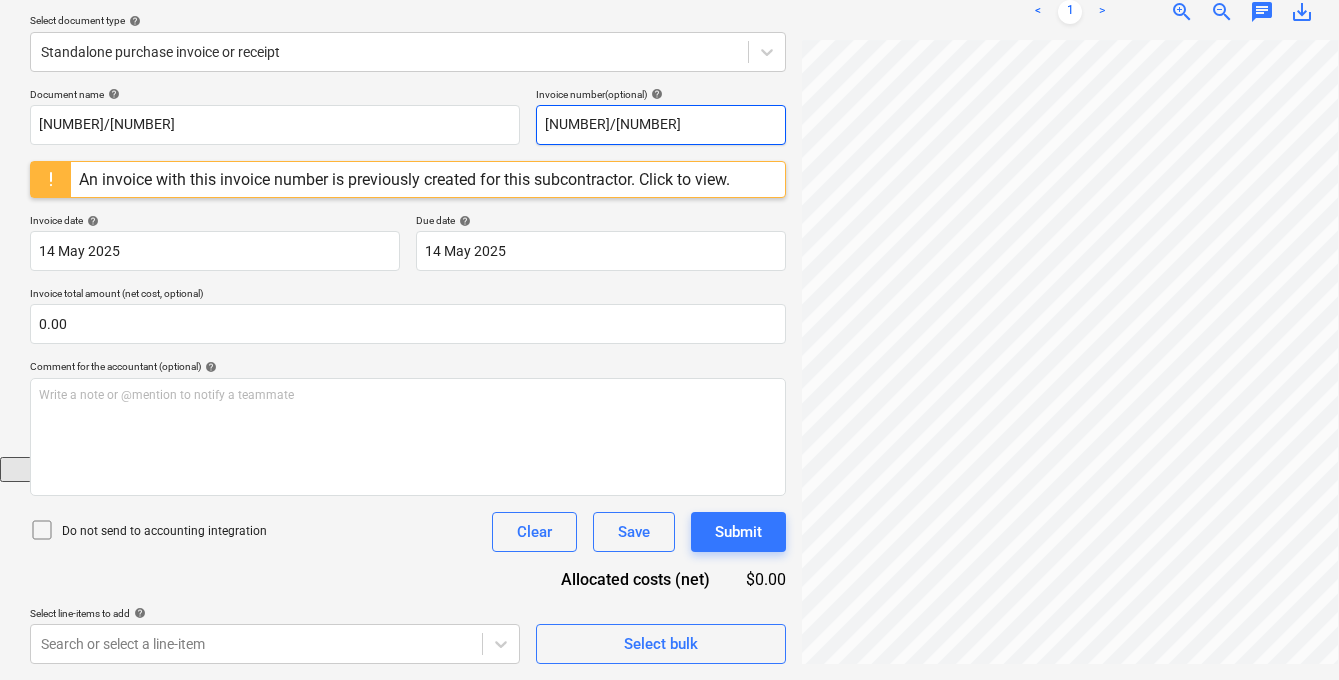 scroll, scrollTop: 207, scrollLeft: 0, axis: vertical 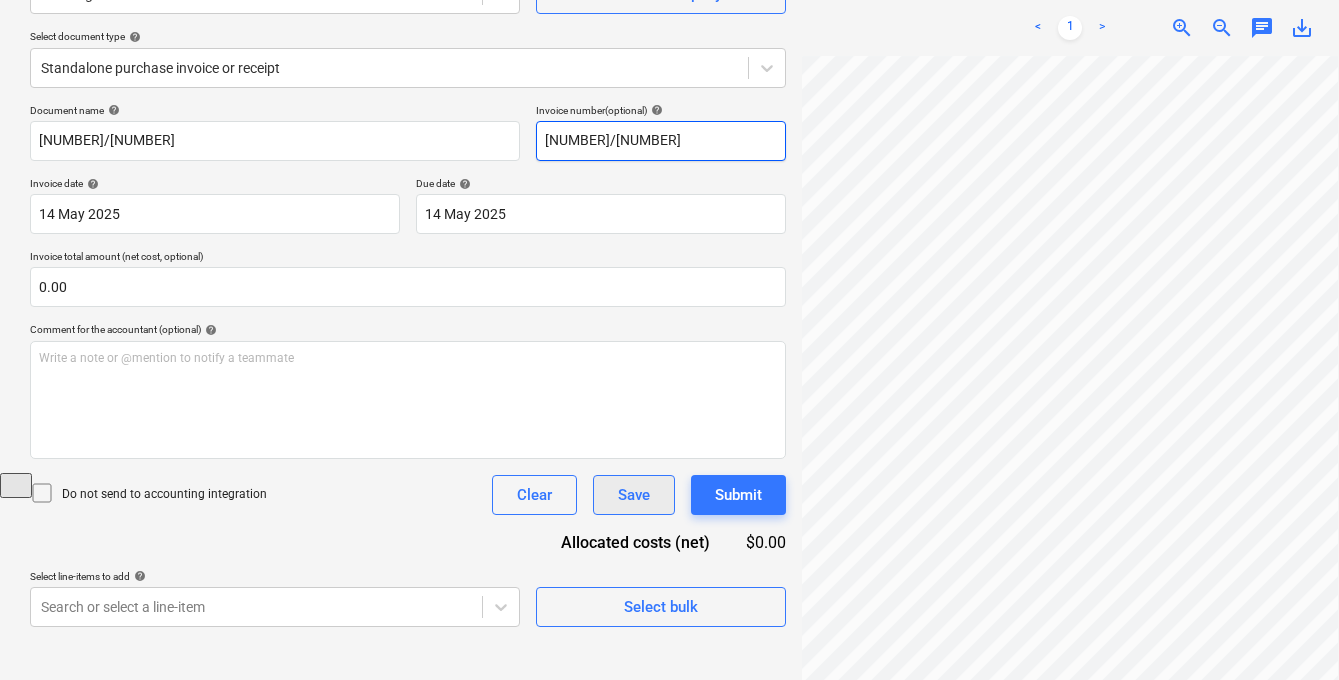 type on "8026/01829640" 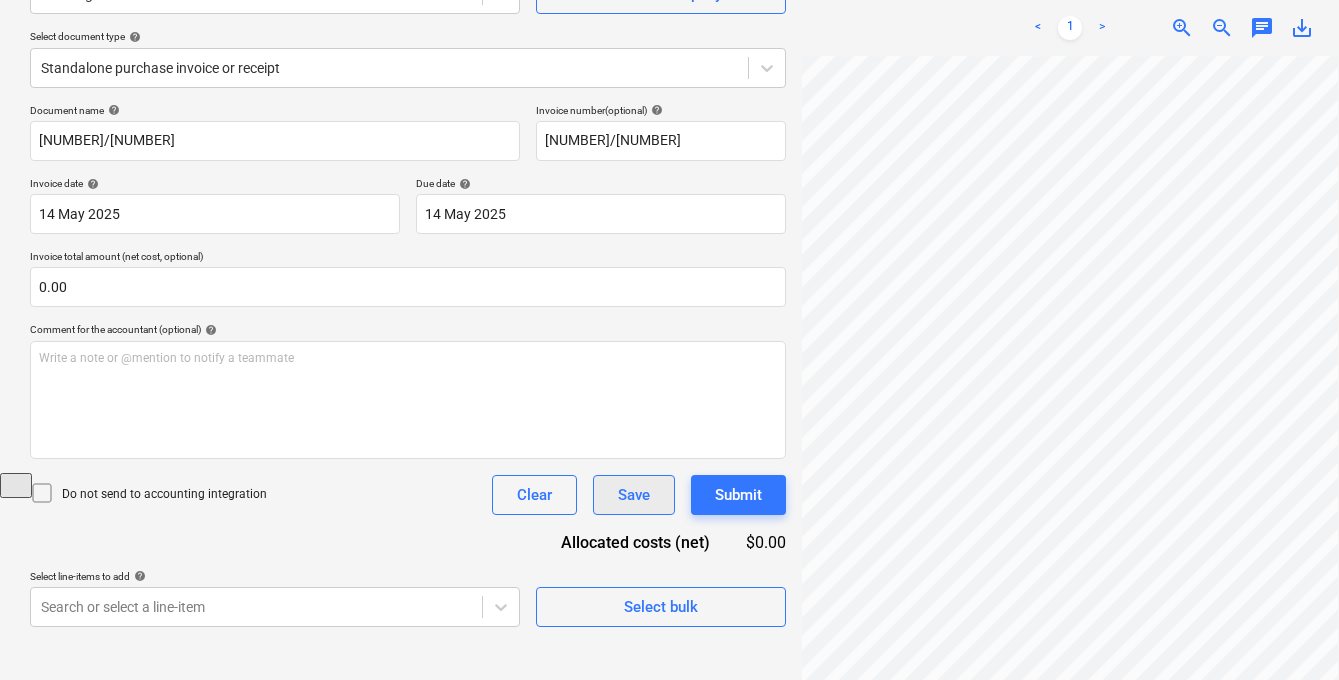 click on "Save" at bounding box center [634, 495] 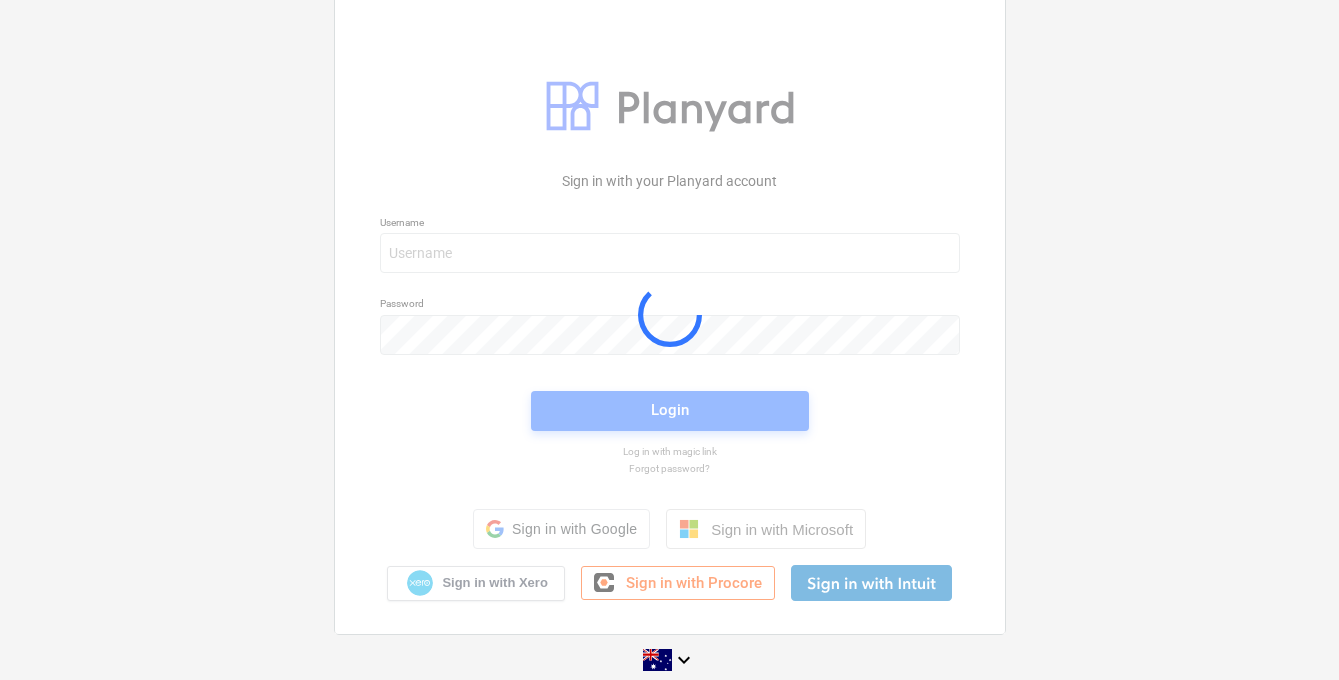 scroll, scrollTop: 21, scrollLeft: 0, axis: vertical 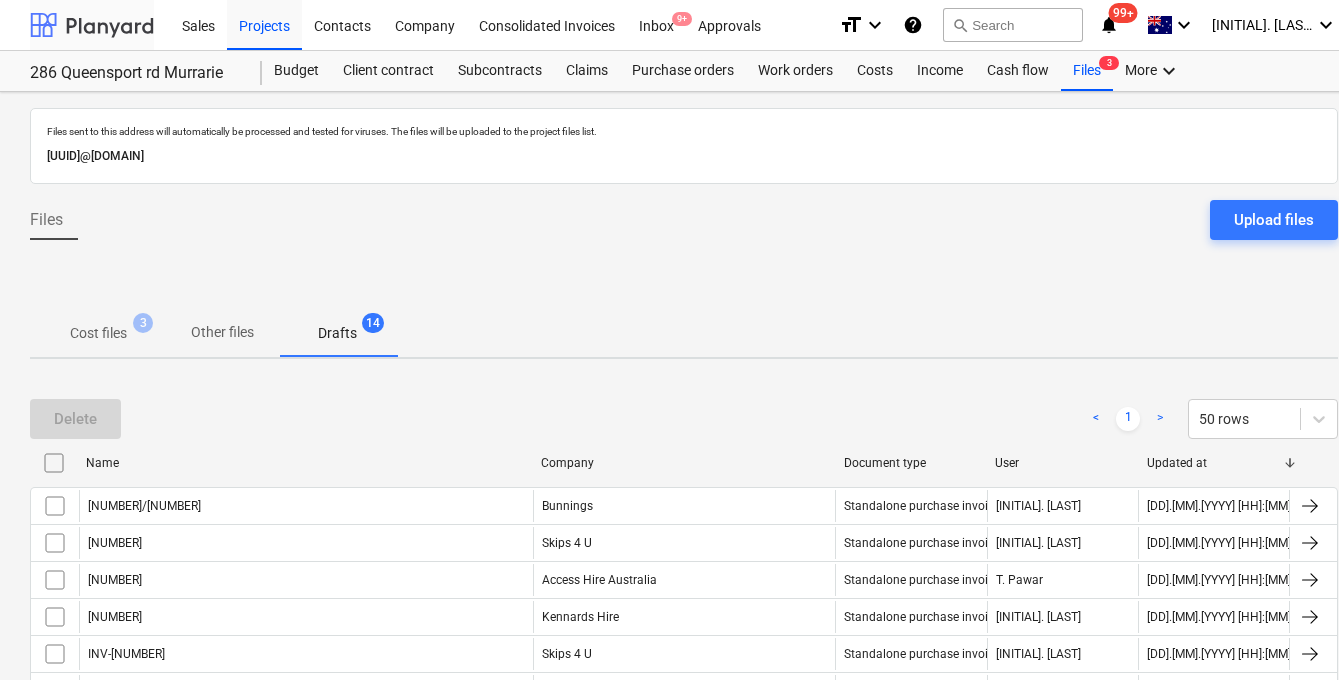 click at bounding box center [92, 25] 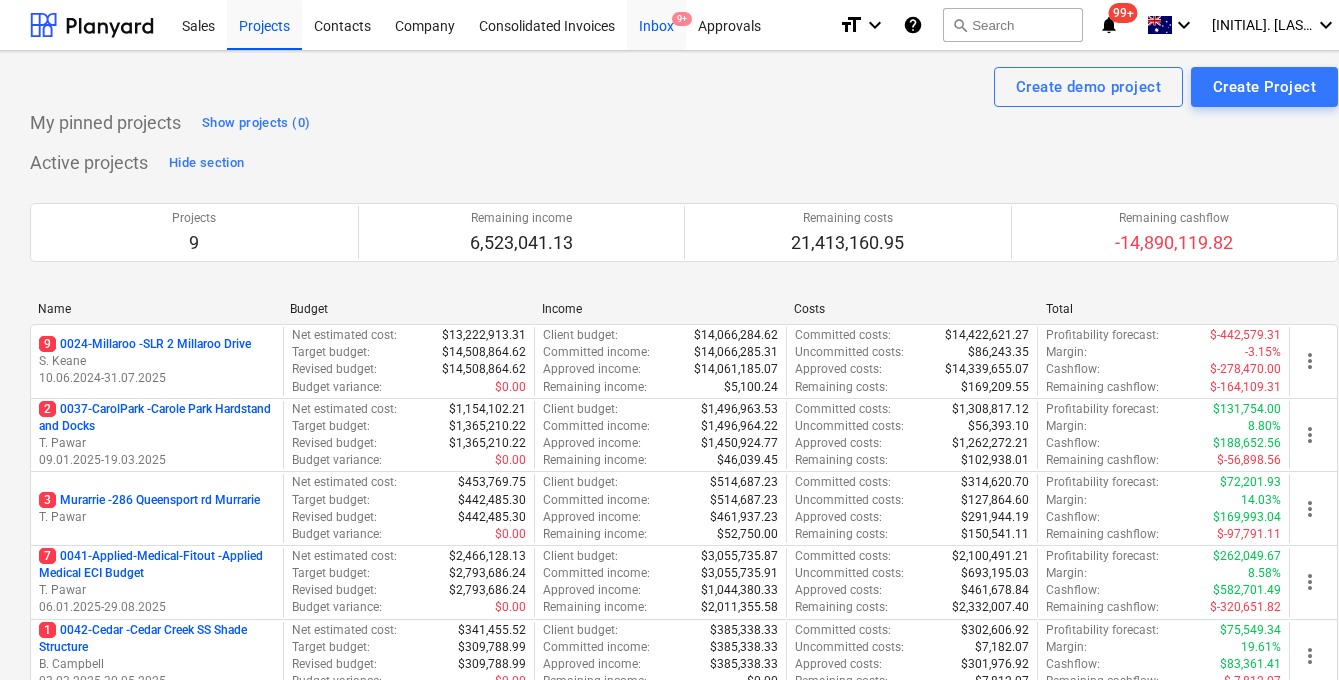 click on "Inbox 9+" at bounding box center (656, 24) 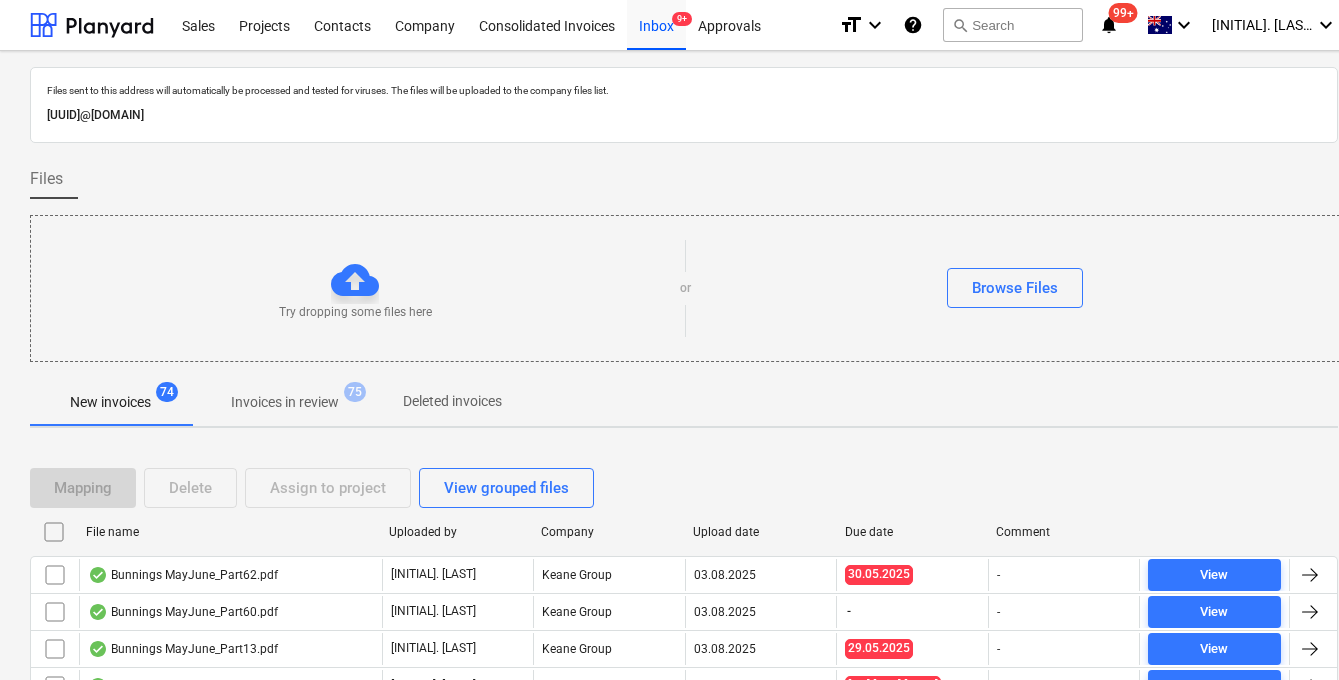 click on "Invoices in review" at bounding box center [285, 402] 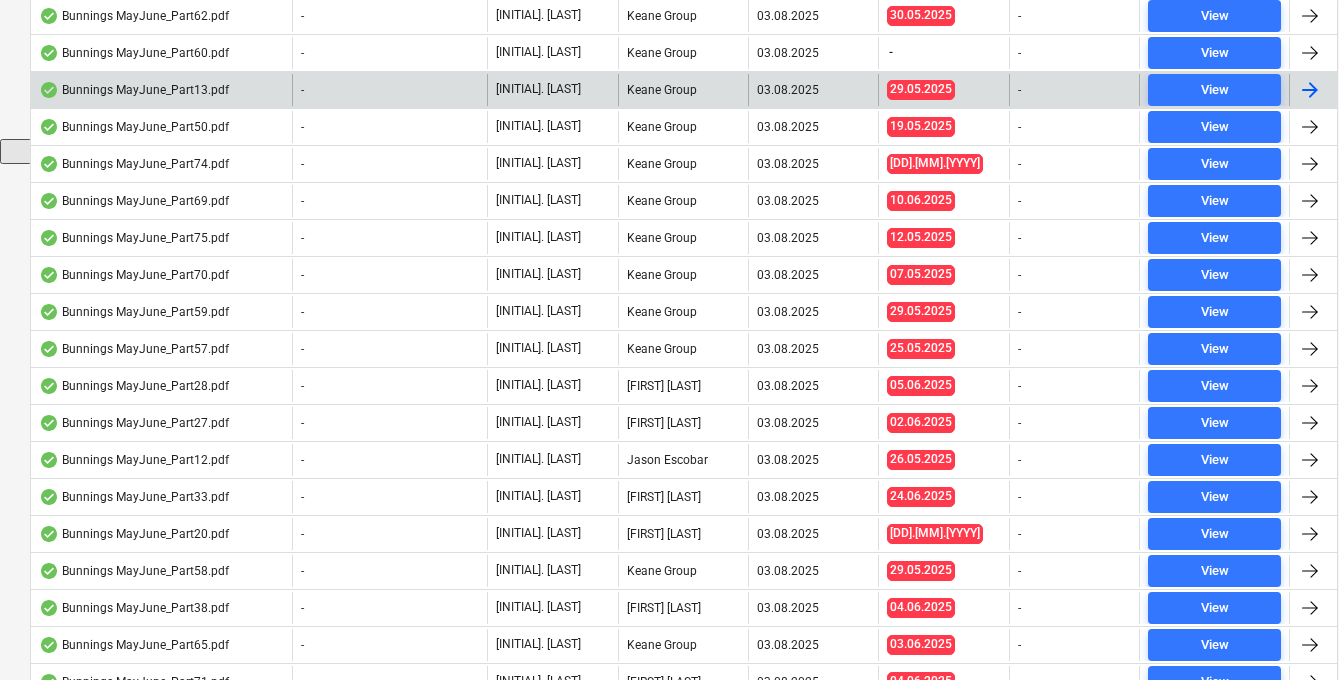 scroll, scrollTop: 0, scrollLeft: 0, axis: both 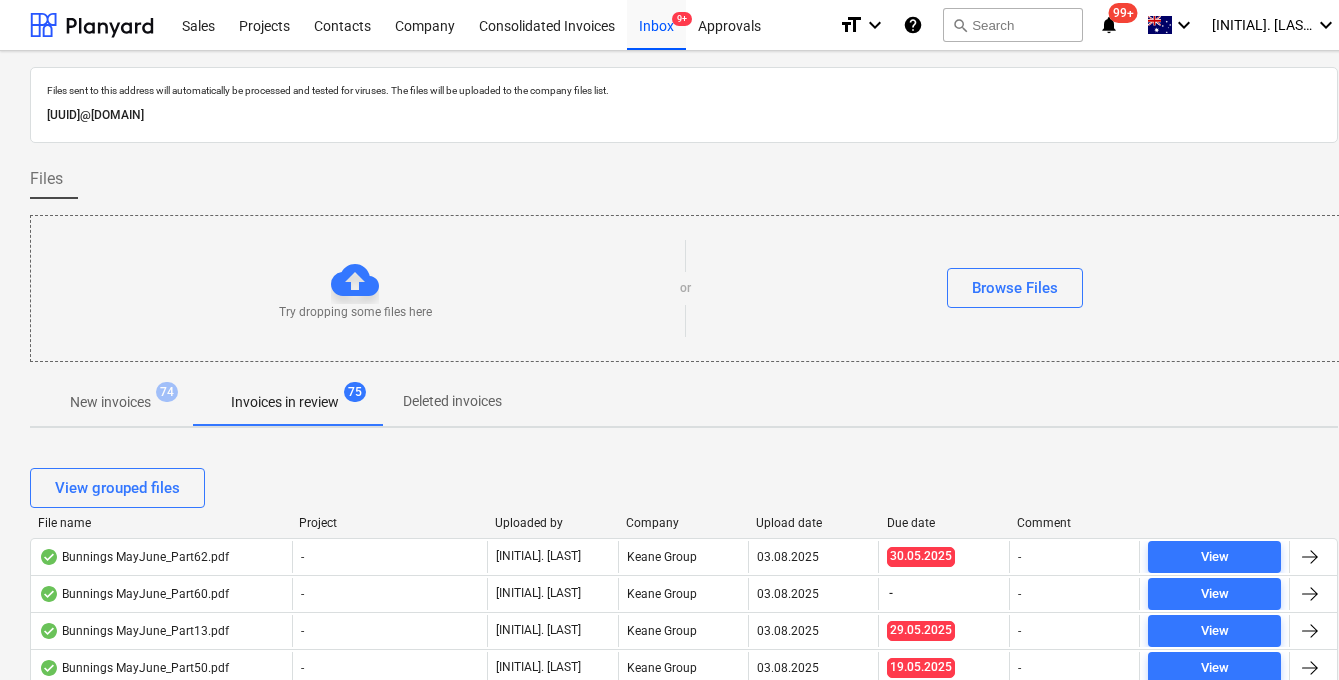 click on "File name" at bounding box center [160, 523] 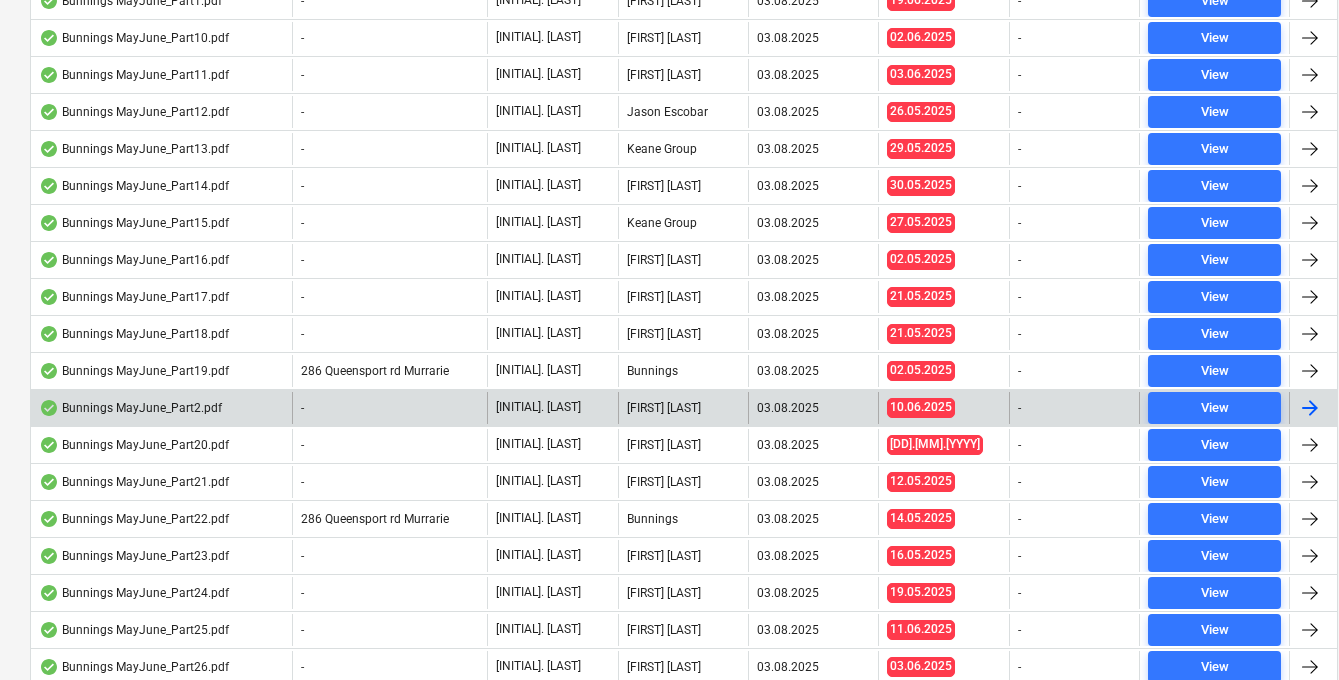 scroll, scrollTop: 1003, scrollLeft: 0, axis: vertical 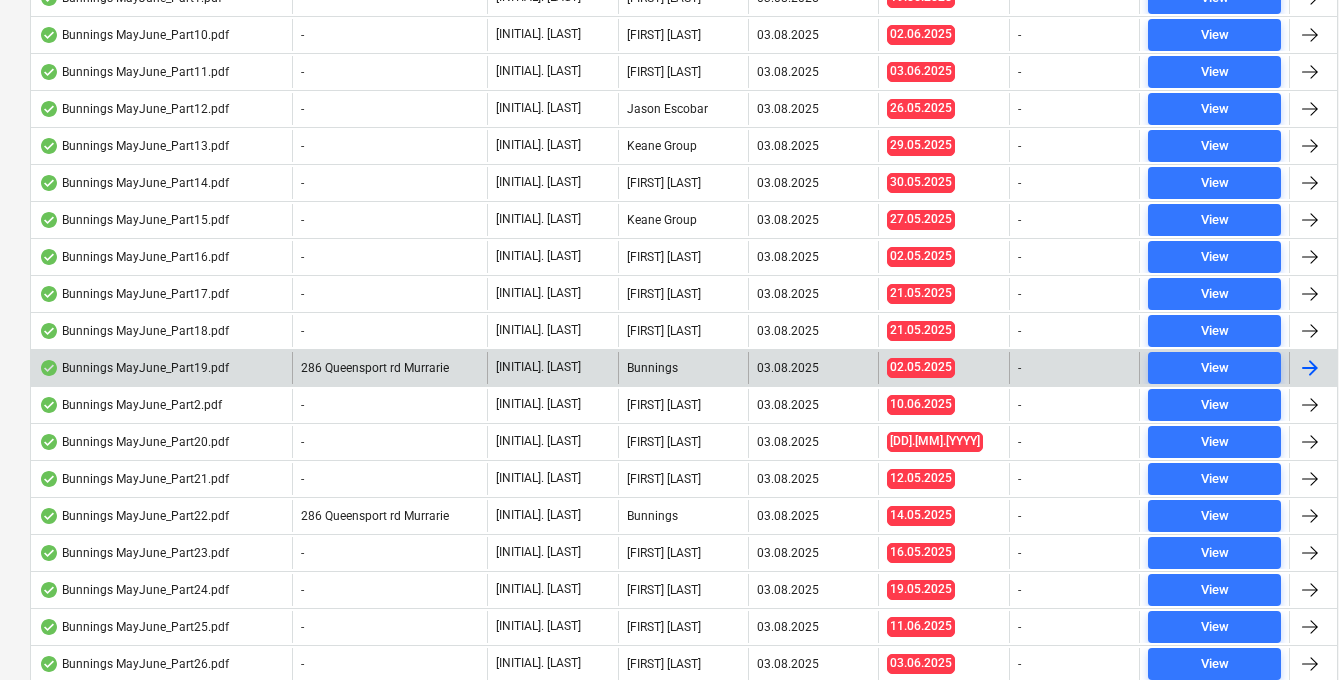 click on "286 Queensport rd Murrarie" at bounding box center [375, 368] 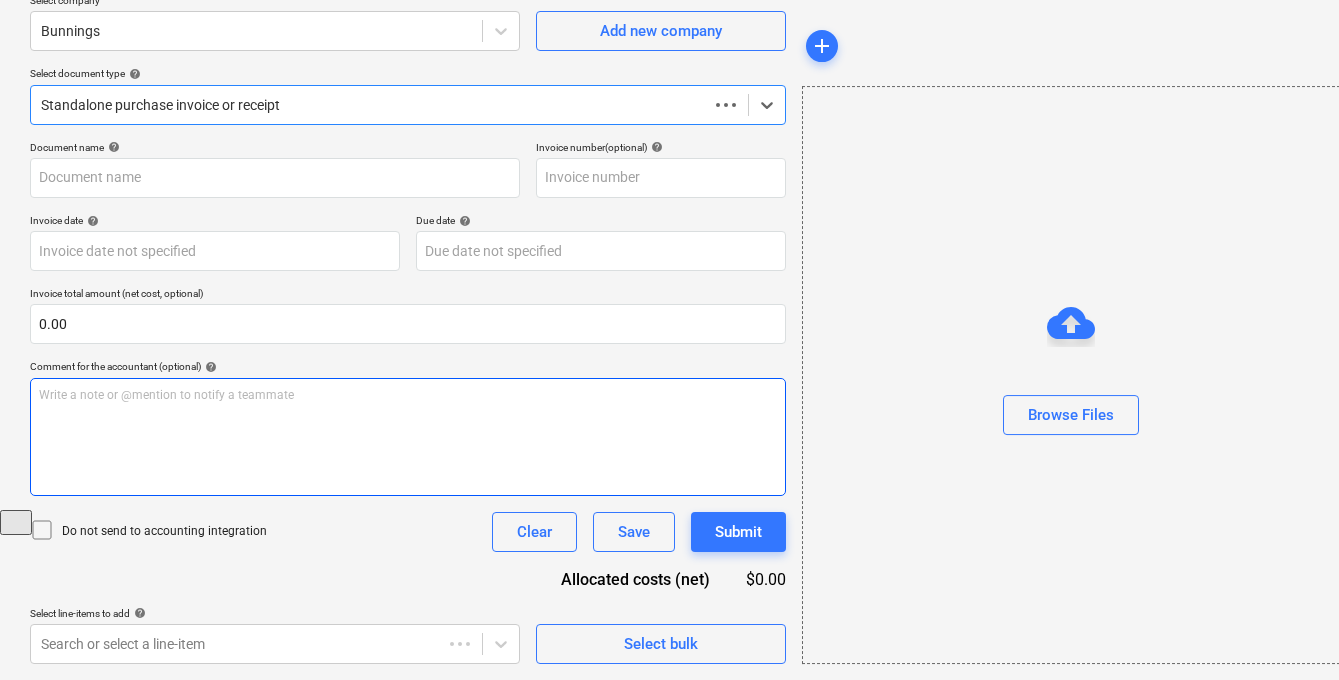 type on "8026/09529490" 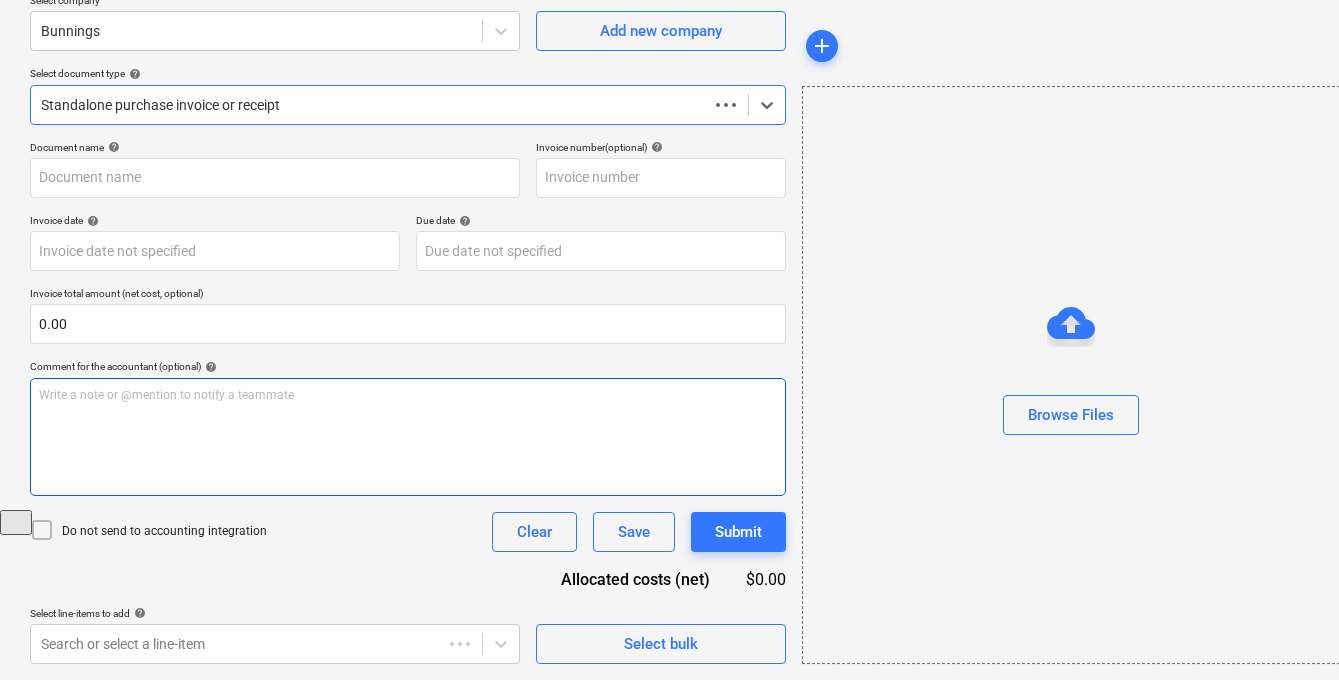 type on "8026/09529490" 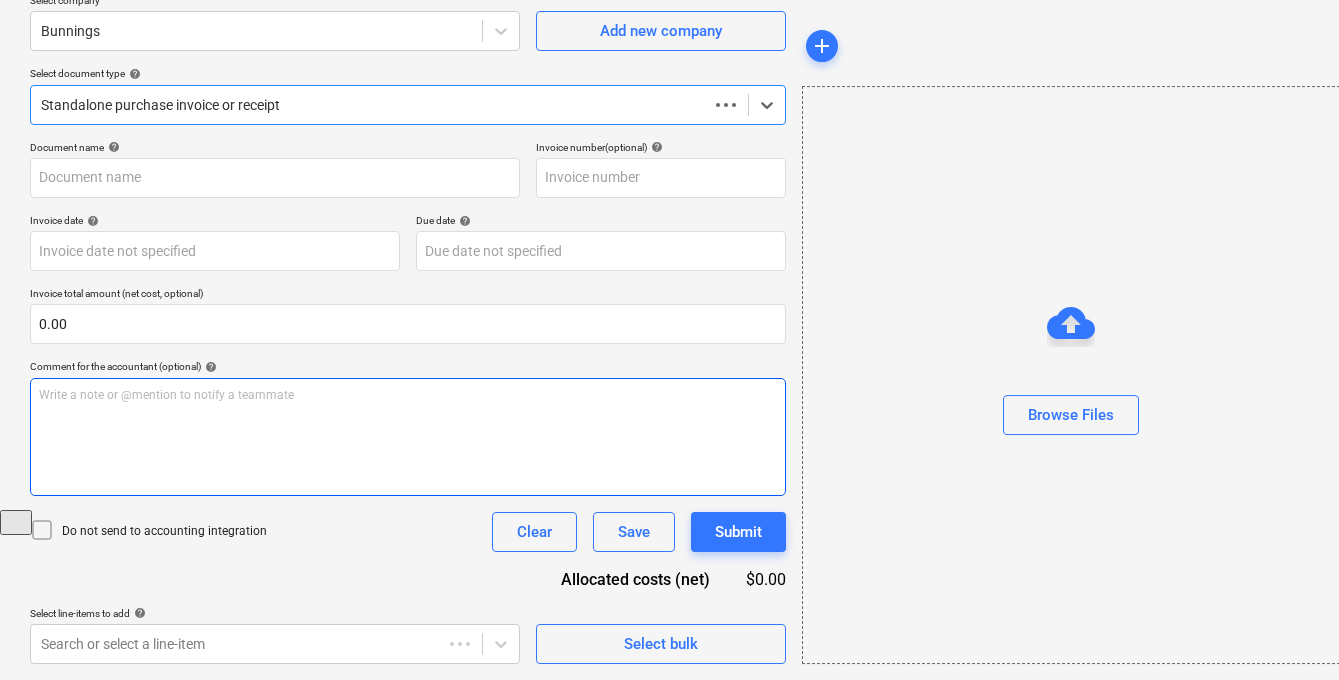 type on "02 May 2025" 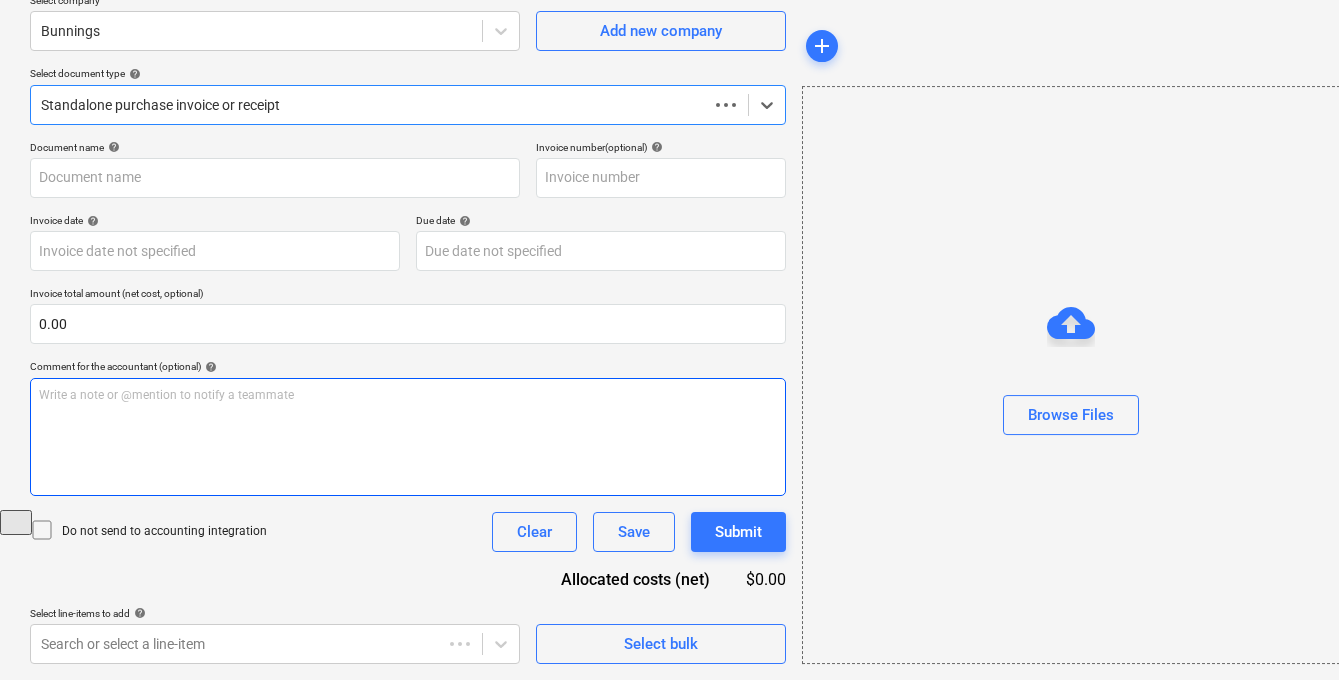 type on "02 May 2025" 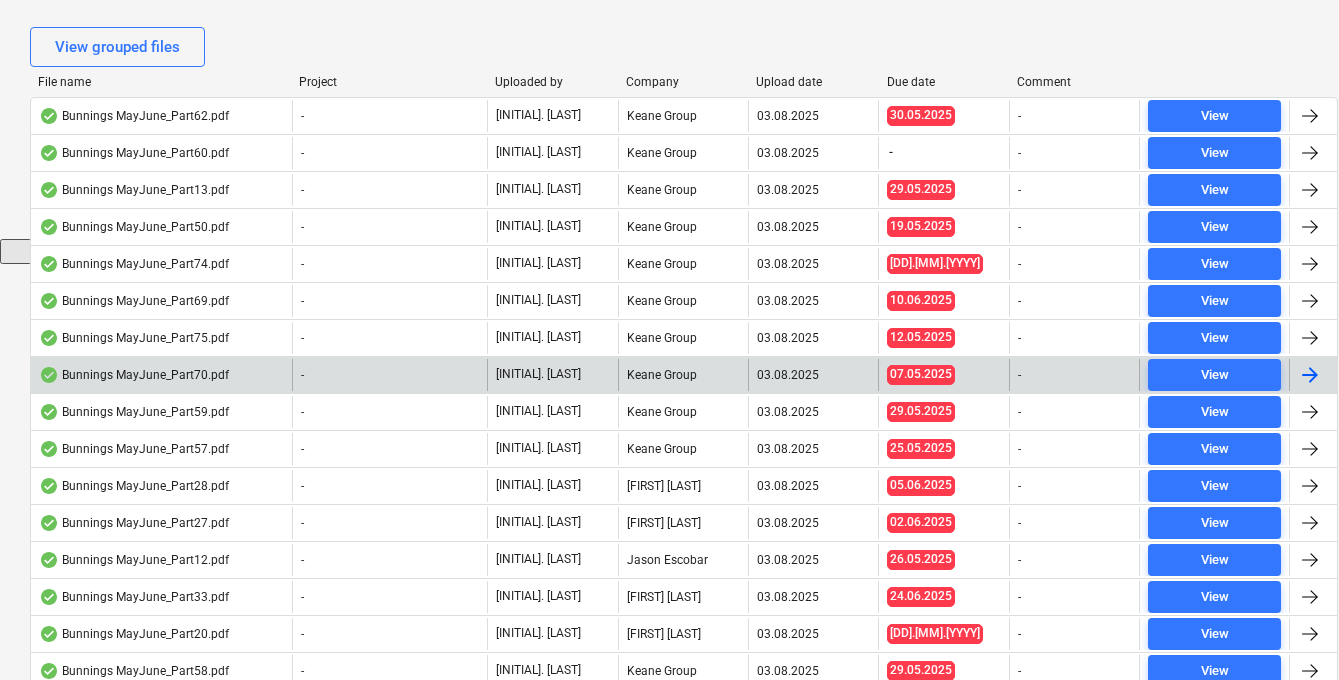 scroll, scrollTop: 120, scrollLeft: 0, axis: vertical 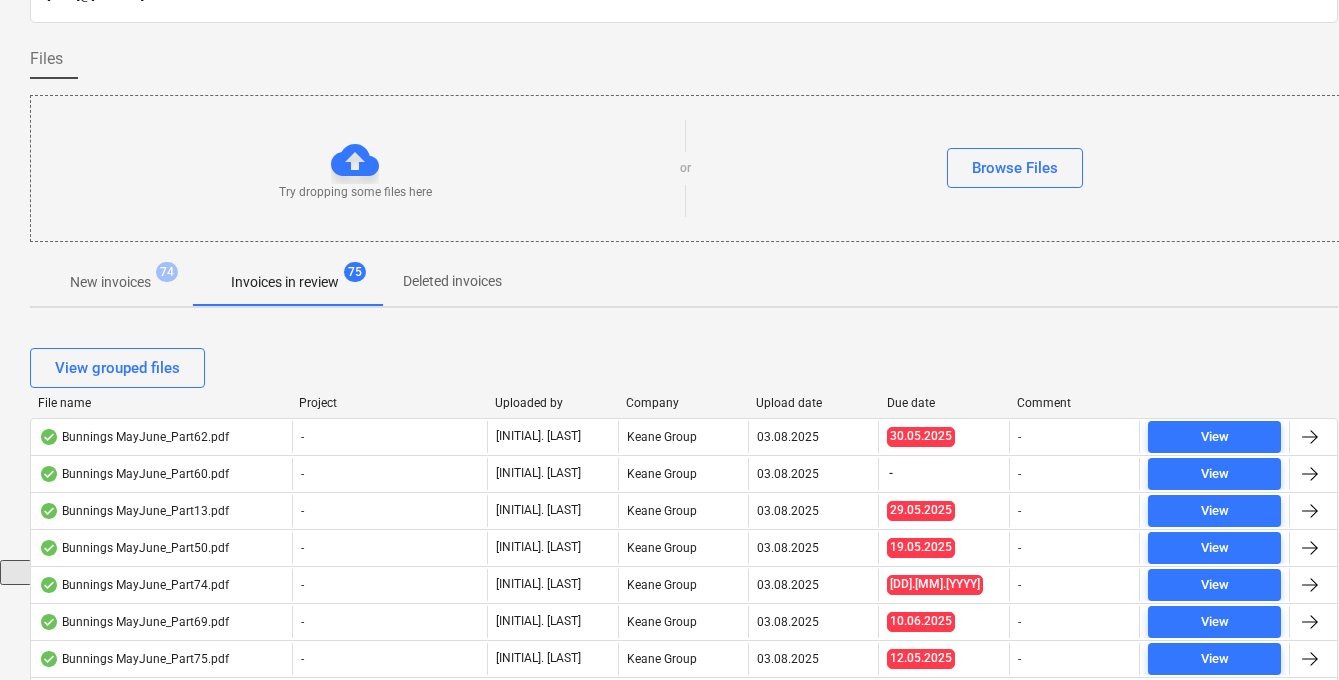 click on "New invoices" at bounding box center (110, 282) 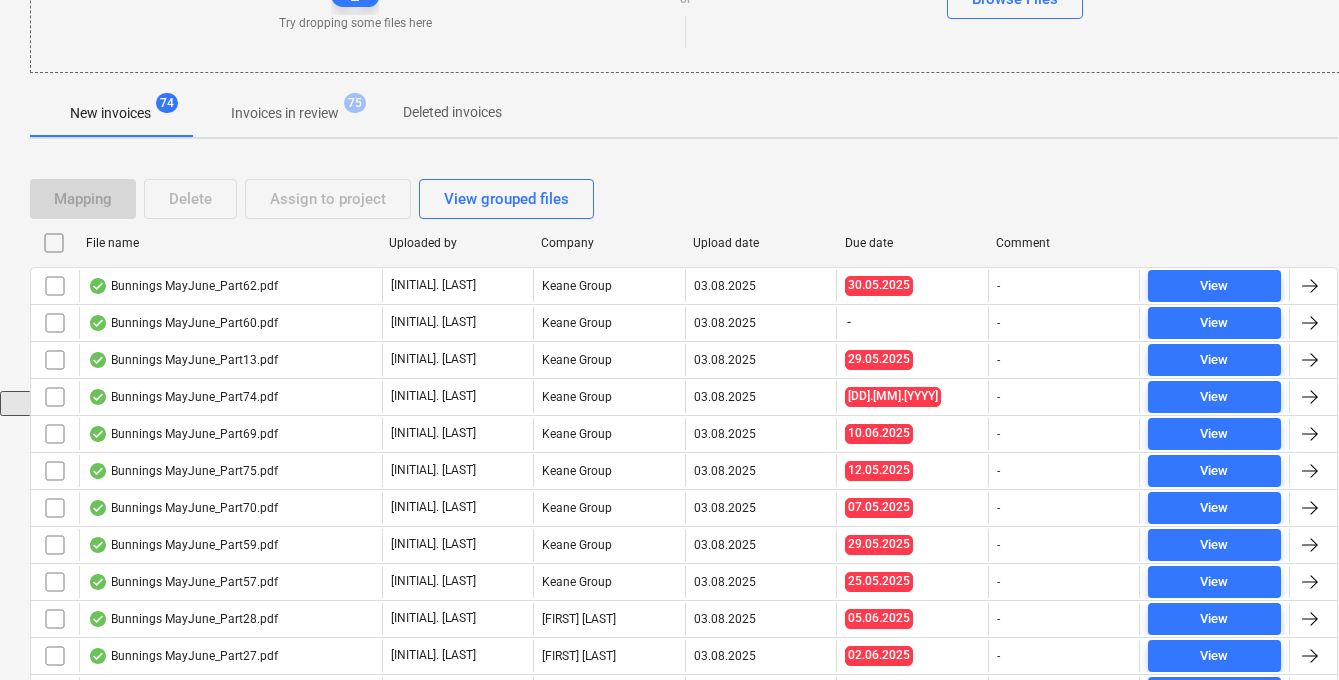 scroll, scrollTop: 300, scrollLeft: 0, axis: vertical 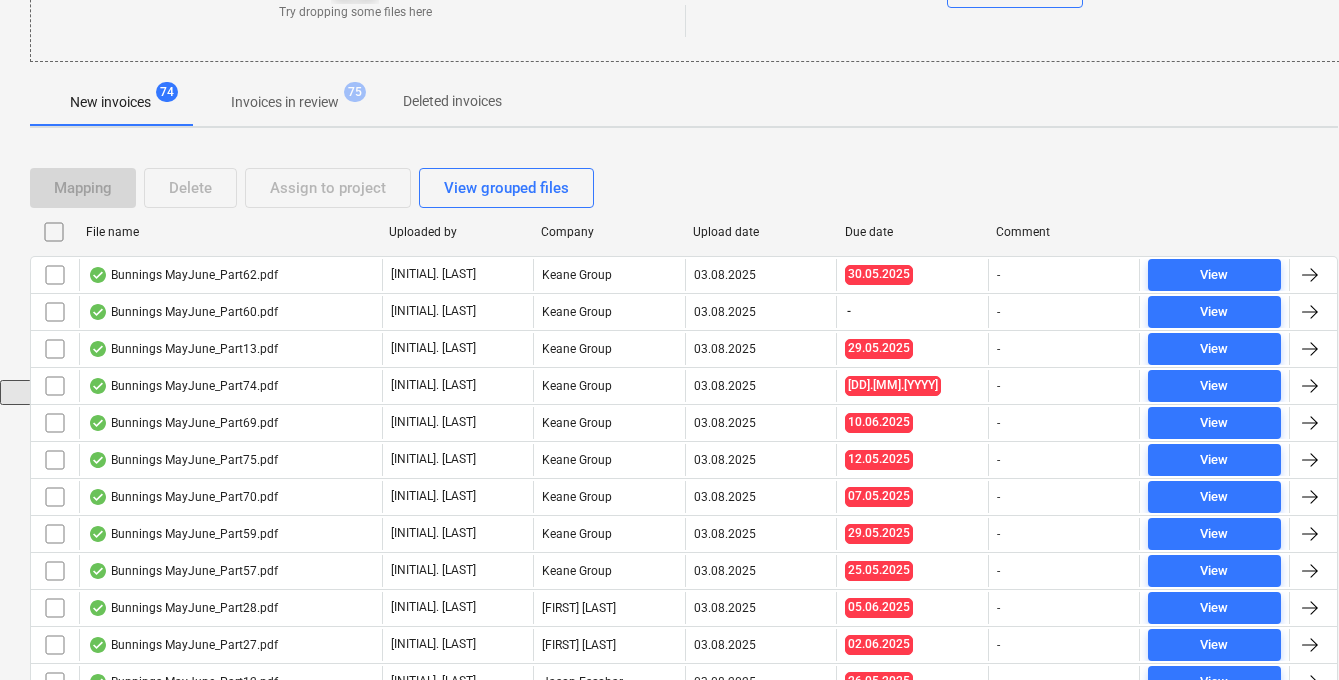 click at bounding box center [54, 232] 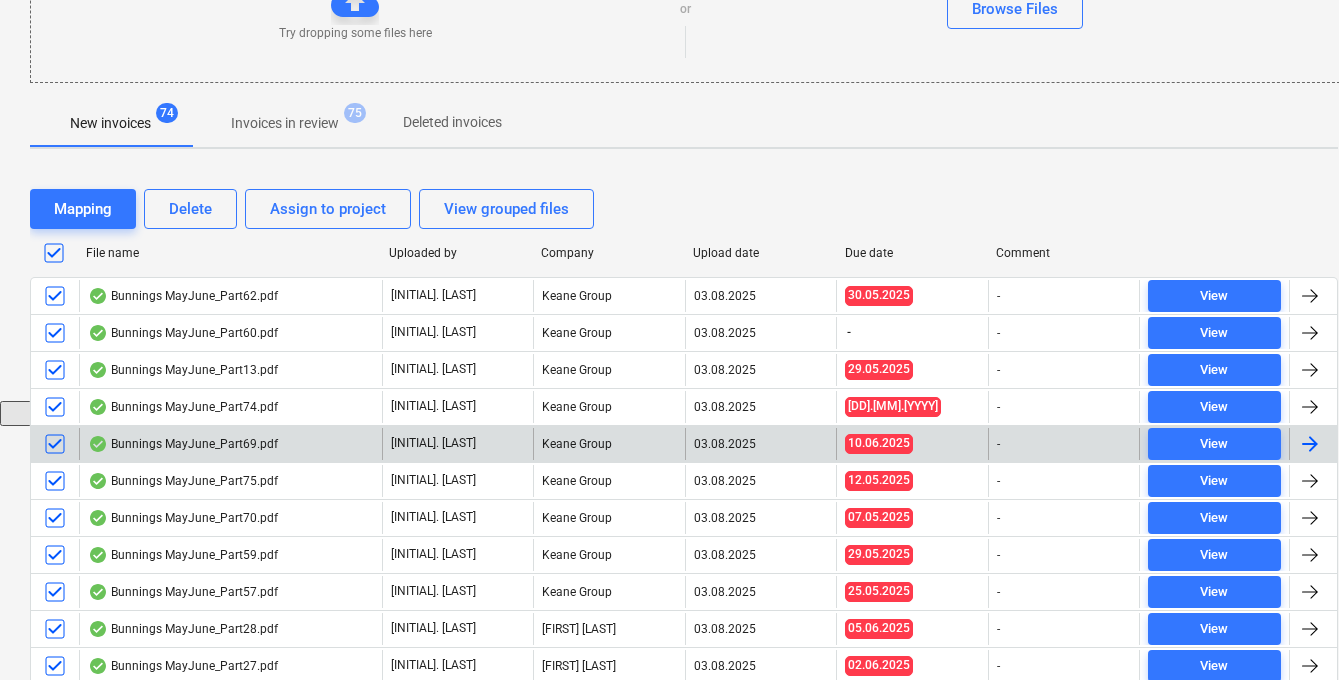 scroll, scrollTop: 210, scrollLeft: 0, axis: vertical 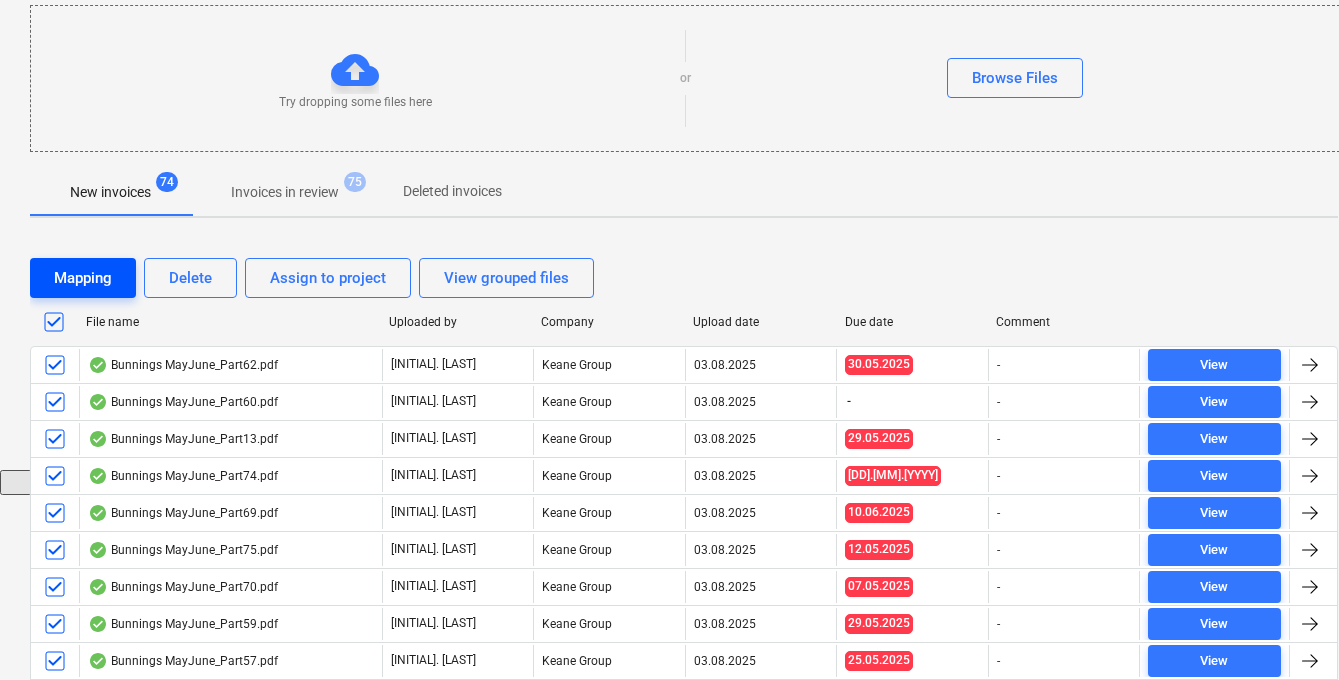 click on "Mapping" at bounding box center [83, 278] 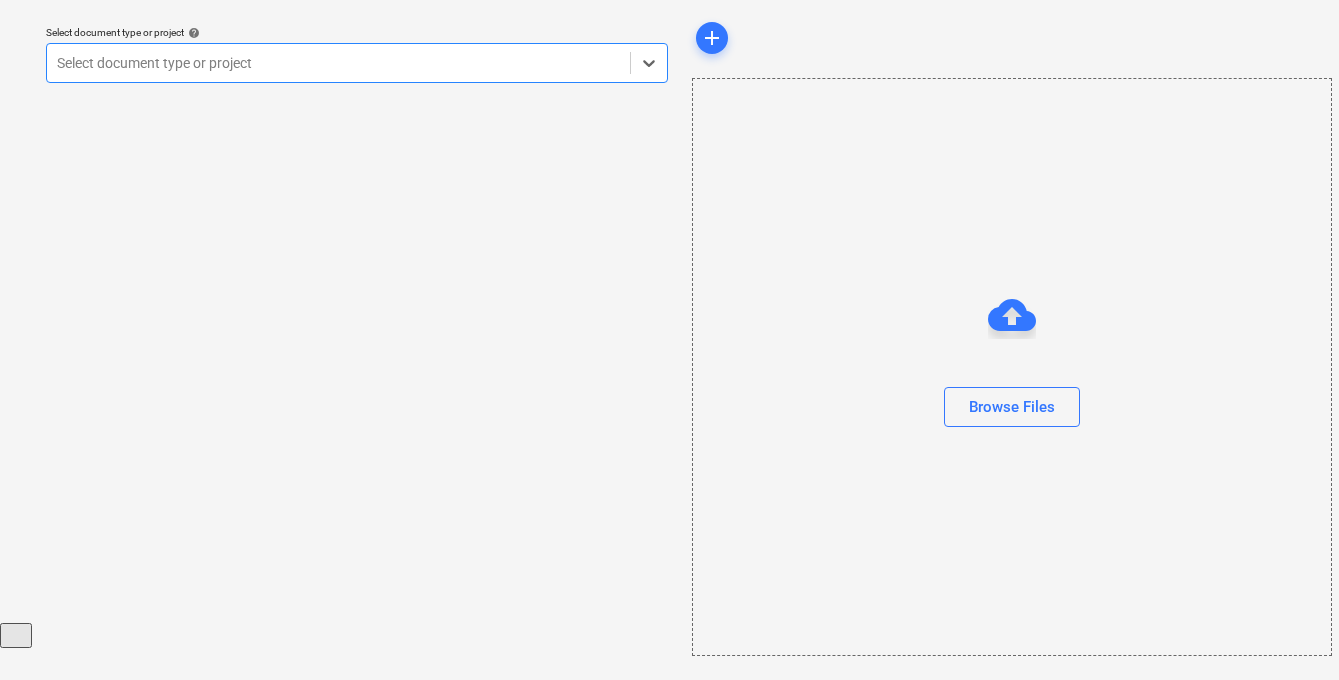 scroll, scrollTop: 57, scrollLeft: 0, axis: vertical 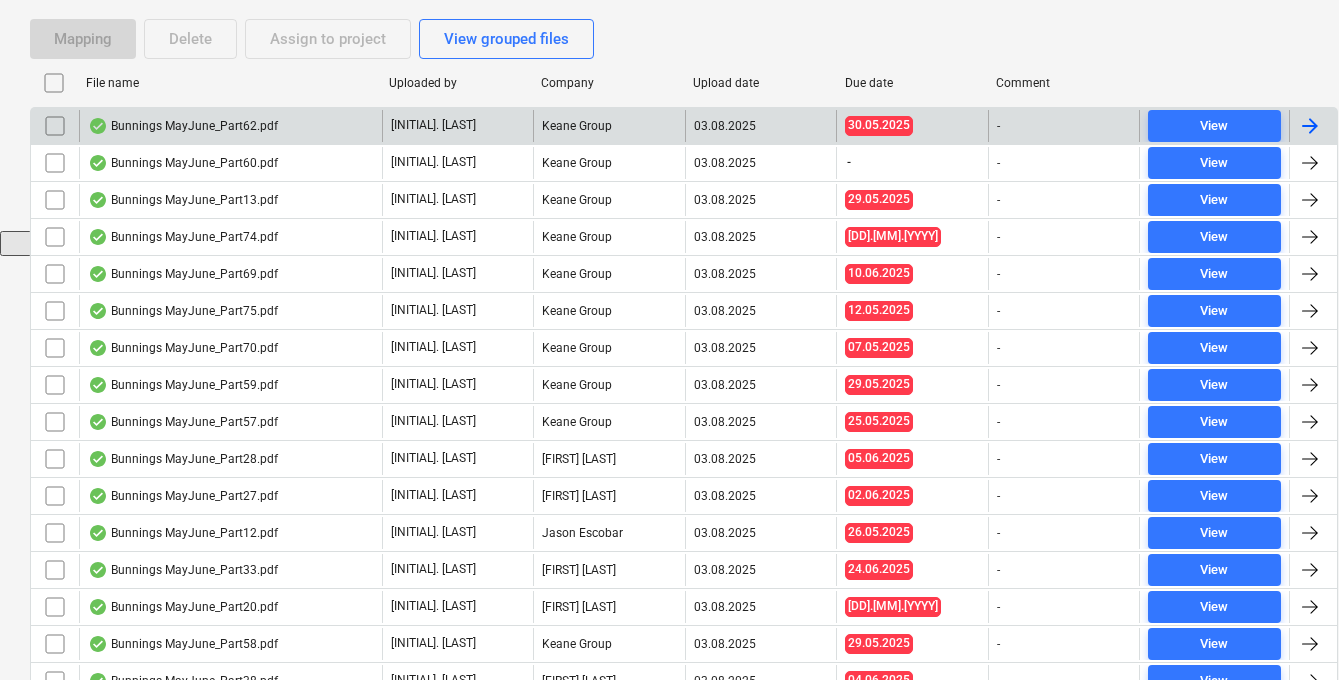 click on "Bunnings MayJune_Part62.pdf" at bounding box center (183, 126) 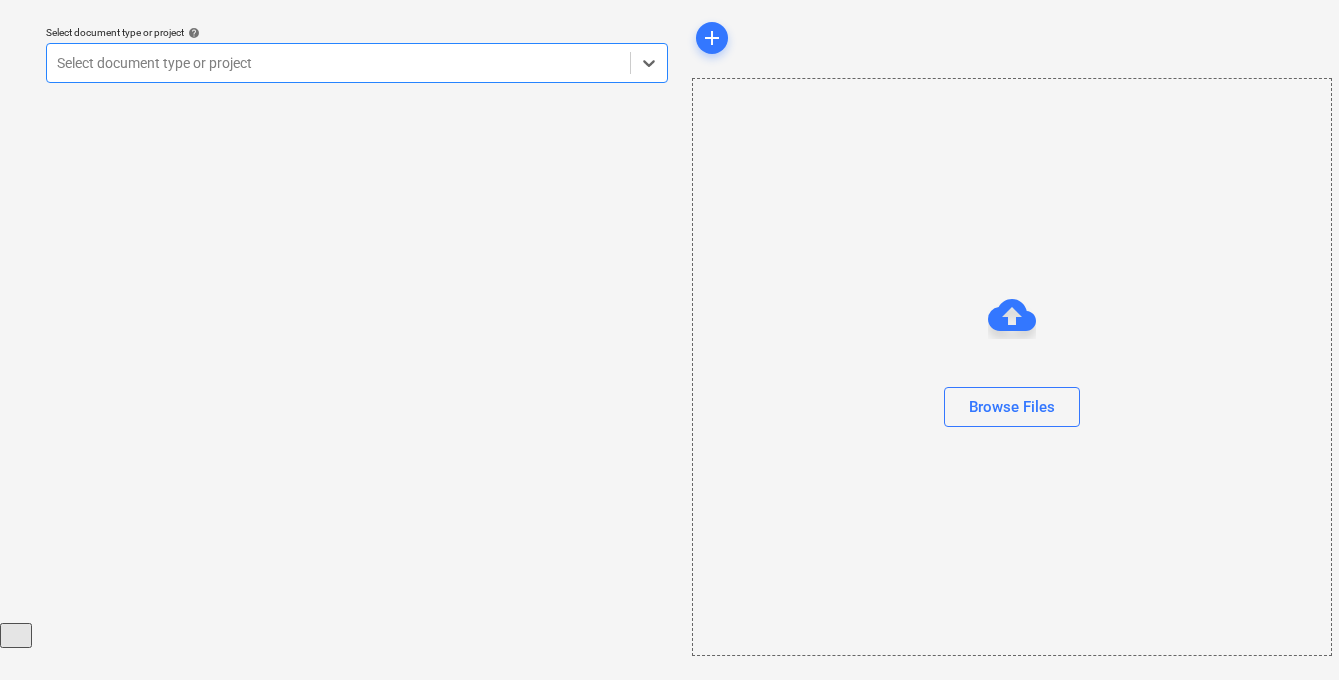 scroll, scrollTop: 57, scrollLeft: 0, axis: vertical 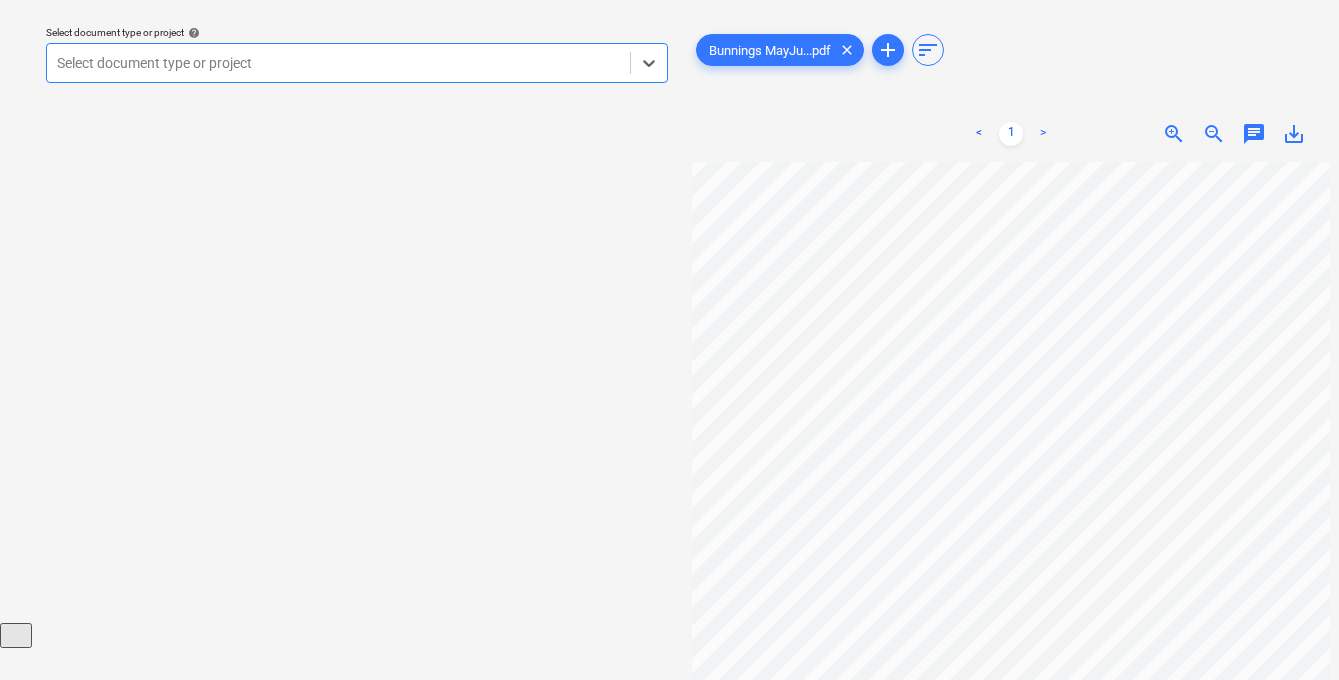 click at bounding box center [338, 63] 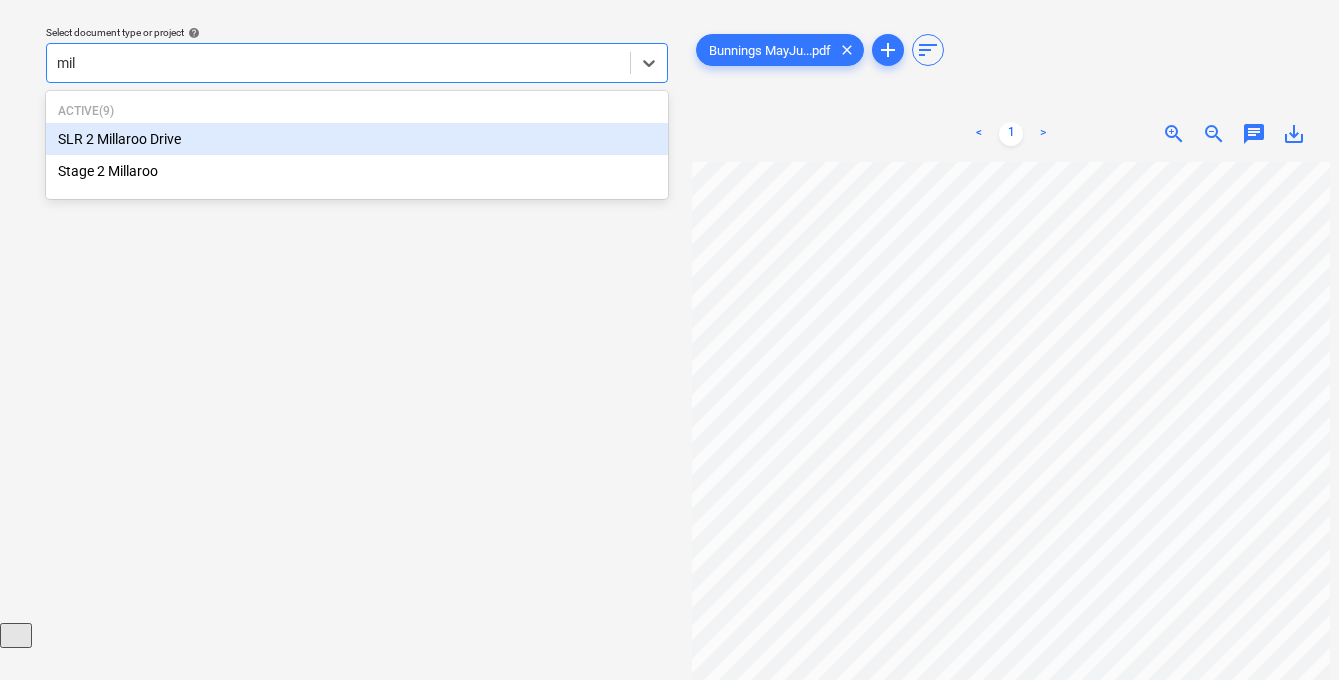 type on "mill" 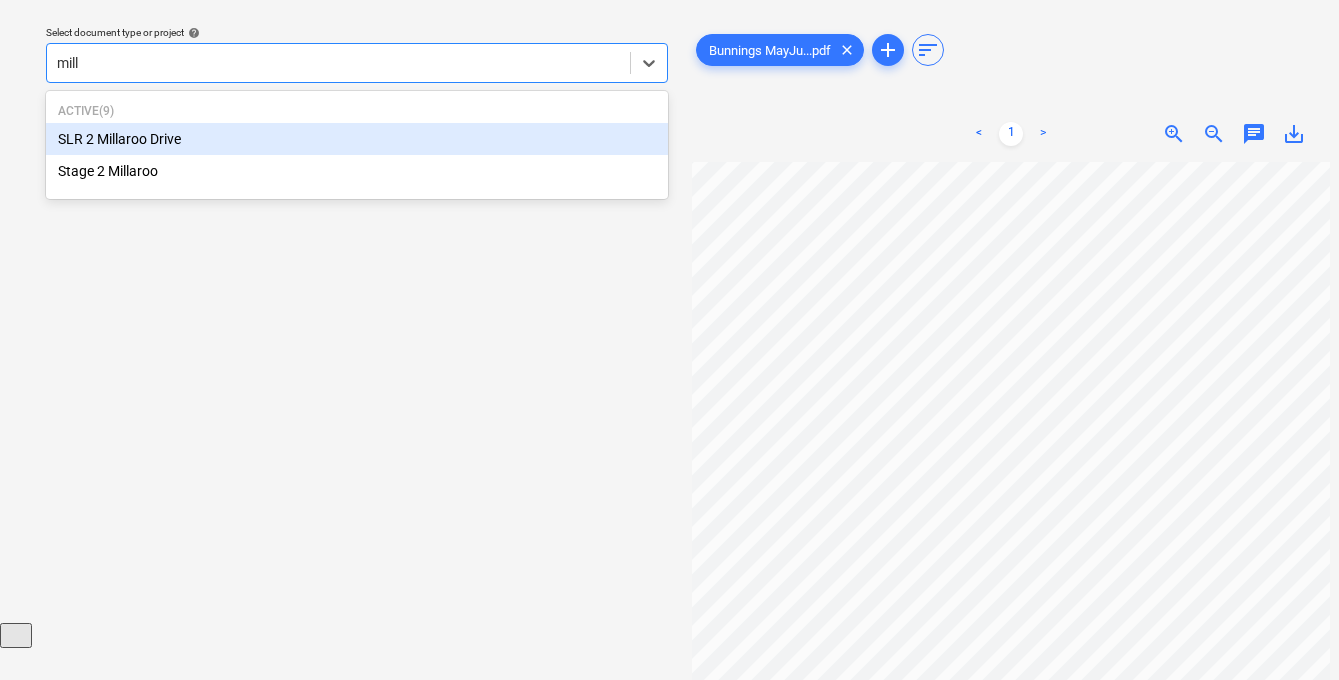 click on "SLR 2 Millaroo Drive" at bounding box center (357, 139) 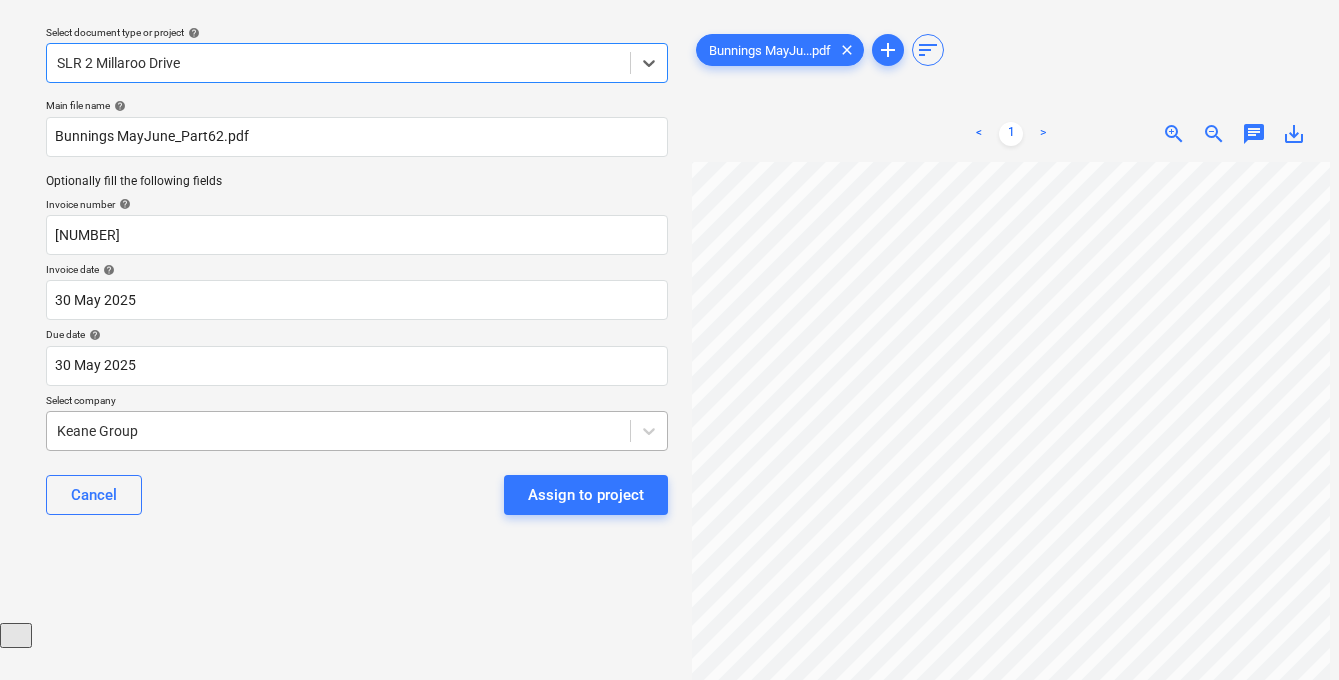 click on "Sales Projects Contacts Company Consolidated Invoices Inbox 9+ Approvals format_size keyboard_arrow_down help search Search notifications 99+ keyboard_arrow_down J. Keane keyboard_arrow_down Select document type or project help option SLR 2 Millaroo Drive, selected.   Select is focused ,type to refine list, press Down to open the menu,  SLR 2 Millaroo Drive Main file name help Bunnings MayJune_Part62.pdf Optionally fill the following fields Invoice number help 244612384 Invoice date help 30 May 2025 30.05.2025 Press the down arrow key to interact with the calendar and
select a date. Press the question mark key to get the keyboard shortcuts for changing dates. Due date help 30 May 2025 30.05.2025 Press the down arrow key to interact with the calendar and
select a date. Press the question mark key to get the keyboard shortcuts for changing dates. Select company Keane Group   Cancel Assign to project Bunnings MayJu...pdf clear add sort < 1 > zoom_in zoom_out chat 0 save_alt" at bounding box center [669, 283] 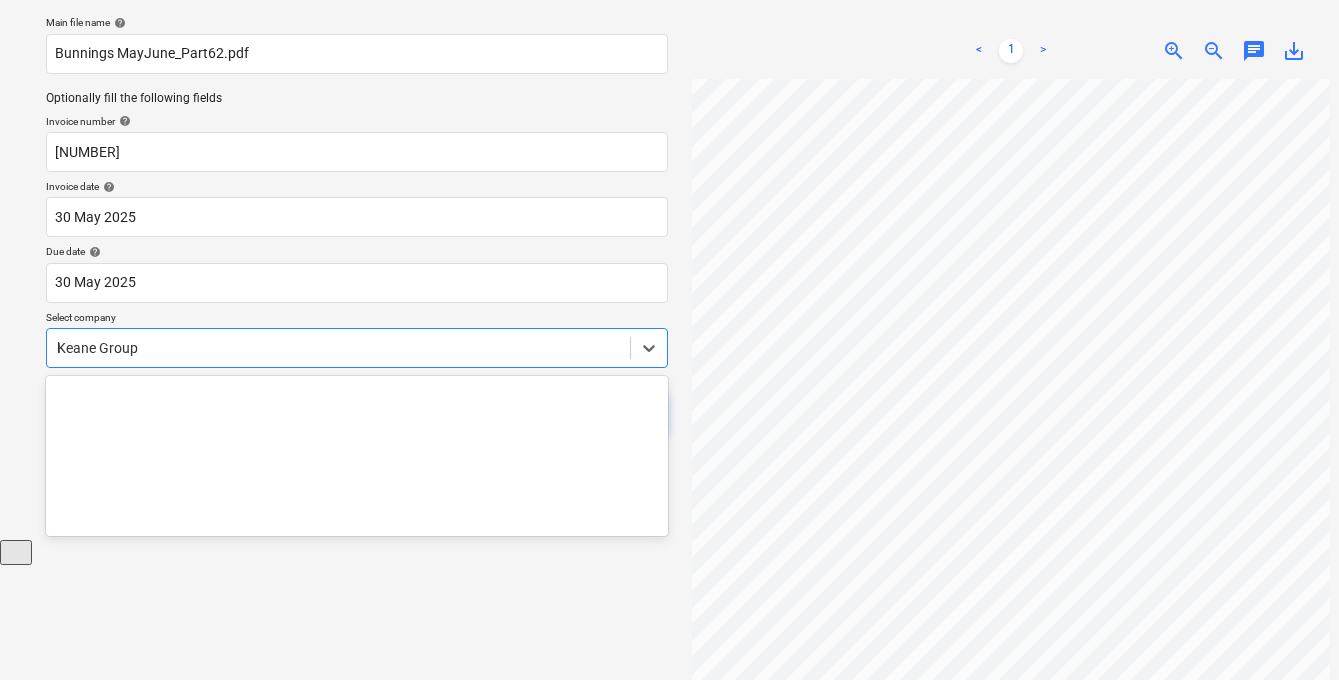 scroll, scrollTop: 148, scrollLeft: 0, axis: vertical 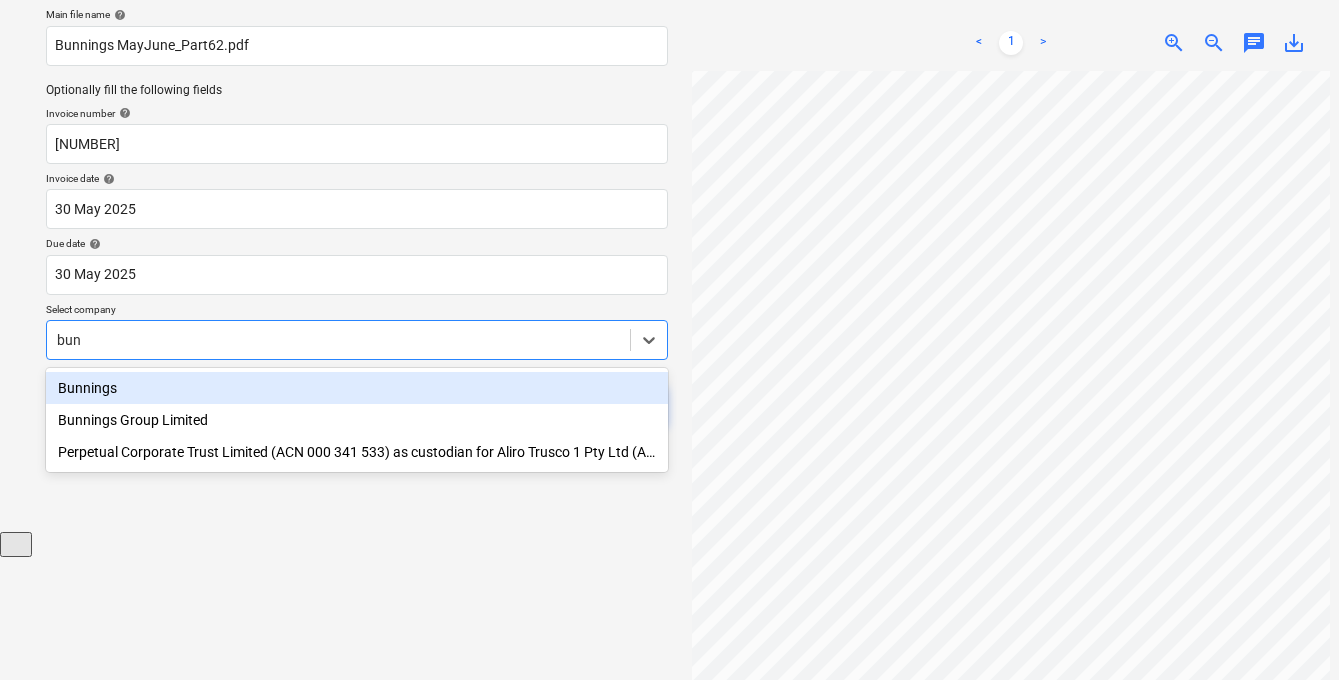 type on "bunn" 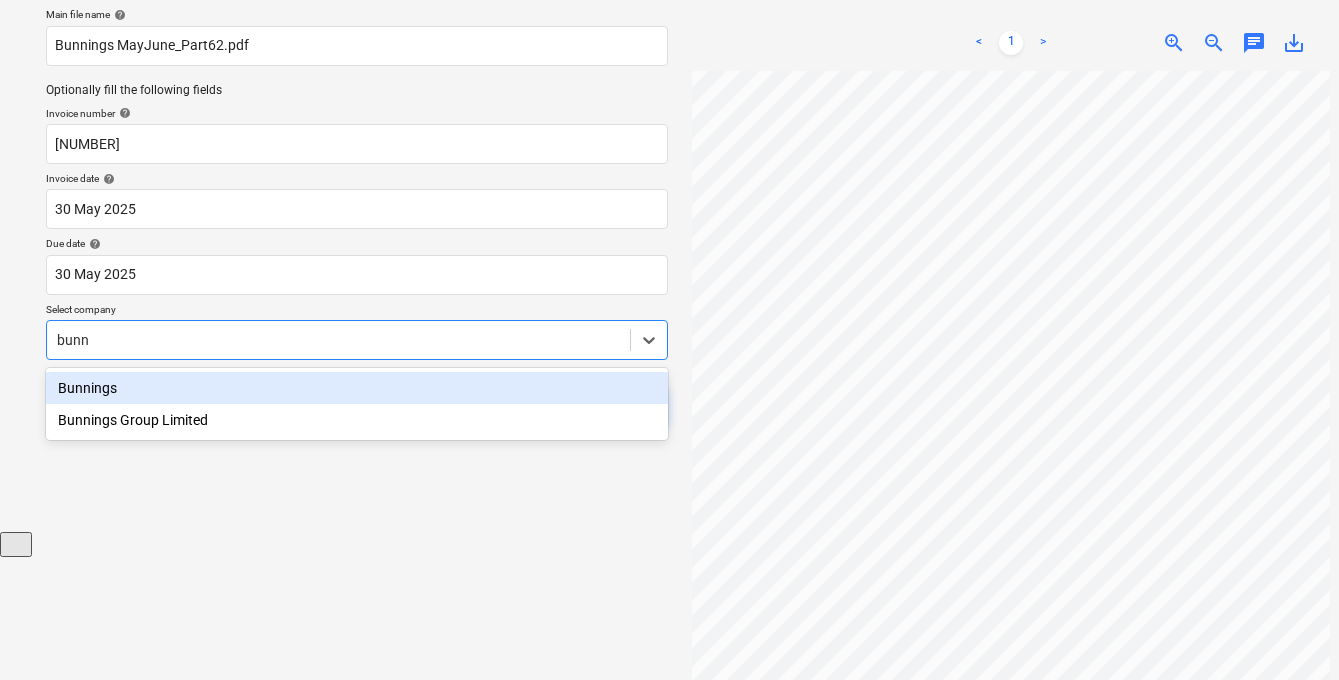 click on "Bunnings" at bounding box center (357, 388) 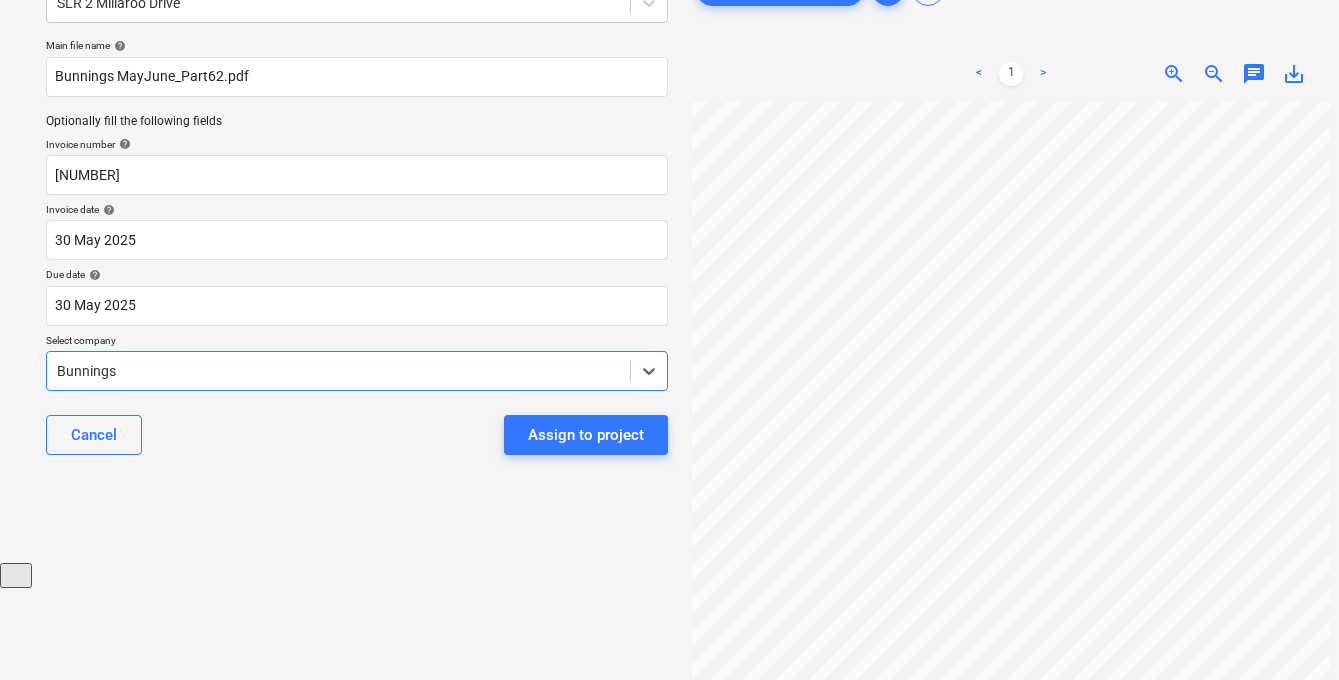 scroll, scrollTop: 112, scrollLeft: 0, axis: vertical 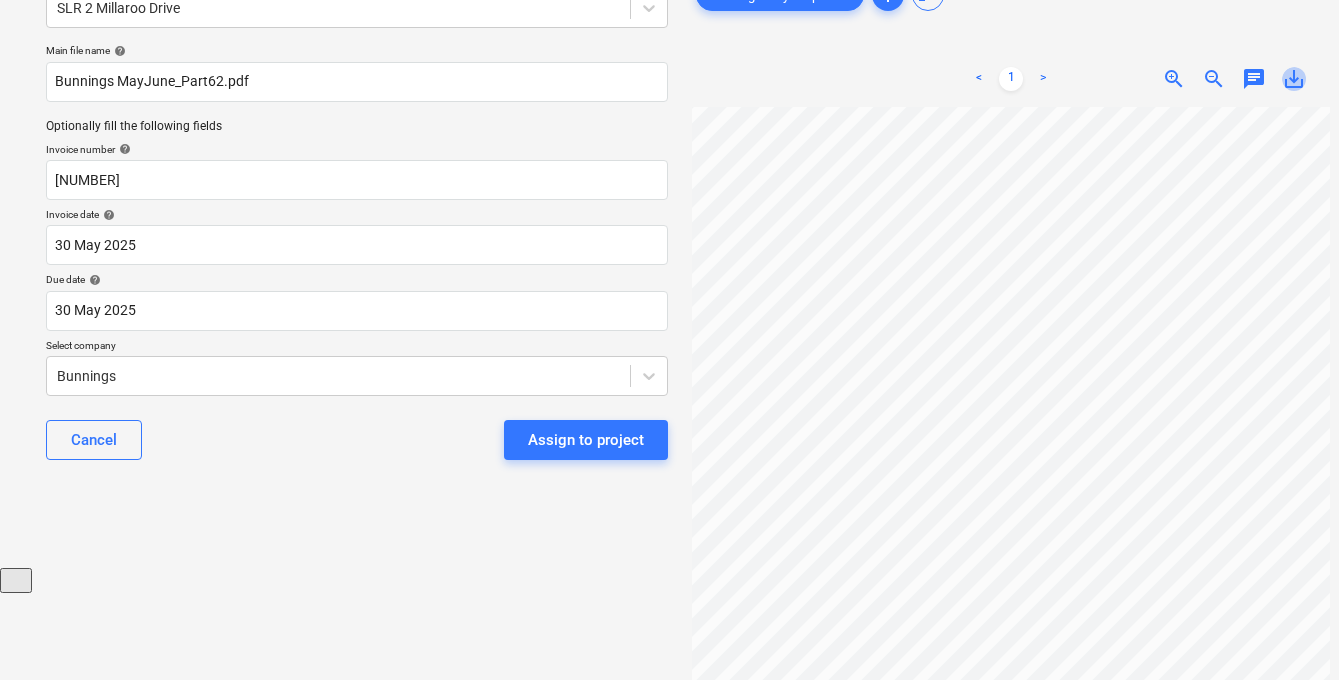 click on "save_alt" at bounding box center [1294, 79] 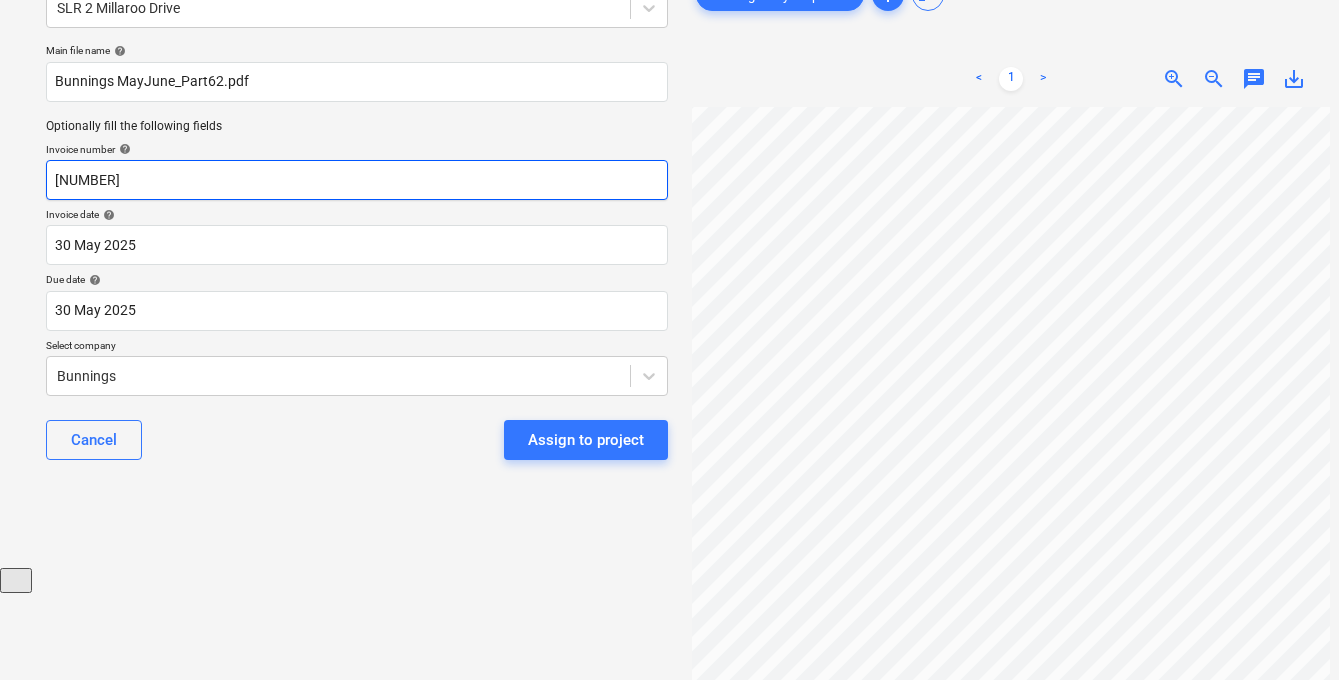 drag, startPoint x: 178, startPoint y: 188, endPoint x: -18, endPoint y: 187, distance: 196.00255 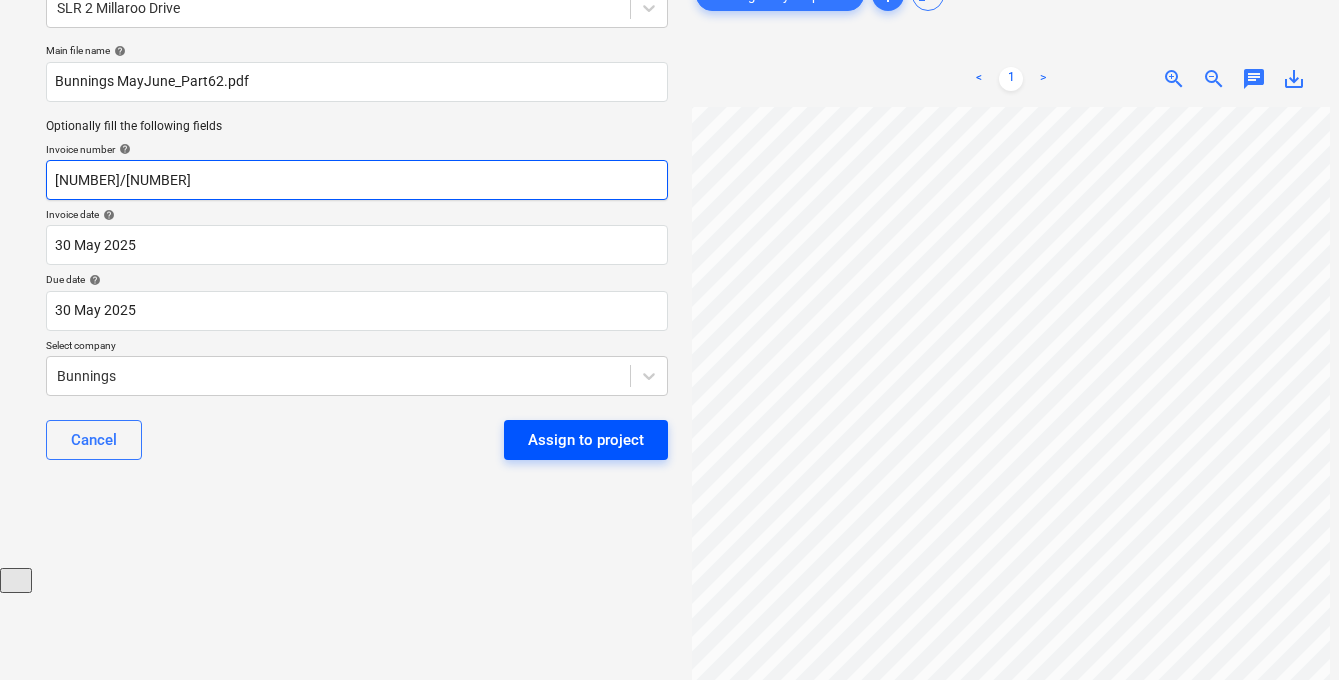 type on "8140/01630540" 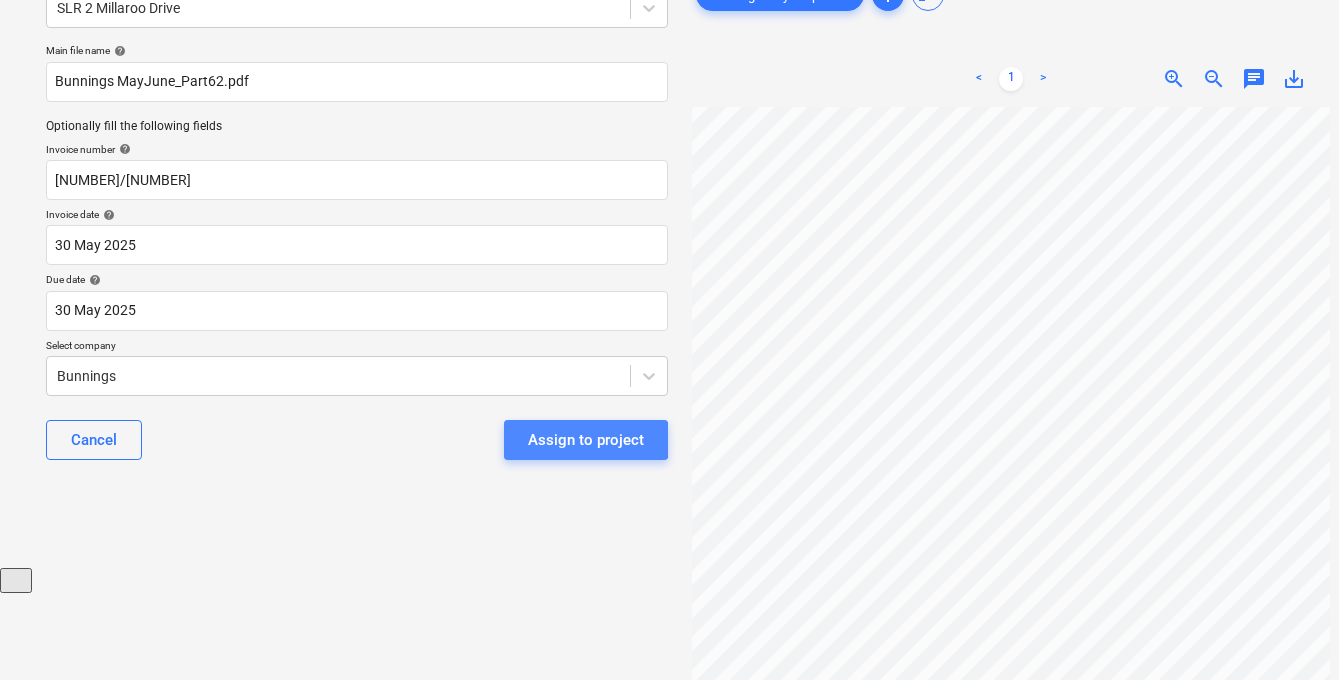 click on "Assign to project" at bounding box center (586, 440) 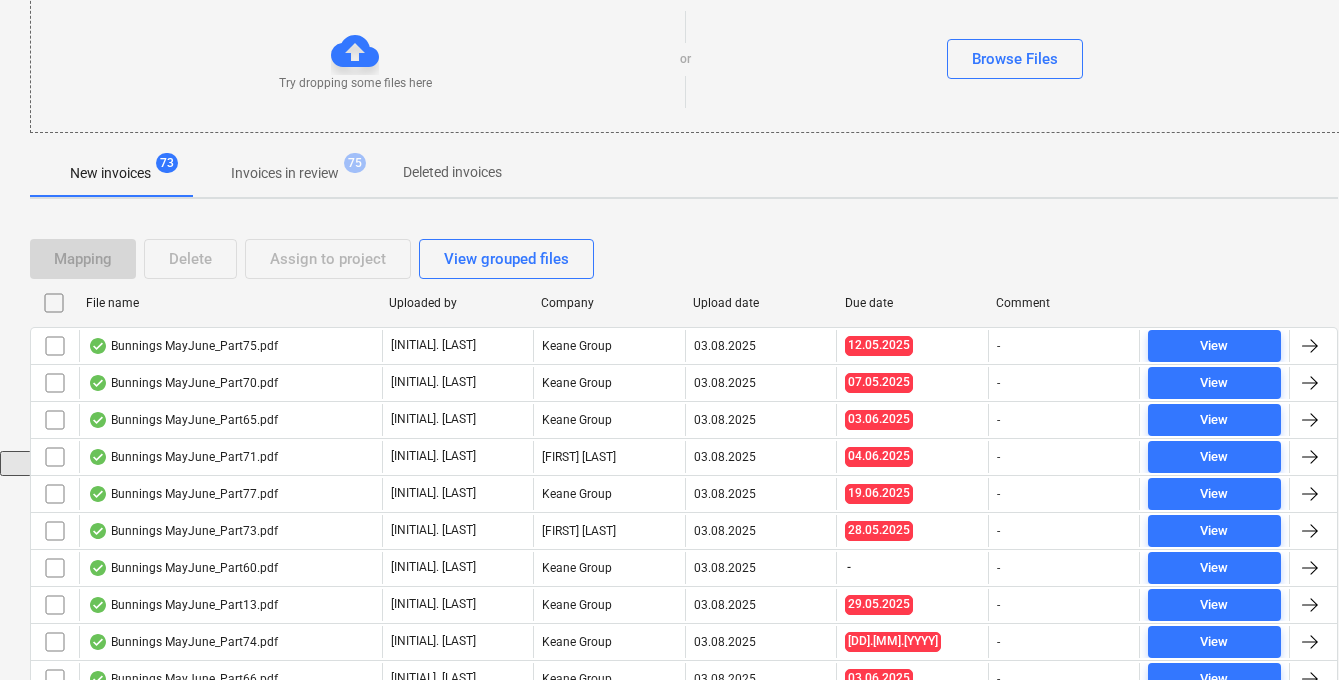 scroll, scrollTop: 232, scrollLeft: 0, axis: vertical 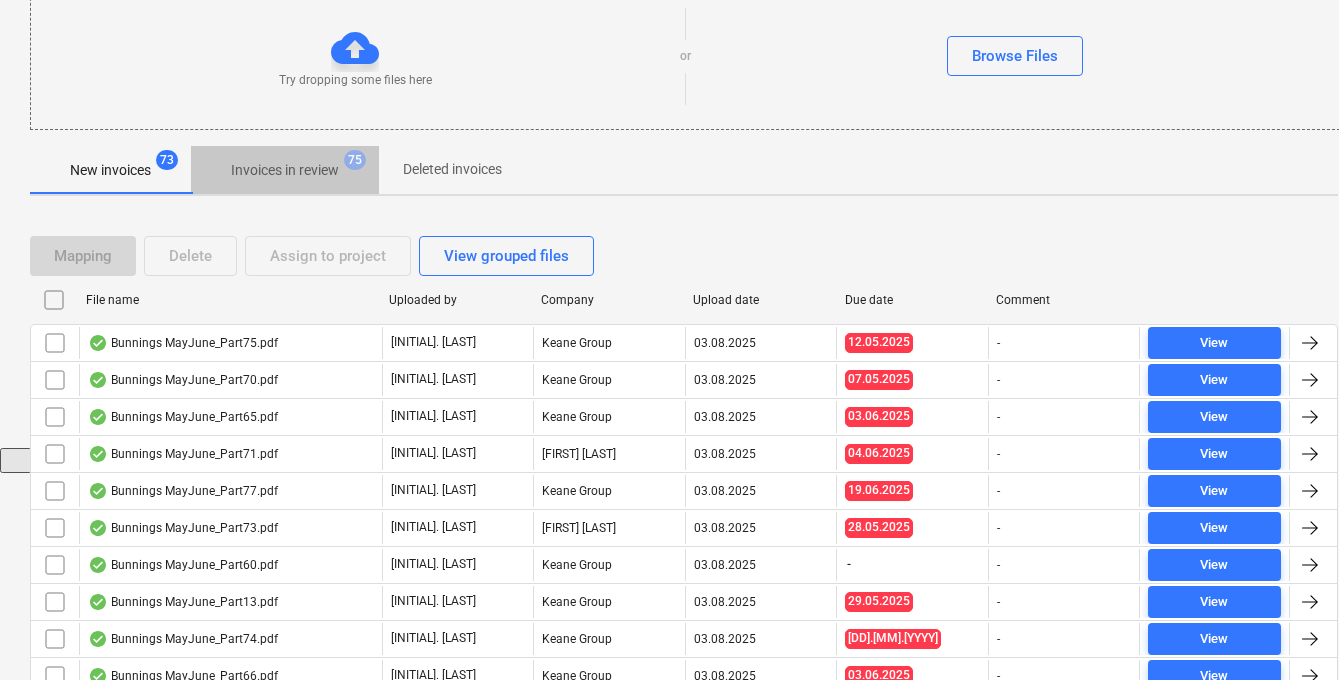 click on "Invoices in review" at bounding box center [285, 170] 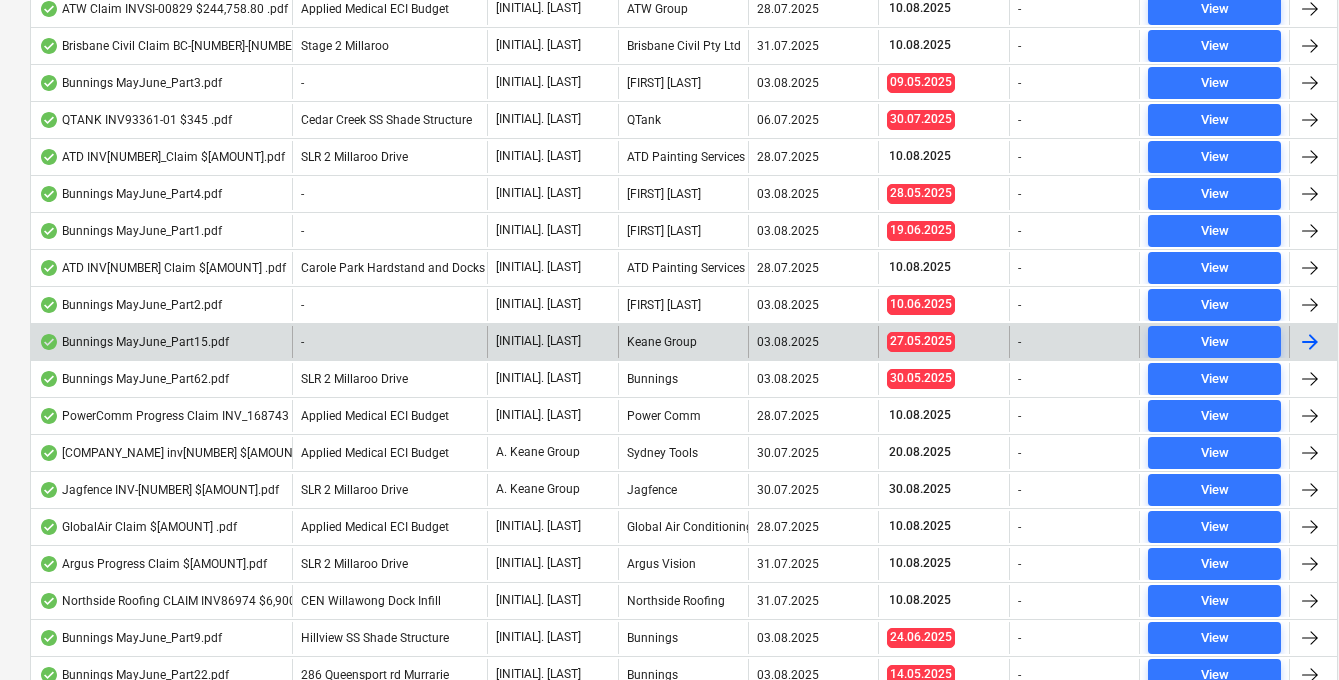 scroll, scrollTop: 3363, scrollLeft: 0, axis: vertical 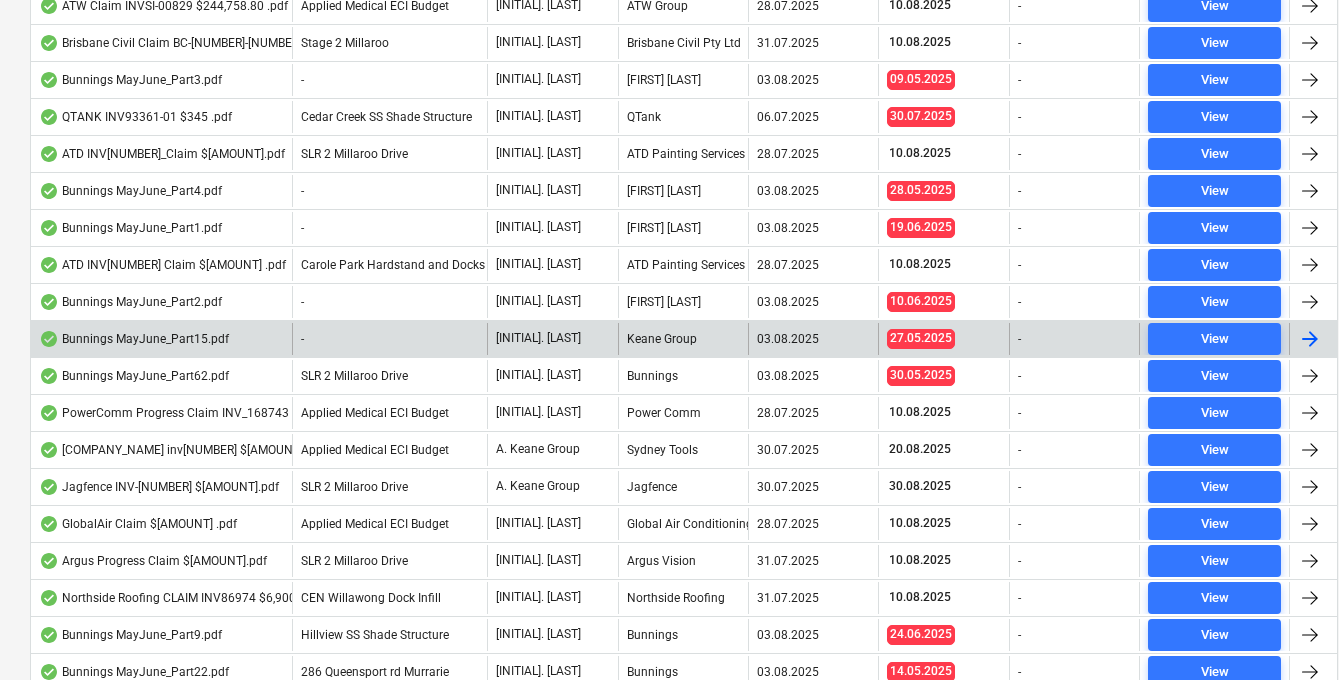 click on "Bunnings MayJune_Part15.pdf" at bounding box center [134, 339] 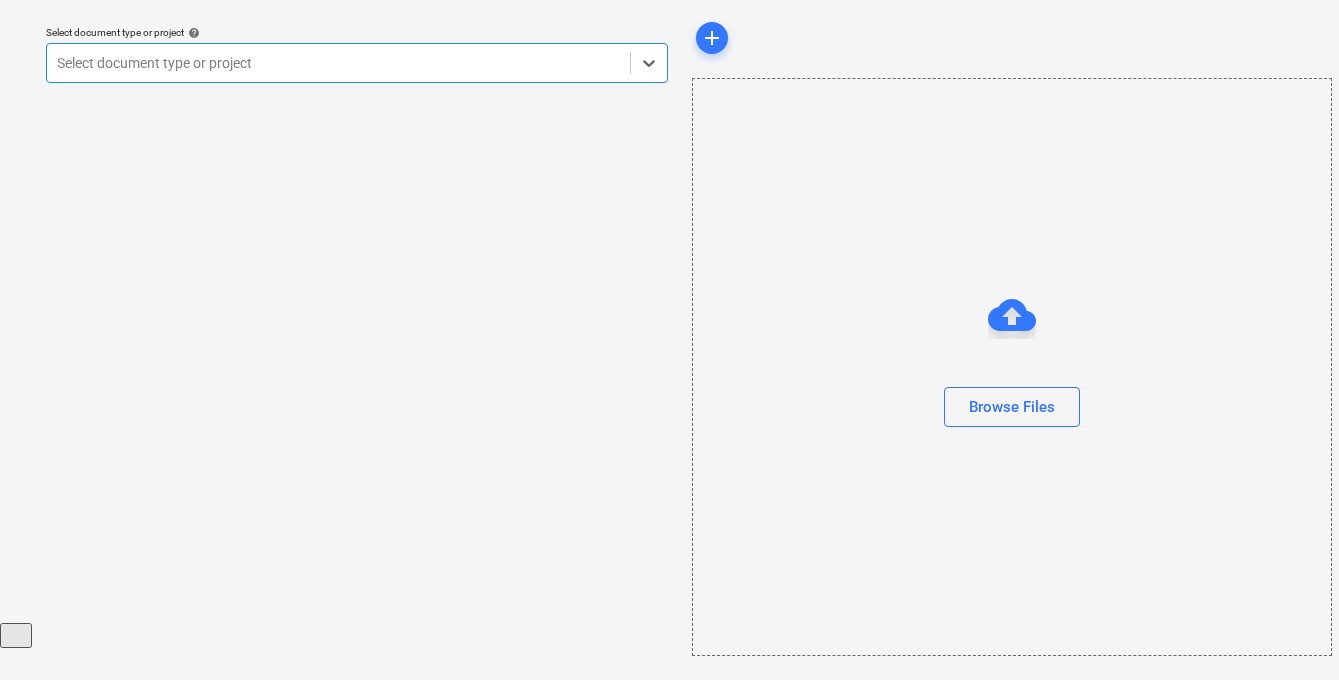 scroll, scrollTop: 57, scrollLeft: 0, axis: vertical 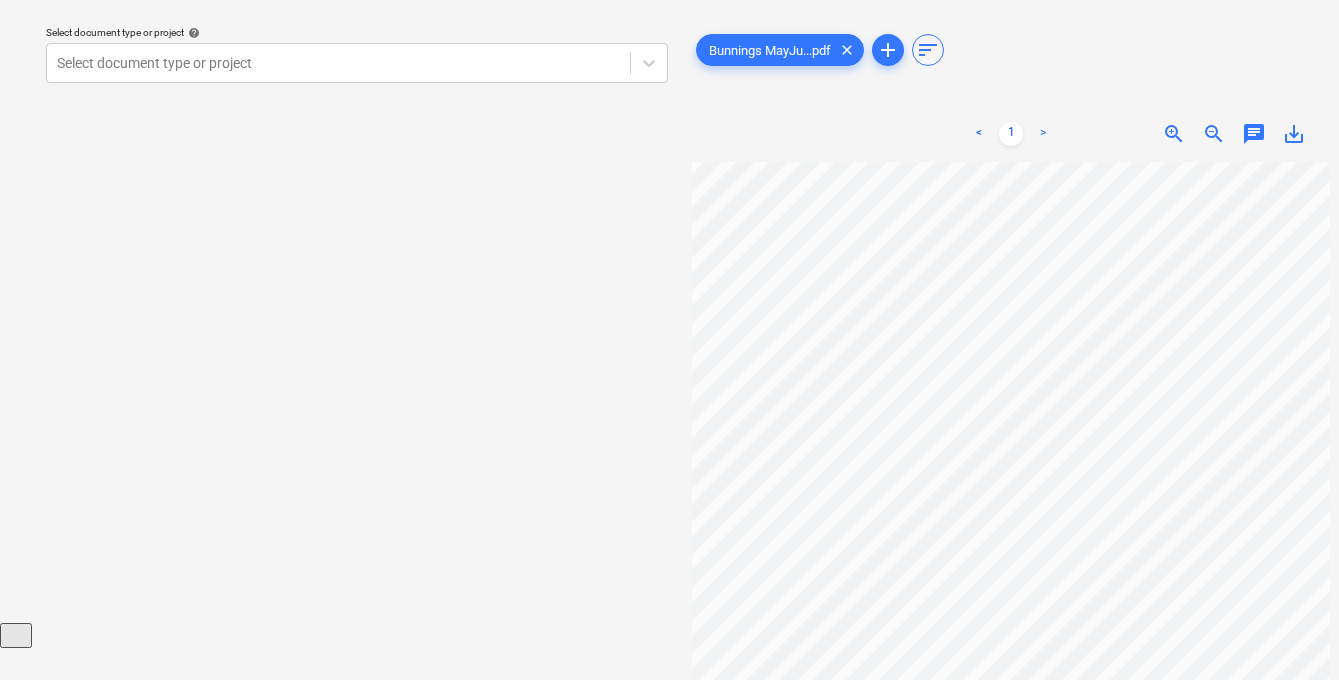 click on "Select document type or project help Select document type or project" at bounding box center [357, 337] 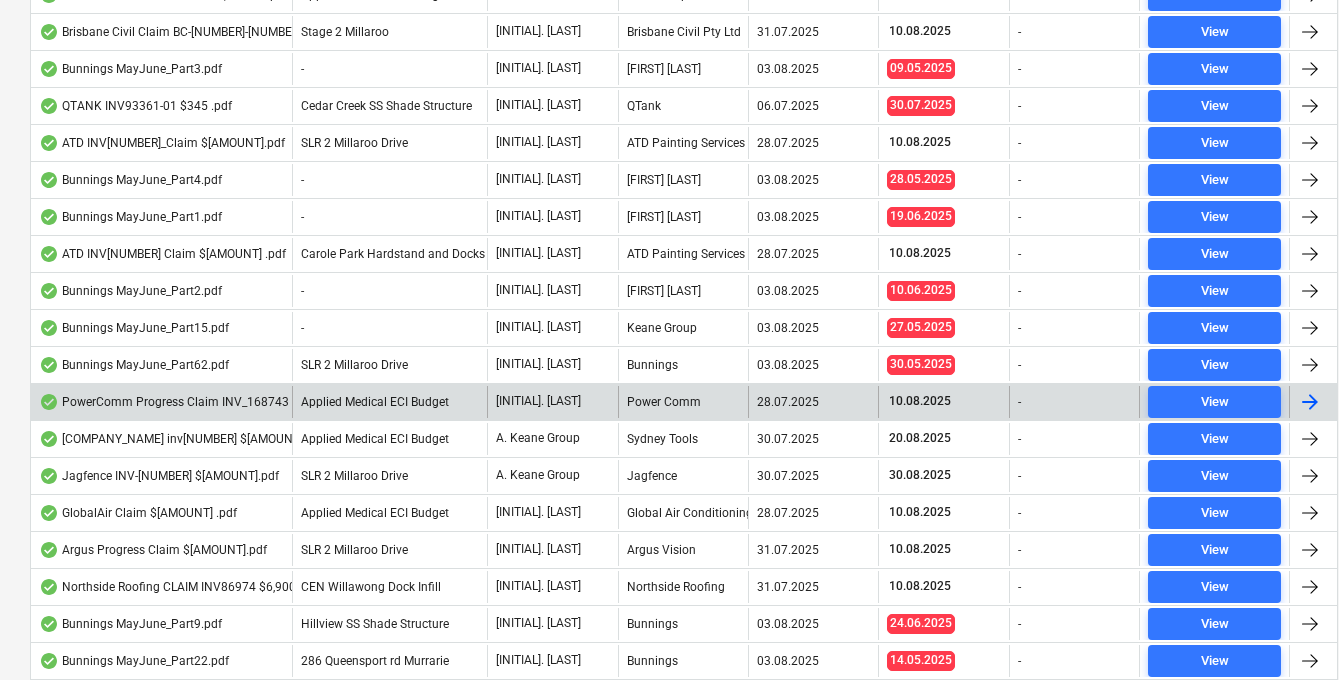 scroll, scrollTop: 3359, scrollLeft: 0, axis: vertical 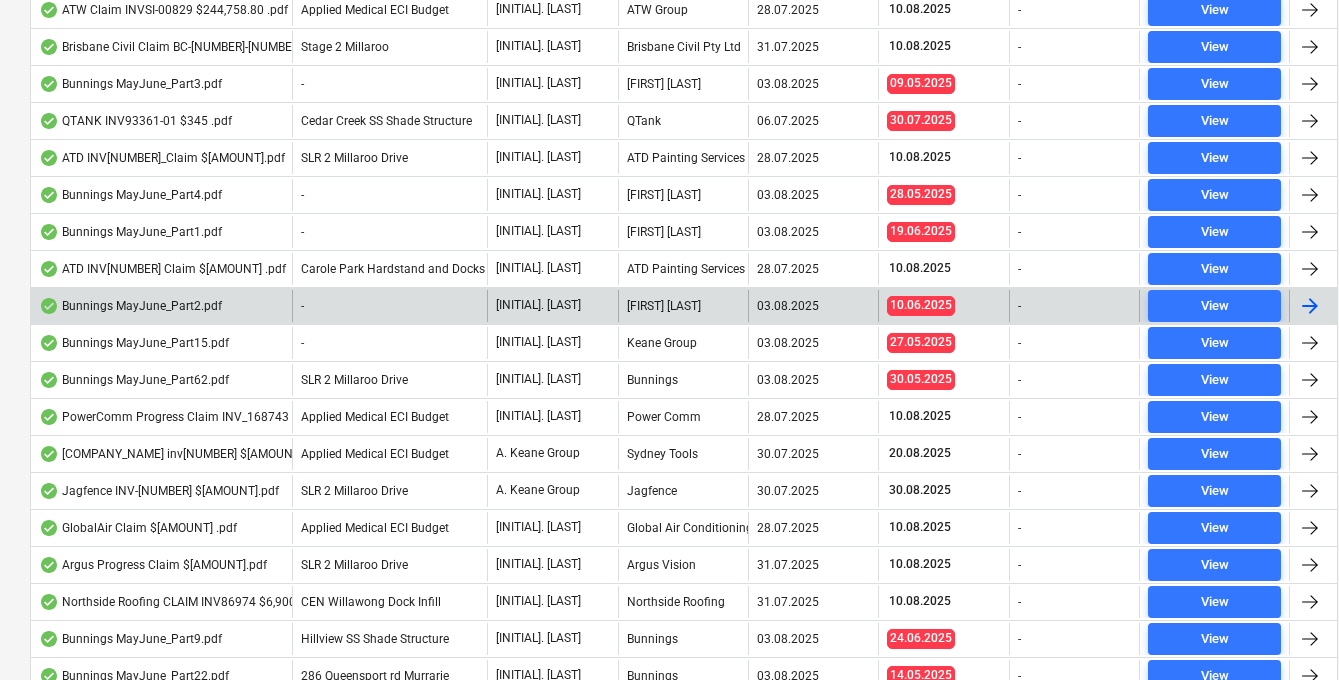 click on "Bunnings MayJune_Part2.pdf" at bounding box center (130, 306) 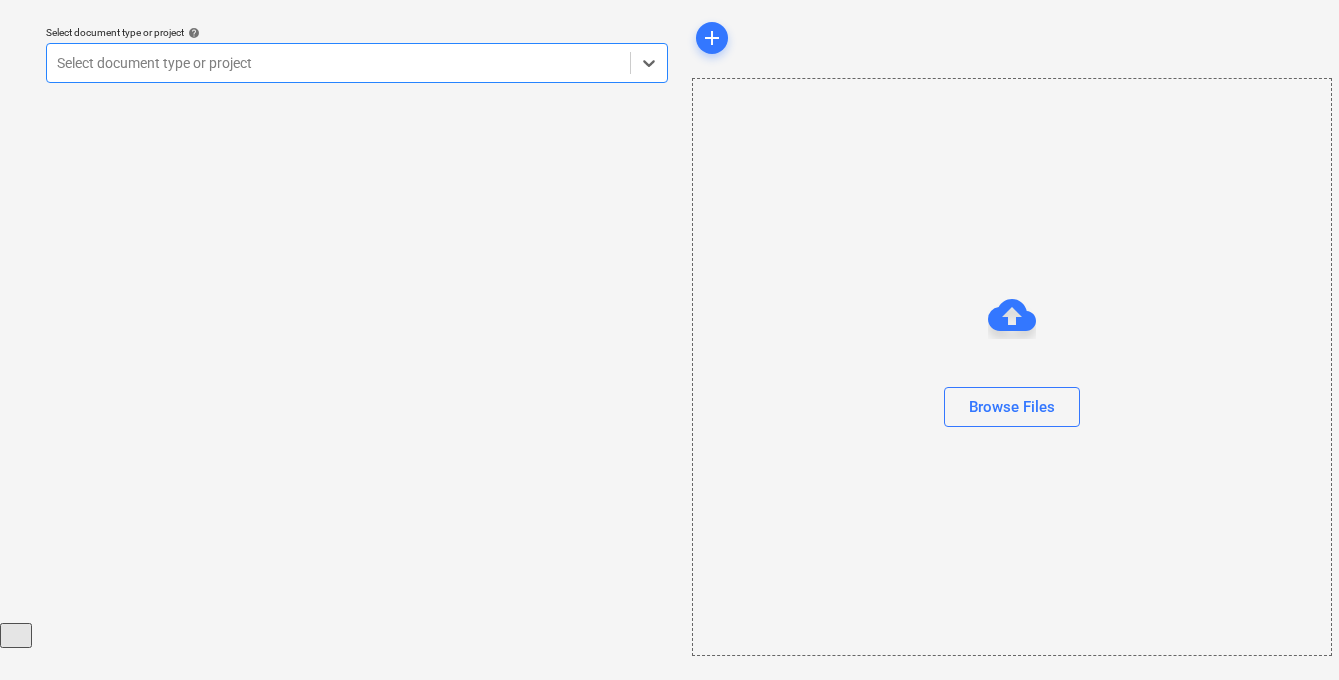 scroll, scrollTop: 57, scrollLeft: 0, axis: vertical 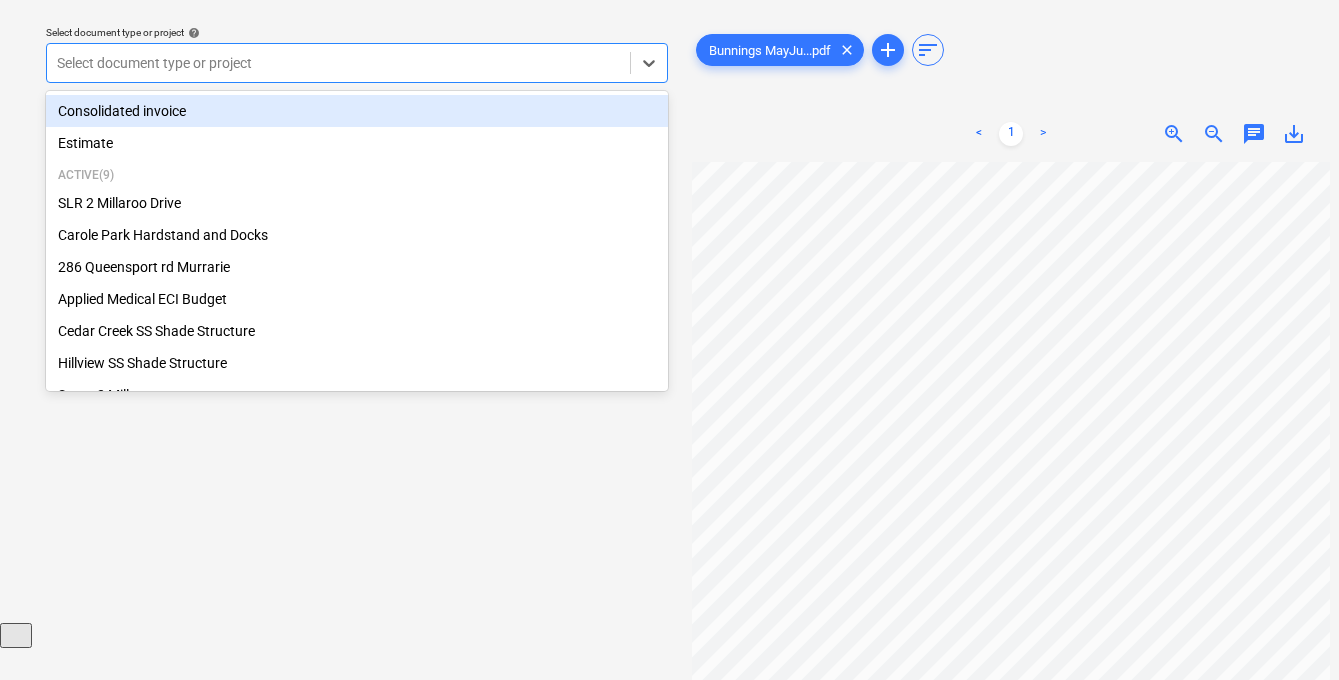 click at bounding box center (338, 63) 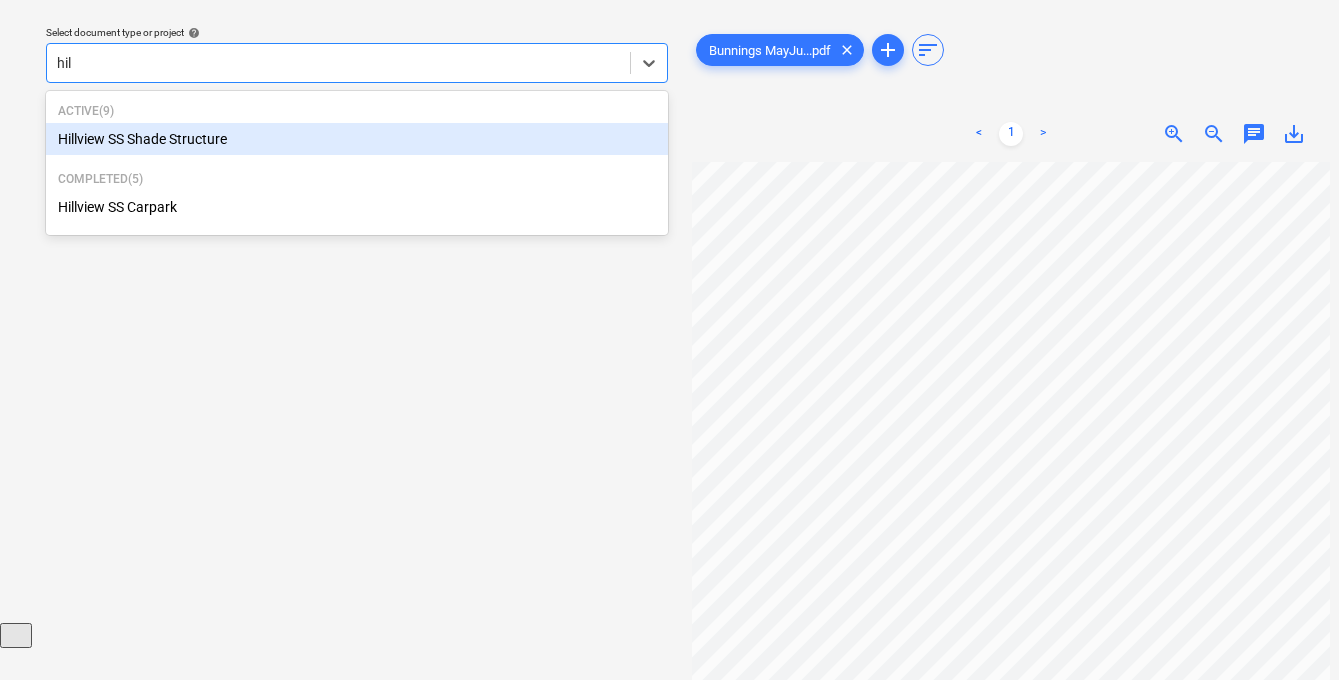 type on "hill" 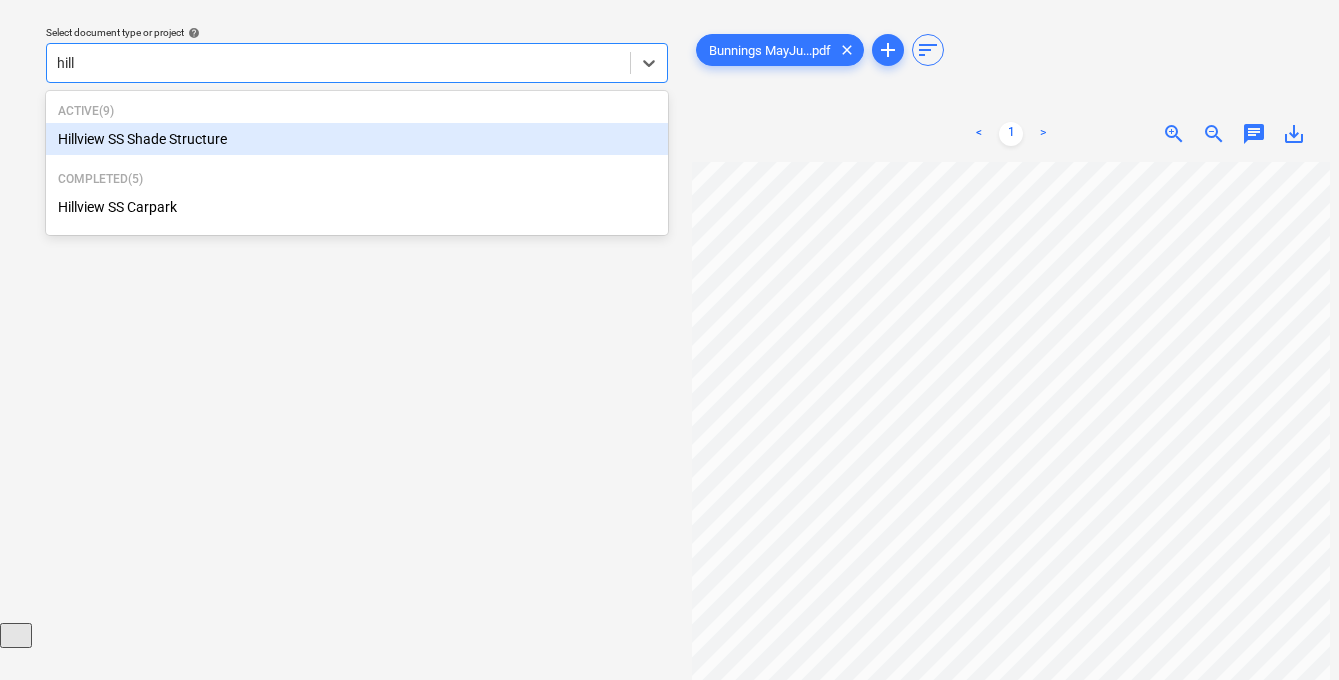 click on "Hillview SS Shade Structure" at bounding box center [357, 139] 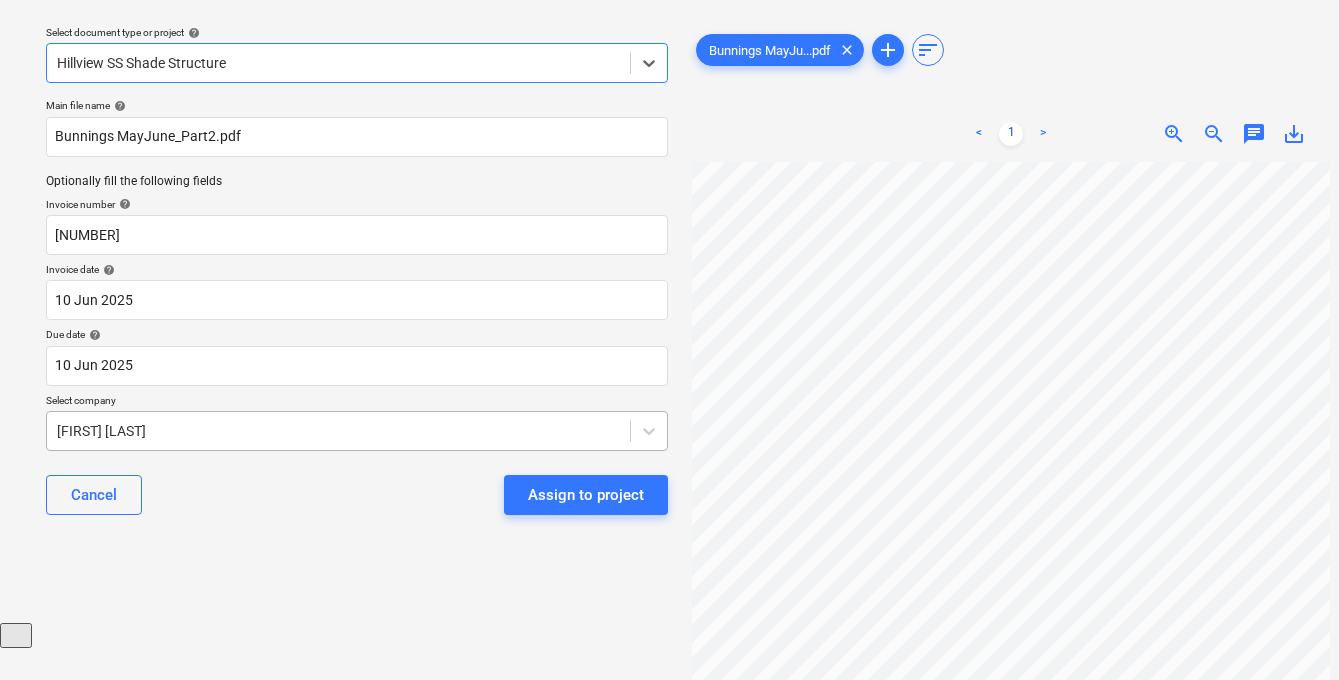 click on "Sales Projects Contacts Company Consolidated Invoices Inbox 9+ Approvals format_size keyboard_arrow_down help search Search notifications 99+ keyboard_arrow_down J. Keane keyboard_arrow_down Select document type or project help option Hillview SS Shade Structure, selected.   Select is focused ,type to refine list, press Down to open the menu,  Hillview SS Shade Structure Main file name help Bunnings MayJune_Part2.pdf Optionally fill the following fields Invoice number help 244612384 Invoice date help 10 Jun 2025 10.06.2025 Press the down arrow key to interact with the calendar and
select a date. Press the question mark key to get the keyboard shortcuts for changing dates. Due date help 10 Jun 2025 10.06.2025 Press the down arrow key to interact with the calendar and
select a date. Press the question mark key to get the keyboard shortcuts for changing dates. Select company Gregory Davies   Cancel Assign to project Bunnings MayJu...pdf clear add sort < 1 > zoom_in zoom_out chat 0 save_alt" at bounding box center [669, 283] 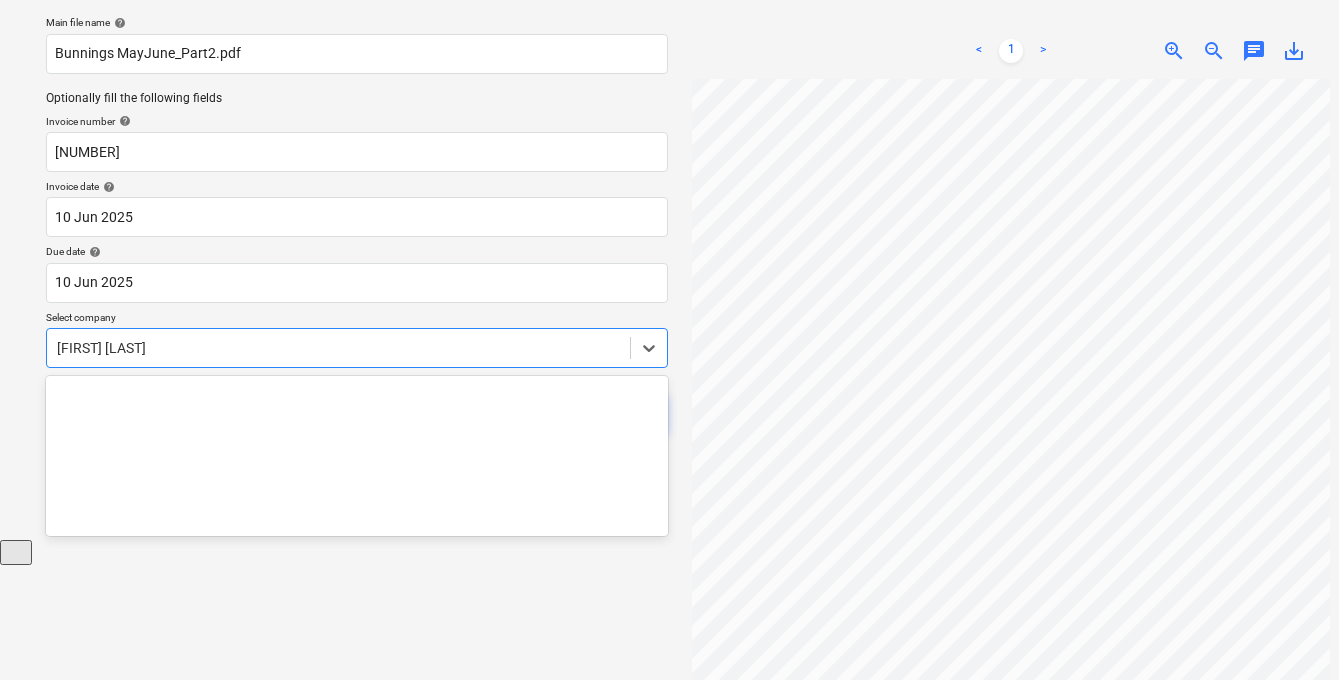 scroll, scrollTop: 148, scrollLeft: 0, axis: vertical 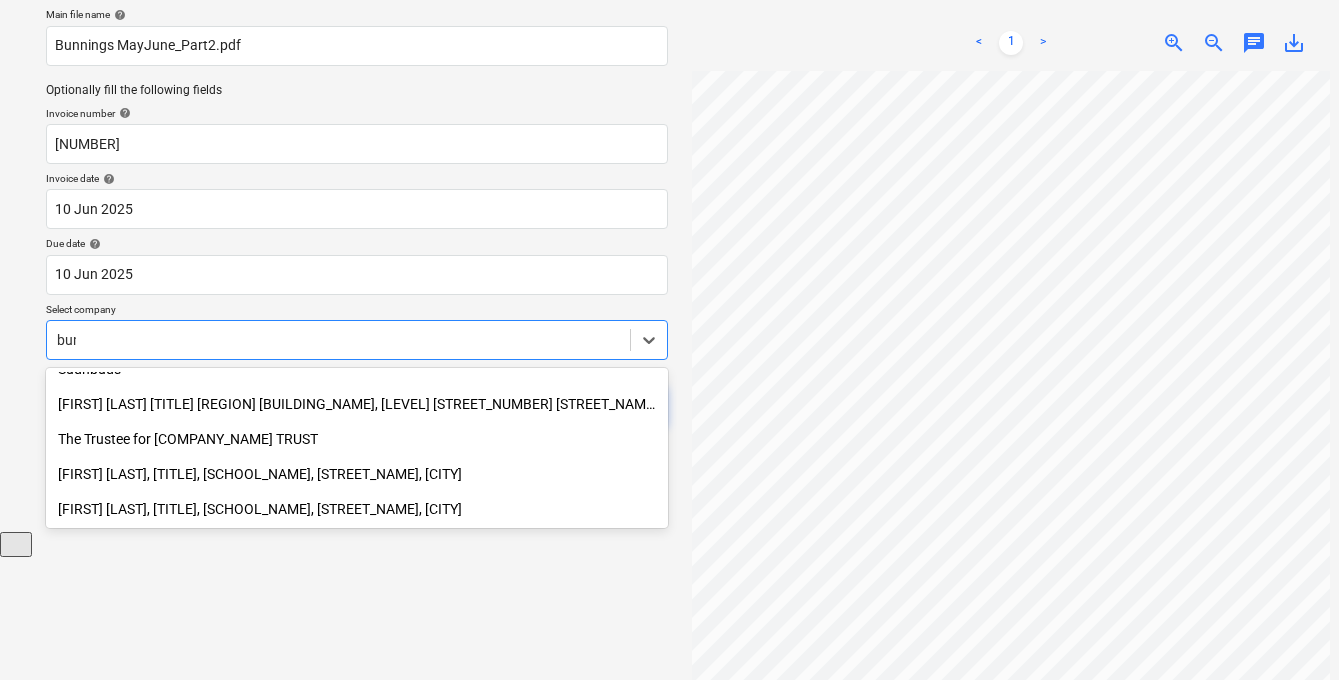 type on "bunn" 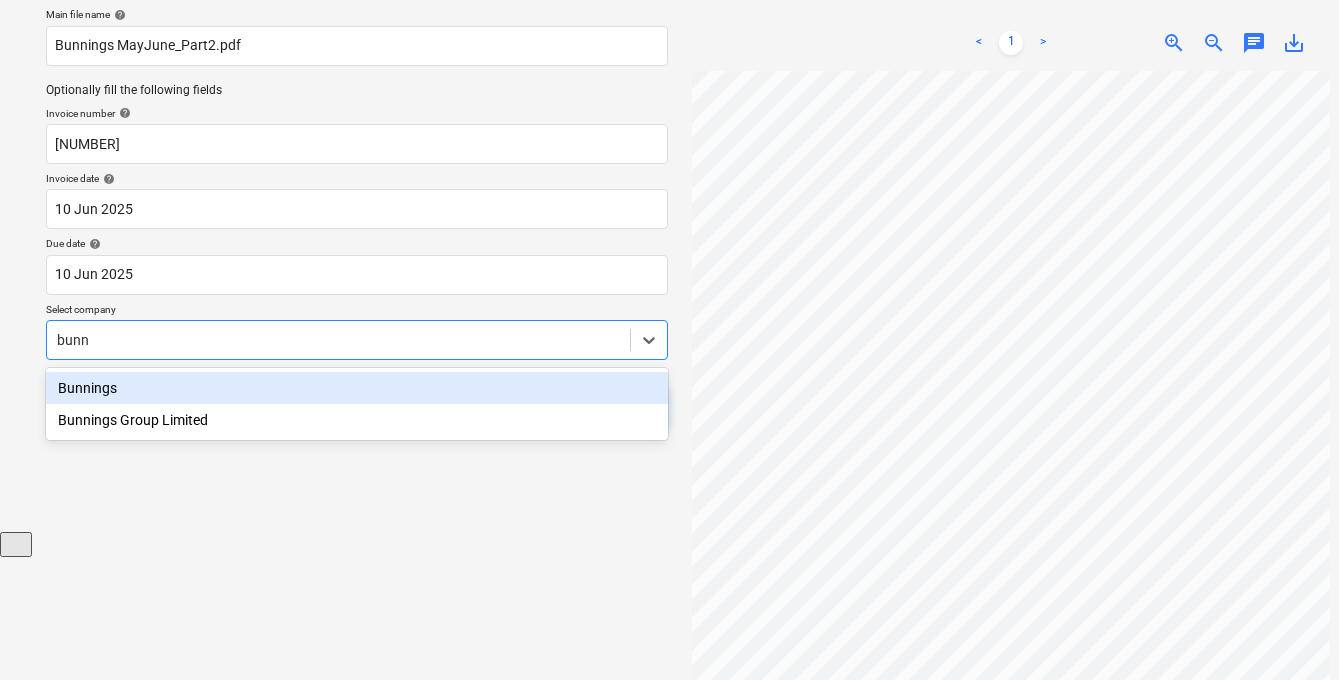 click on "Bunnings" at bounding box center (357, 388) 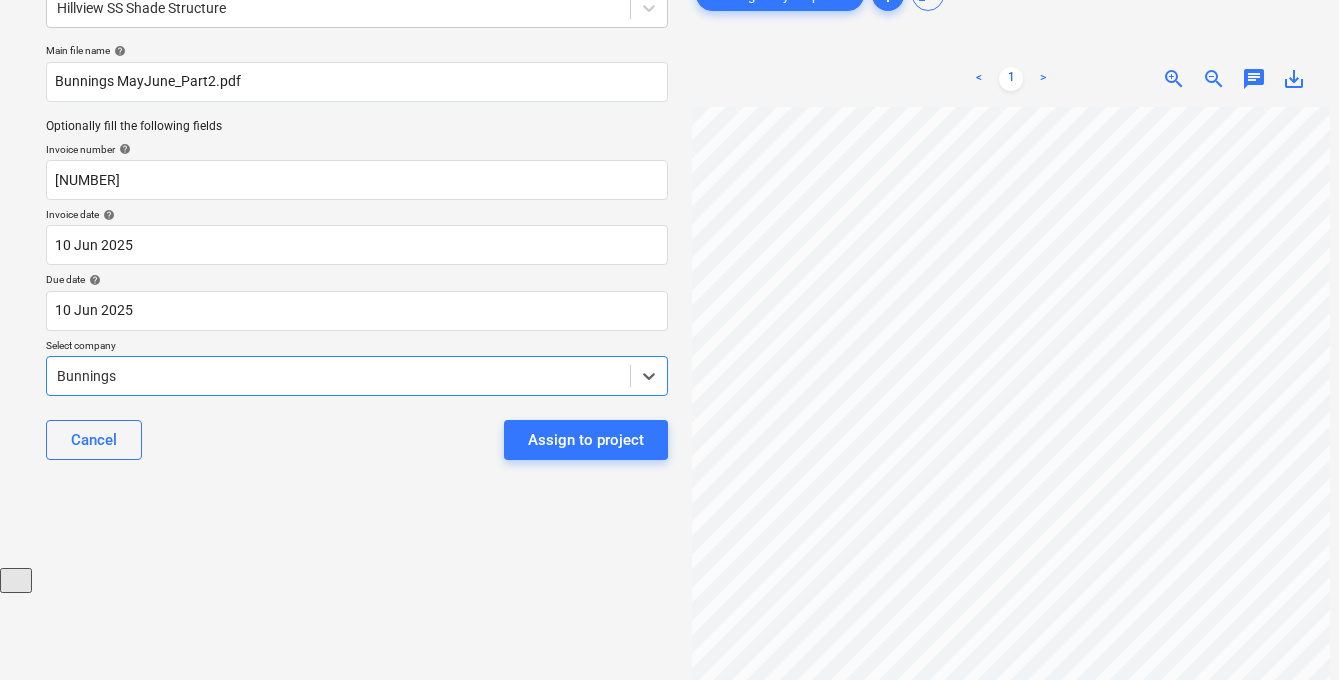 scroll, scrollTop: 111, scrollLeft: 0, axis: vertical 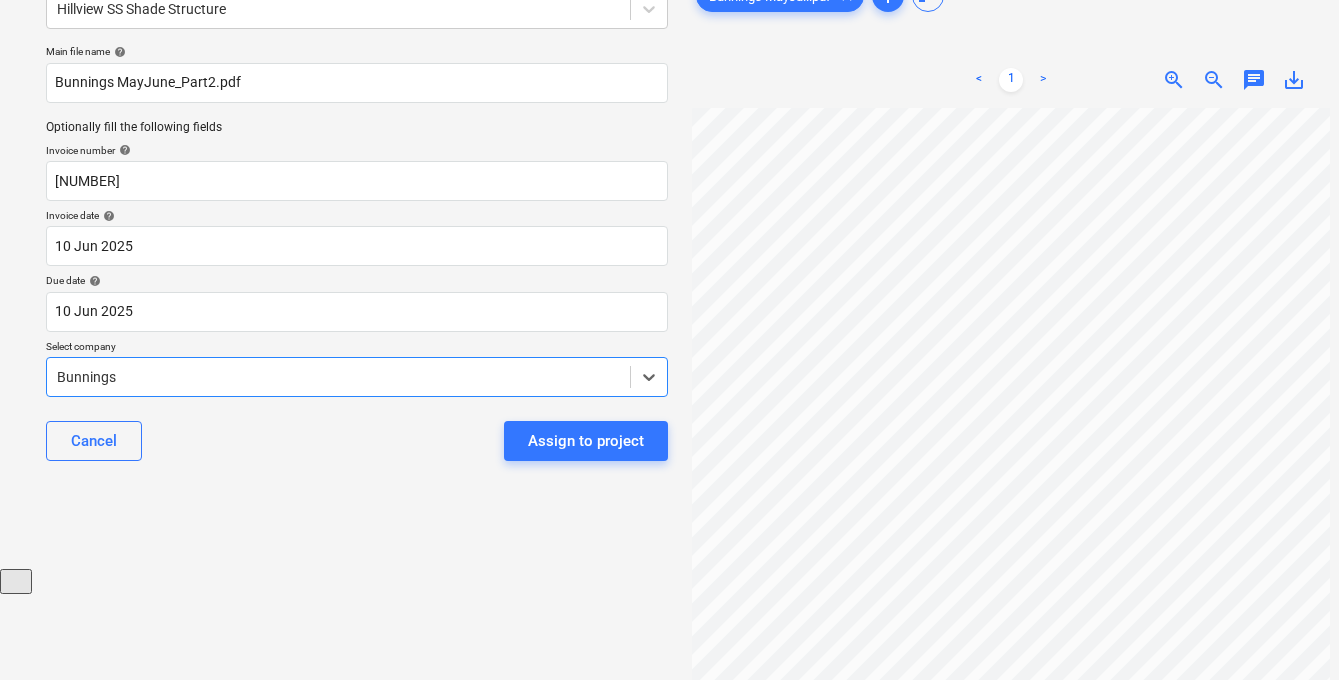 click on "save_alt" at bounding box center [1294, 80] 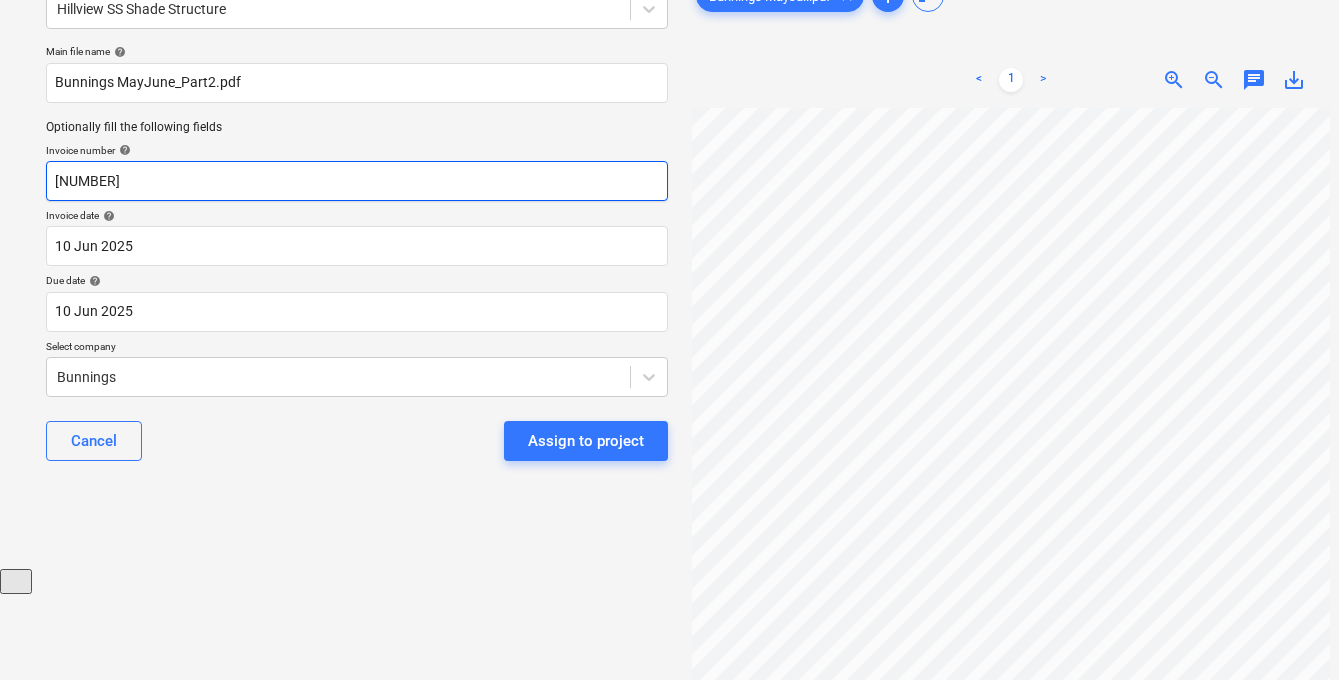 drag, startPoint x: 175, startPoint y: 184, endPoint x: 8, endPoint y: 184, distance: 167 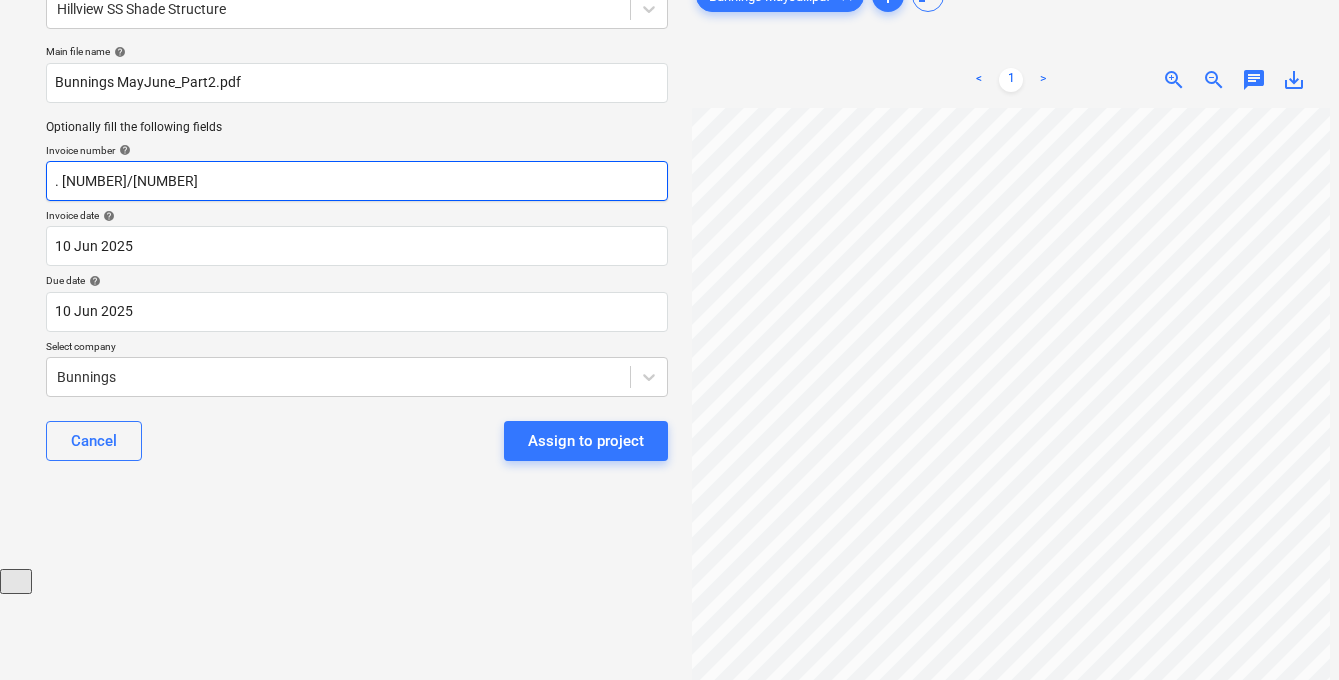 click on ". 8035/01315842" at bounding box center [357, 181] 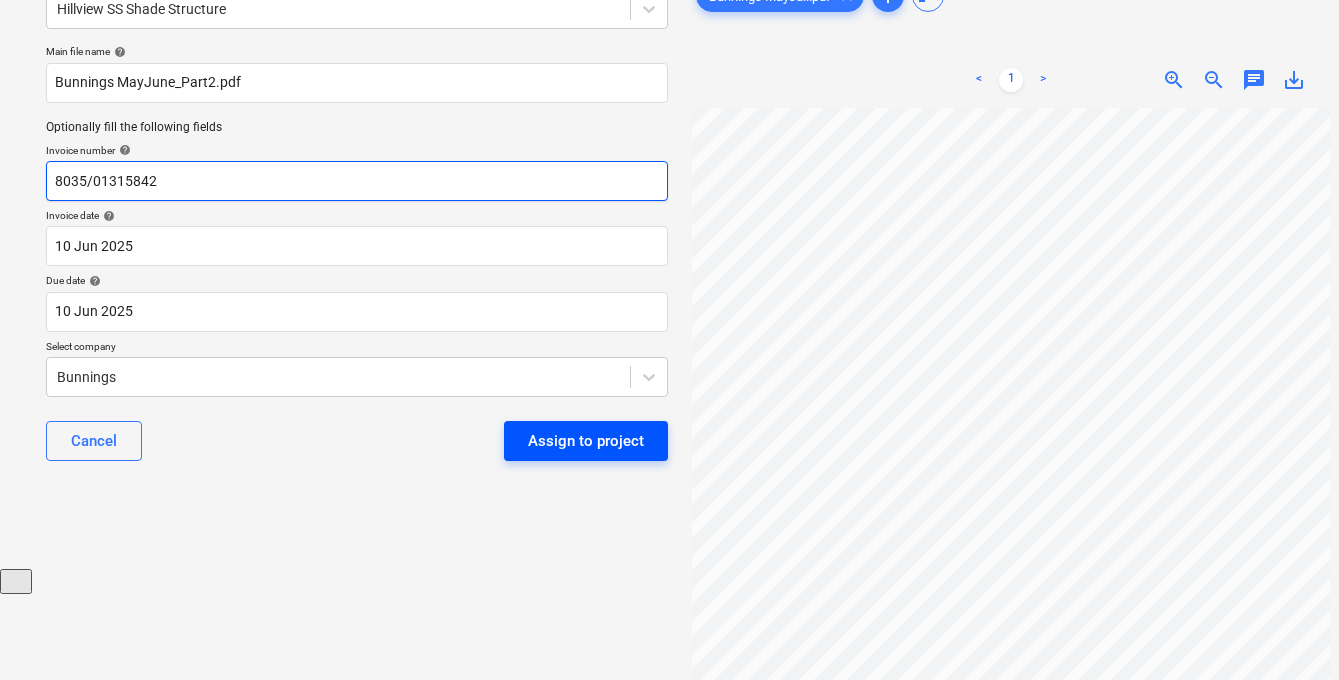 type on "8035/01315842" 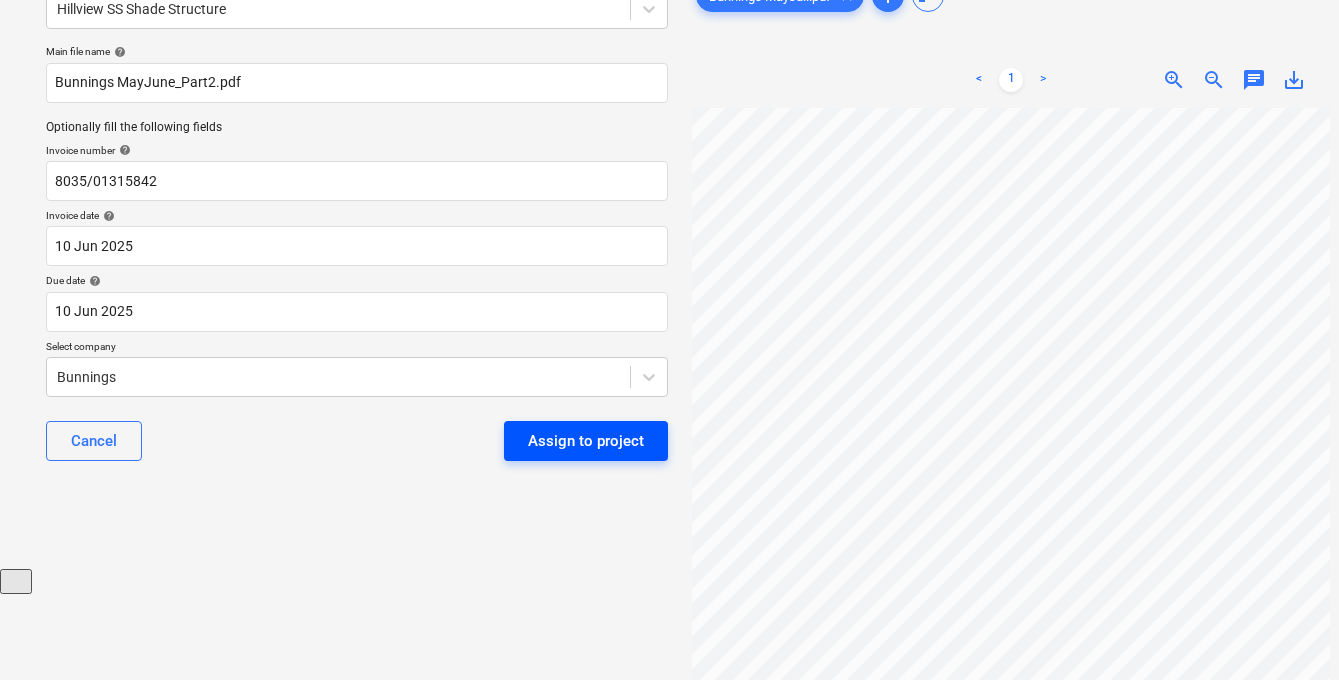 click on "Assign to project" at bounding box center (586, 441) 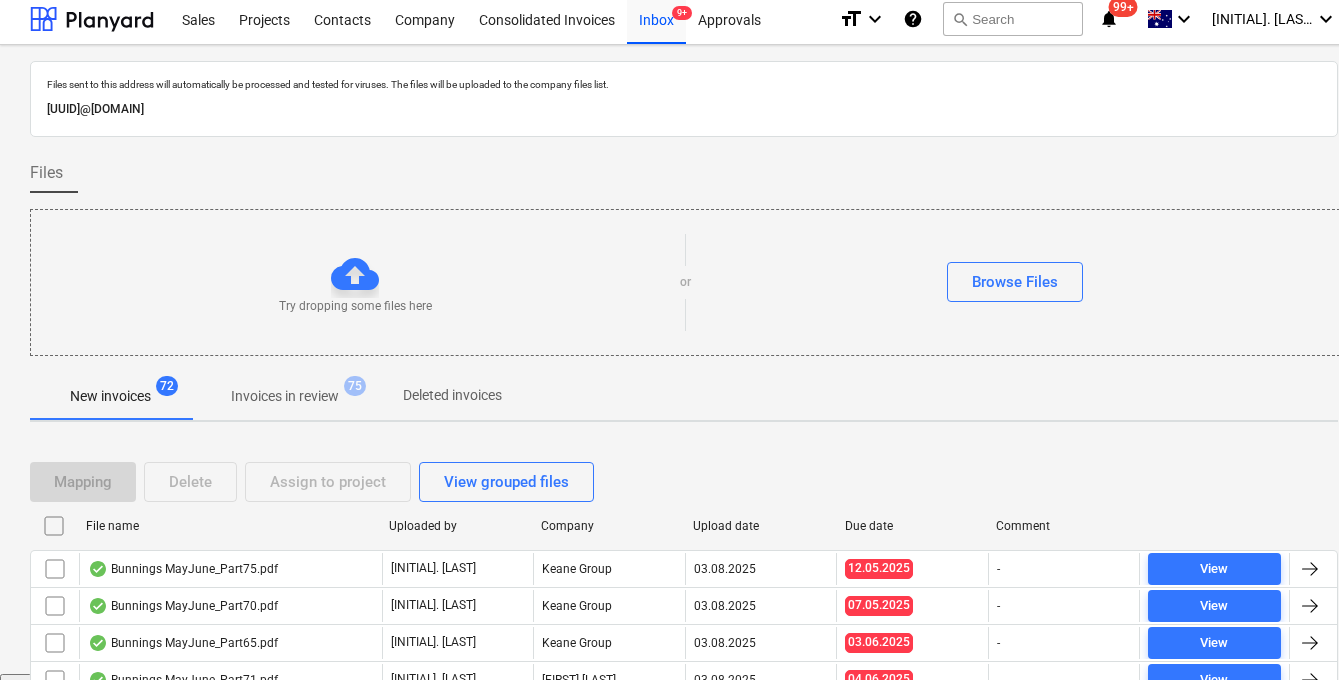 scroll, scrollTop: 0, scrollLeft: 0, axis: both 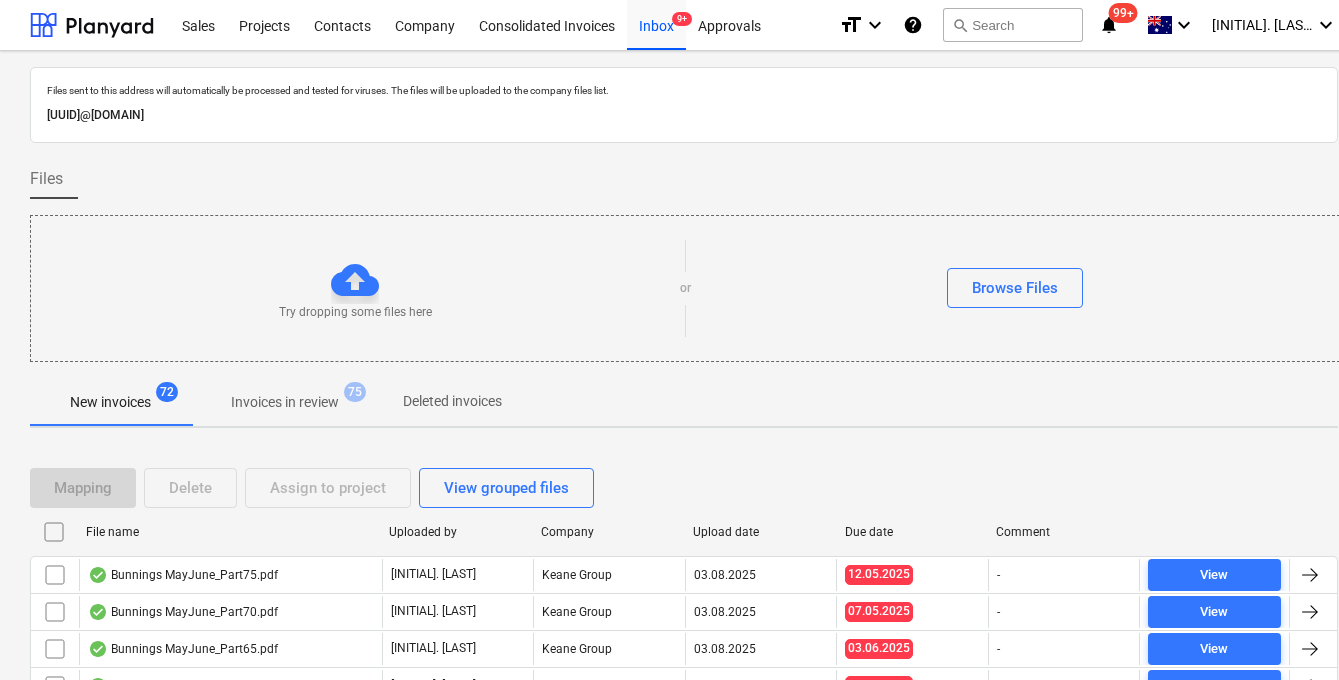 click on "Invoices in review" at bounding box center [285, 402] 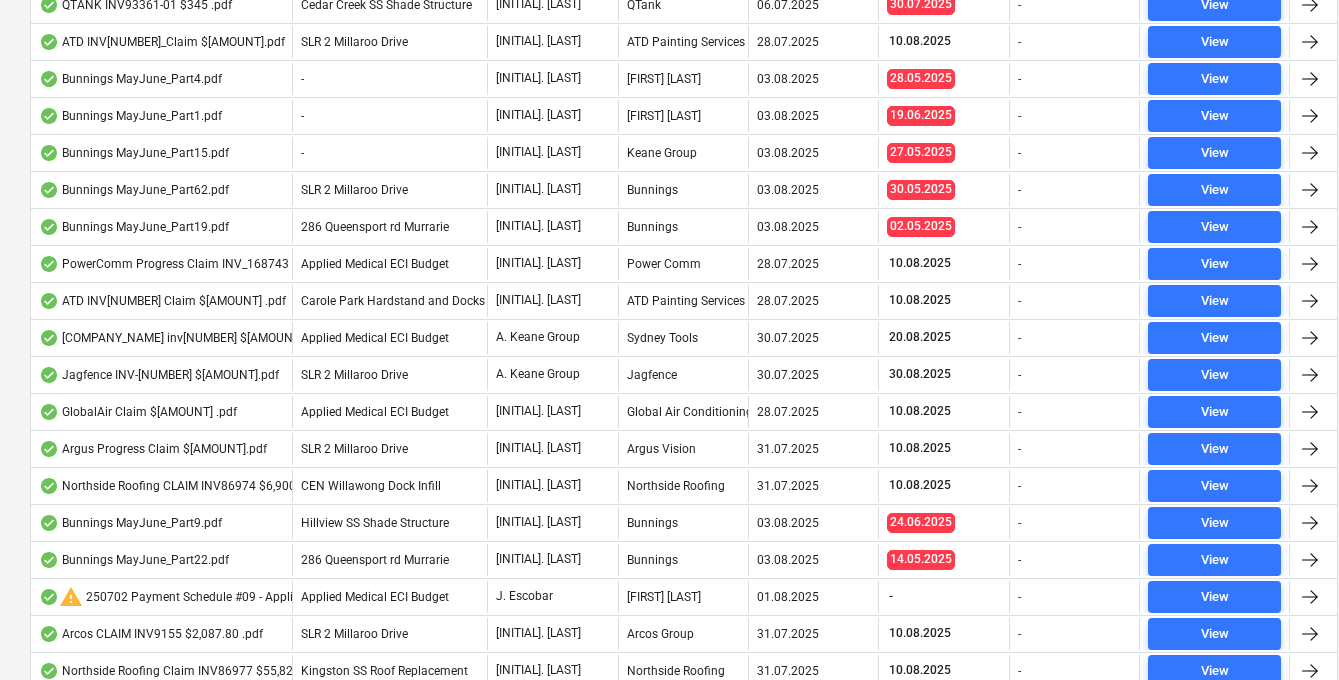 scroll, scrollTop: 3333, scrollLeft: 0, axis: vertical 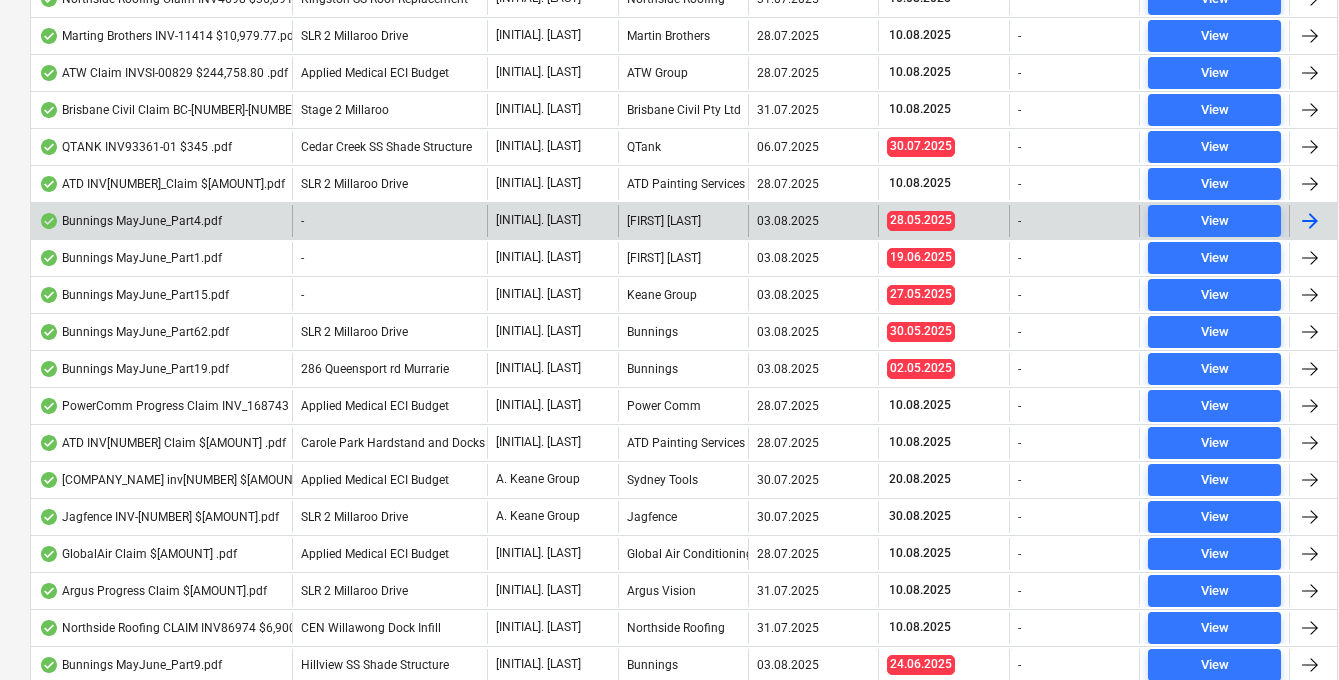 click on "Bunnings MayJune_Part4.pdf" at bounding box center [130, 221] 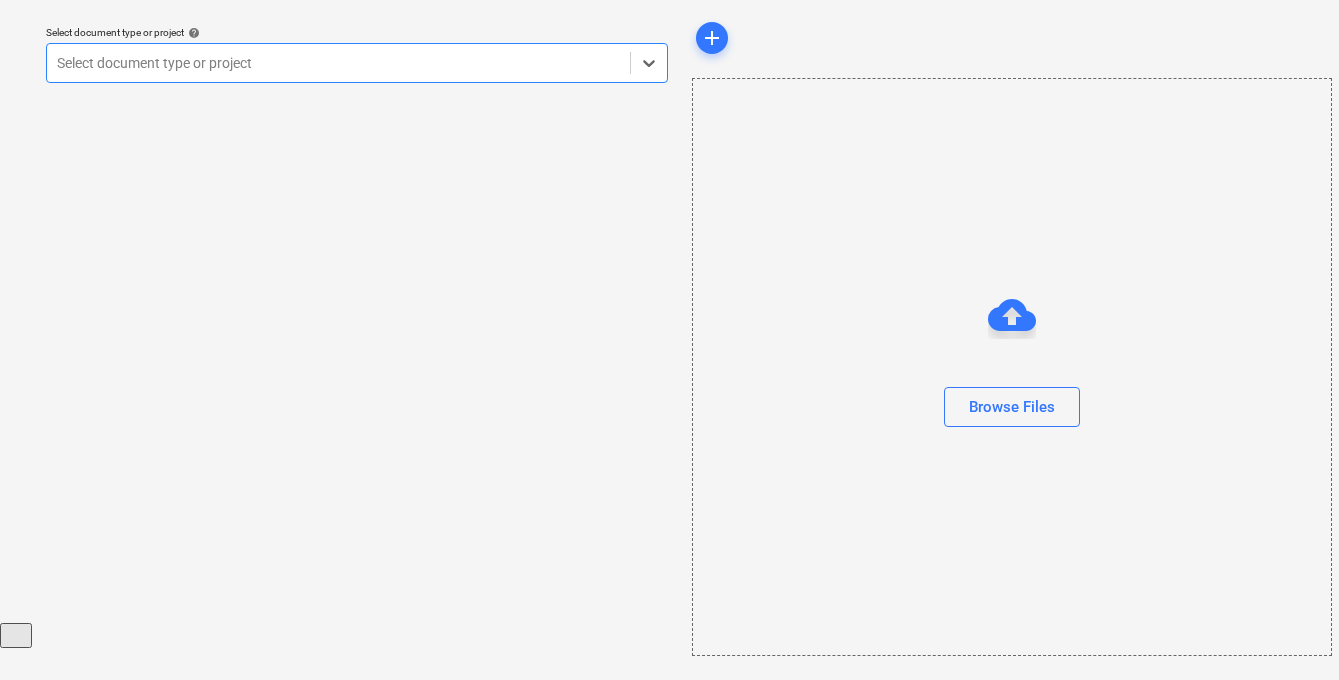scroll, scrollTop: 57, scrollLeft: 0, axis: vertical 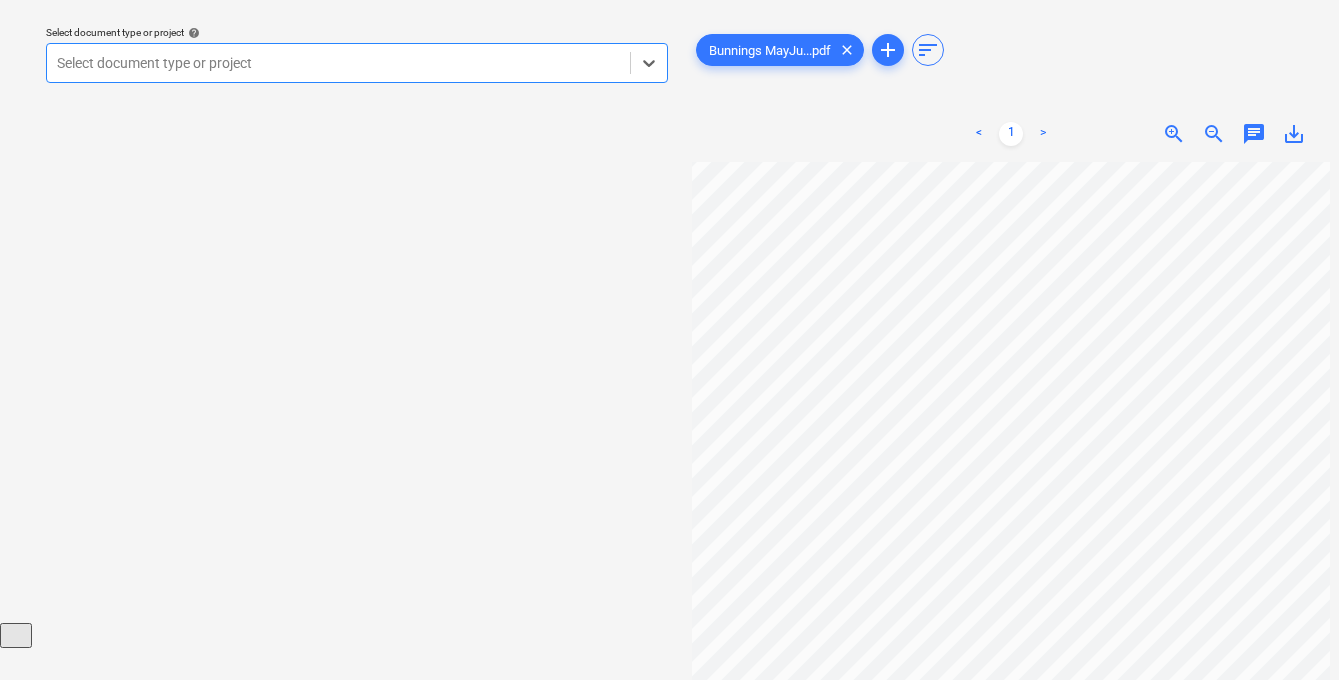 click on "Select document type or project" at bounding box center [338, 63] 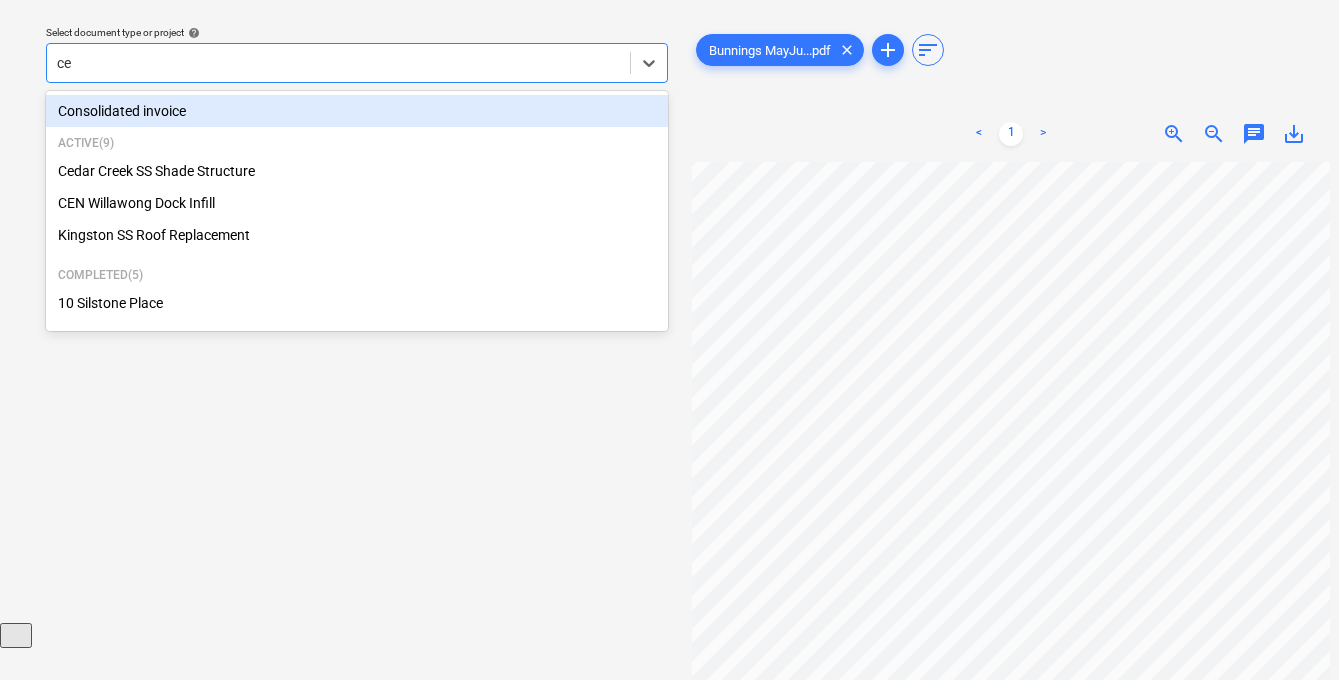 type on "ced" 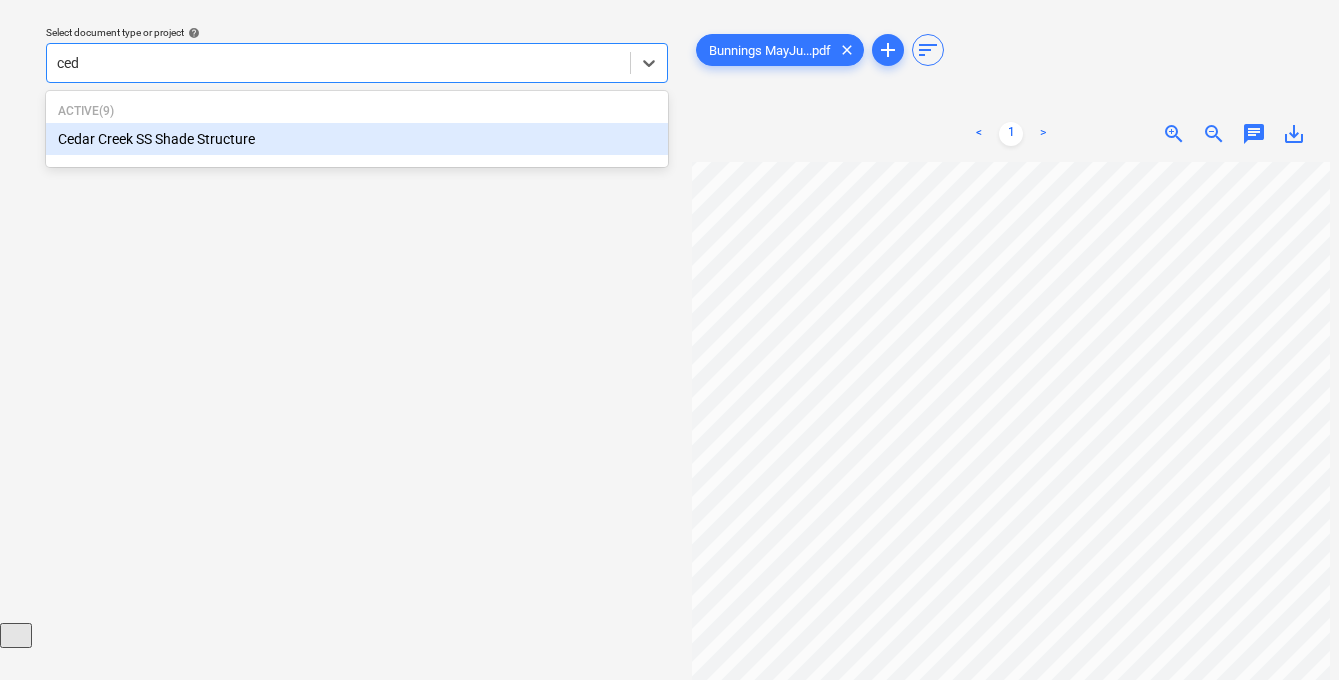 click on "Cedar Creek SS Shade Structure" at bounding box center (357, 139) 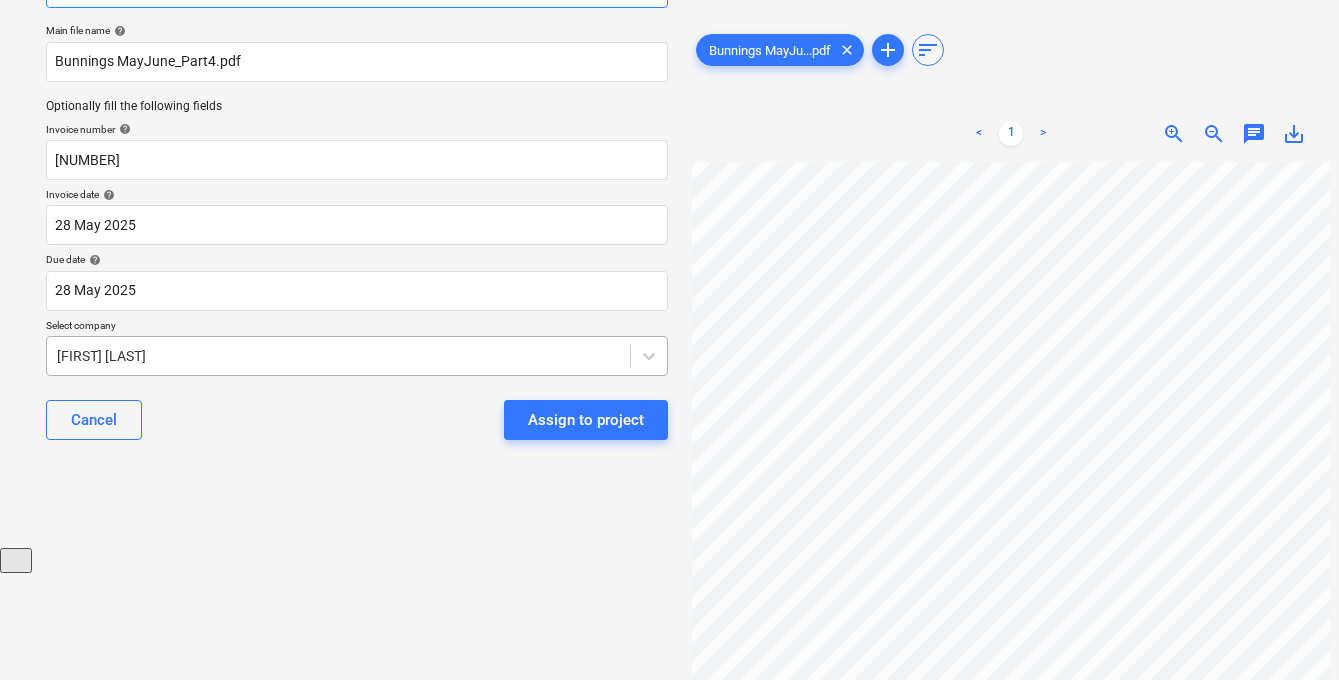 click on "Sales Projects Contacts Company Consolidated Invoices Inbox 9+ Approvals format_size keyboard_arrow_down help search Search notifications 99+ keyboard_arrow_down J. Keane keyboard_arrow_down Select document type or project help option Cedar Creek SS Shade Structure, selected.   Select is focused ,type to refine list, press Down to open the menu,  Cedar Creek SS Shade Structure Main file name help Bunnings MayJune_Part4.pdf Optionally fill the following fields Invoice number help 244612384 Invoice date help 28 May 2025 28.05.2025 Press the down arrow key to interact with the calendar and
select a date. Press the question mark key to get the keyboard shortcuts for changing dates. Due date help 28 May 2025 28.05.2025 Press the down arrow key to interact with the calendar and
select a date. Press the question mark key to get the keyboard shortcuts for changing dates. Select company Gregory Davies   Cancel Assign to project Bunnings MayJu...pdf clear add sort < 1 > zoom_in zoom_out chat 0 save_alt" at bounding box center (669, 208) 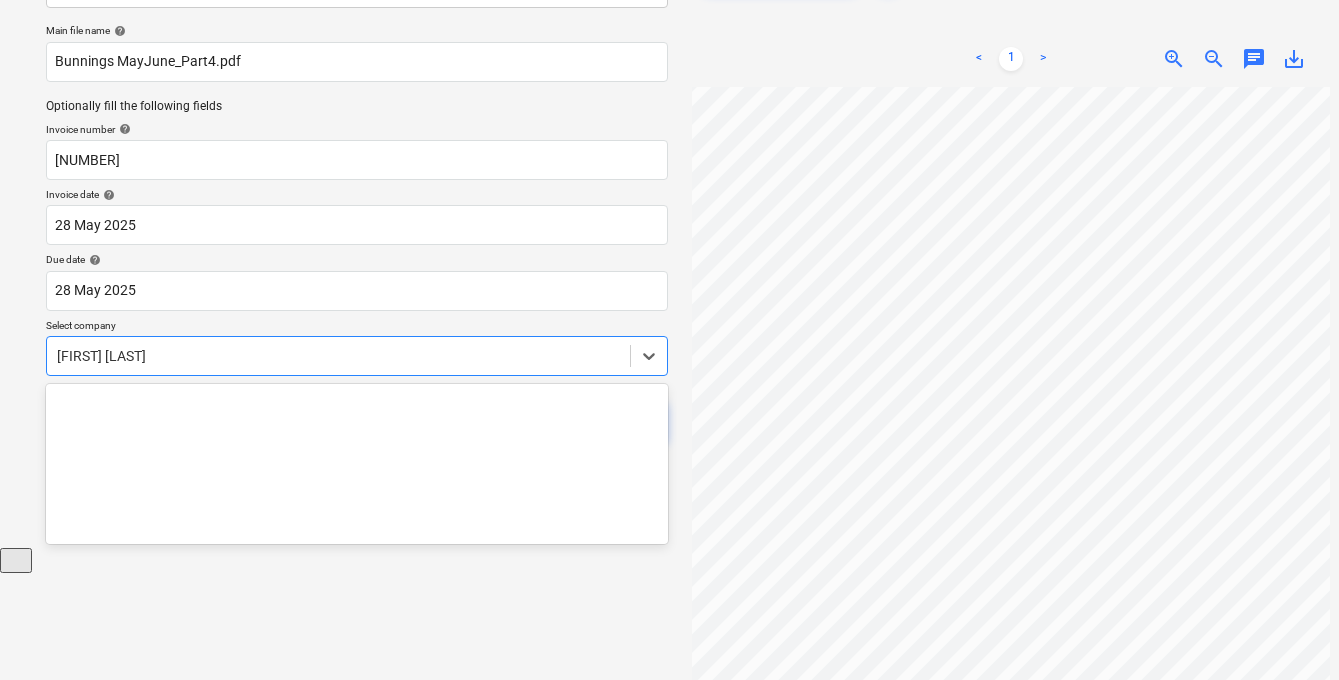 scroll, scrollTop: 148, scrollLeft: 0, axis: vertical 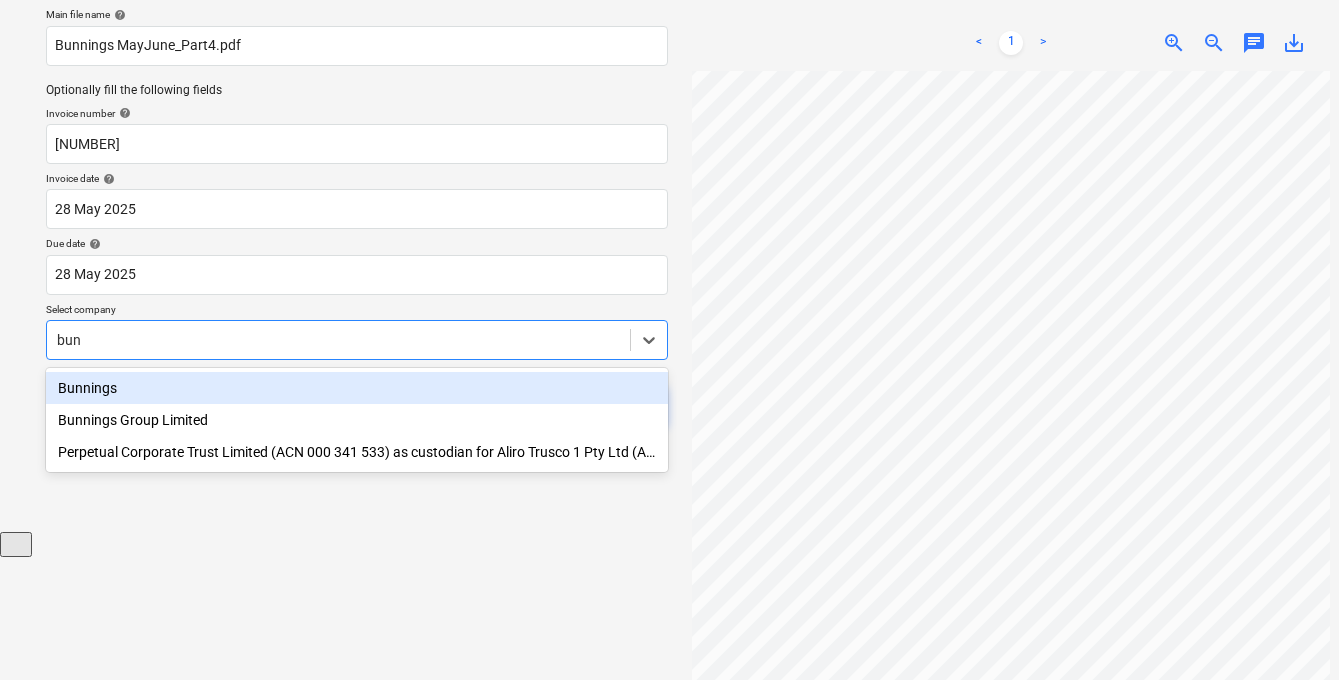 type on "bunn" 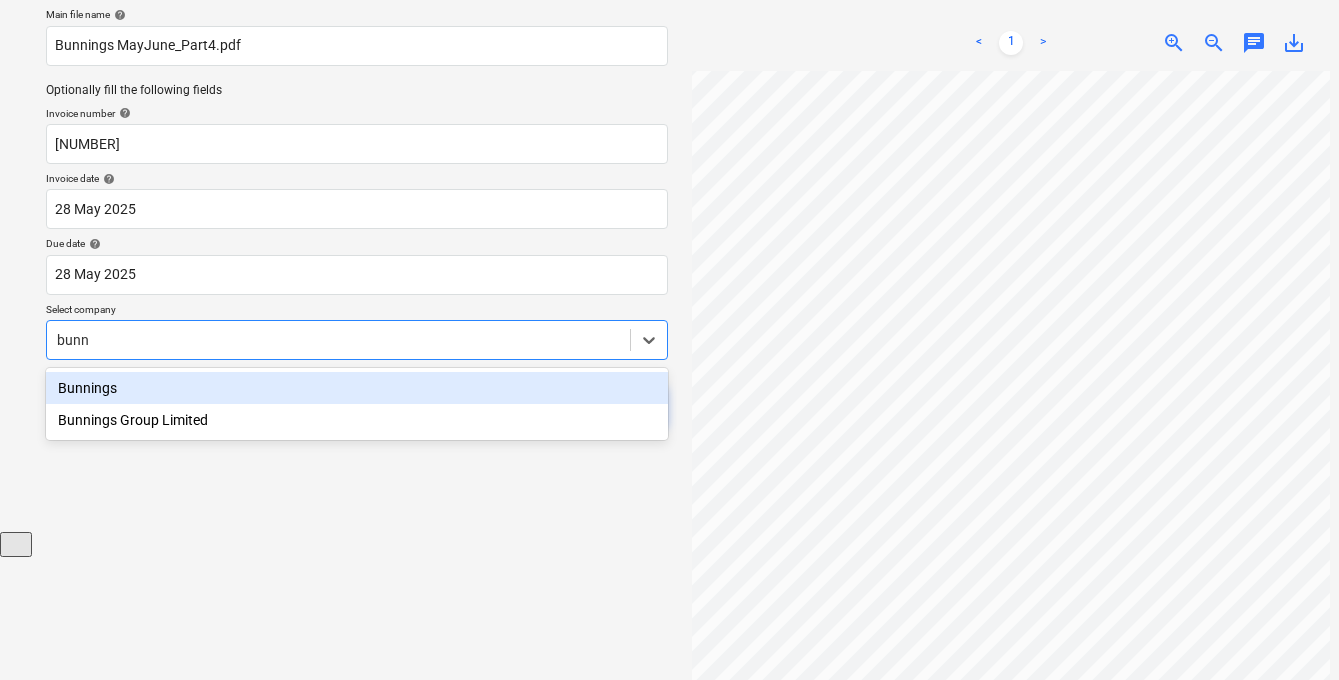 click on "Bunnings" at bounding box center [357, 388] 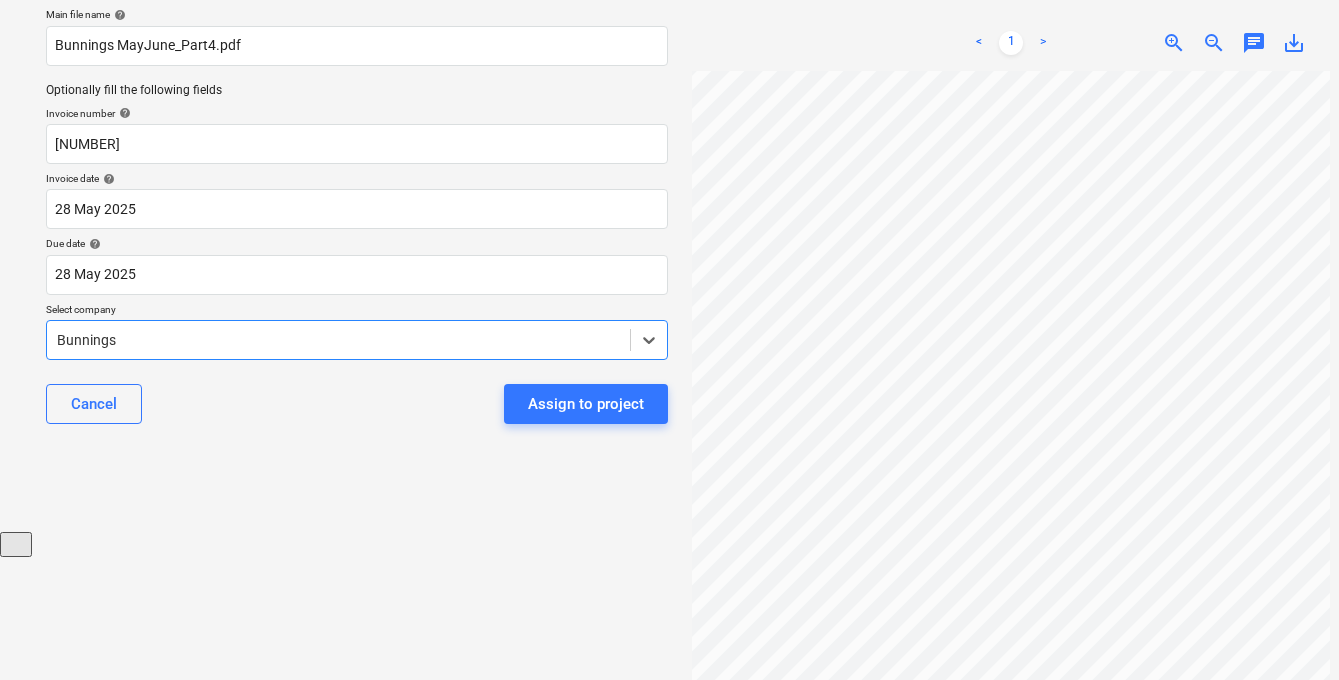 scroll, scrollTop: 125, scrollLeft: 0, axis: vertical 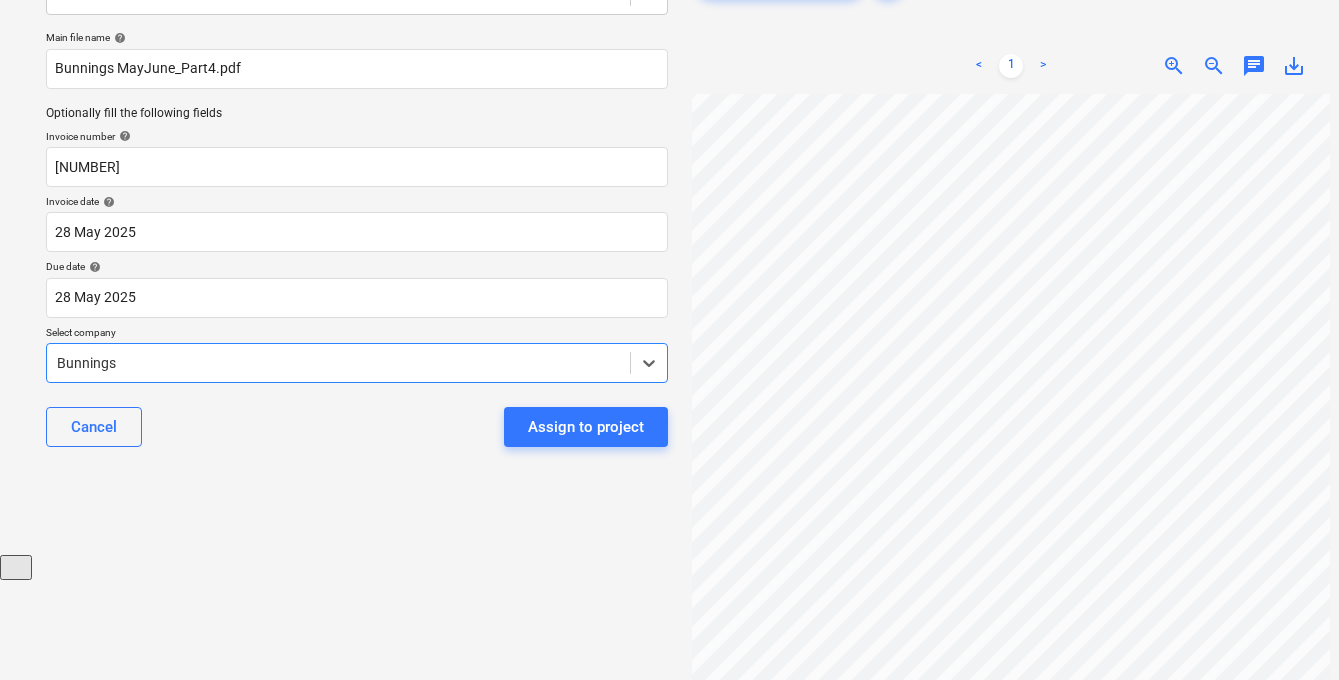 click on "save_alt" at bounding box center [1294, 66] 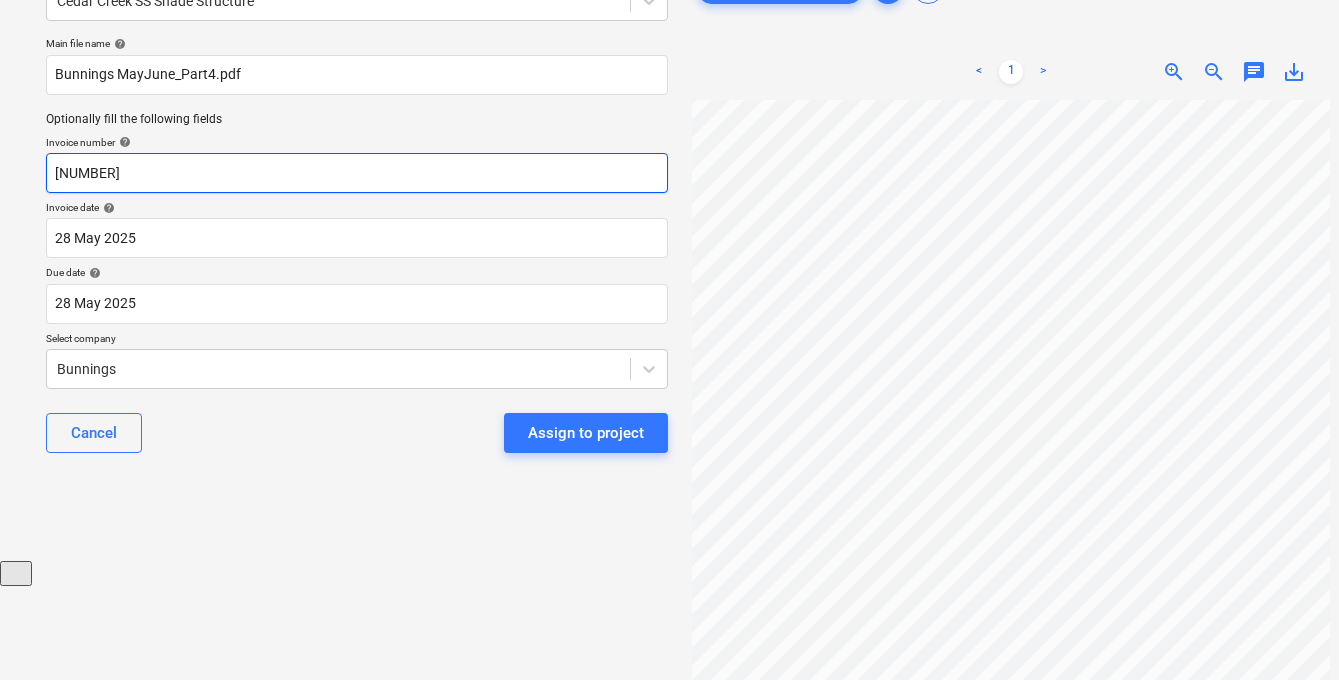 scroll, scrollTop: 100, scrollLeft: 0, axis: vertical 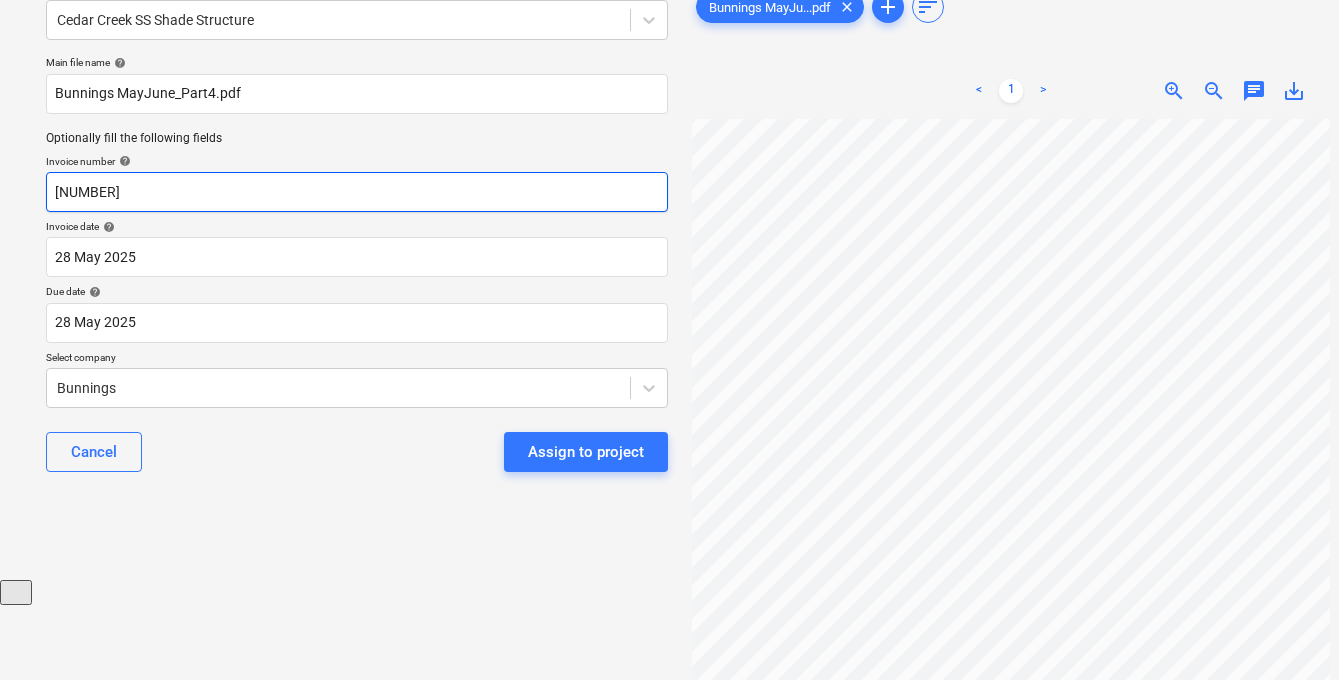 drag, startPoint x: 165, startPoint y: 194, endPoint x: -5, endPoint y: 194, distance: 170 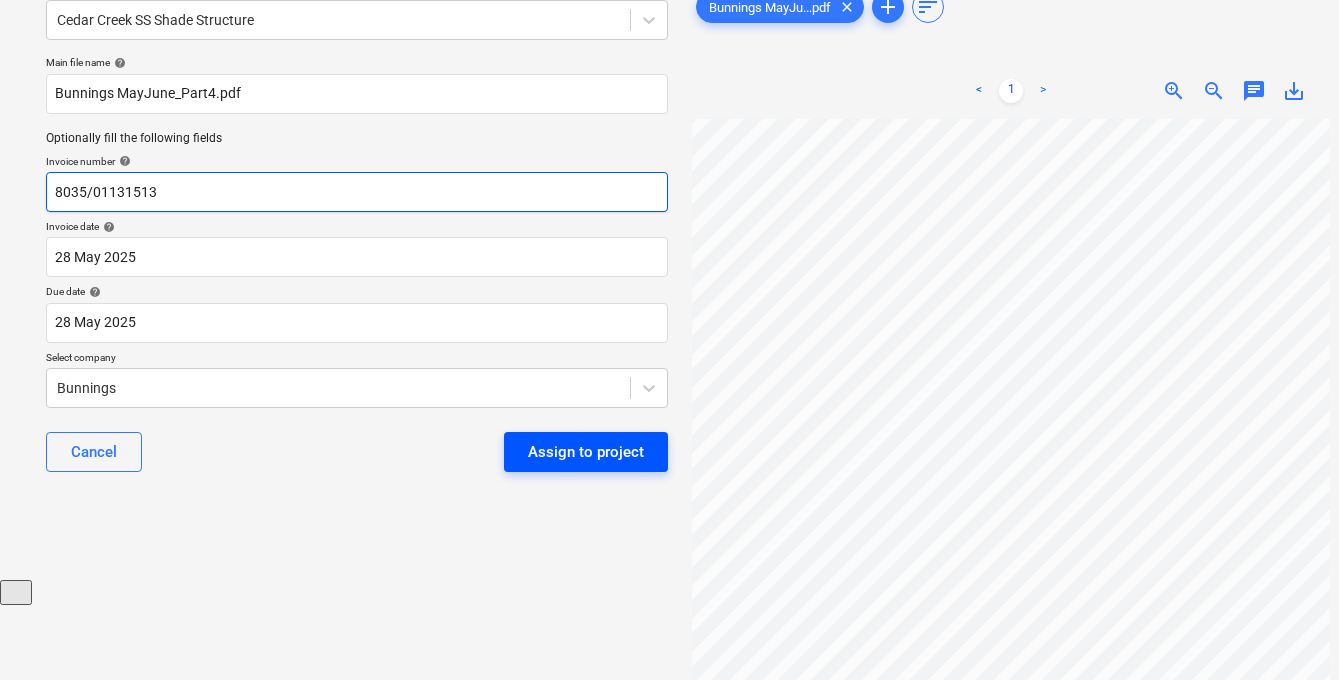 type on "8035/01131513" 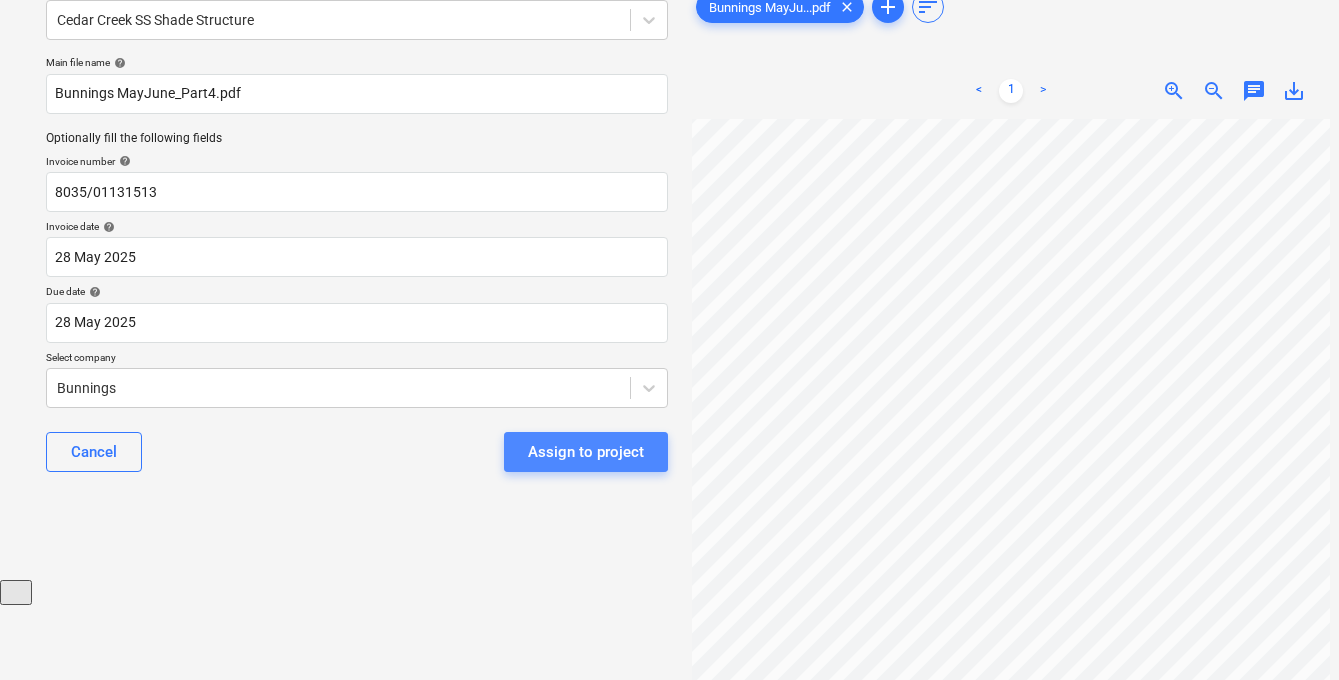 click on "Assign to project" at bounding box center [586, 452] 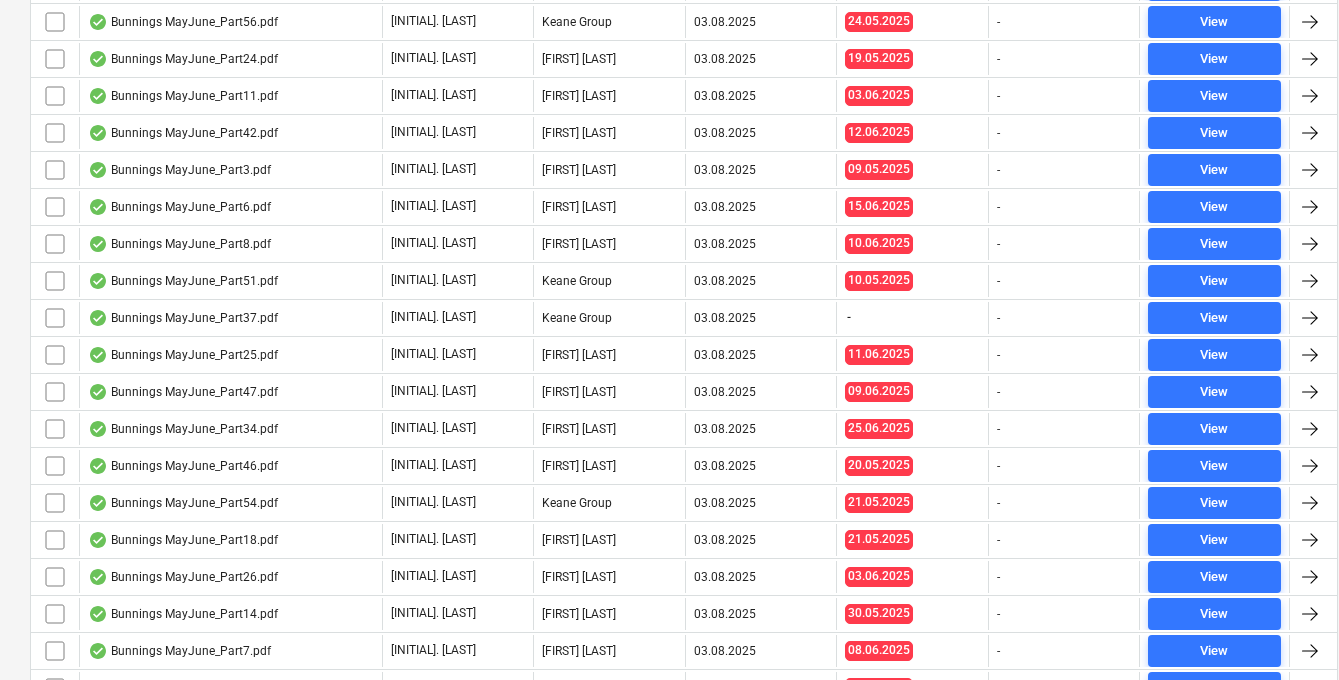scroll, scrollTop: 2289, scrollLeft: 0, axis: vertical 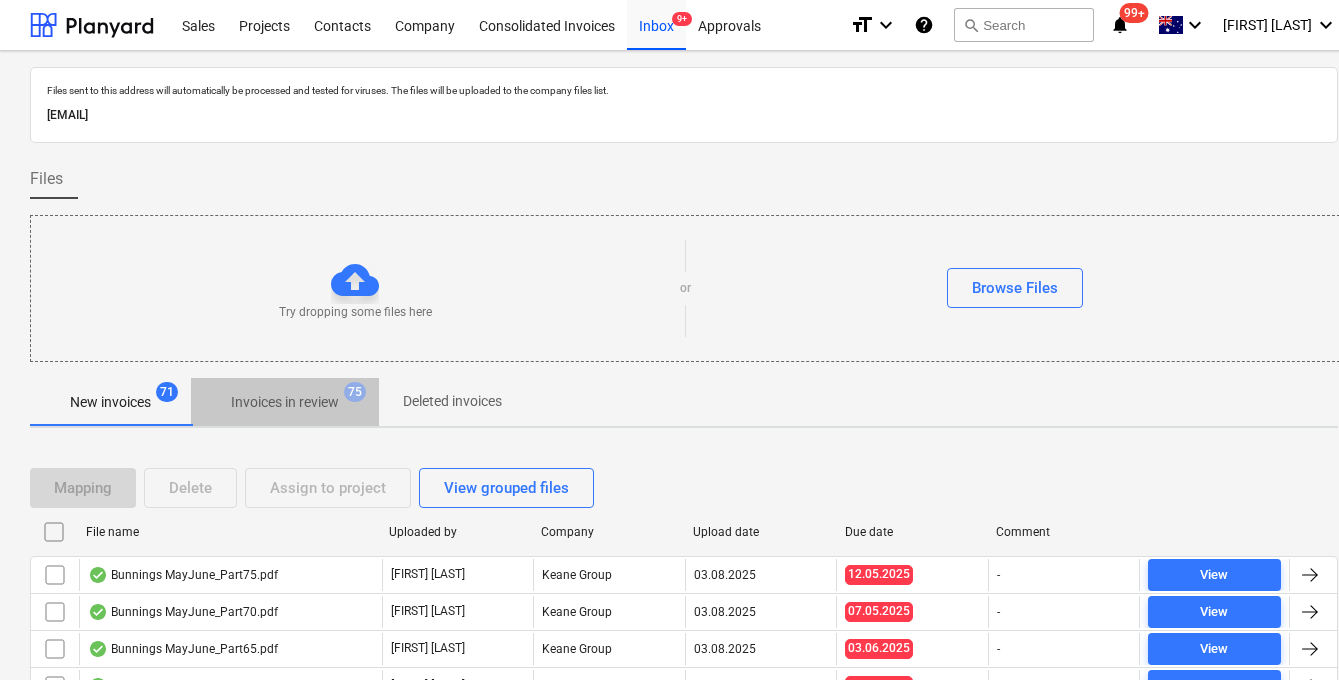 click on "Invoices in review 75" at bounding box center [285, 402] 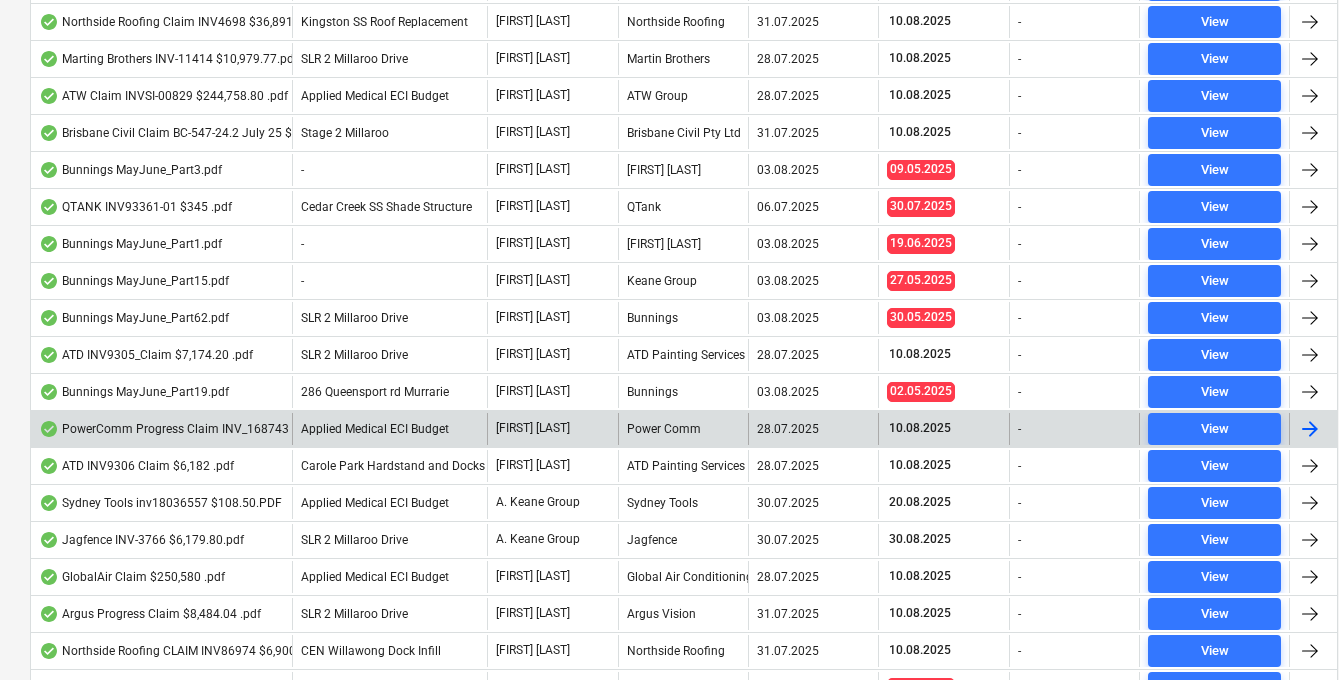 scroll, scrollTop: 3308, scrollLeft: 0, axis: vertical 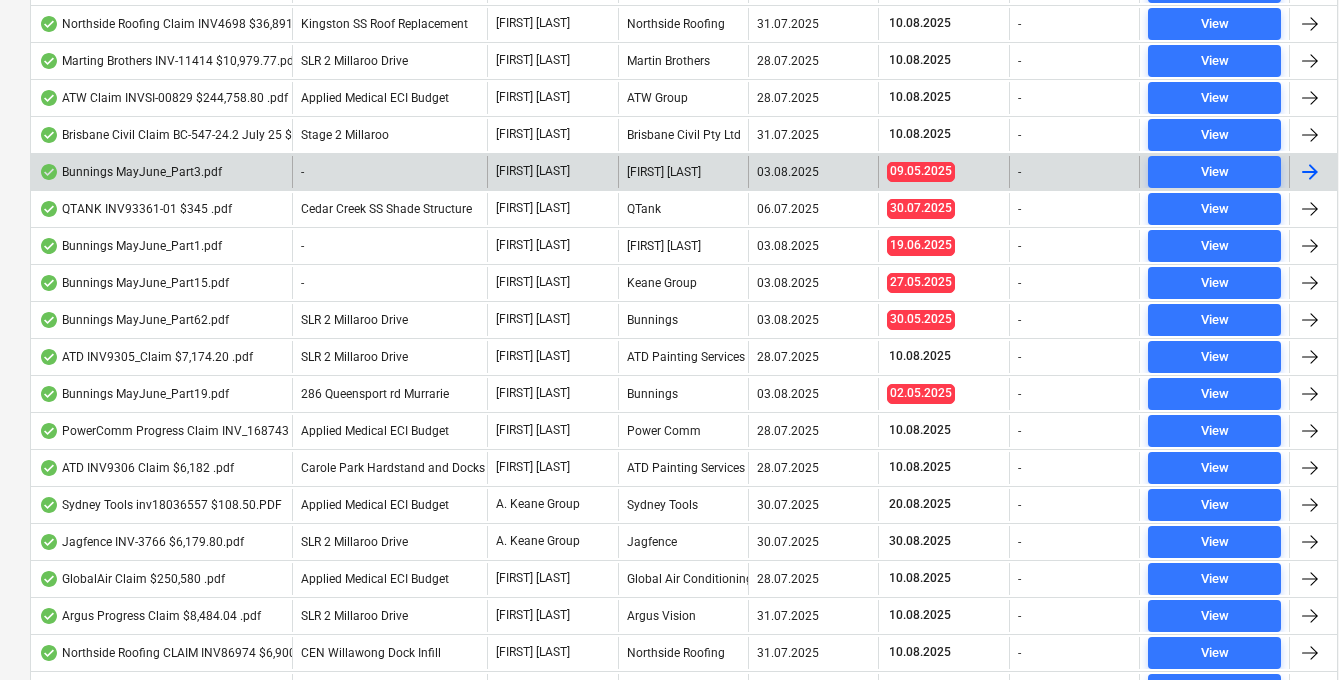 click on "Bunnings MayJune_Part3.pdf" at bounding box center [130, 172] 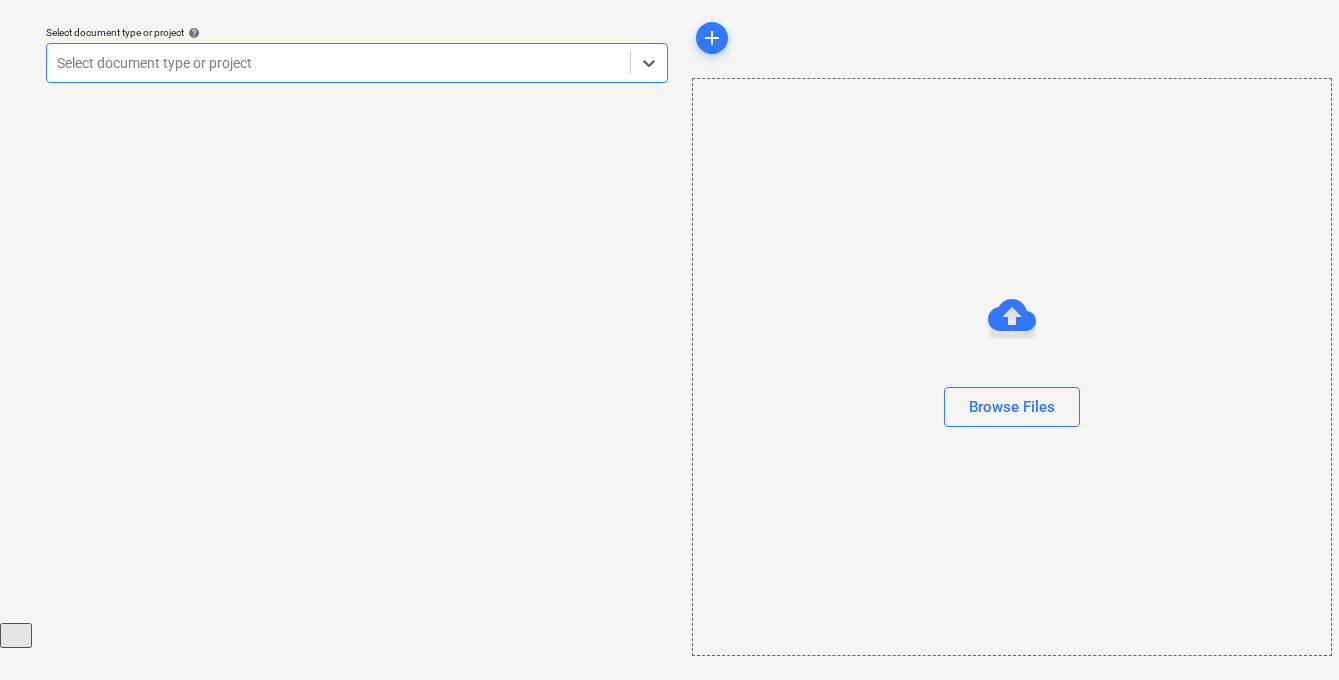 scroll, scrollTop: 57, scrollLeft: 0, axis: vertical 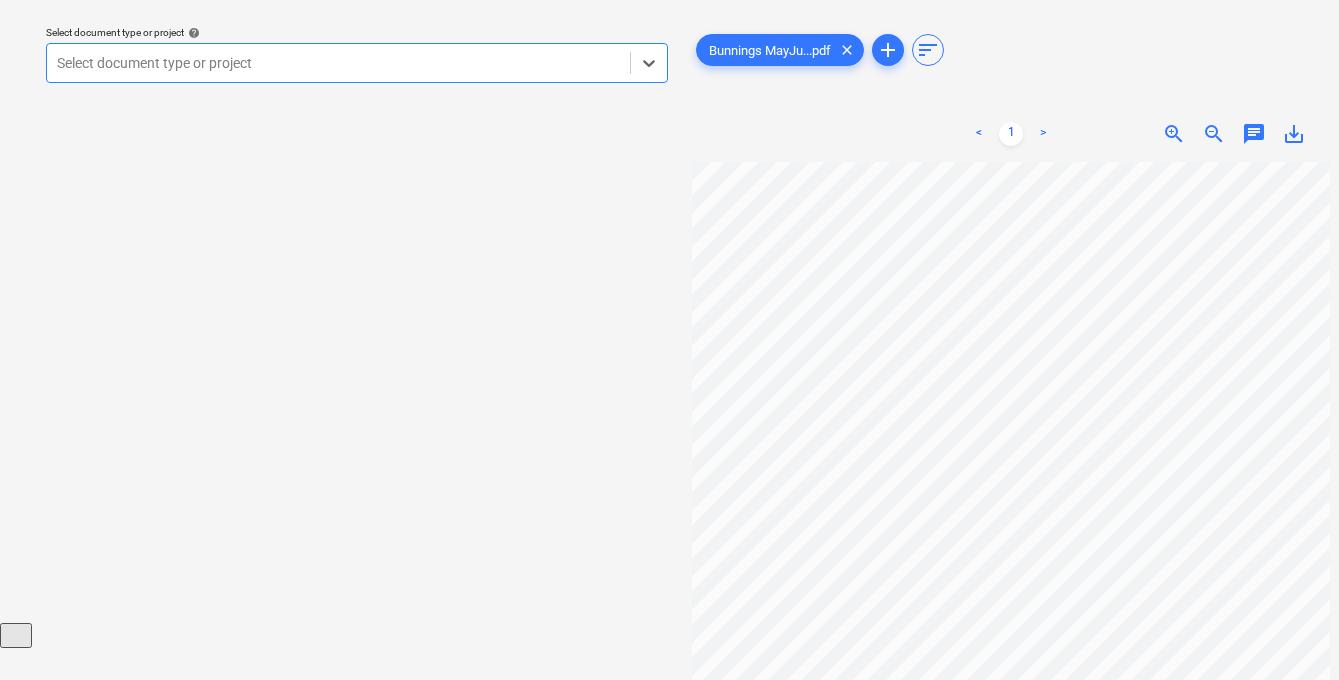 click at bounding box center (338, 63) 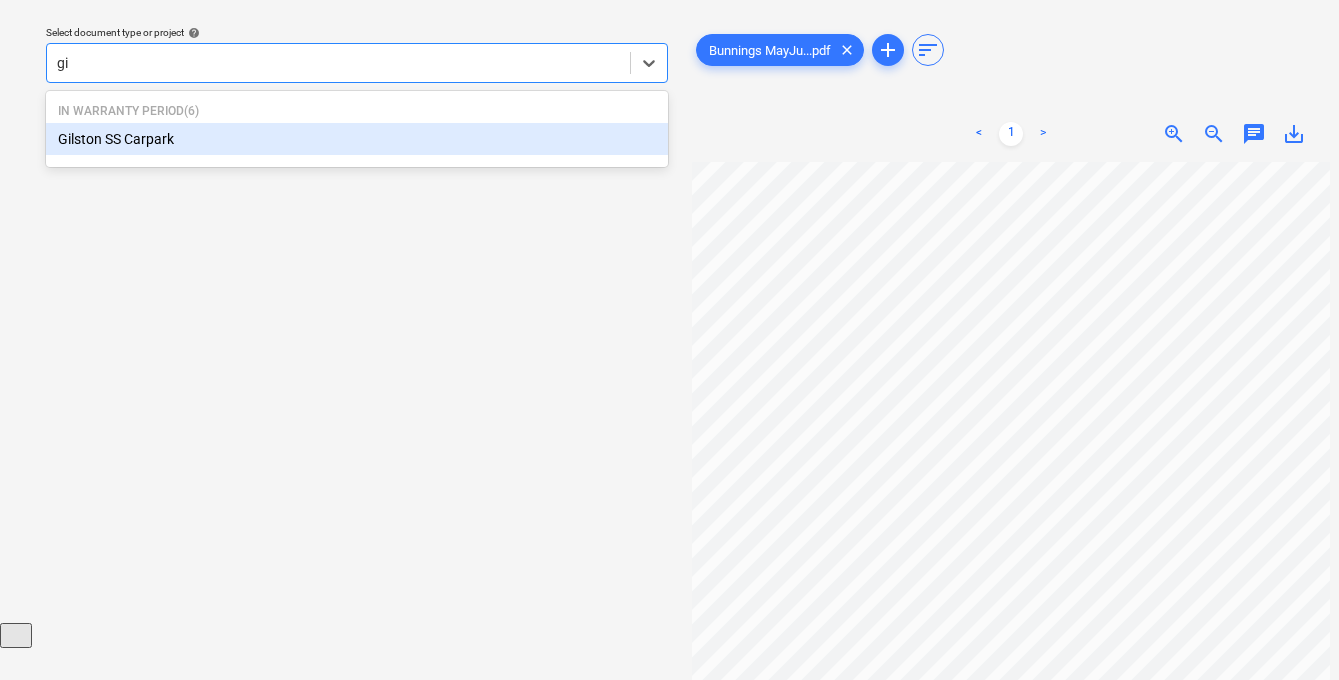 type on "gil" 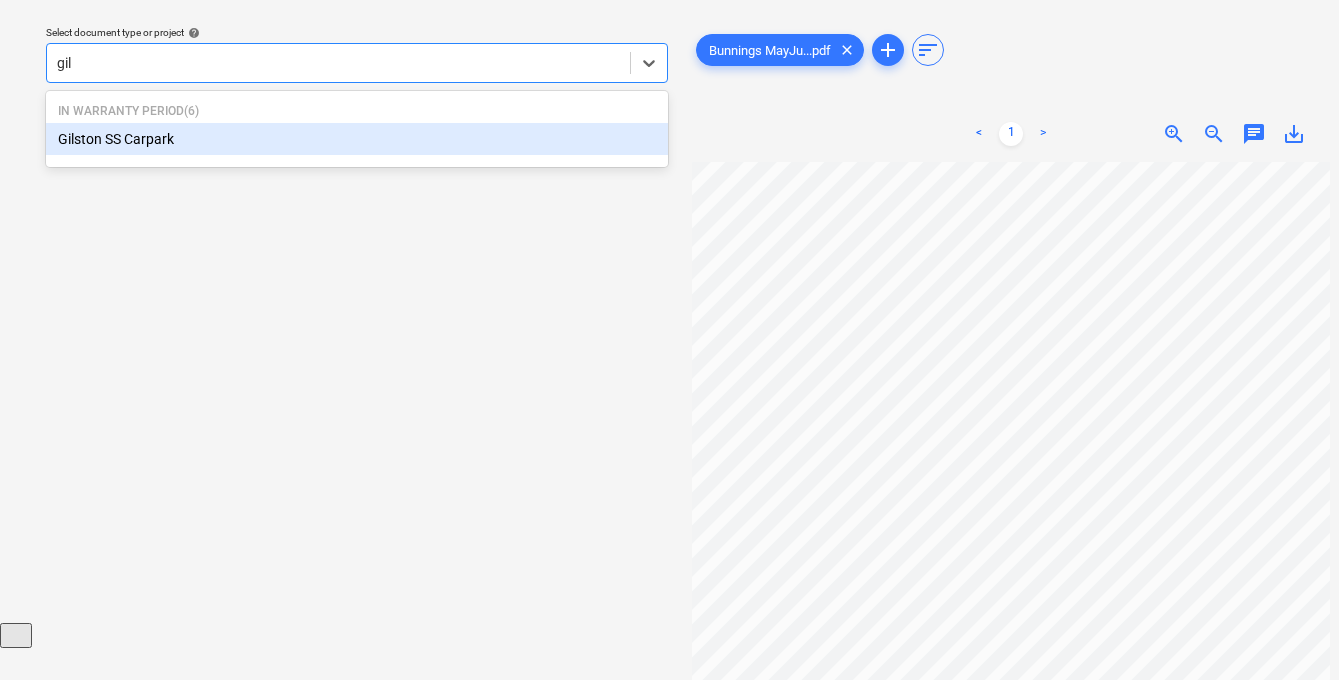 click on "Gilston SS Carpark" at bounding box center [357, 139] 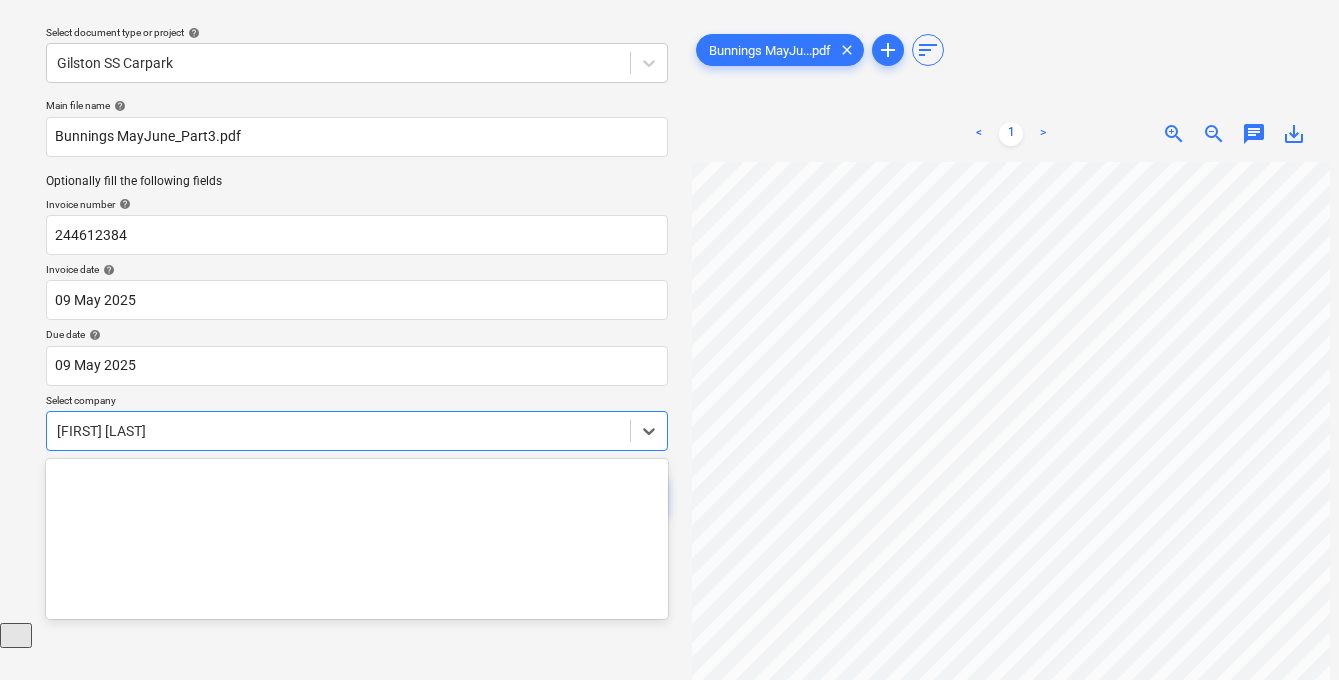 scroll, scrollTop: 140, scrollLeft: 0, axis: vertical 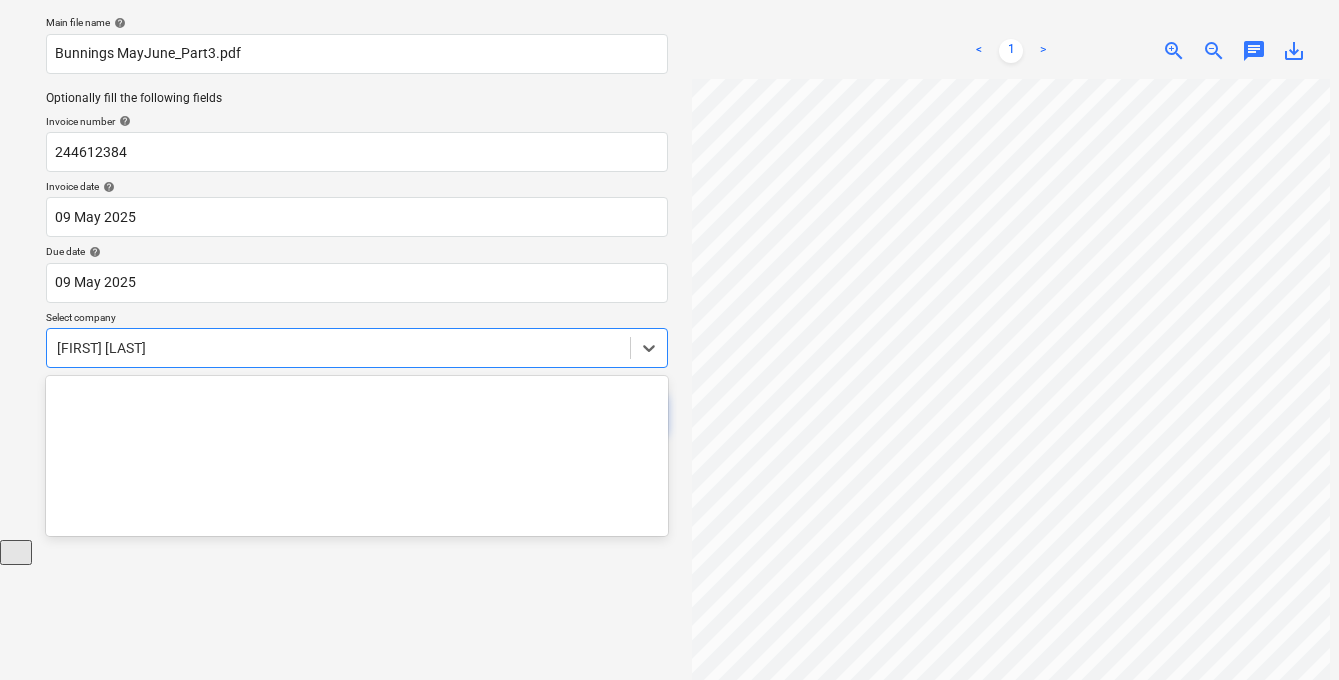 click on "Sales Projects Contacts Company Consolidated Invoices Inbox 9+ Approvals format_size keyboard_arrow_down help search Search notifications 99+ keyboard_arrow_down J. Keane keyboard_arrow_down Select document type or project help Gilston SS Carpark Main file name help Bunnings MayJune_Part3.pdf Optionally fill the following fields Invoice number help 244612384 Invoice date help 09 May 2025 09.05.2025 Press the down arrow key to interact with the calendar and
select a date. Press the question mark key to get the keyboard shortcuts for changing dates. Due date help 09 May 2025 09.05.2025 Press the down arrow key to interact with the calendar and
select a date. Press the question mark key to get the keyboard shortcuts for changing dates. Select company option Gregory Davies   selected, 367 of 880. 880 results available. Use Up and Down to choose options, press Enter to select the currently focused option, press Escape to exit the menu, press Tab to select the option and exit the menu. Gregory Davies   <" at bounding box center [669, 200] 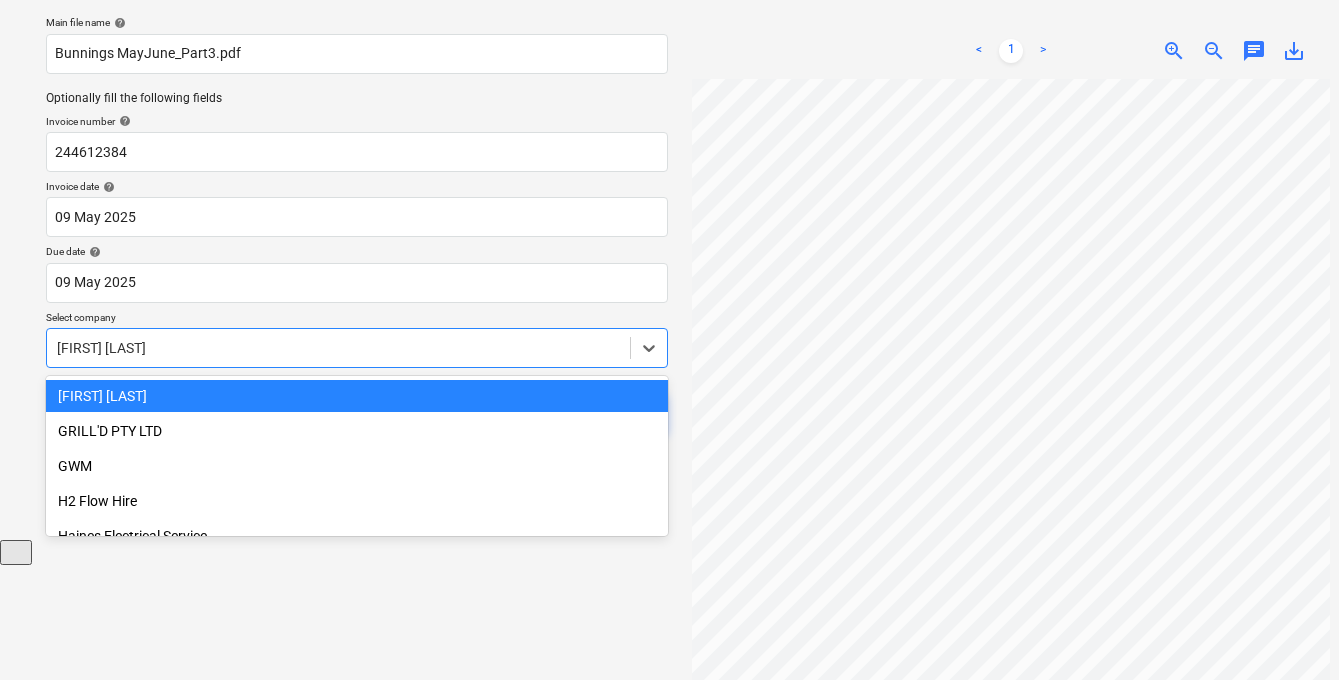 scroll, scrollTop: 148, scrollLeft: 0, axis: vertical 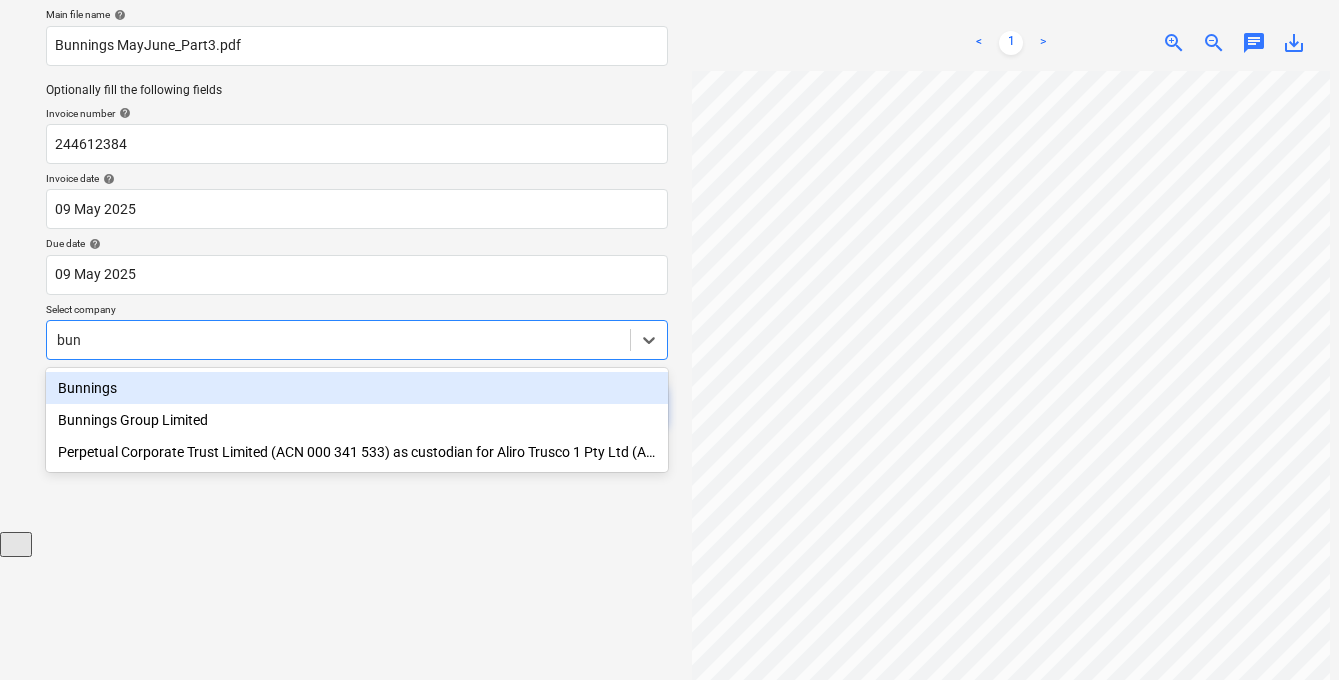 type on "bunn" 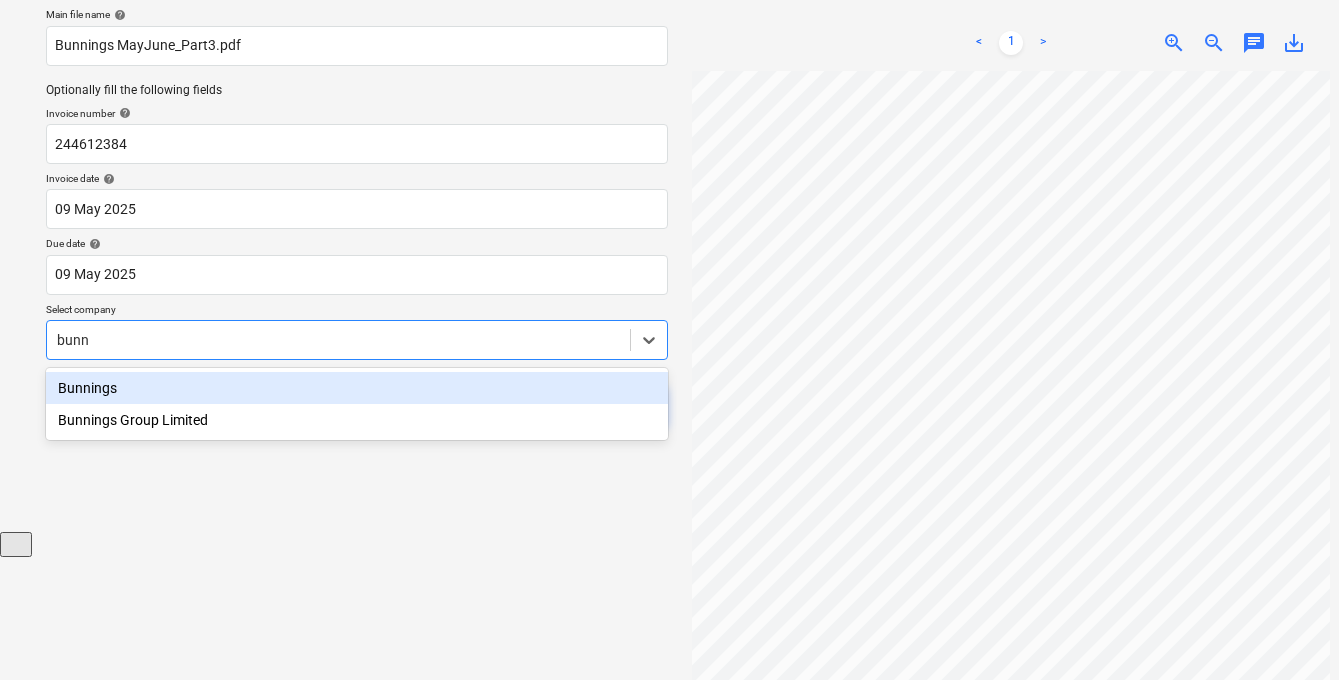 click on "Bunnings" at bounding box center [357, 388] 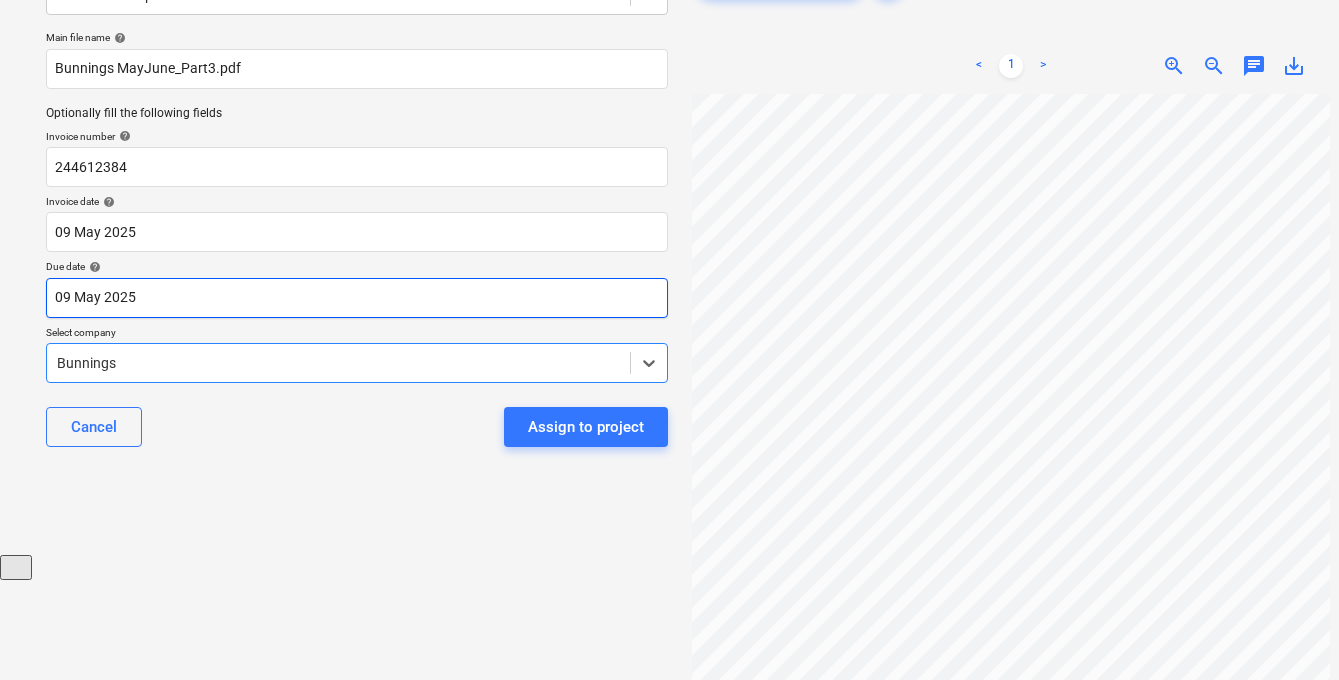 scroll, scrollTop: 124, scrollLeft: 0, axis: vertical 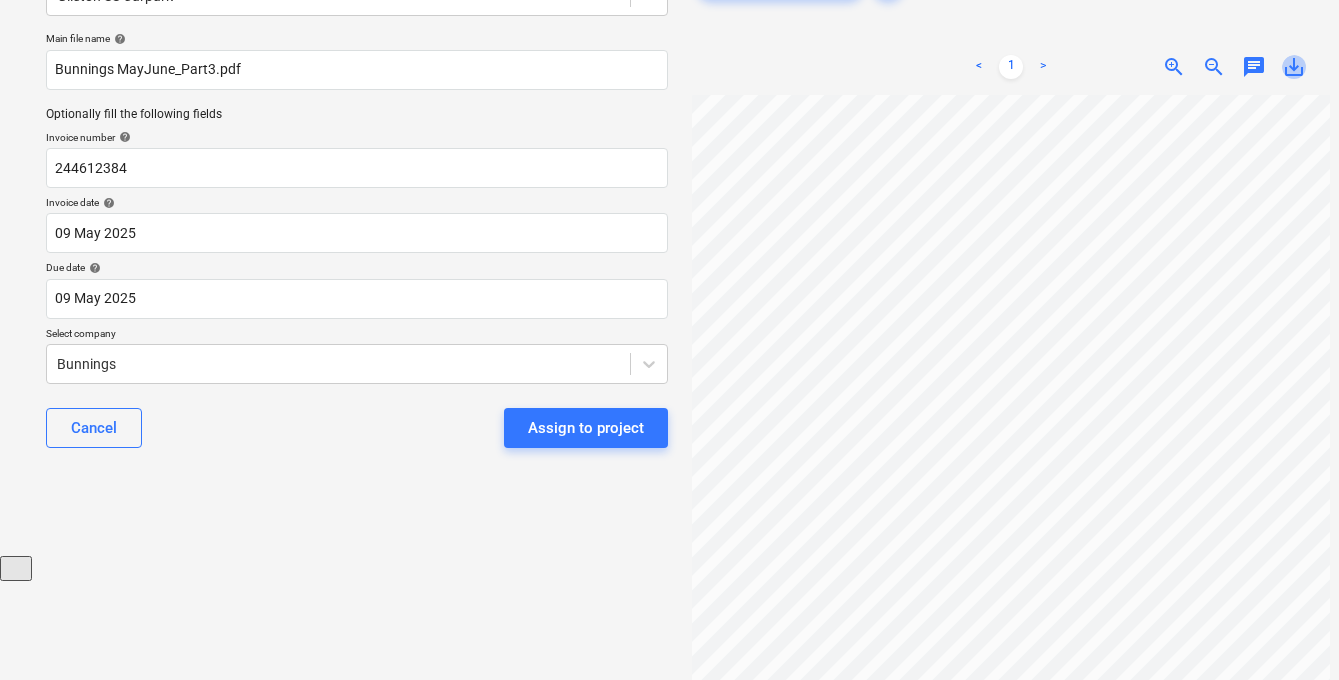 click on "save_alt" at bounding box center (1294, 67) 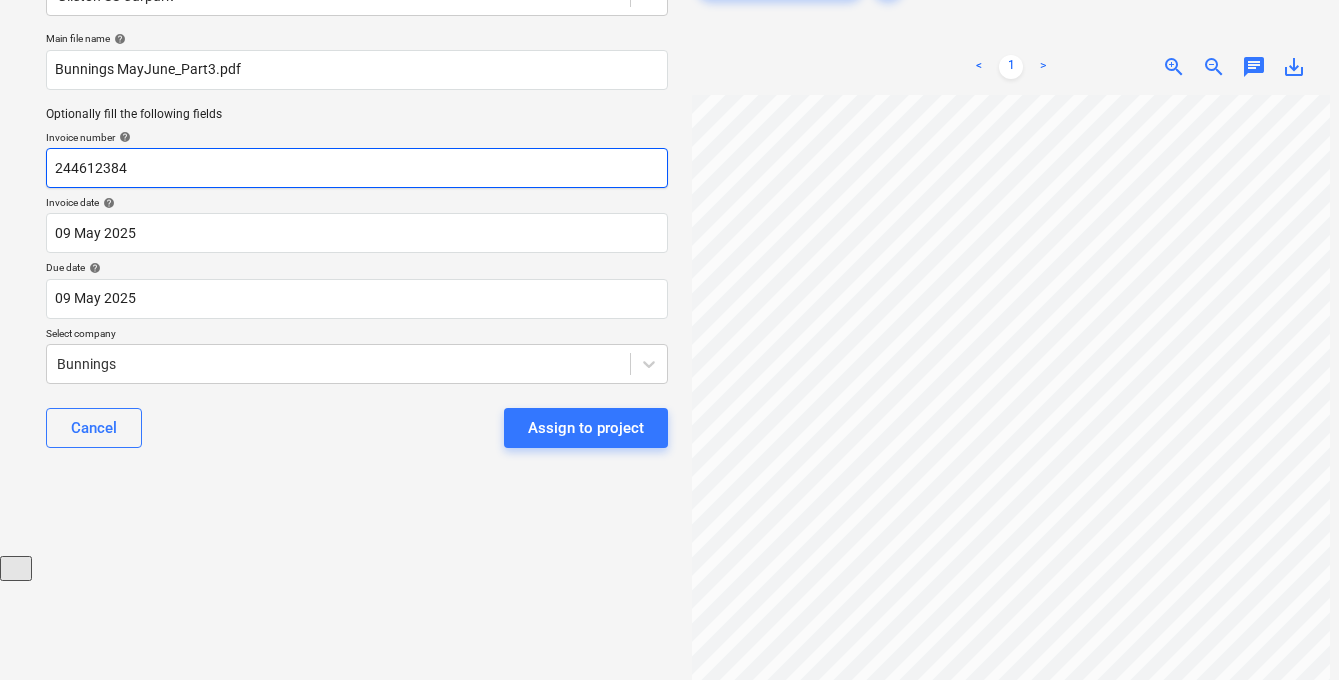 drag, startPoint x: 170, startPoint y: 173, endPoint x: -37, endPoint y: 172, distance: 207.00241 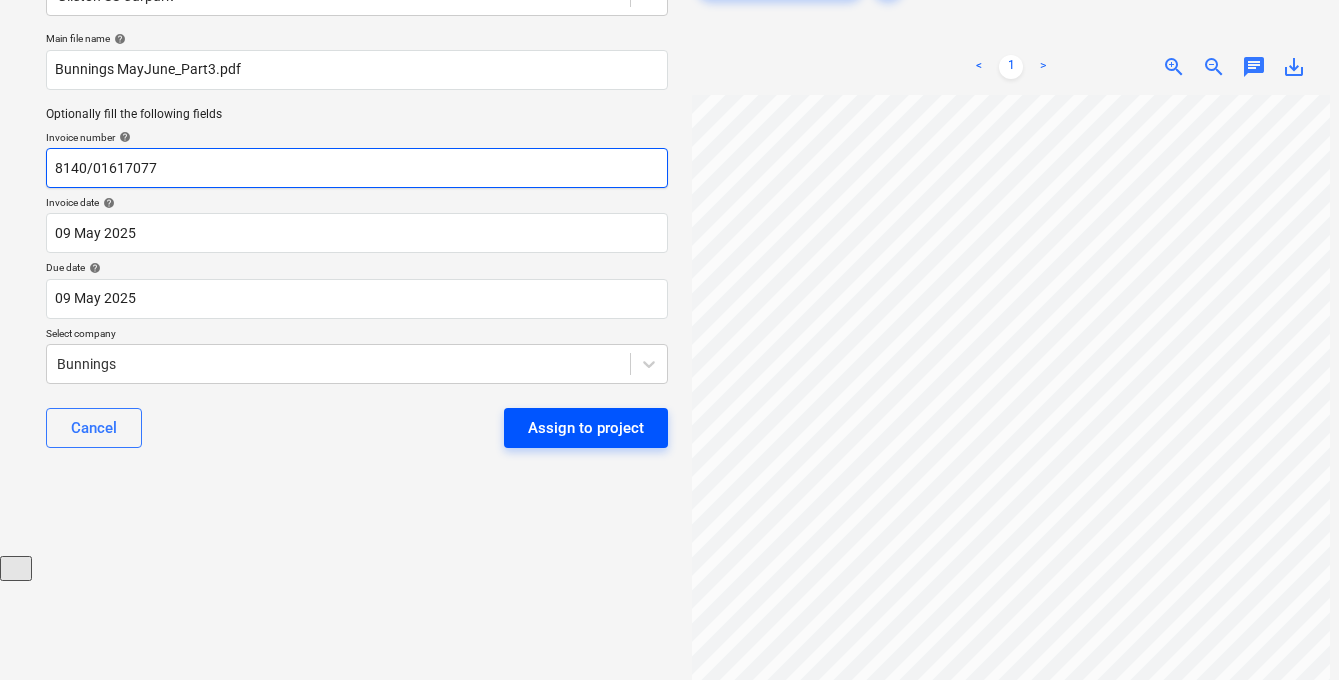 type on "8140/01617077" 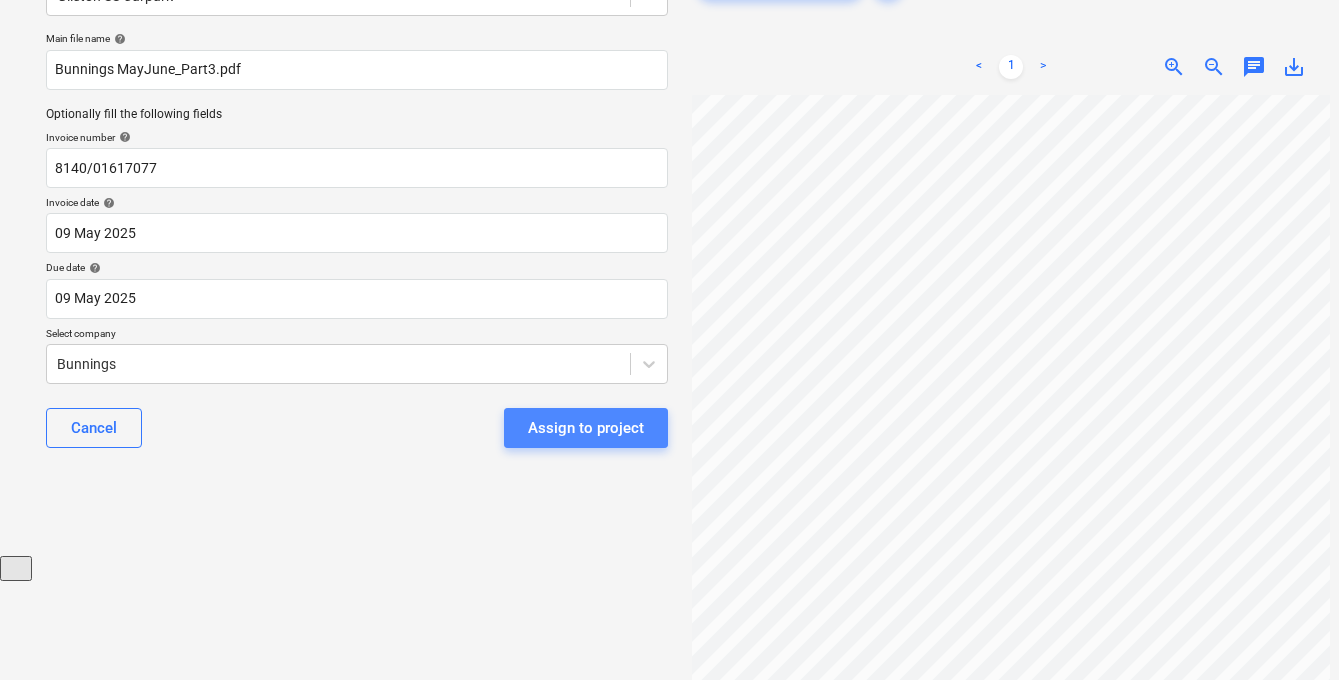 click on "Assign to project" at bounding box center [586, 428] 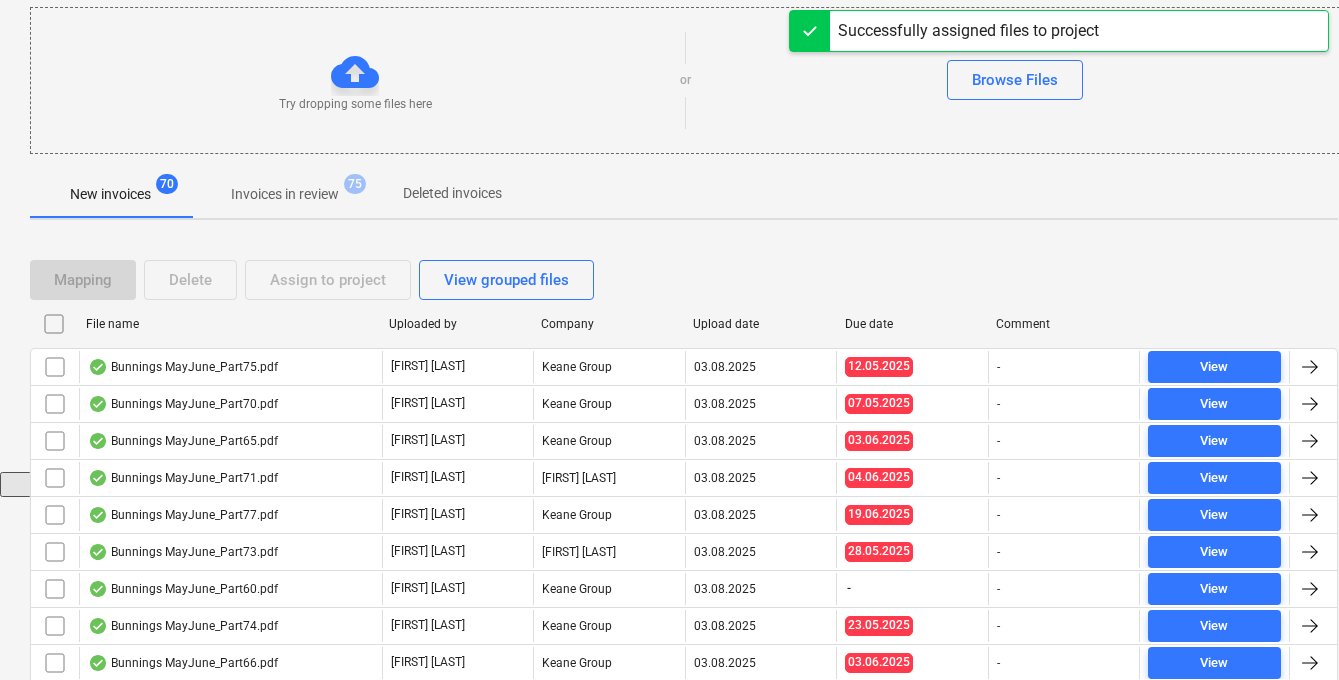 scroll, scrollTop: 212, scrollLeft: 0, axis: vertical 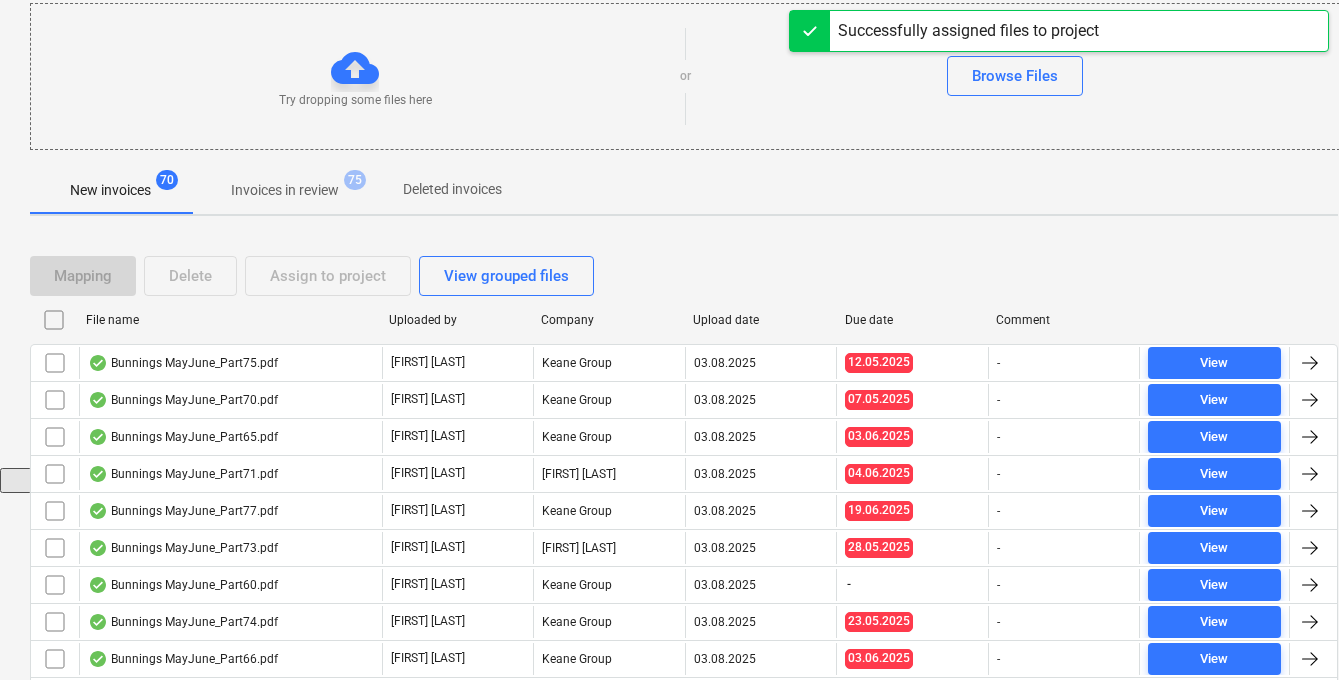 click on "Invoices in review" at bounding box center [285, 190] 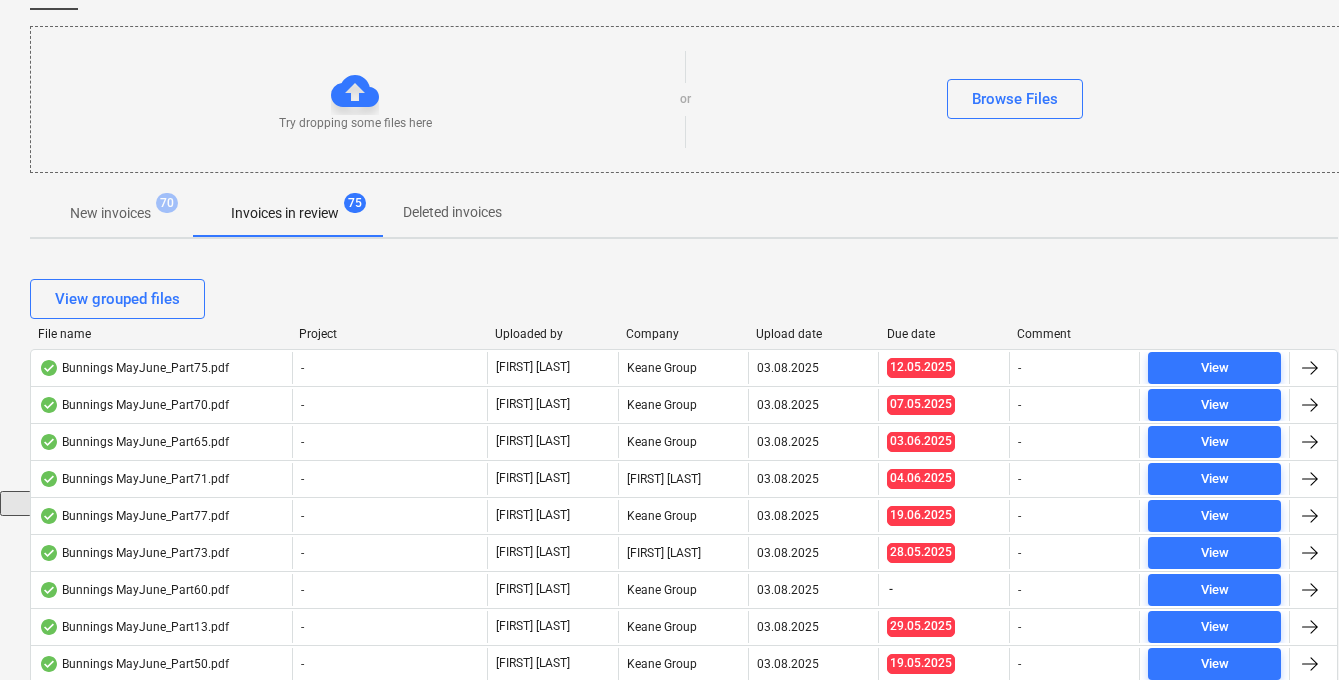 scroll, scrollTop: 0, scrollLeft: 0, axis: both 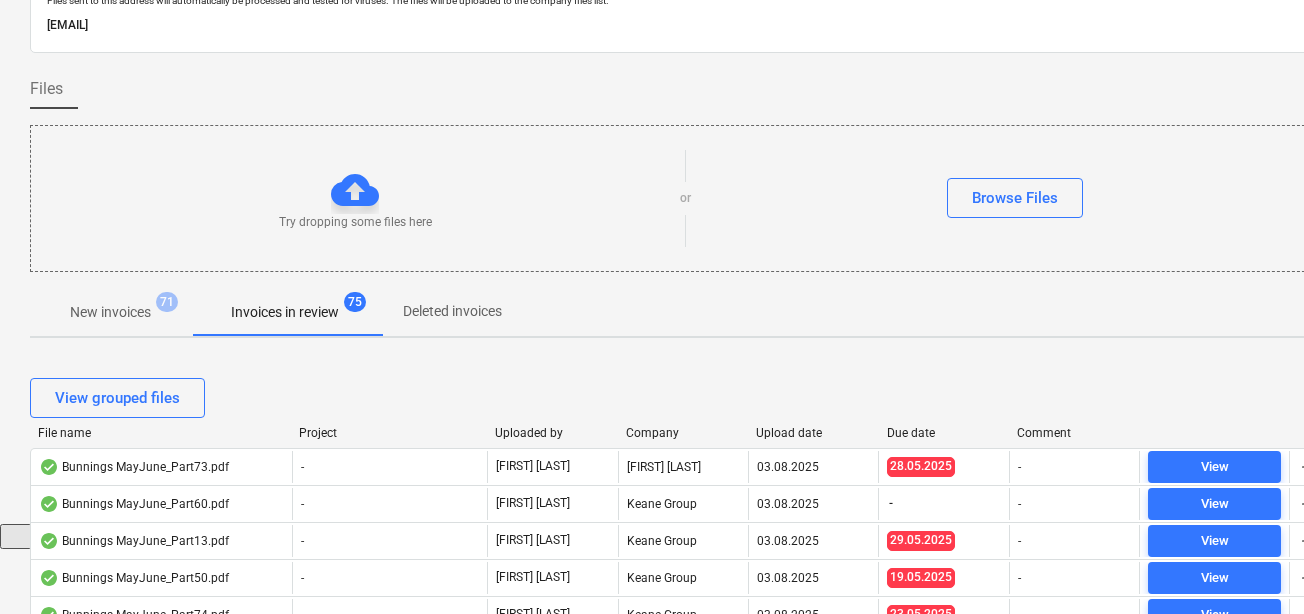 click on "Upload date" at bounding box center (813, 433) 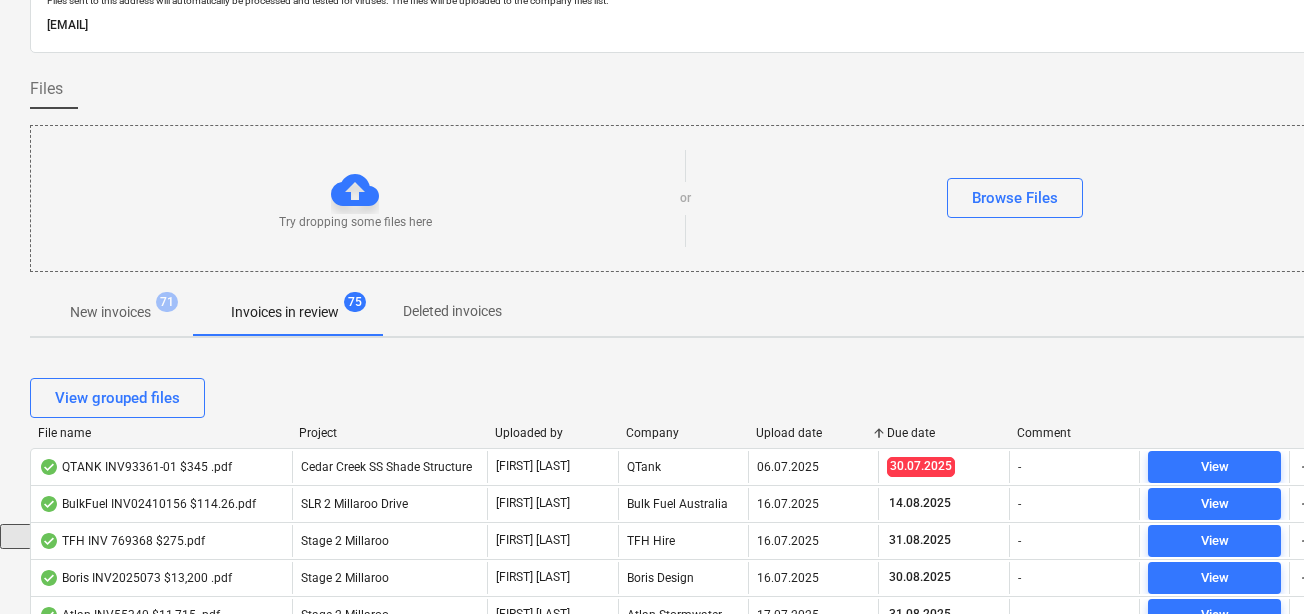 click on "Upload date" at bounding box center [813, 433] 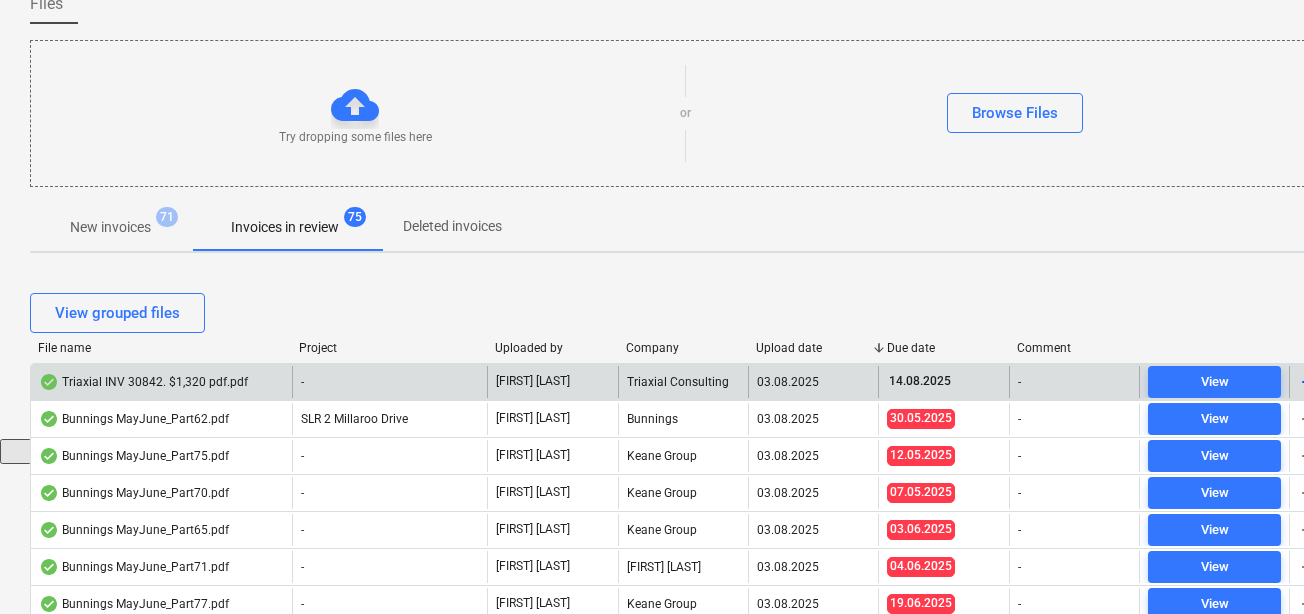 click on "Triaxial INV 30842. $1,320 pdf.pdf" at bounding box center [143, 382] 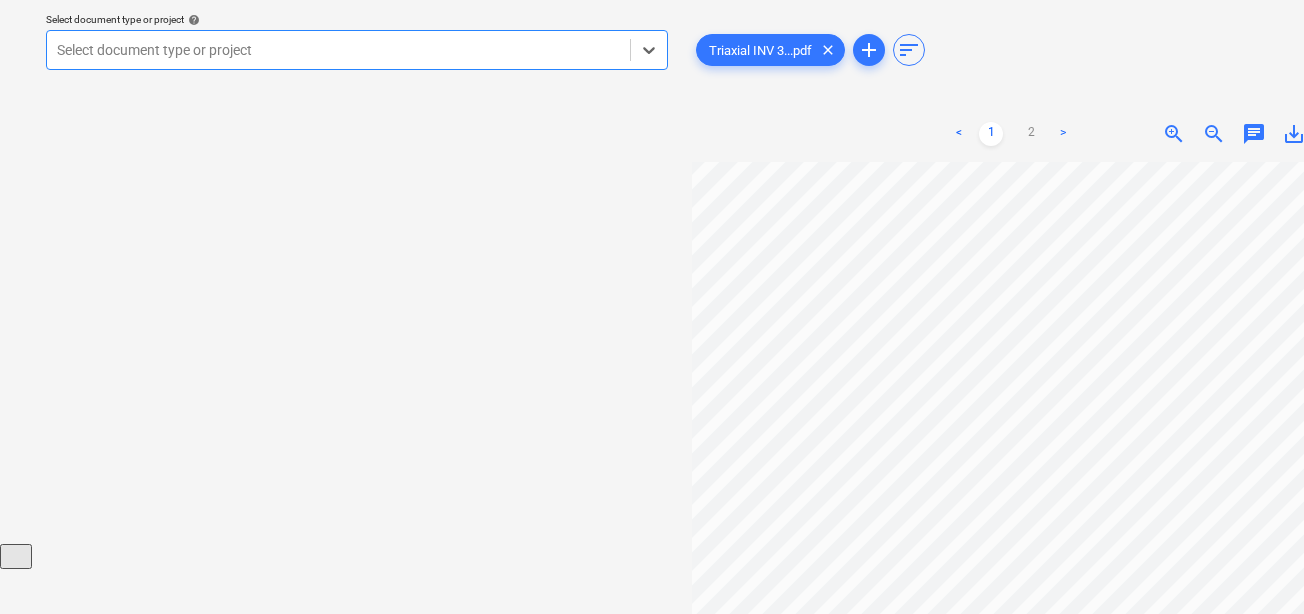 scroll, scrollTop: 9, scrollLeft: 34, axis: both 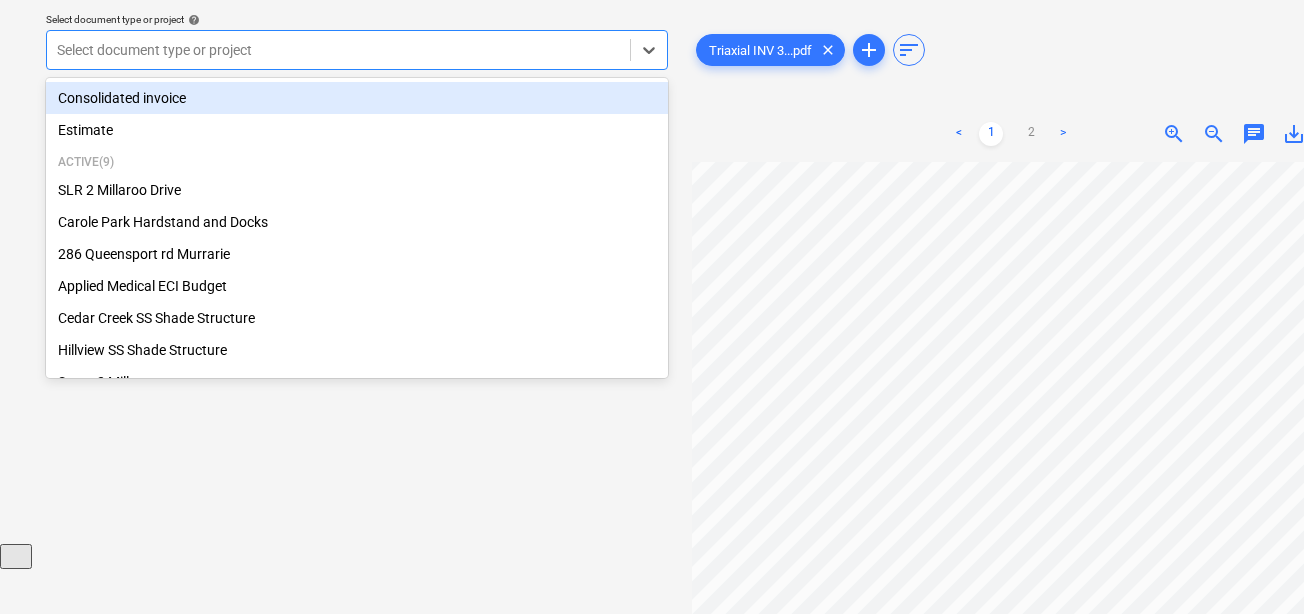 click at bounding box center (338, 50) 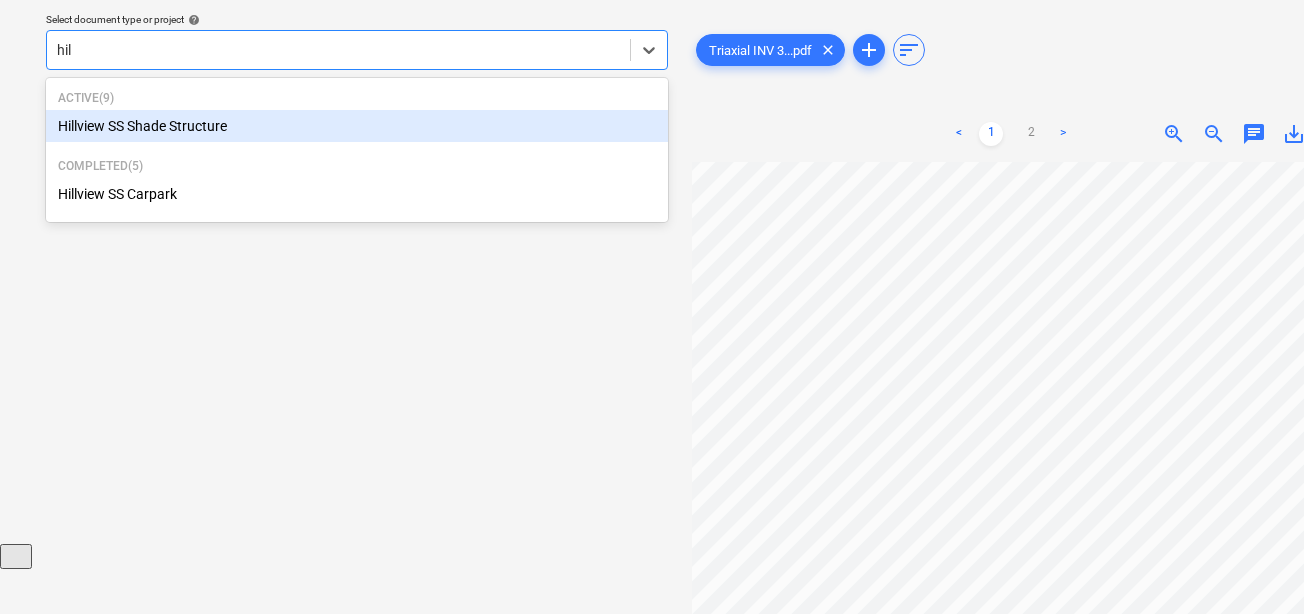 type on "hill" 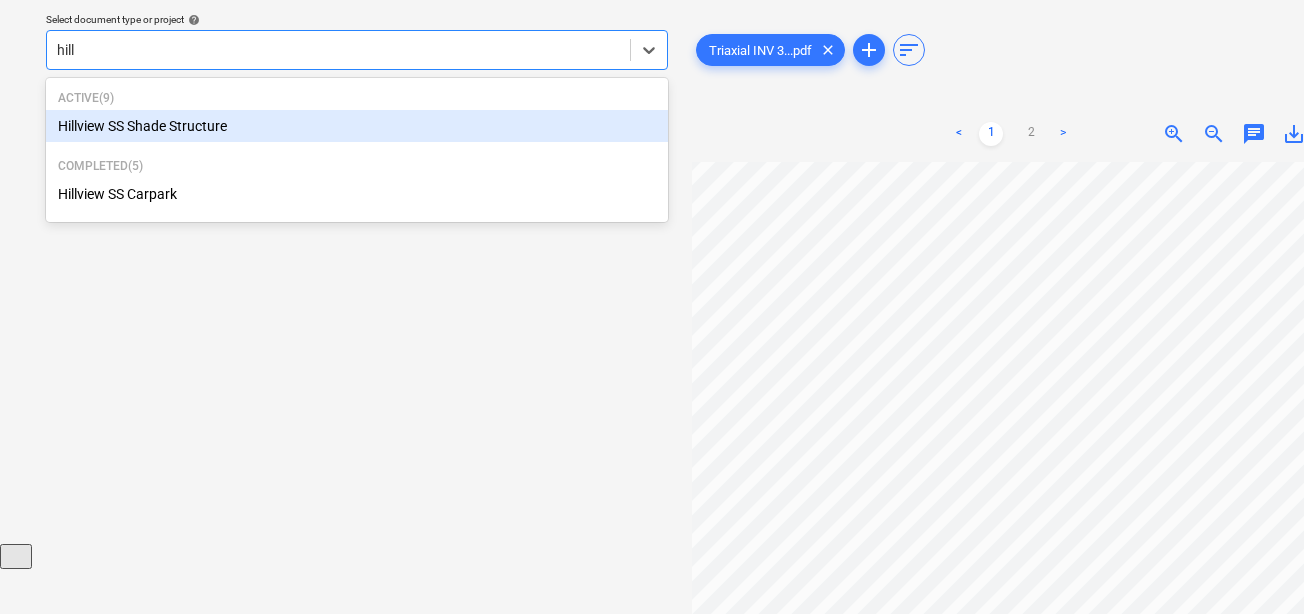 click on "Hillview SS Shade Structure" at bounding box center [357, 126] 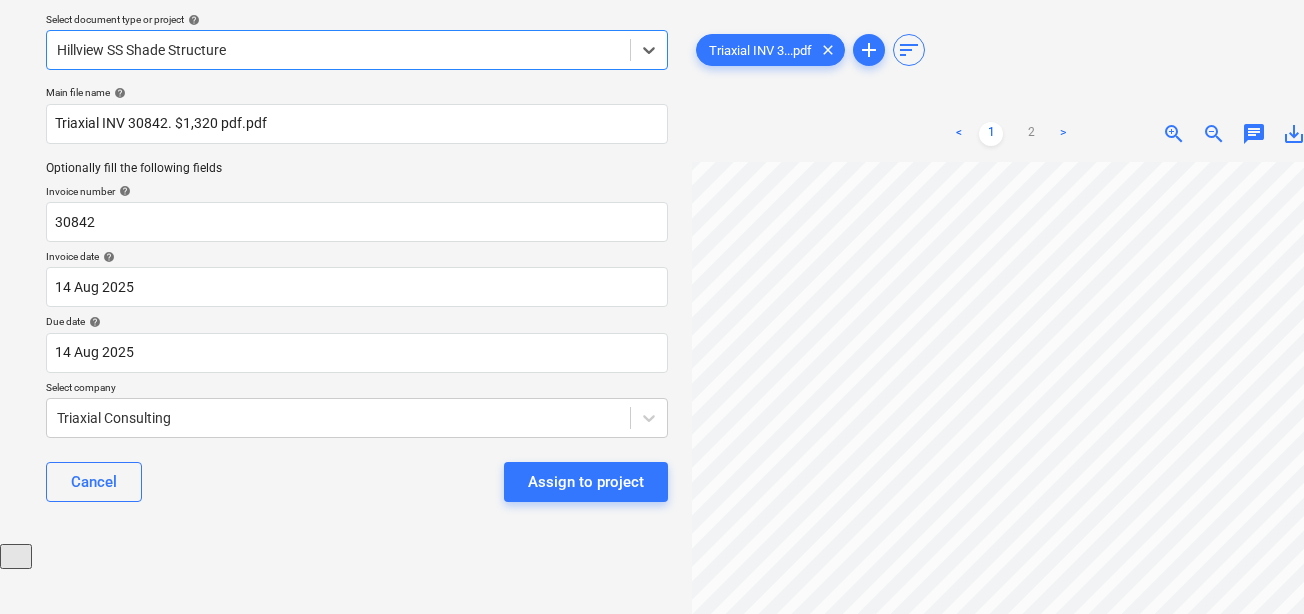 scroll, scrollTop: 9, scrollLeft: 117, axis: both 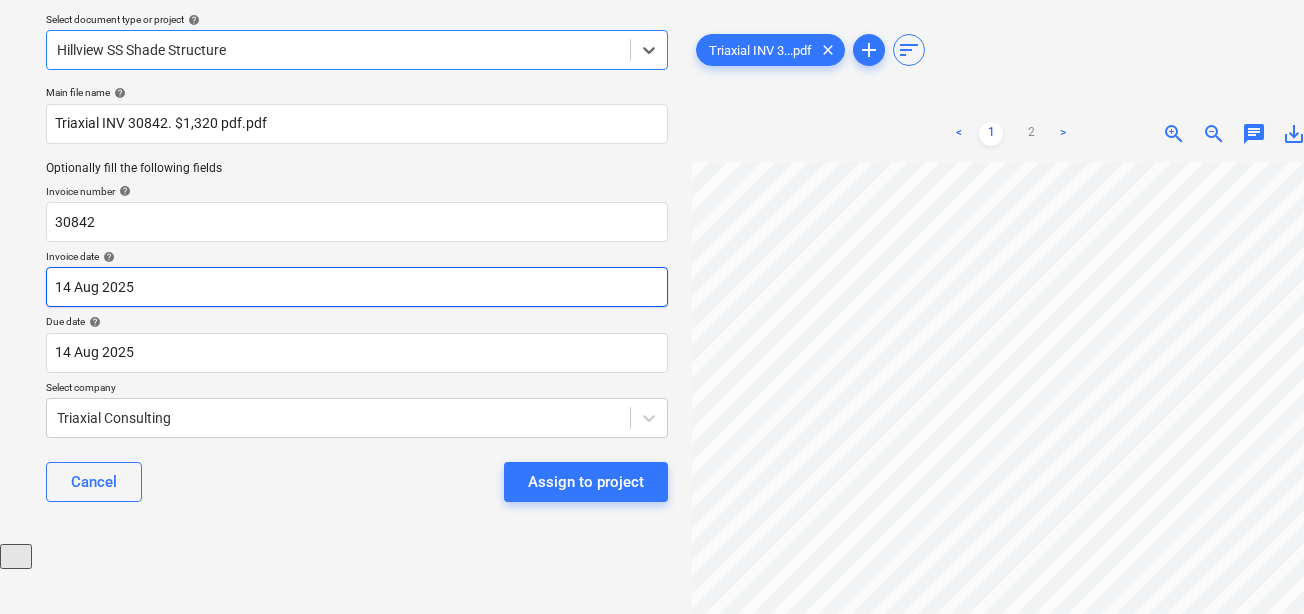 click on "Sales Projects Contacts Company Consolidated Invoices Inbox 9+ Approvals format_size keyboard_arrow_down help search Search notifications 99+ keyboard_arrow_down J. Keane keyboard_arrow_down Select document type or project help option Hillview SS Shade Structure, selected.   Select is focused ,type to refine list, press Down to open the menu,  Hillview SS Shade Structure Main file name help Triaxial INV 30842. $1,320 pdf.pdf Optionally fill the following fields Invoice number help 30842 Invoice date help 14 Aug 2025 14.08.2025 Press the down arrow key to interact with the calendar and
select a date. Press the question mark key to get the keyboard shortcuts for changing dates. Due date help 14 Aug 2025 14.08.2025 Press the down arrow key to interact with the calendar and
select a date. Press the question mark key to get the keyboard shortcuts for changing dates. Select company Triaxial Consulting   Cancel Assign to project Triaxial INV 3...pdf clear add sort < 1 2 > zoom_in zoom_out chat 0 save_alt" at bounding box center (652, 237) 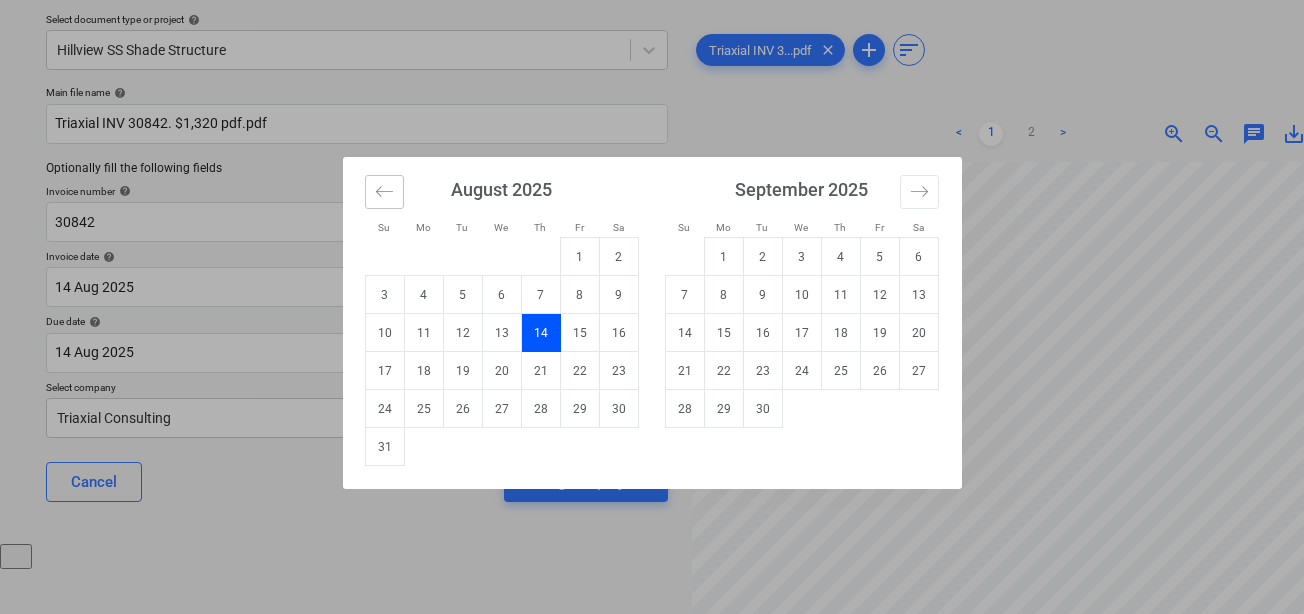 click 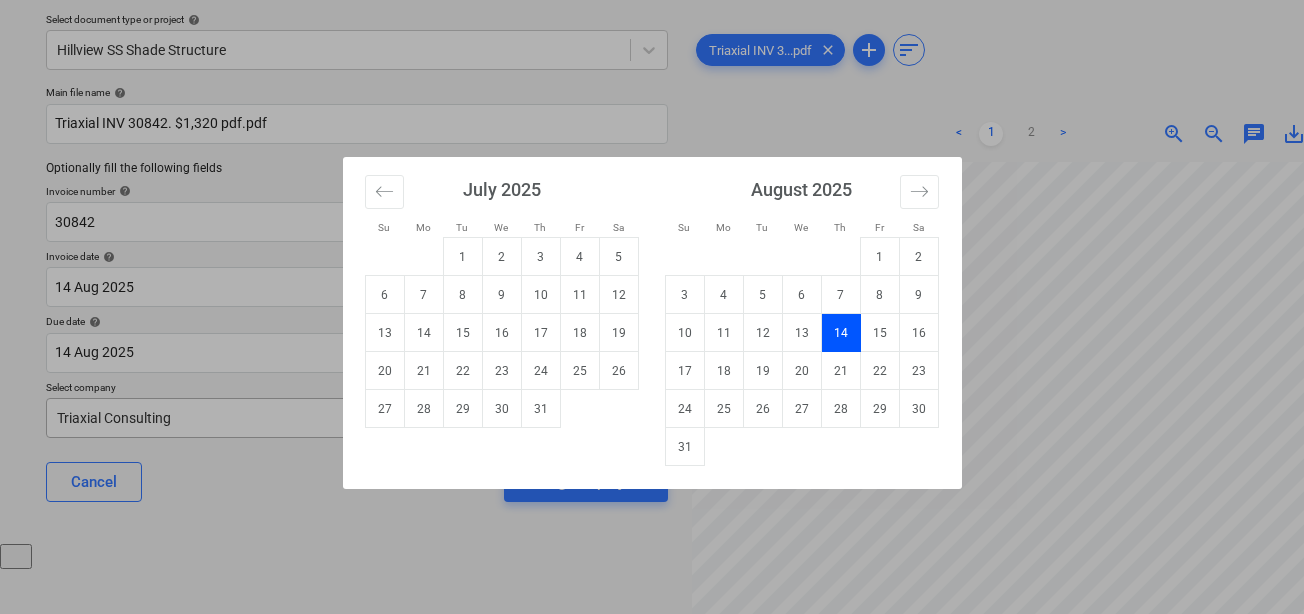 click on "31" at bounding box center [540, 409] 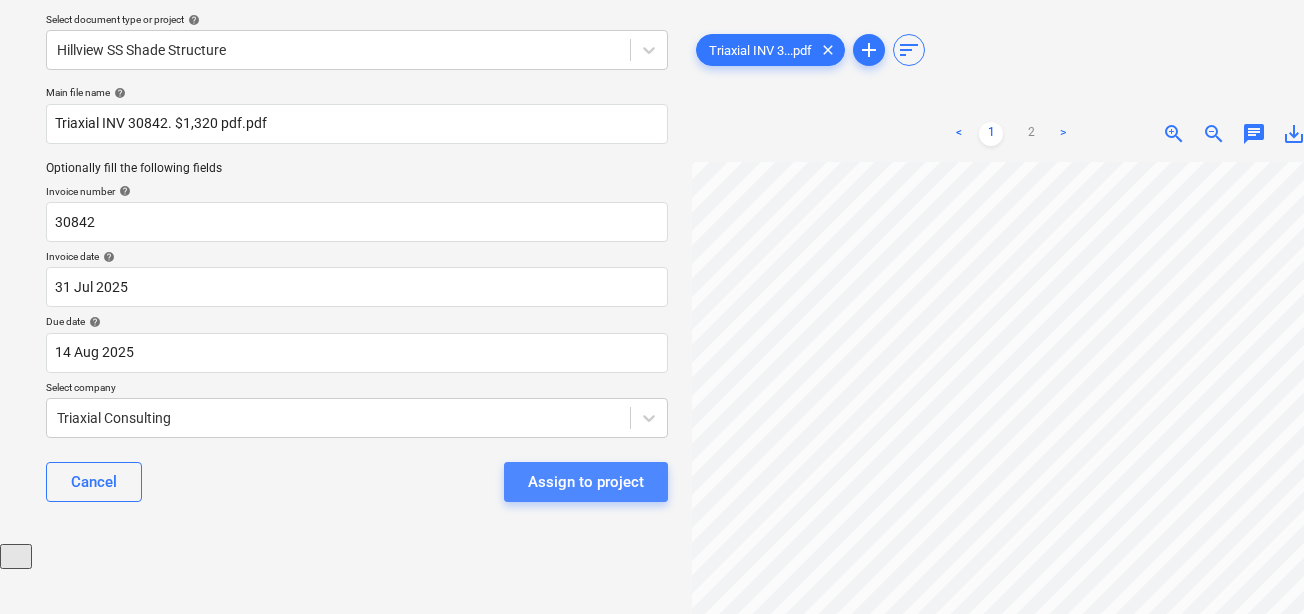 click on "Assign to project" at bounding box center (586, 482) 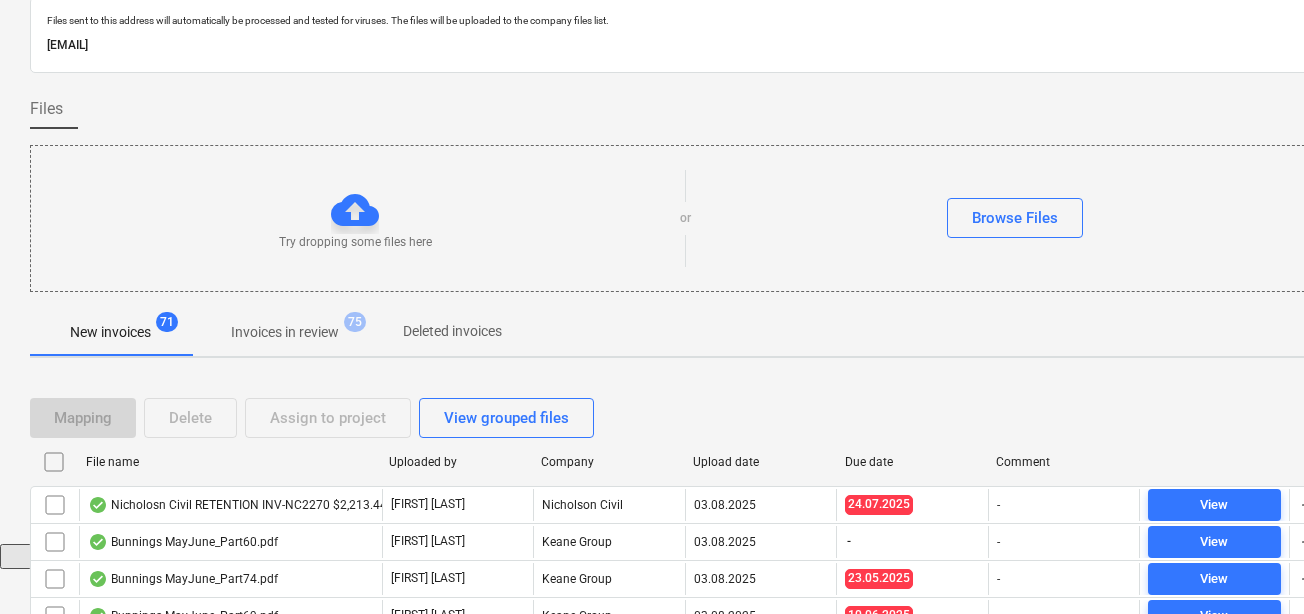 scroll, scrollTop: 253, scrollLeft: 0, axis: vertical 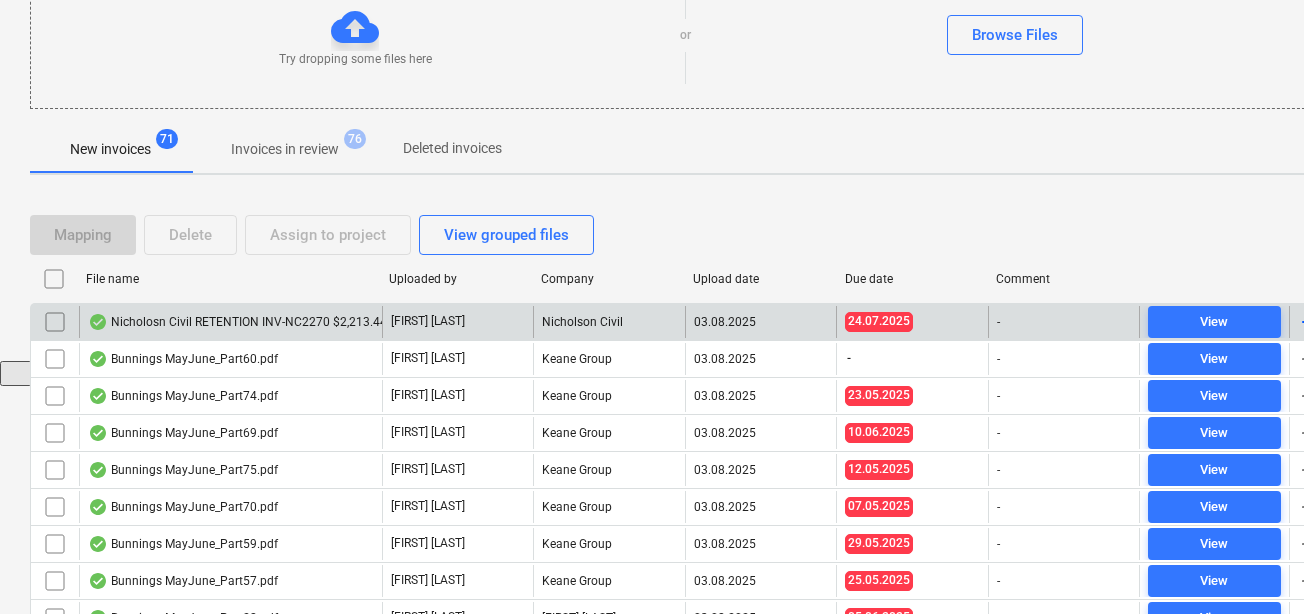 click on "Nicholosn Civil RETENTION INV-NC2270 $2,213.44 .pdf" at bounding box center [249, 322] 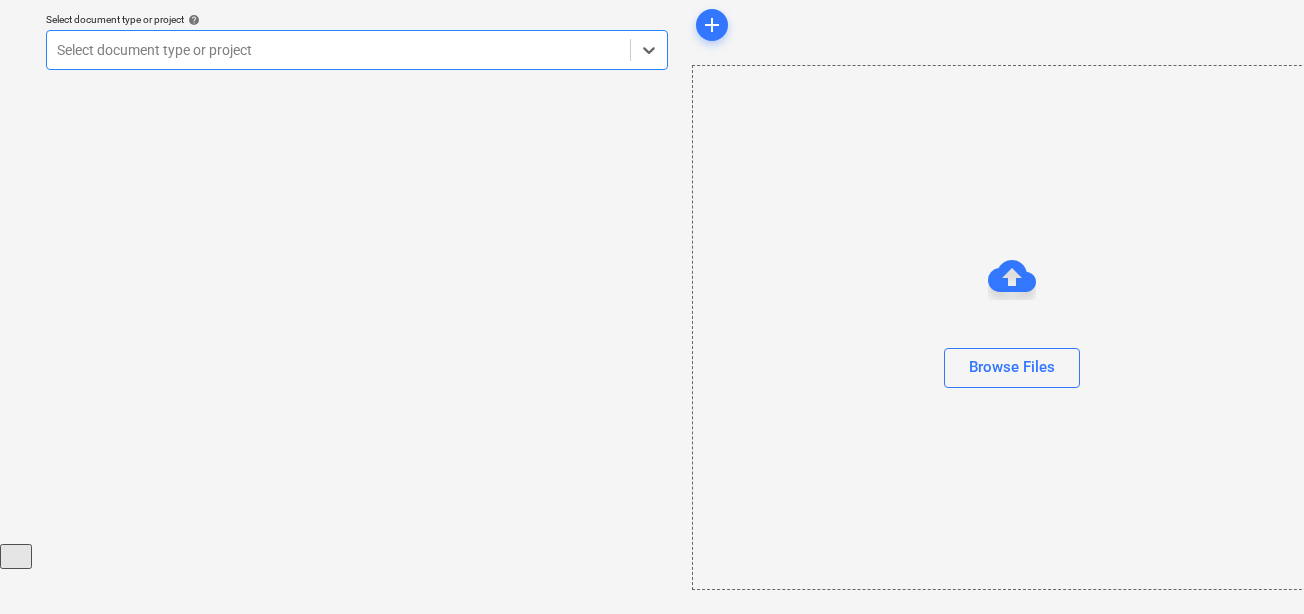click at bounding box center [338, 50] 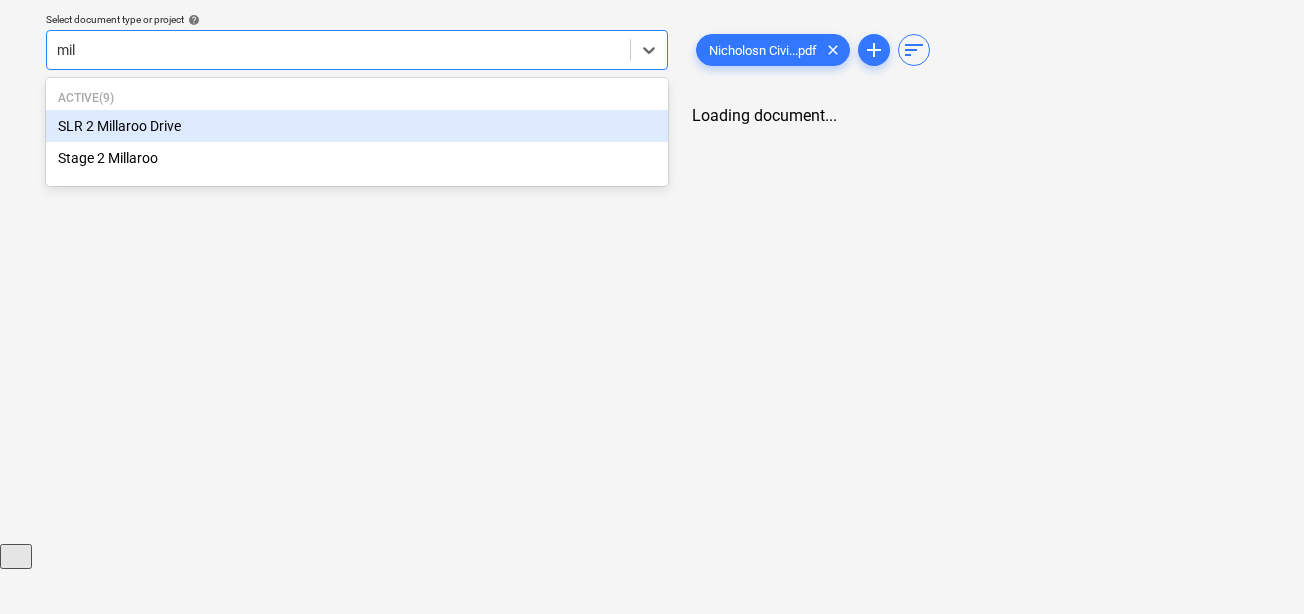 type on "mill" 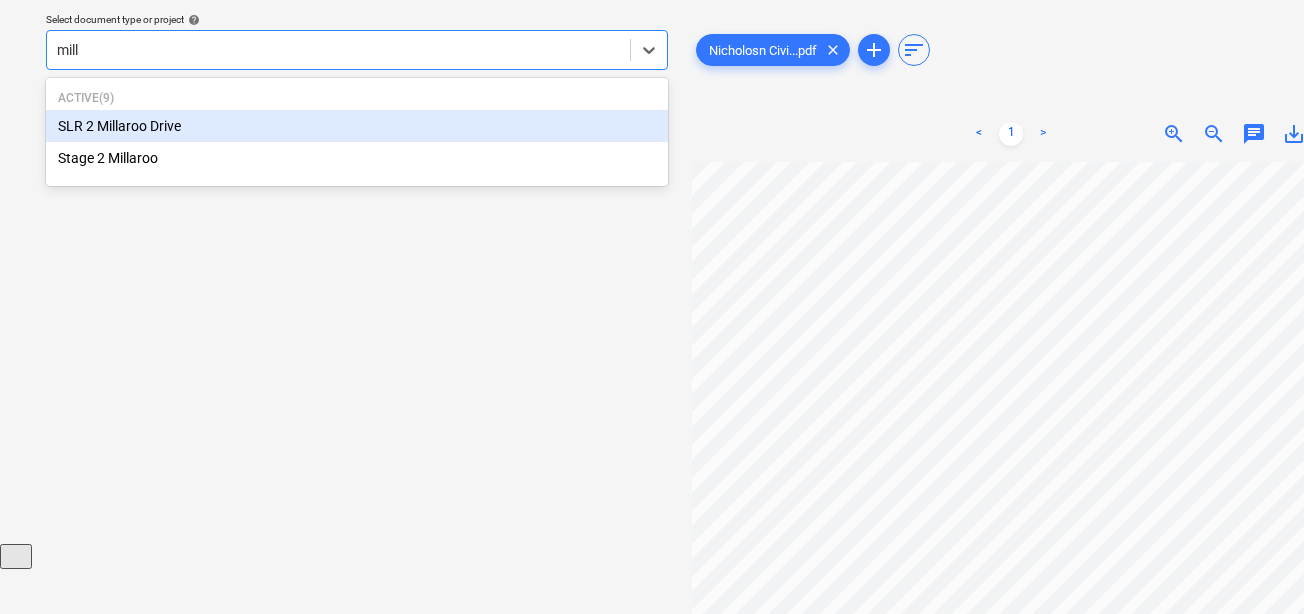 click on "SLR 2 Millaroo Drive" at bounding box center [357, 126] 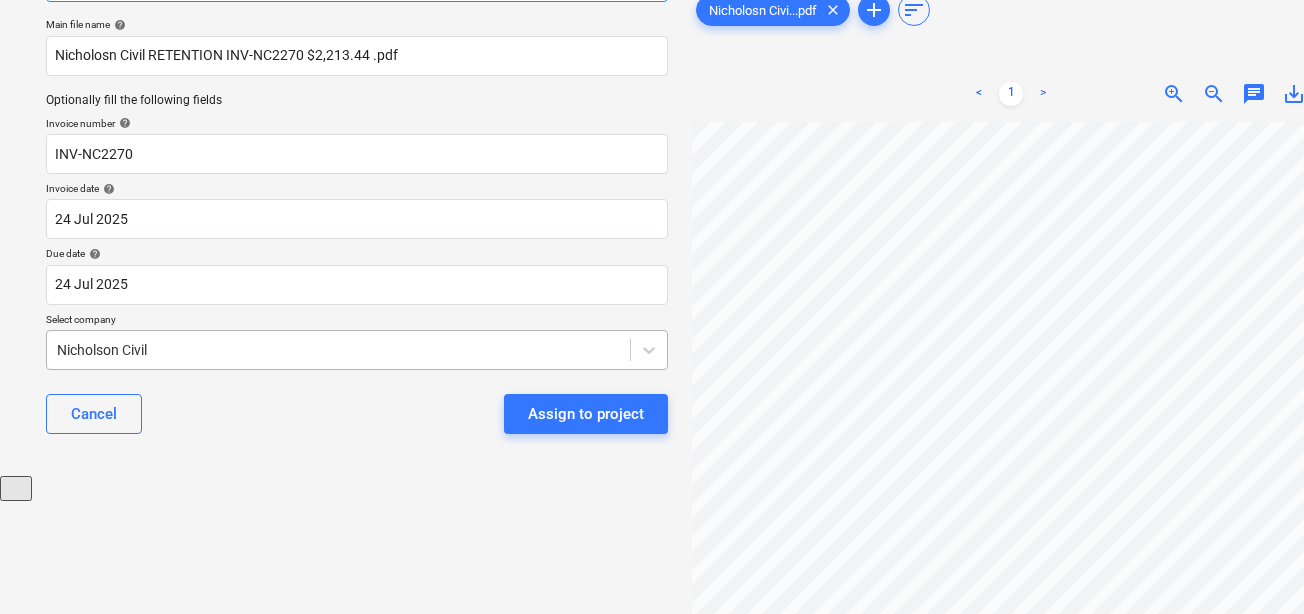 scroll, scrollTop: 175, scrollLeft: 0, axis: vertical 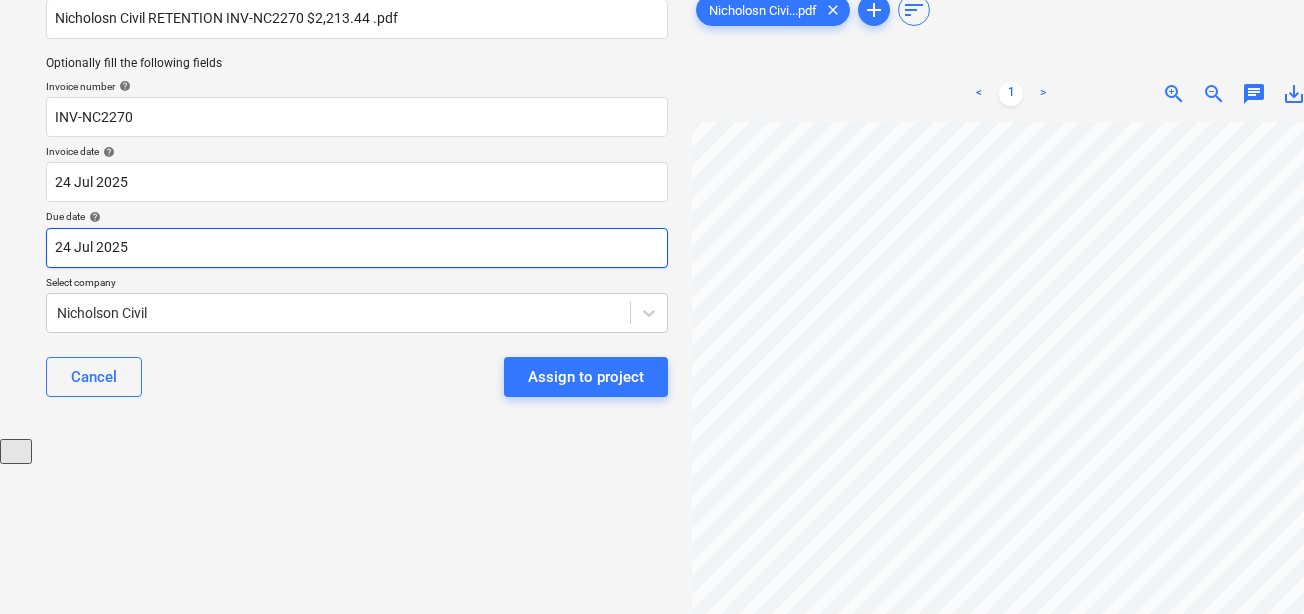 click on "Sales Projects Contacts Company Consolidated Invoices Inbox 9+ Approvals format_size keyboard_arrow_down help search Search notifications 99+ keyboard_arrow_down J. Keane keyboard_arrow_down Select document type or project help option SLR 2 Millaroo Drive, selected.   Select is focused ,type to refine list, press Down to open the menu,  SLR 2 Millaroo Drive Main file name help Nicholosn Civil RETENTION INV-NC2270 $2,213.44 .pdf Optionally fill the following fields Invoice number help INV-NC2270 Invoice date help 24 Jul 2025 24.07.2025 Press the down arrow key to interact with the calendar and
select a date. Press the question mark key to get the keyboard shortcuts for changing dates. Due date help 24 Jul 2025 24.07.2025 Press the down arrow key to interact with the calendar and
select a date. Press the question mark key to get the keyboard shortcuts for changing dates. Select company Nicholson Civil   Cancel Assign to project Nicholosn Civi...pdf clear add sort < 1 > zoom_in zoom_out chat 0 save_alt" at bounding box center [652, 132] 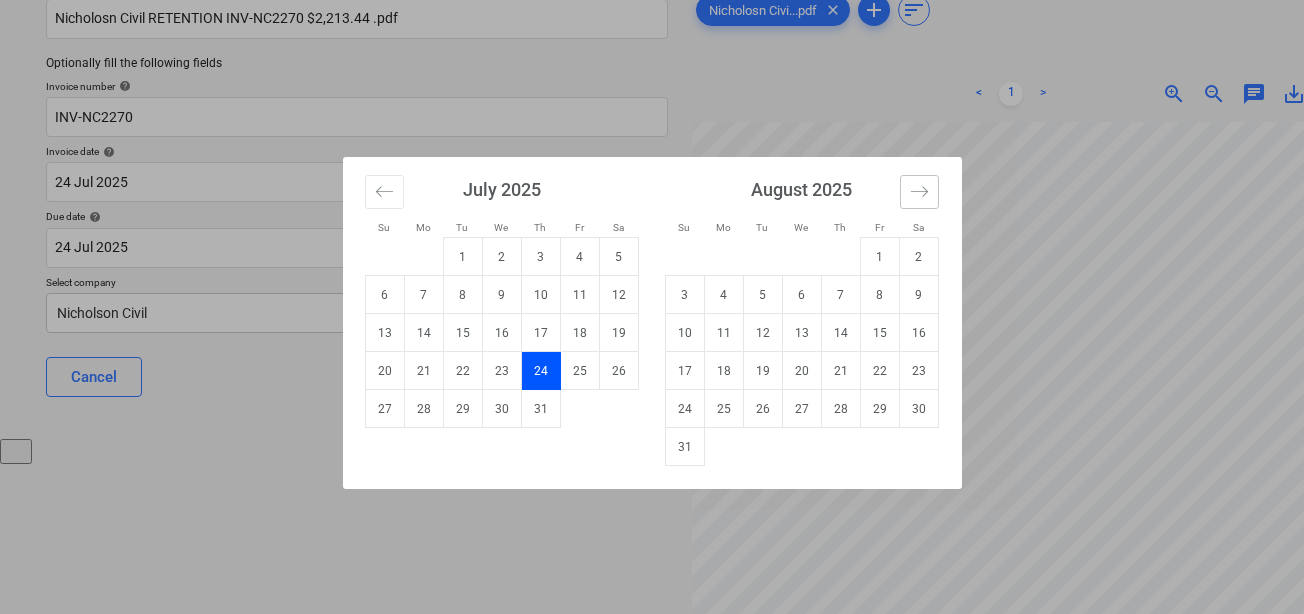 click at bounding box center [919, 192] 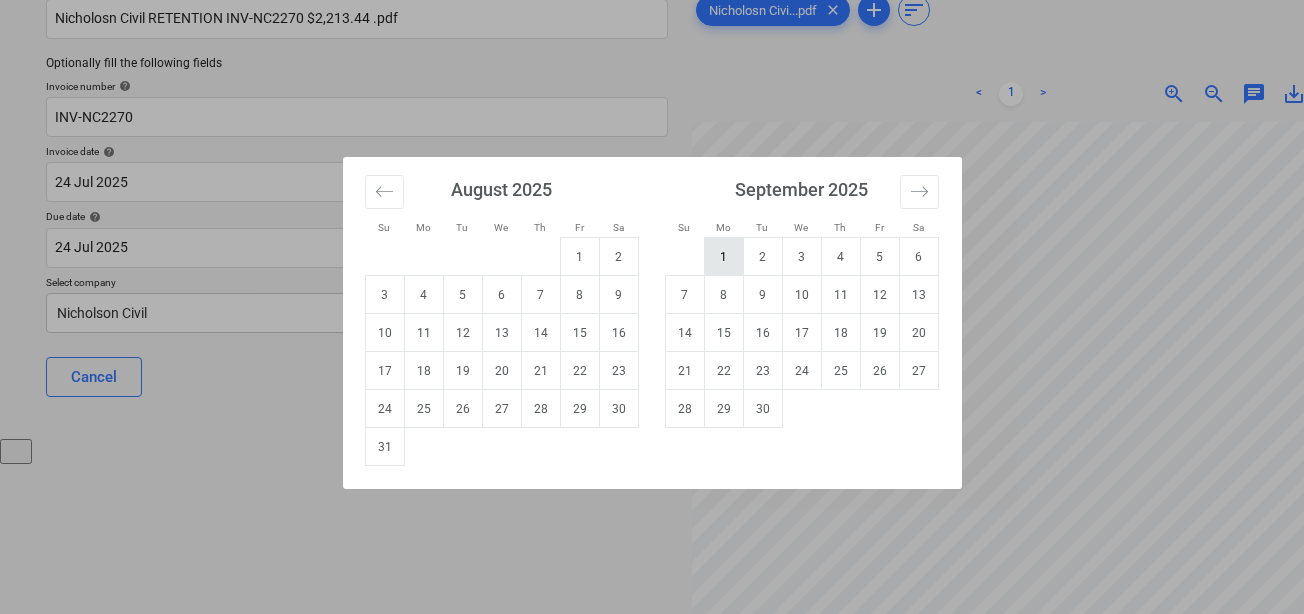 click on "1" at bounding box center (723, 257) 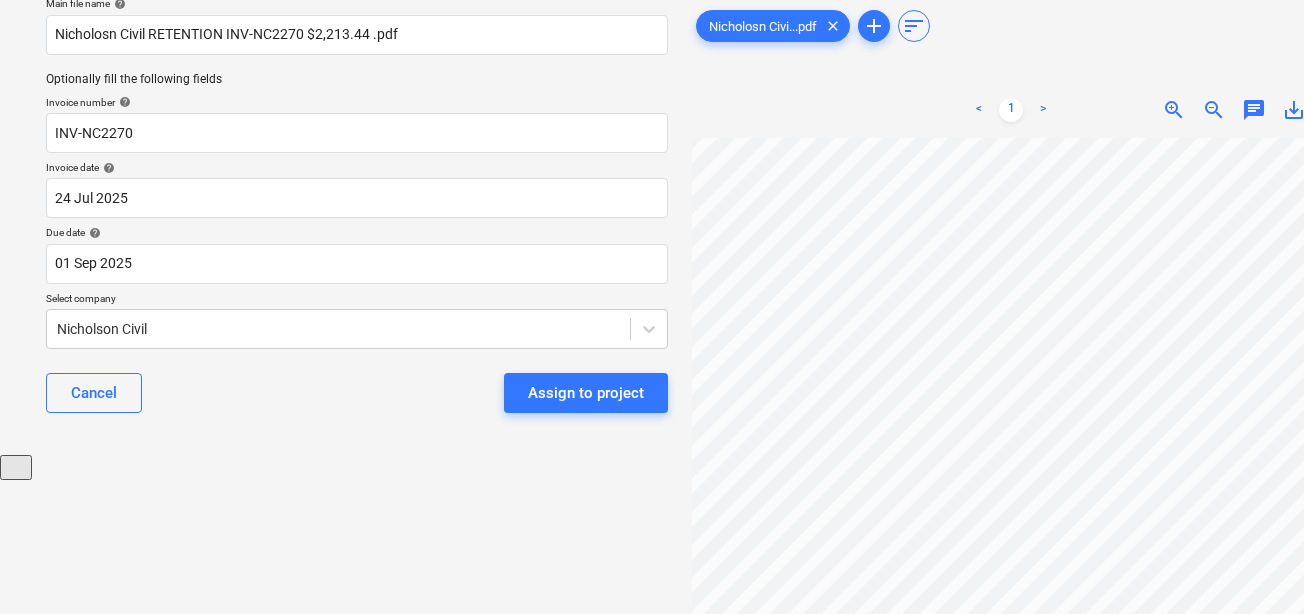 scroll, scrollTop: 157, scrollLeft: 1, axis: both 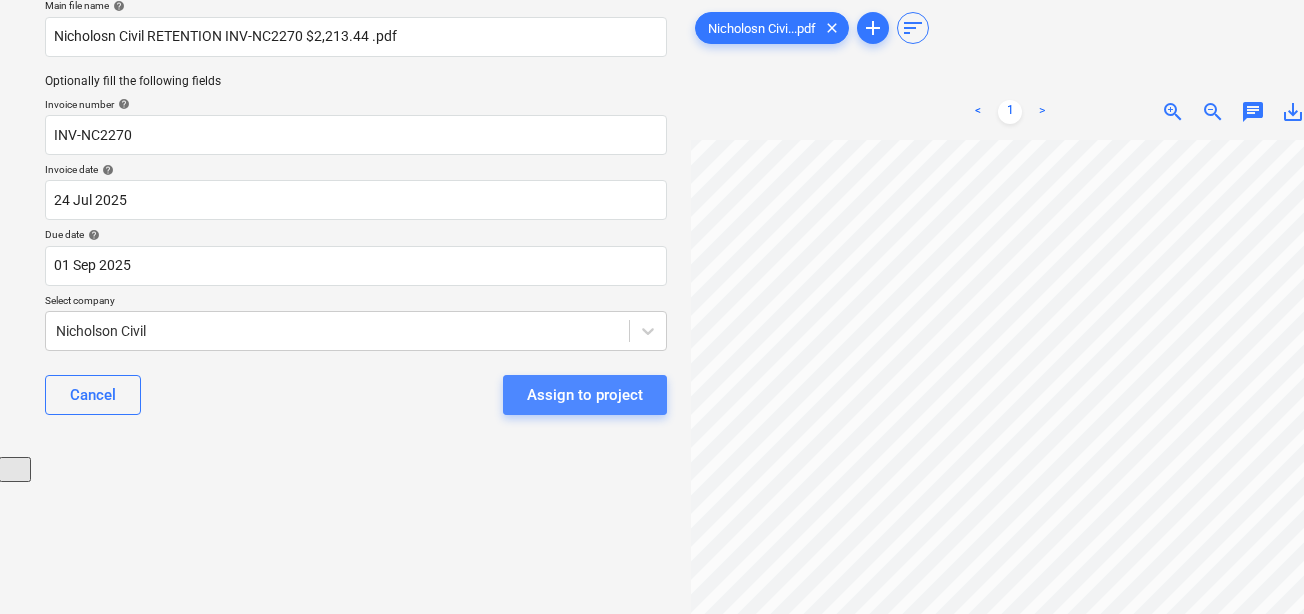 click on "Assign to project" at bounding box center (585, 395) 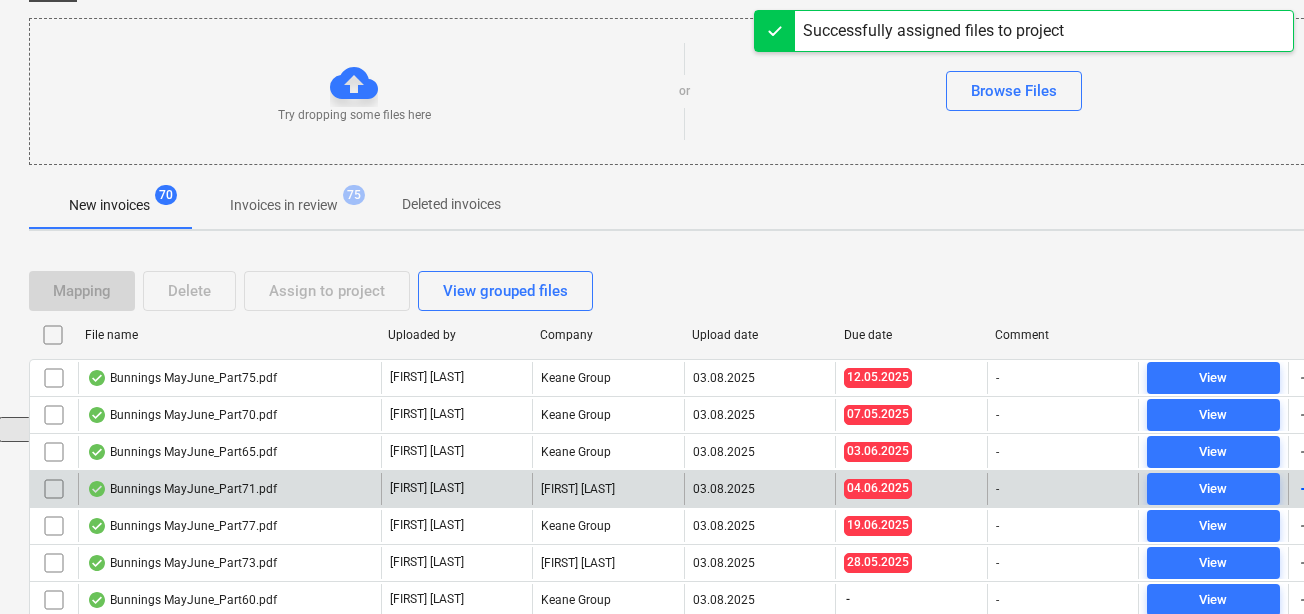 scroll, scrollTop: 262, scrollLeft: 1, axis: both 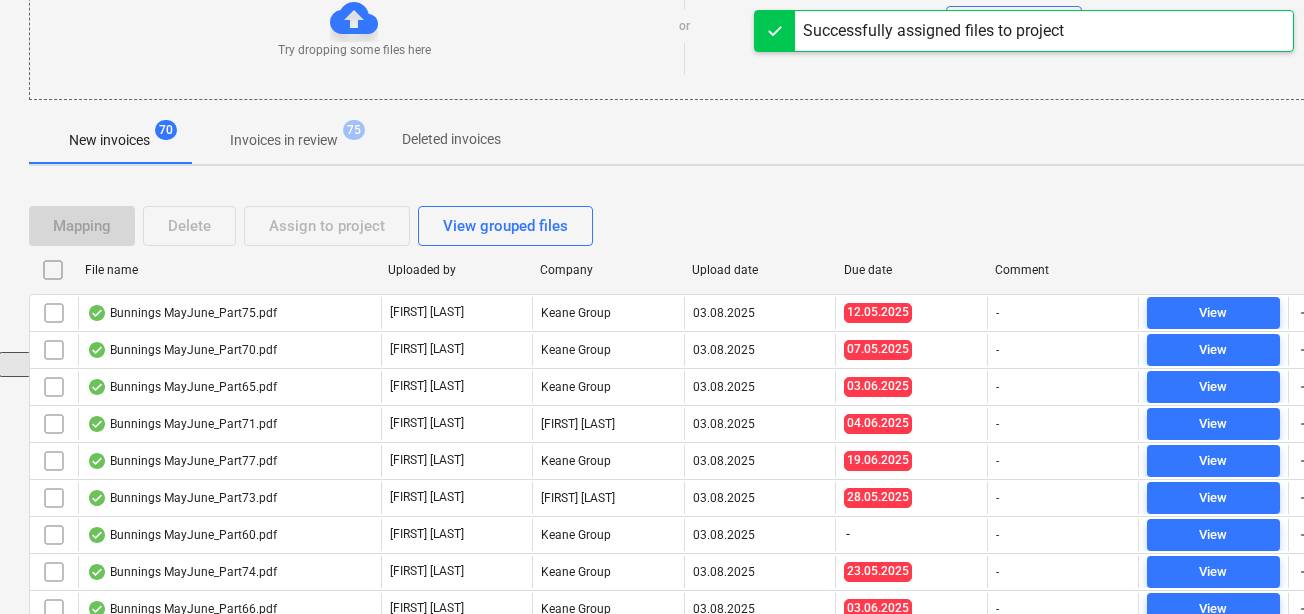 click on "Upload date" at bounding box center (760, 270) 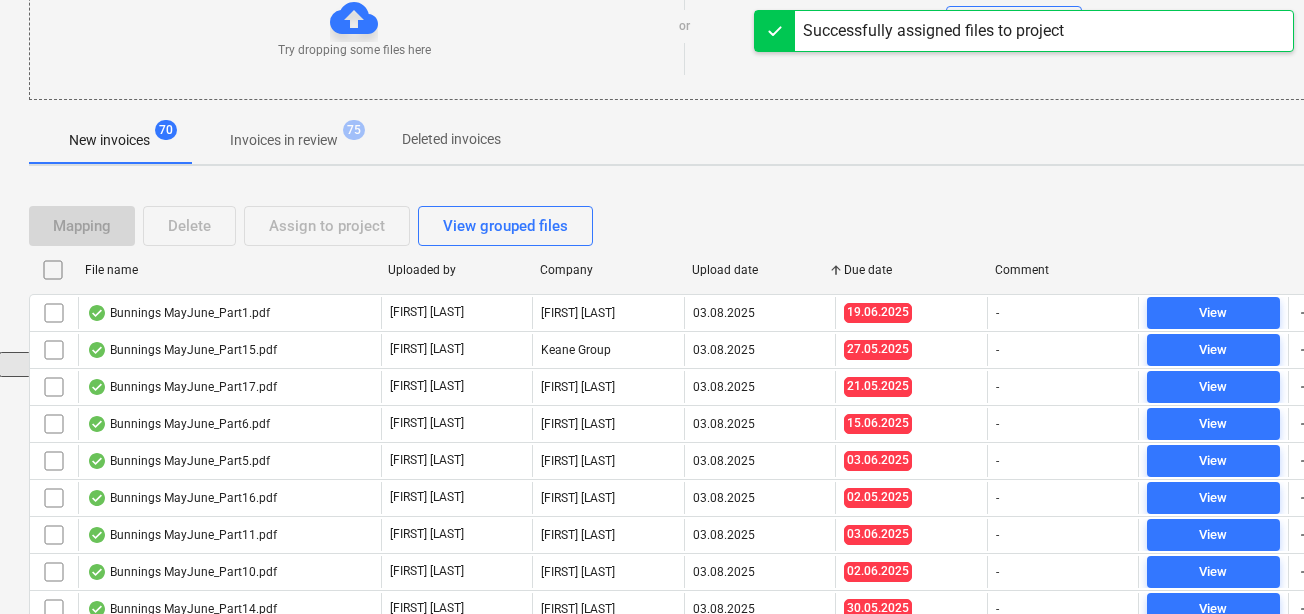 click on "Upload date" at bounding box center [760, 270] 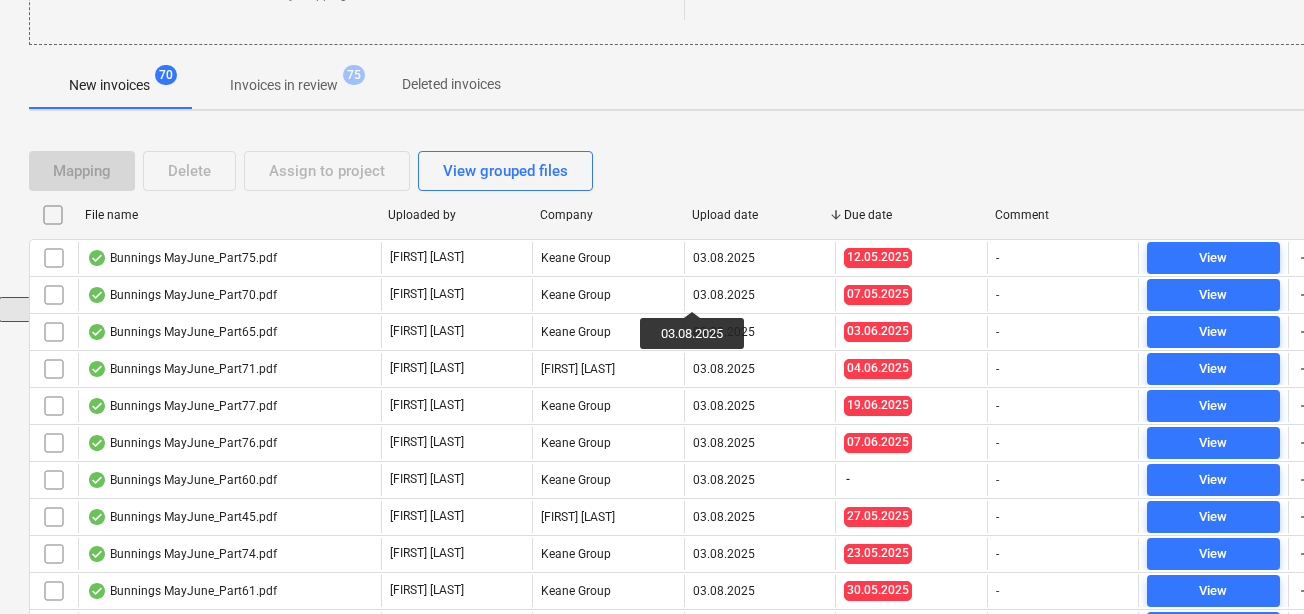 scroll, scrollTop: 325, scrollLeft: 1, axis: both 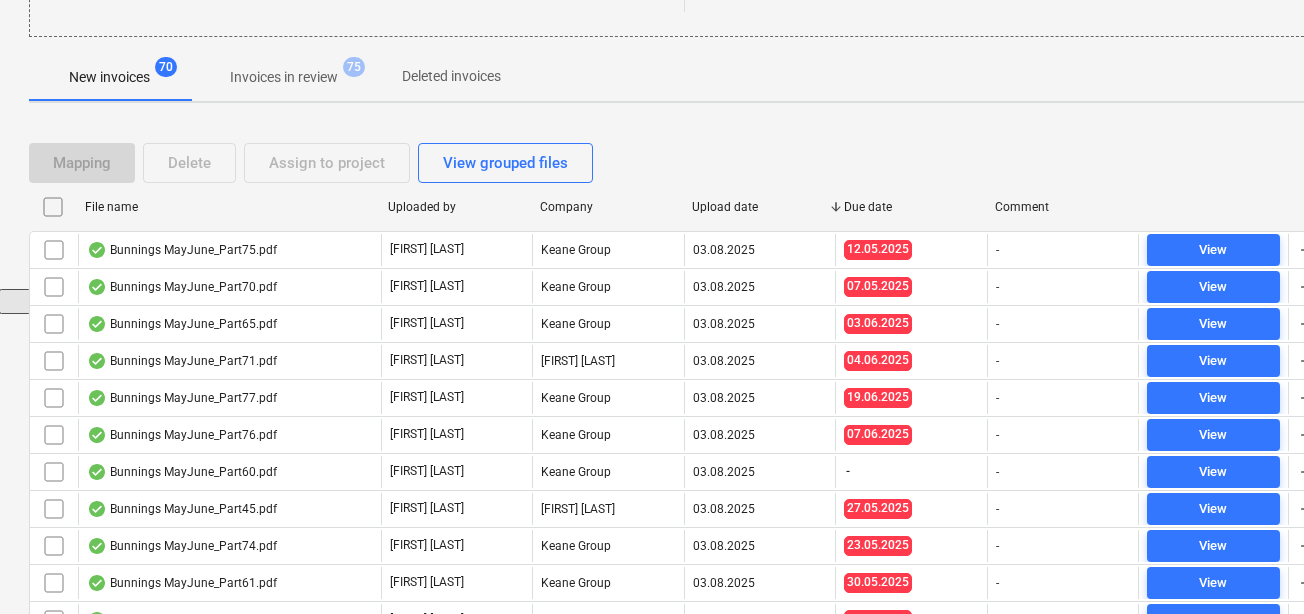 click on "Upload date" at bounding box center [760, 207] 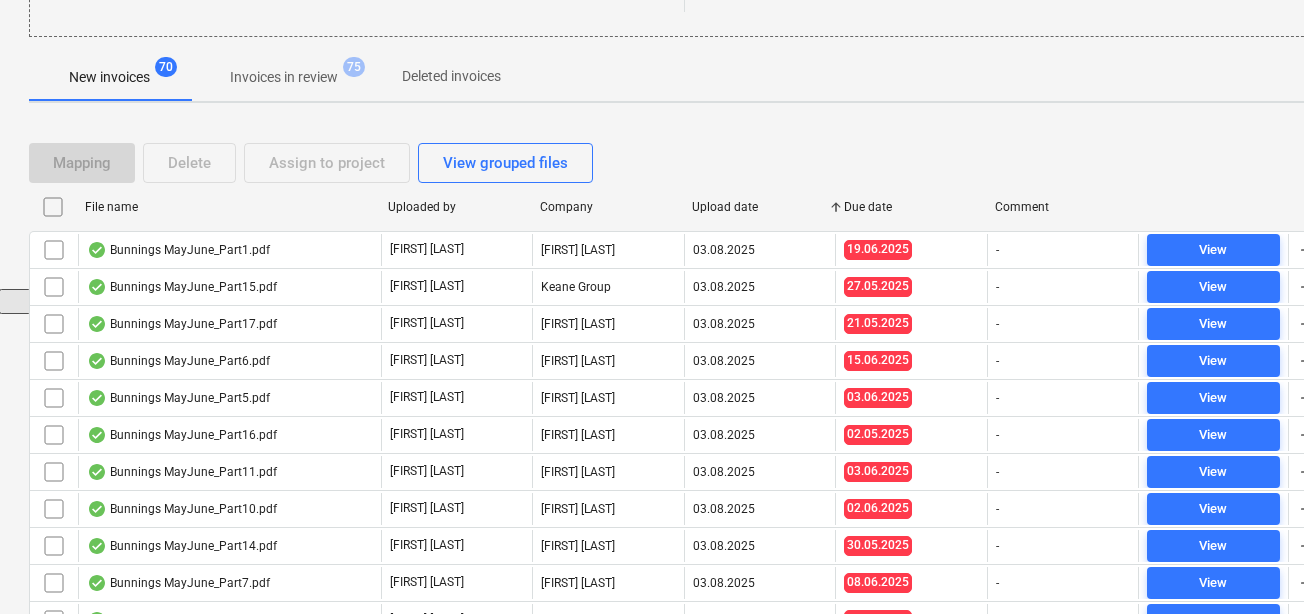 click on "Upload date" at bounding box center [760, 207] 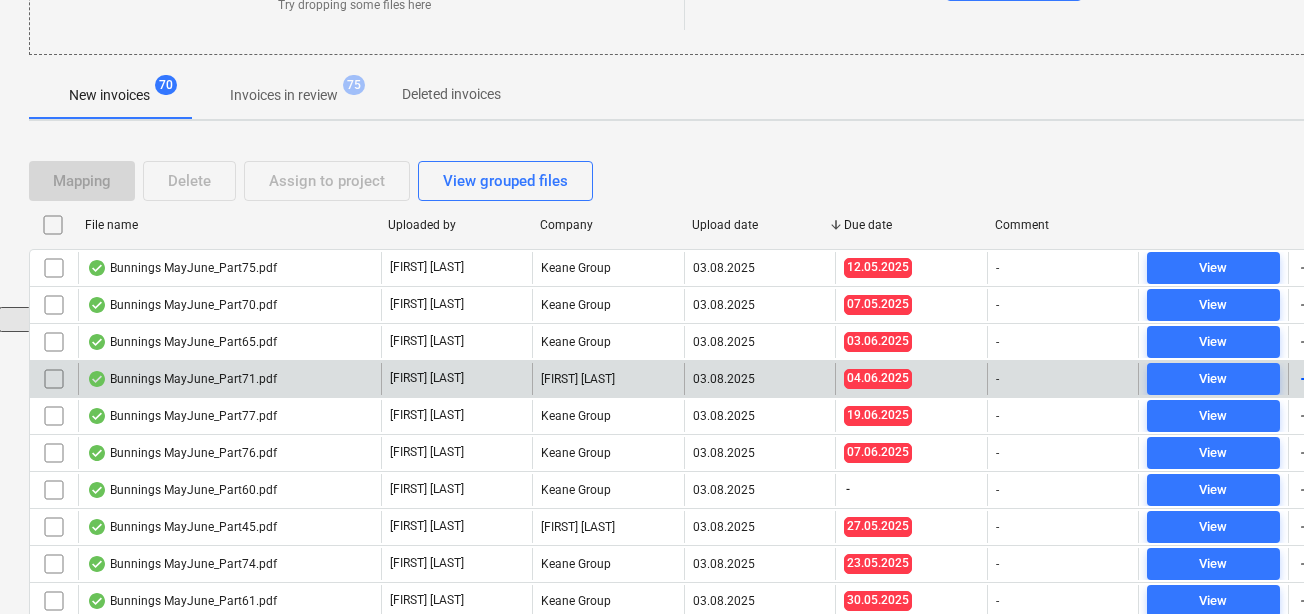 scroll, scrollTop: 295, scrollLeft: 1, axis: both 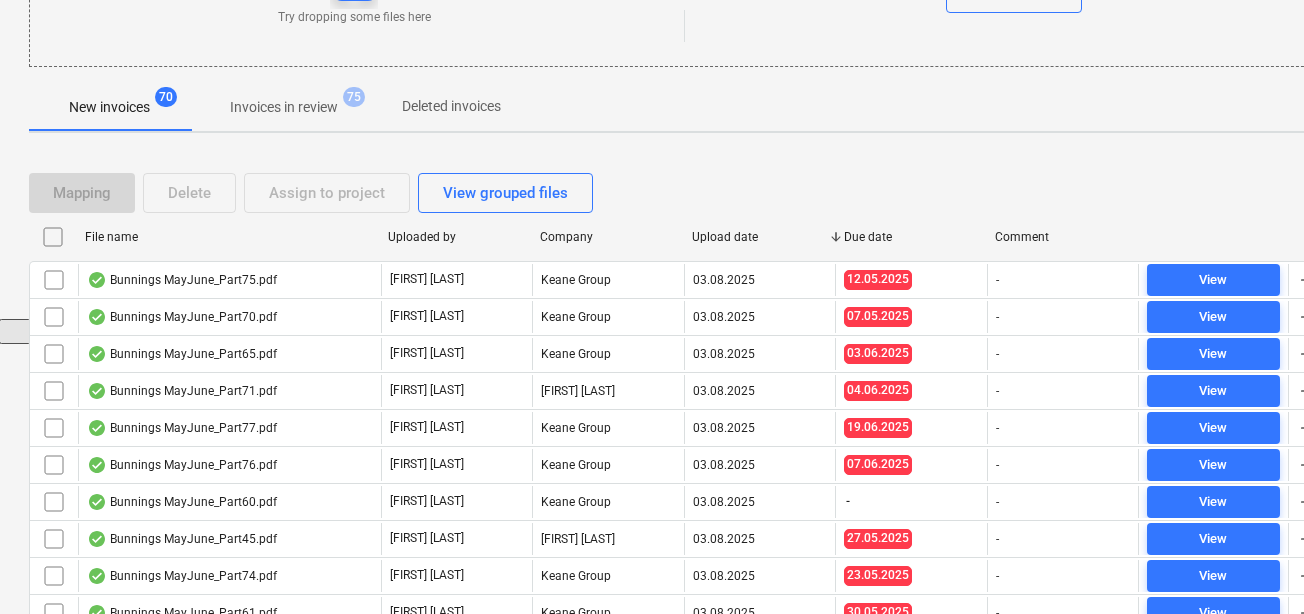click on "Invoices in review" at bounding box center (284, 107) 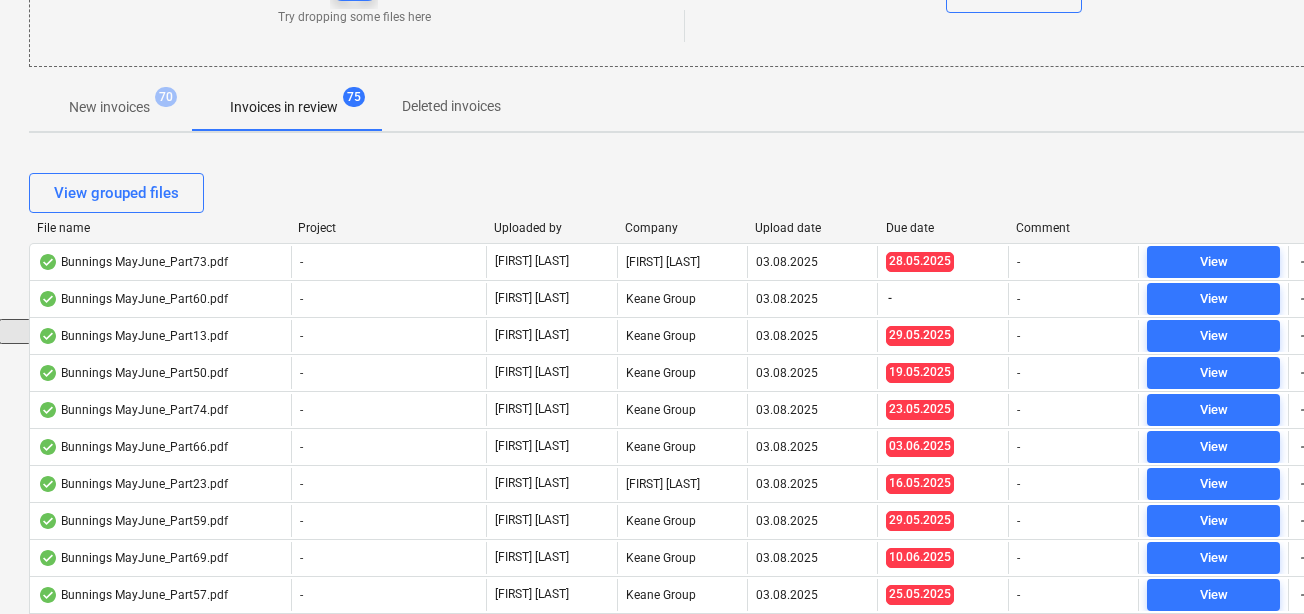 click on "Upload date" at bounding box center (812, 228) 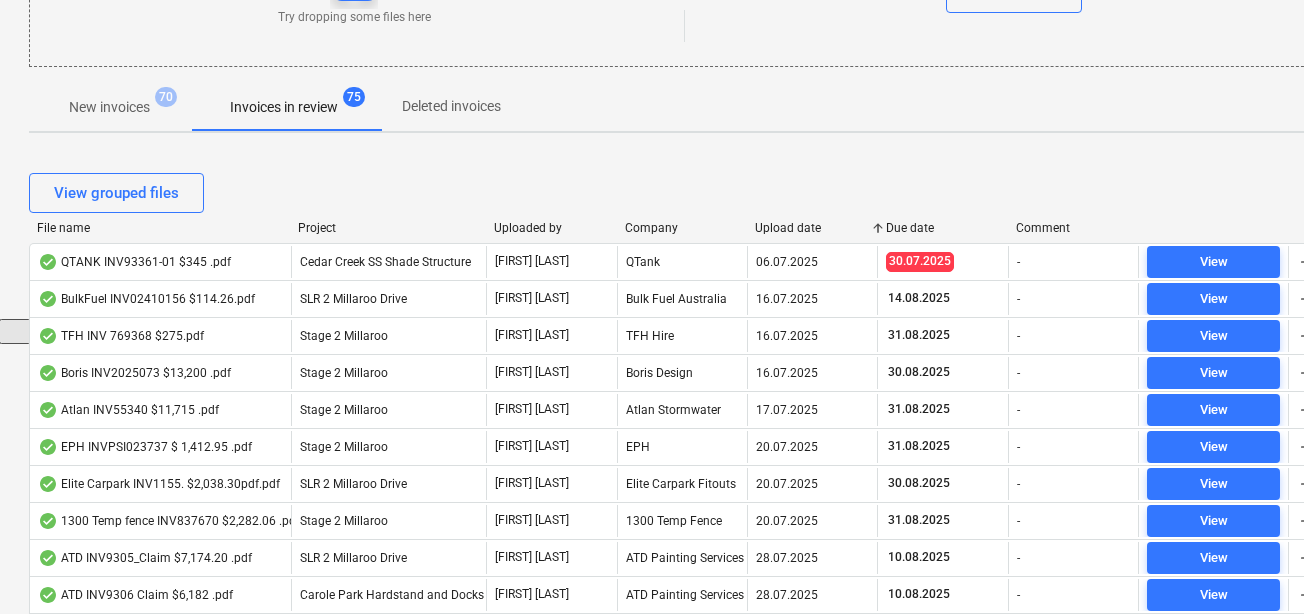 click on "Upload date" at bounding box center (812, 228) 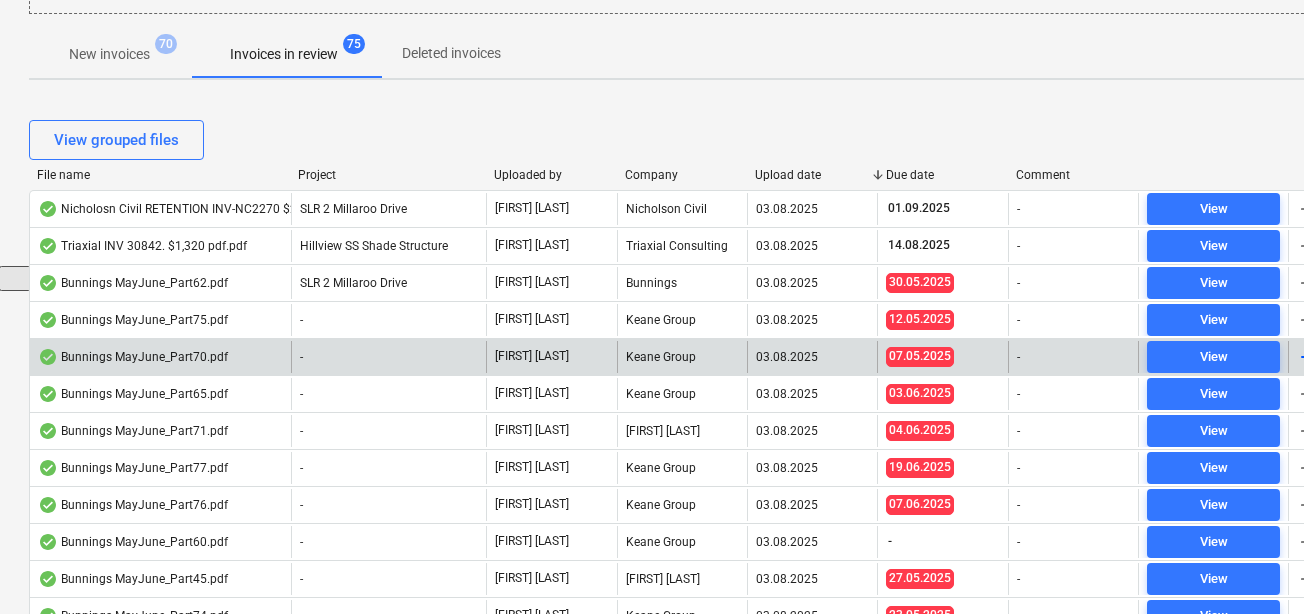 scroll, scrollTop: 349, scrollLeft: 1, axis: both 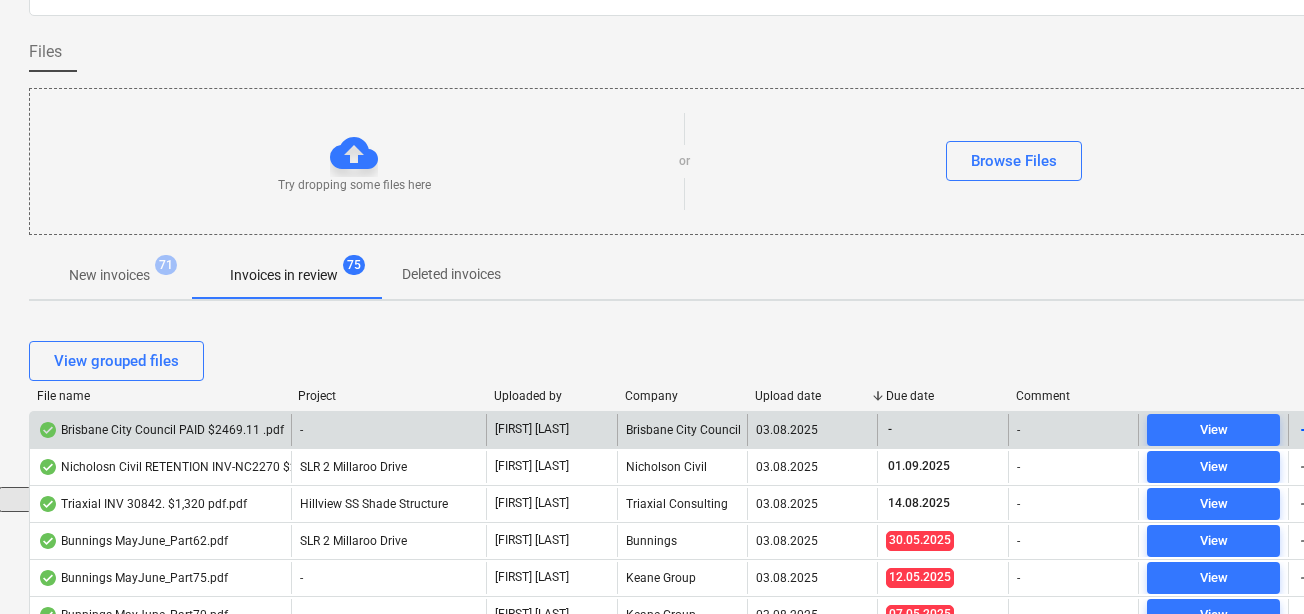 click on "Brisbane City Council PAID $2469.11  .pdf" at bounding box center (161, 430) 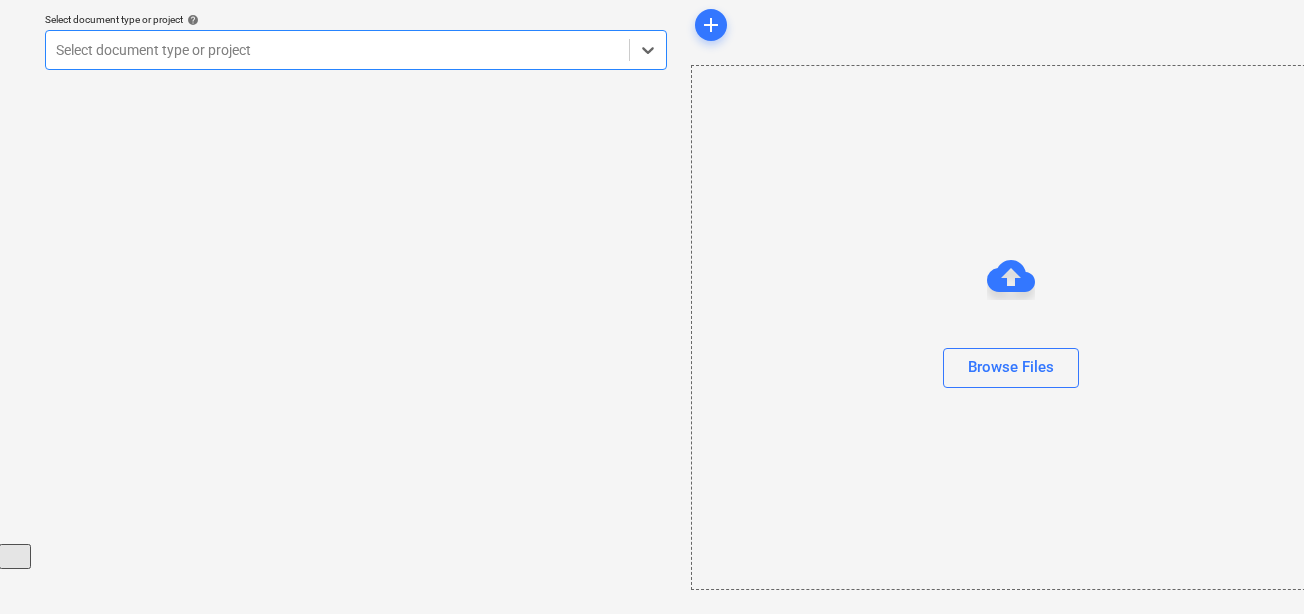 scroll, scrollTop: 70, scrollLeft: 1, axis: both 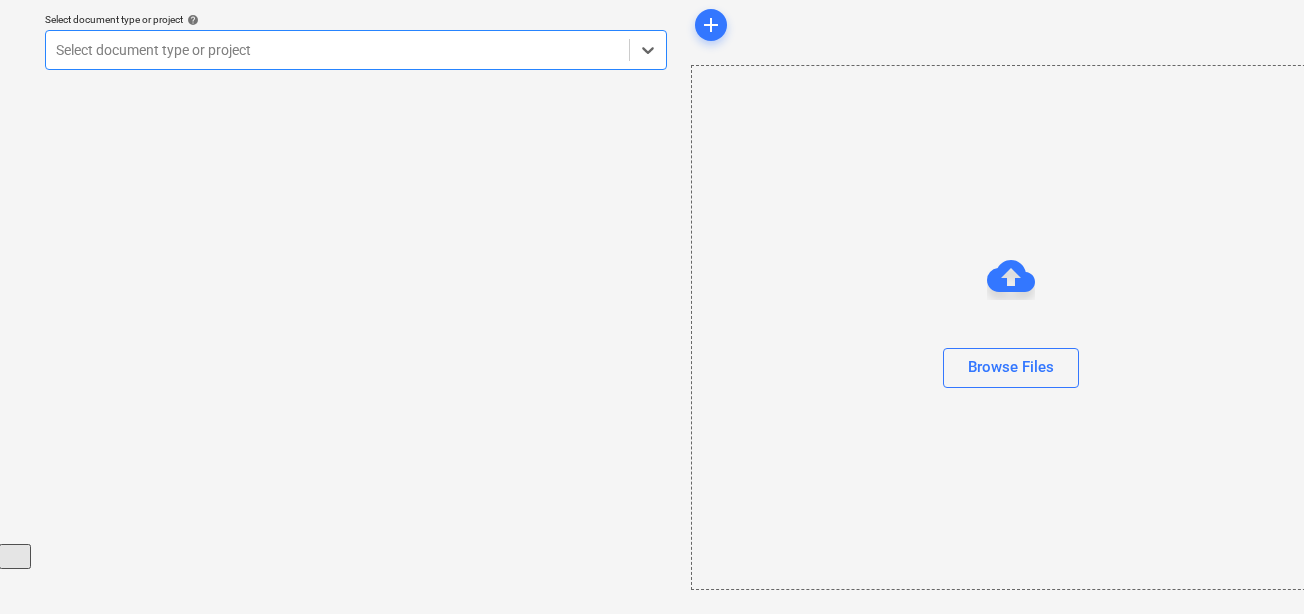 click at bounding box center (337, 50) 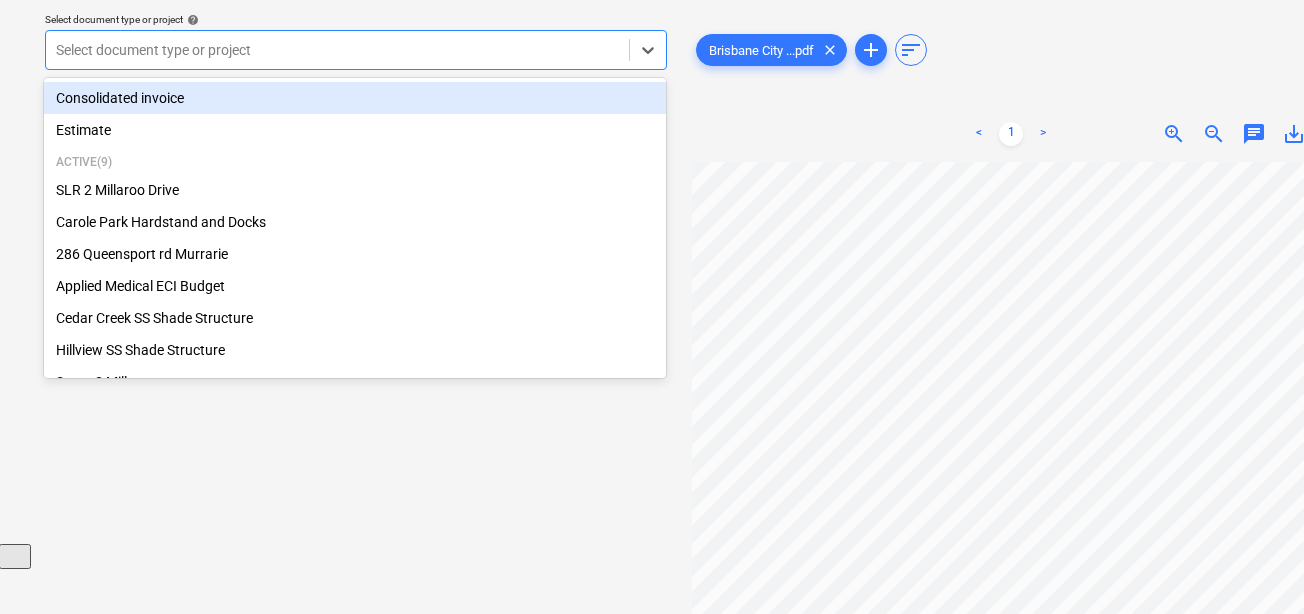 click at bounding box center [337, 50] 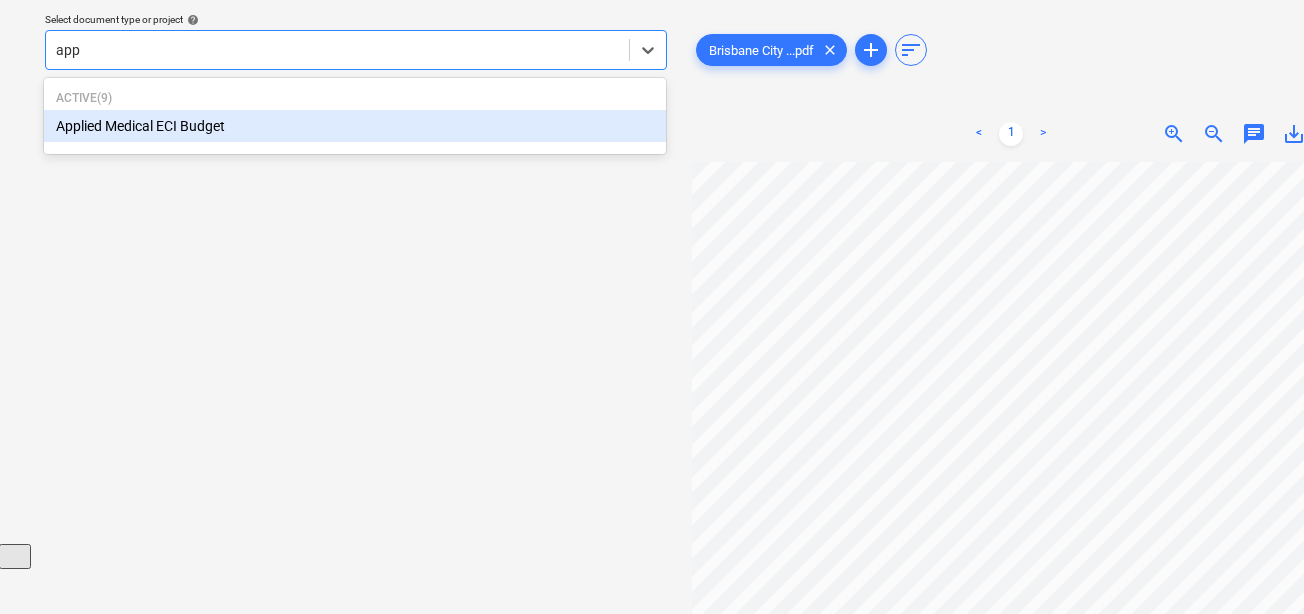 click on "Applied Medical ECI Budget" at bounding box center (355, 126) 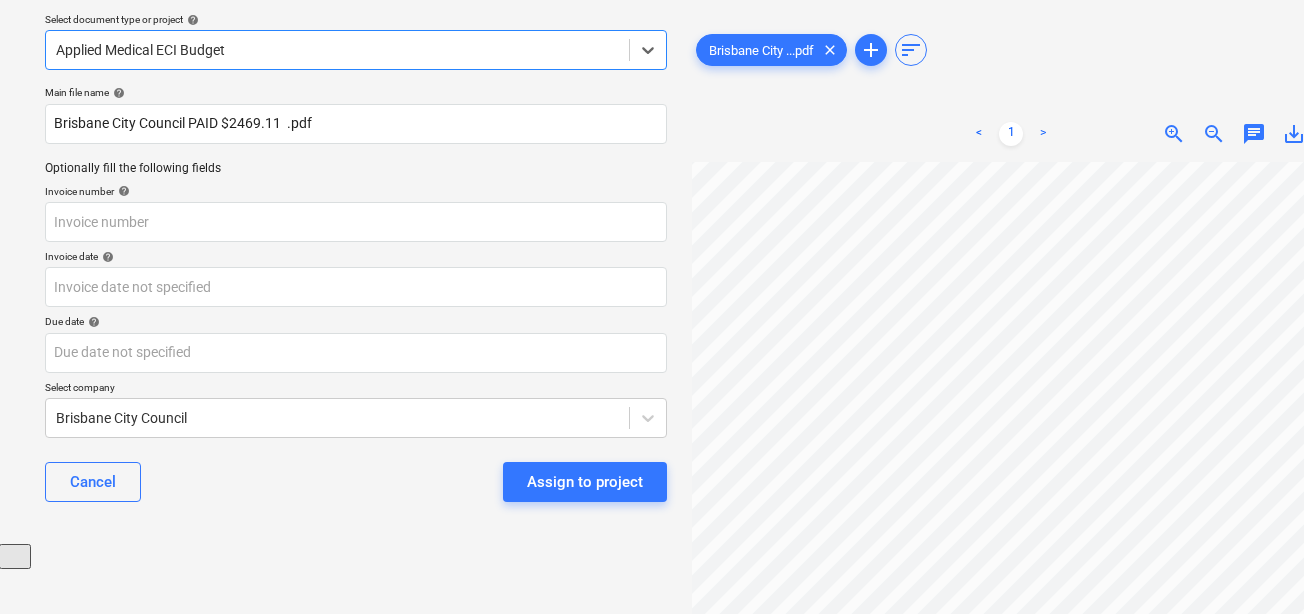 scroll, scrollTop: 23, scrollLeft: 0, axis: vertical 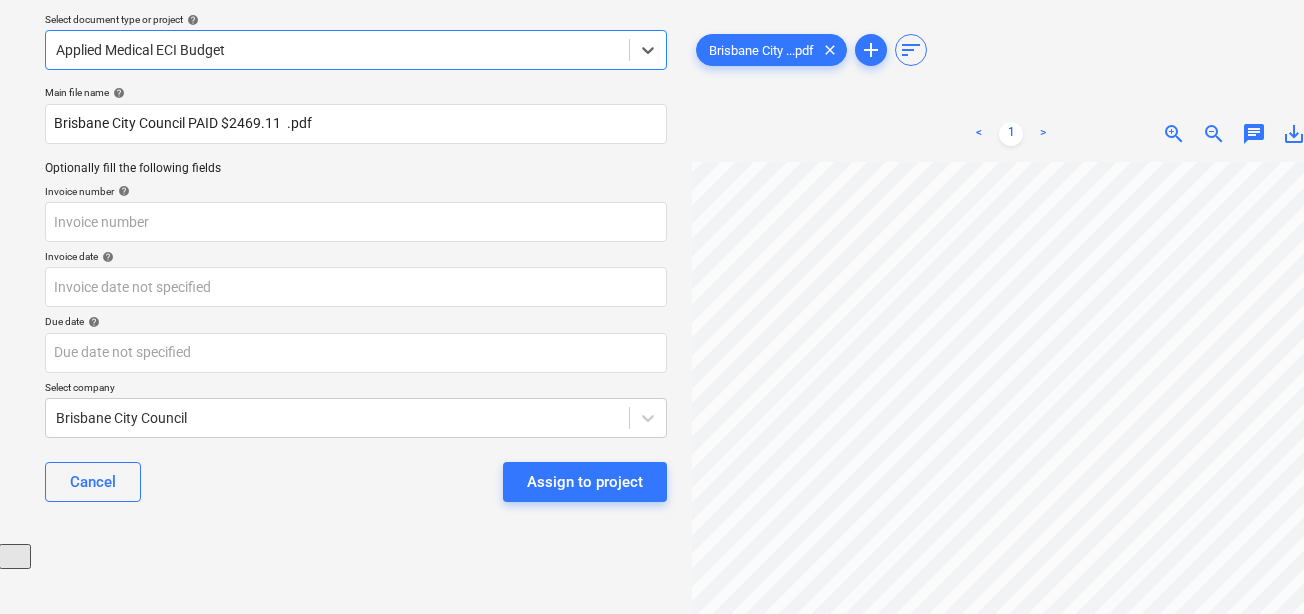 click on "chat" at bounding box center (1254, 134) 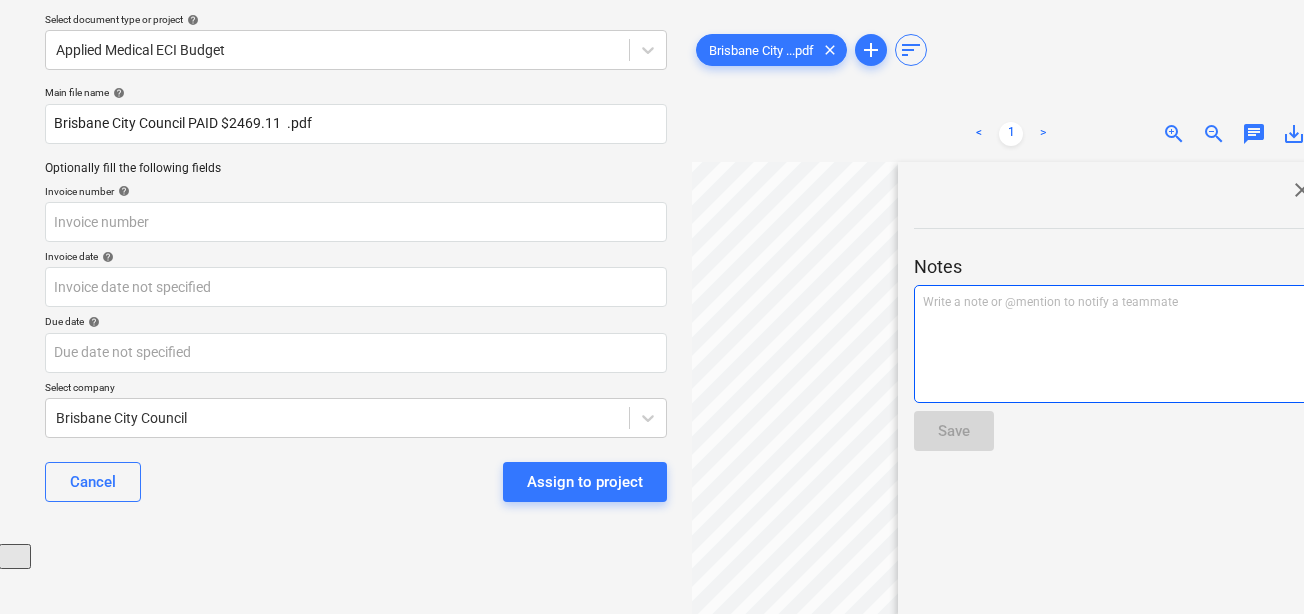 click on "Write a note or @mention to notify a teammate ﻿" at bounding box center [1114, 344] 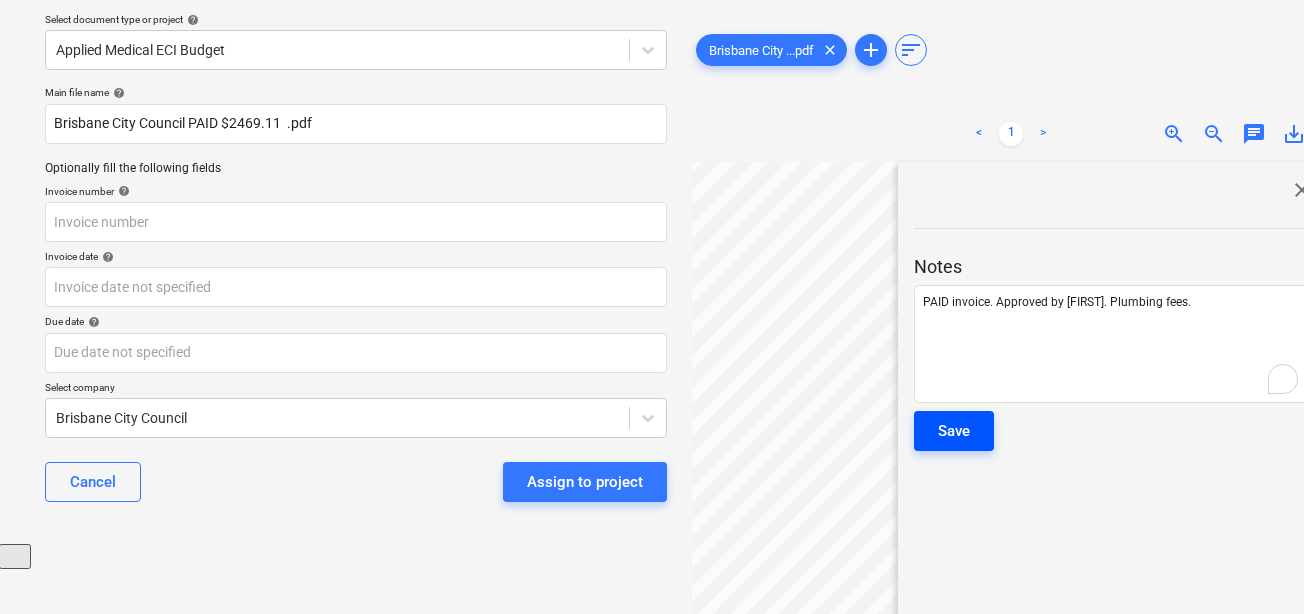 click on "Save" at bounding box center (954, 431) 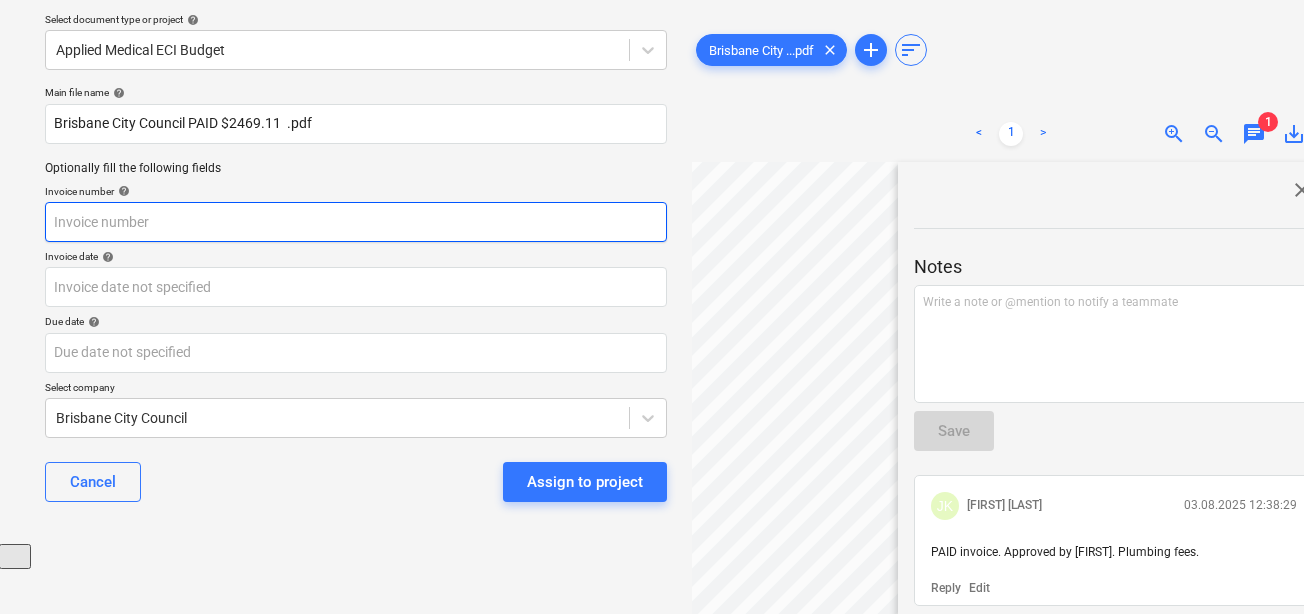 click at bounding box center [356, 222] 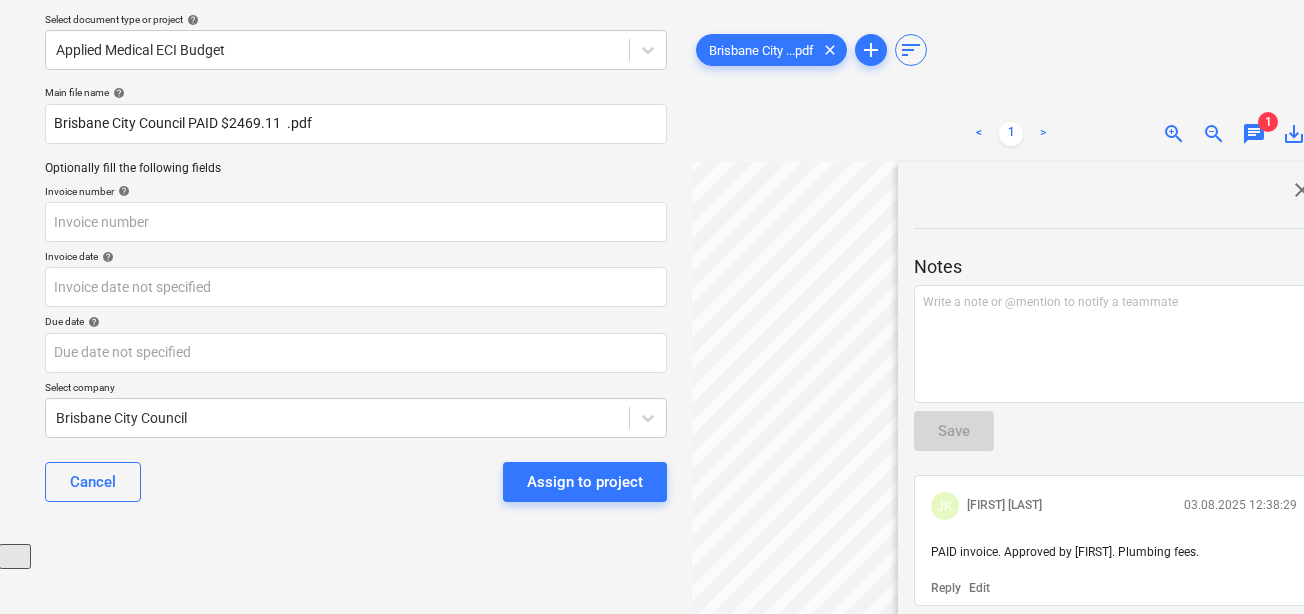 click on "close" at bounding box center [1302, 190] 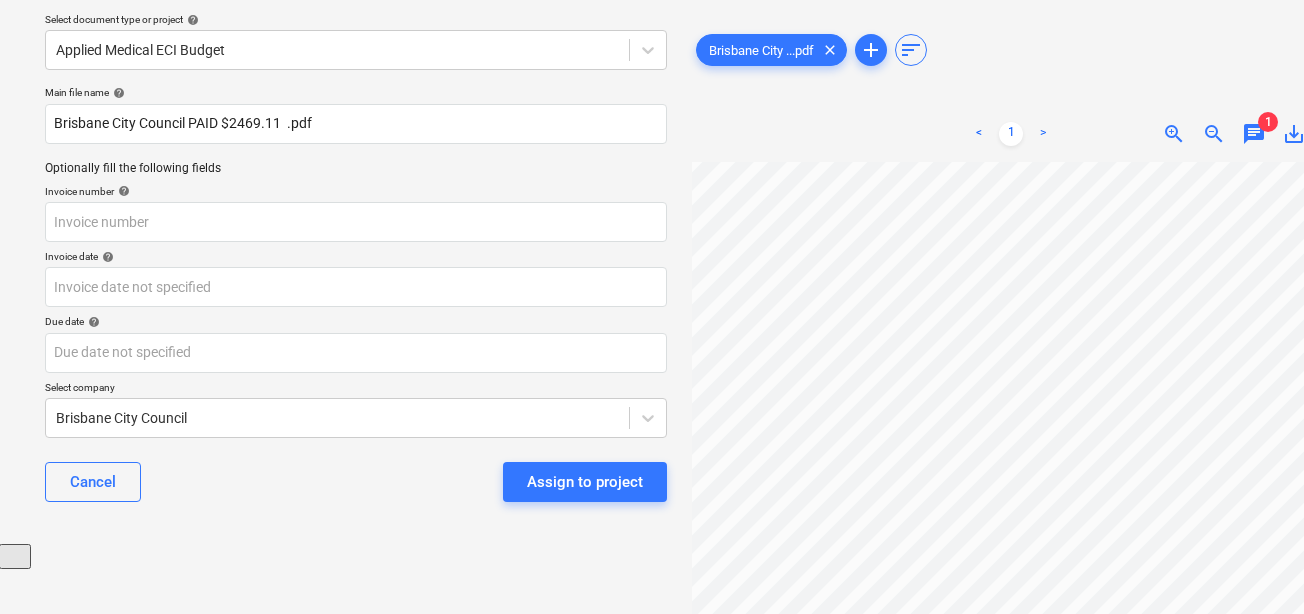 scroll, scrollTop: 0, scrollLeft: 0, axis: both 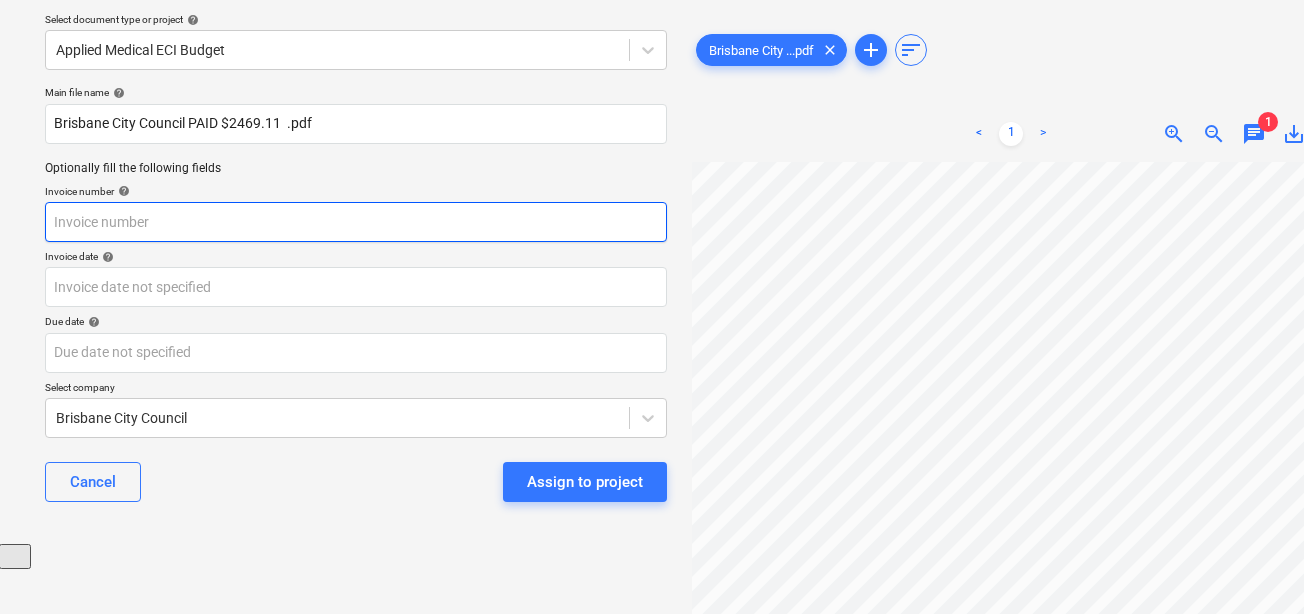 click at bounding box center (356, 222) 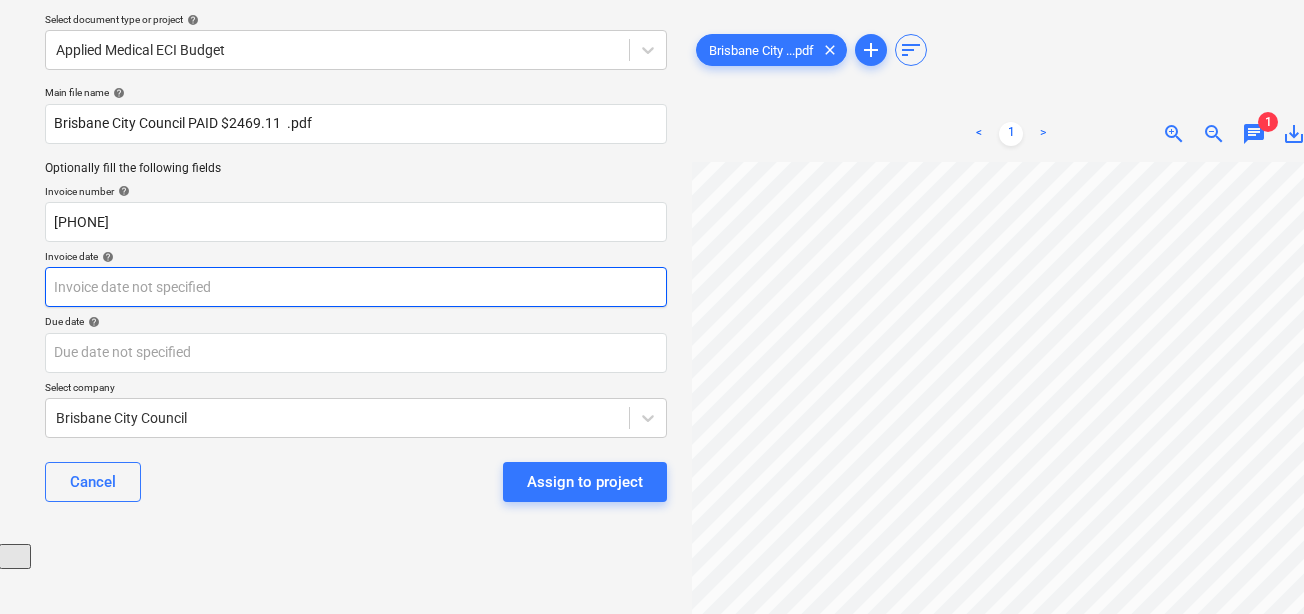 click on "Sales Projects Contacts Company Consolidated Invoices Inbox 9+ Approvals format_size keyboard_arrow_down help search Search notifications 99+ keyboard_arrow_down J. Keane keyboard_arrow_down Select document type or project help Applied Medical ECI Budget Main file name help Brisbane City Council PAID $2469.11  .pdf Optionally fill the following fields Invoice number help 55537762214 Invoice date help Press the down arrow key to interact with the calendar and
select a date. Press the question mark key to get the keyboard shortcuts for changing dates. Due date help Press the down arrow key to interact with the calendar and
select a date. Press the question mark key to get the keyboard shortcuts for changing dates. Select company Brisbane City Council   Cancel Assign to project Brisbane City ...pdf clear add sort < 1 > zoom_in zoom_out chat 1 save_alt" at bounding box center [651, 237] 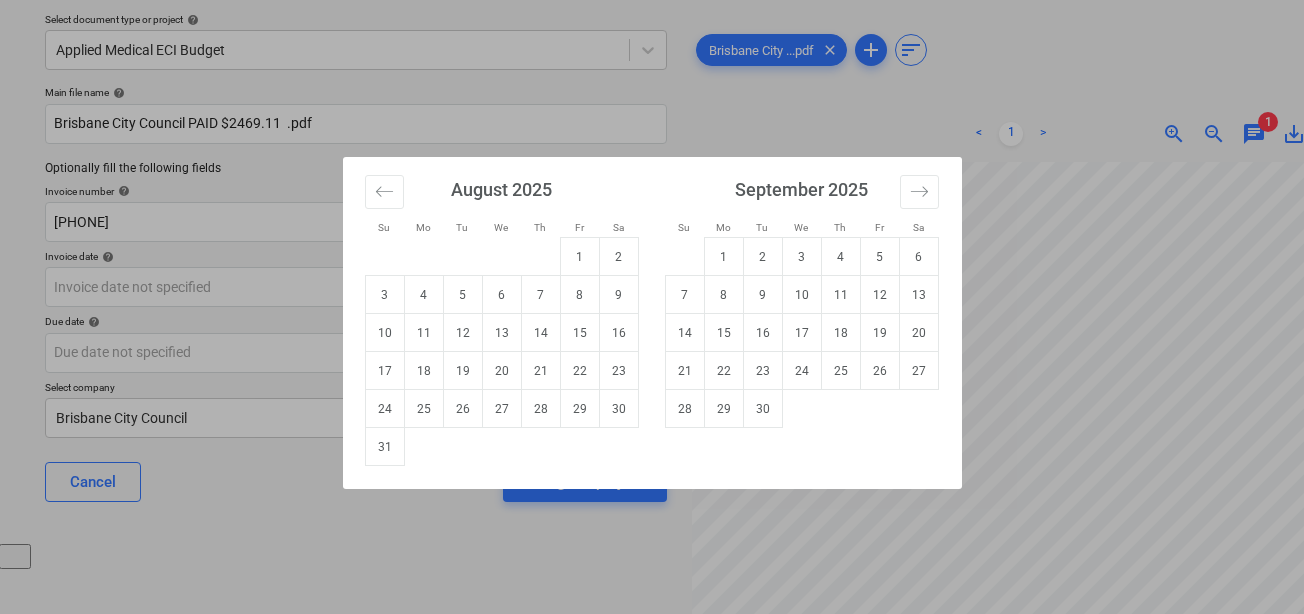 click on "Su Mo Tu We Th Fr Sa Su Mo Tu We Th Fr Sa July 2025 1 2 3 4 5 6 7 8 9 10 11 12 13 14 15 16 17 18 19 20 21 22 23 24 25 26 27 28 29 30 31 August 2025 1 2 3 4 5 6 7 8 9 10 11 12 13 14 15 16 17 18 19 20 21 22 23 24 25 26 27 28 29 30 31 September 2025 1 2 3 4 5 6 7 8 9 10 11 12 13 14 15 16 17 18 19 20 21 22 23 24 25 26 27 28 29 30 October 2025 1 2 3 4 5 6 7 8 9 10 11 12 13 14 15 16 17 18 19 20 21 22 23 24 25 26 27 28 29 30 31" at bounding box center (652, 307) 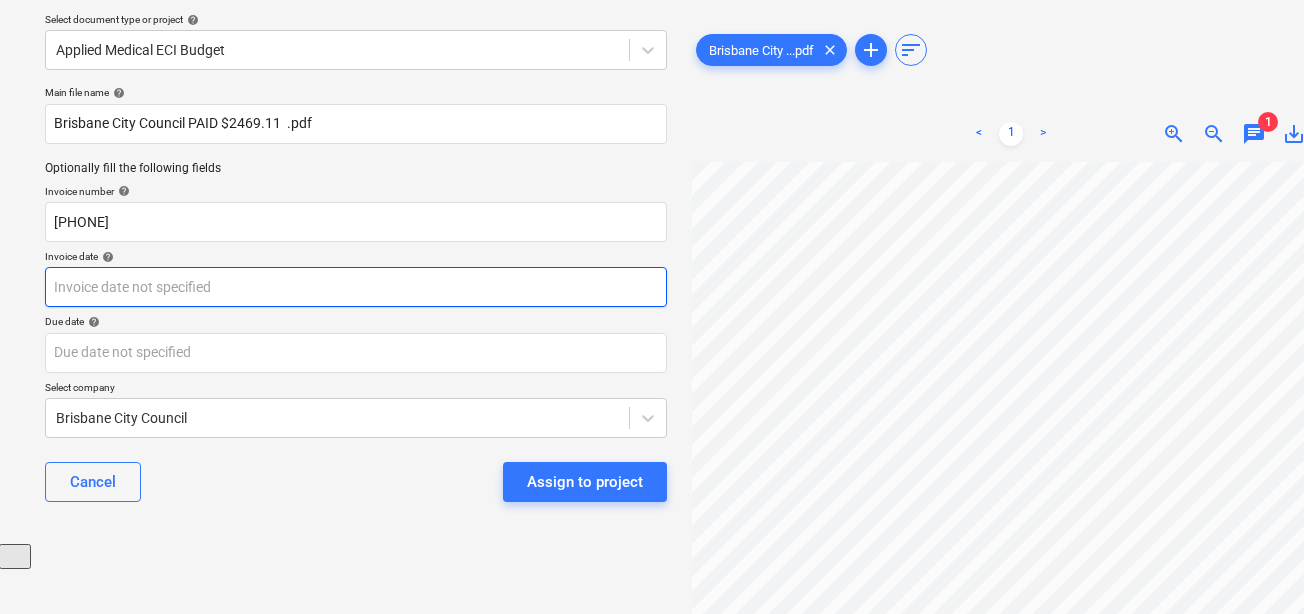 scroll, scrollTop: 103, scrollLeft: 0, axis: vertical 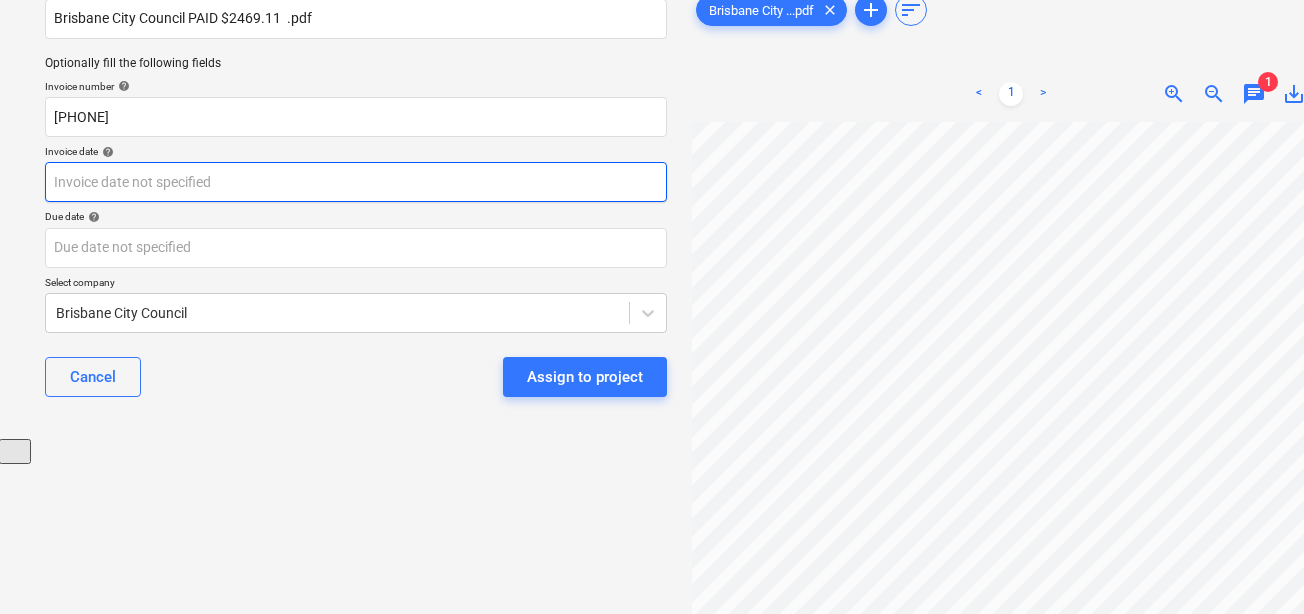 click on "Sales Projects Contacts Company Consolidated Invoices Inbox 9+ Approvals format_size keyboard_arrow_down help search Search notifications 99+ keyboard_arrow_down J. Keane keyboard_arrow_down Select document type or project help Applied Medical ECI Budget Main file name help Brisbane City Council PAID $2469.11  .pdf Optionally fill the following fields Invoice number help 55537762214 Invoice date help Press the down arrow key to interact with the calendar and
select a date. Press the question mark key to get the keyboard shortcuts for changing dates. Due date help Press the down arrow key to interact with the calendar and
select a date. Press the question mark key to get the keyboard shortcuts for changing dates. Select company Brisbane City Council   Cancel Assign to project Brisbane City ...pdf clear add sort < 1 > zoom_in zoom_out chat 1 save_alt" at bounding box center [651, 132] 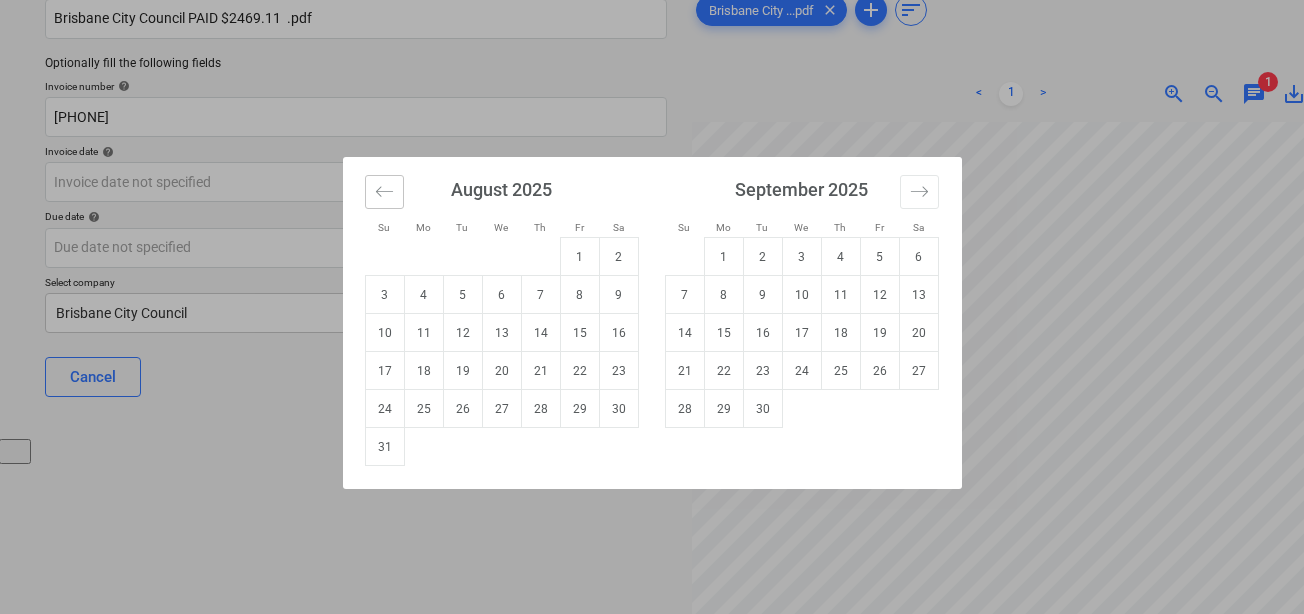 click 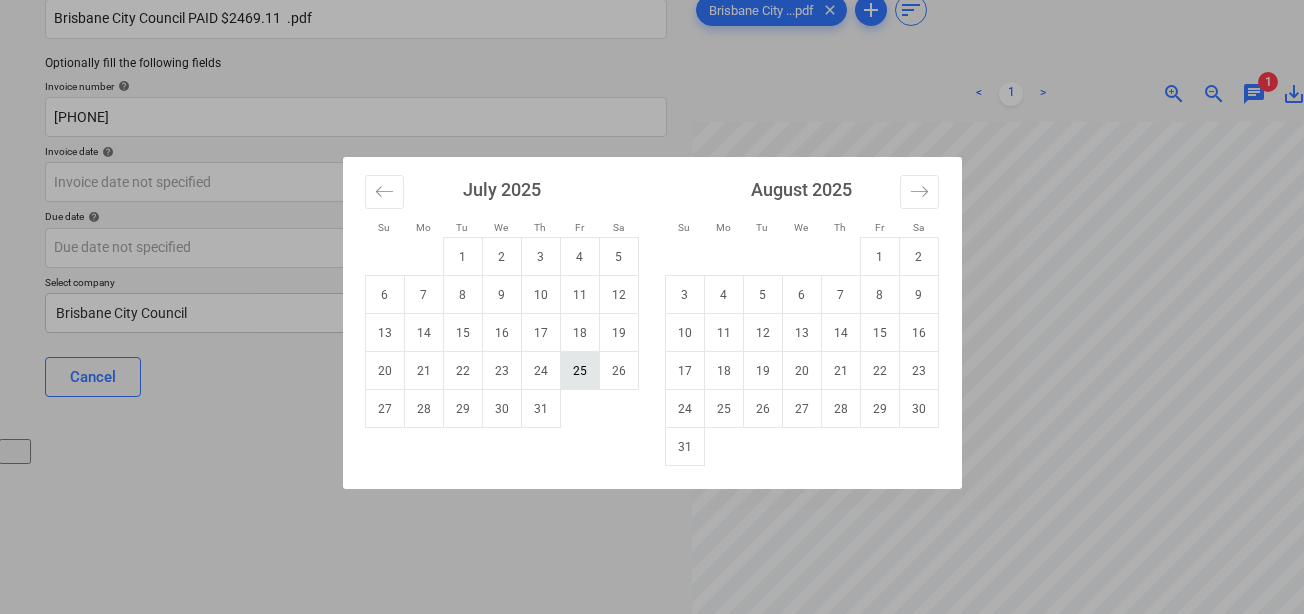 click on "25" at bounding box center [579, 371] 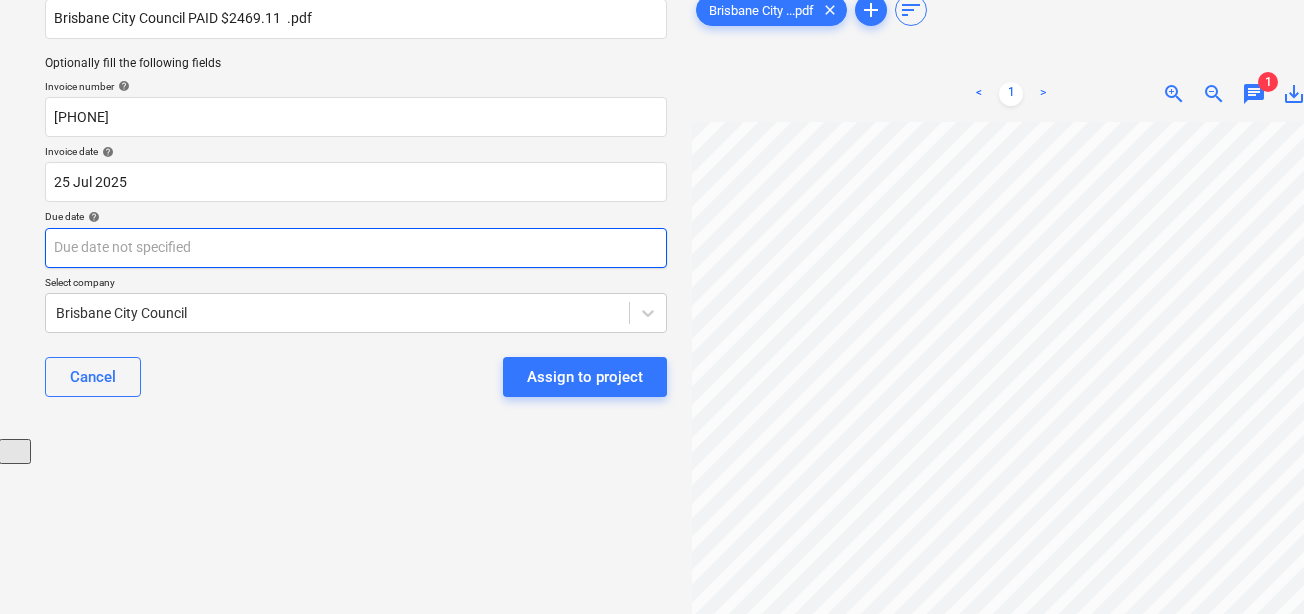 click on "Sales Projects Contacts Company Consolidated Invoices Inbox 9+ Approvals format_size keyboard_arrow_down help search Search notifications 99+ keyboard_arrow_down J. Keane keyboard_arrow_down Select document type or project help Applied Medical ECI Budget Main file name help Brisbane City Council PAID $2469.11  .pdf Optionally fill the following fields Invoice number help 55537762214 Invoice date help 25 Jul 2025 25.07.2025 Press the down arrow key to interact with the calendar and
select a date. Press the question mark key to get the keyboard shortcuts for changing dates. Due date help Press the down arrow key to interact with the calendar and
select a date. Press the question mark key to get the keyboard shortcuts for changing dates. Select company Brisbane City Council   Cancel Assign to project Brisbane City ...pdf clear add sort < 1 > zoom_in zoom_out chat 1 save_alt" at bounding box center (651, 132) 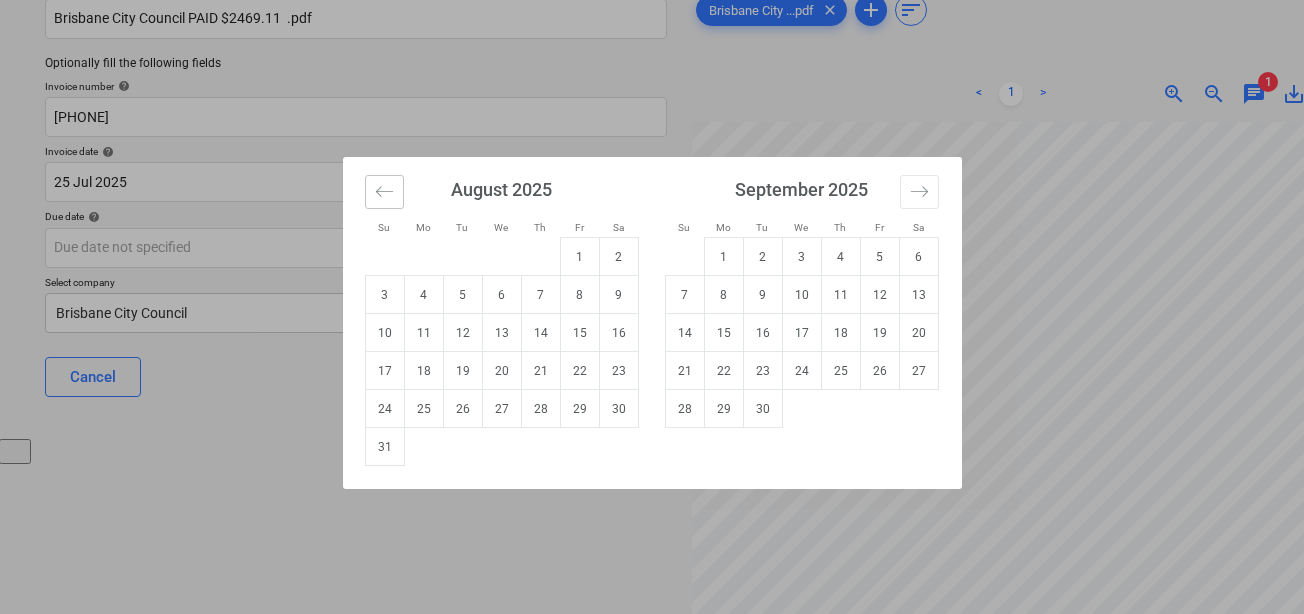 click 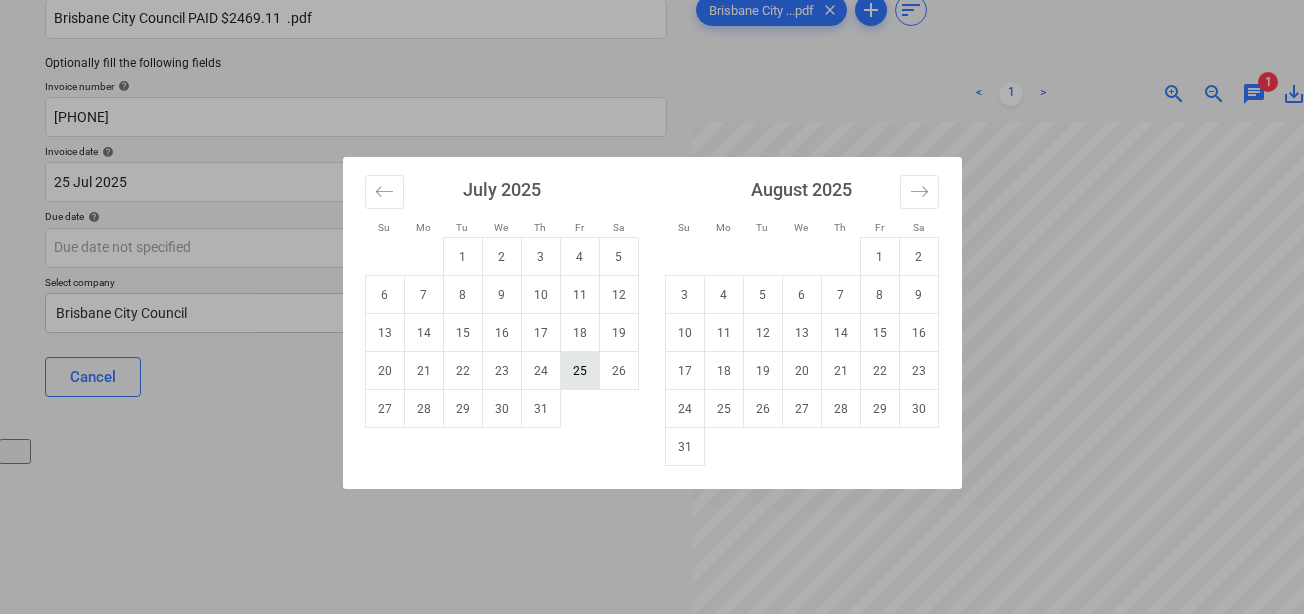 click on "25" at bounding box center (579, 371) 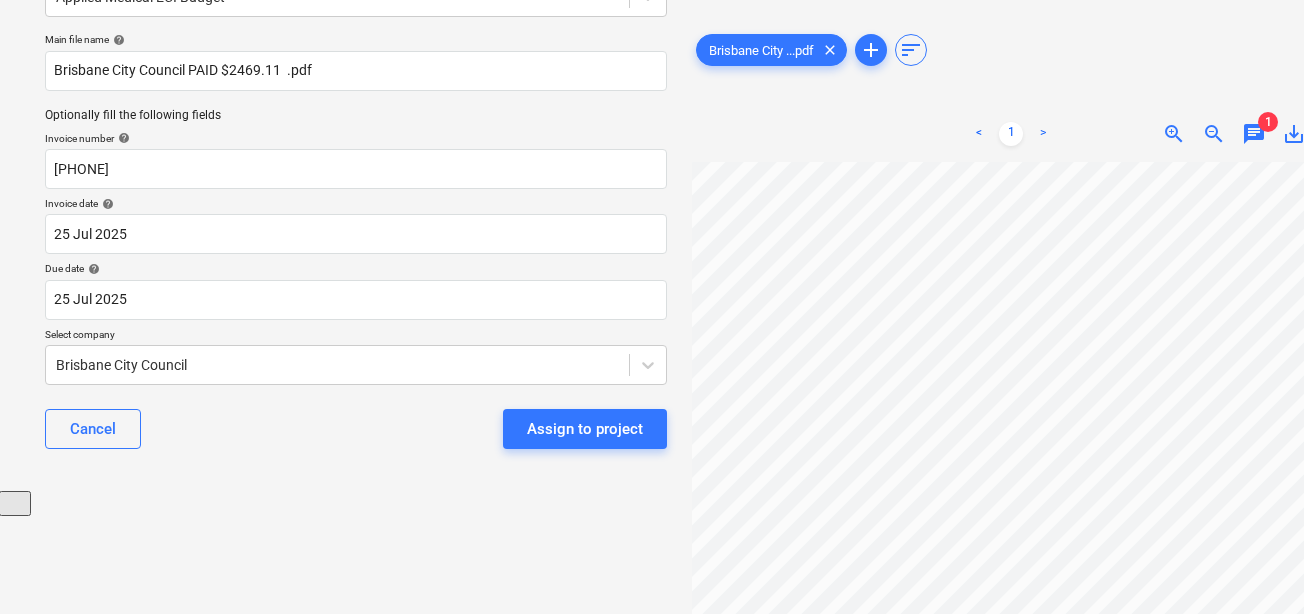 scroll, scrollTop: 120, scrollLeft: 1, axis: both 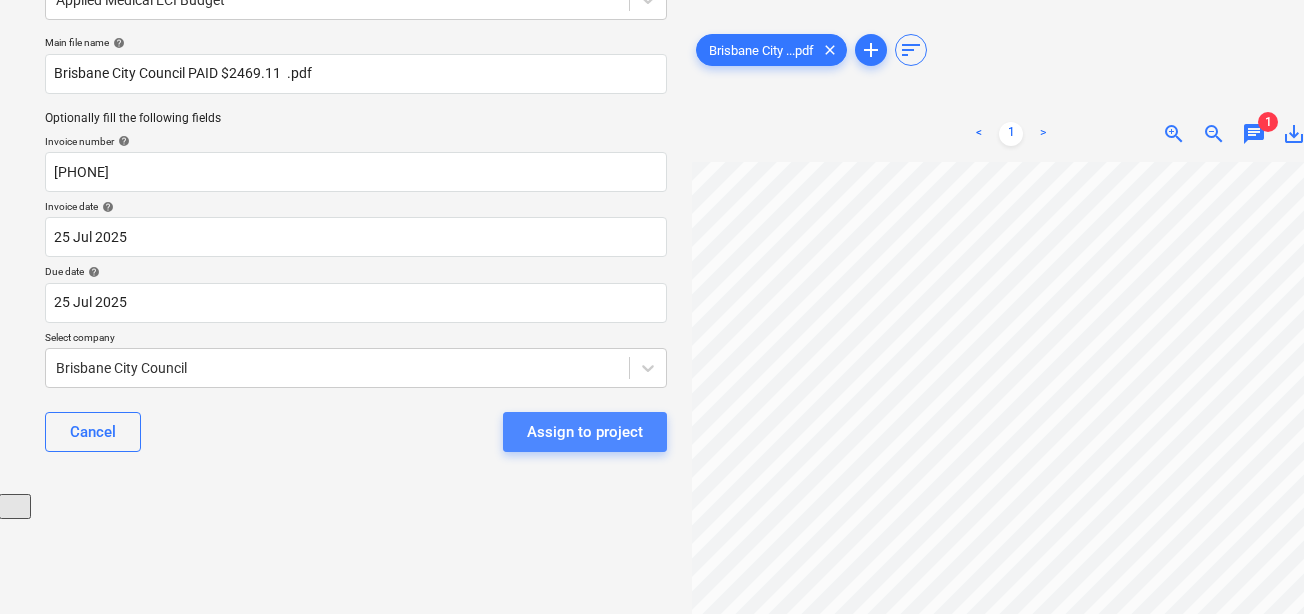 click on "Assign to project" at bounding box center (585, 432) 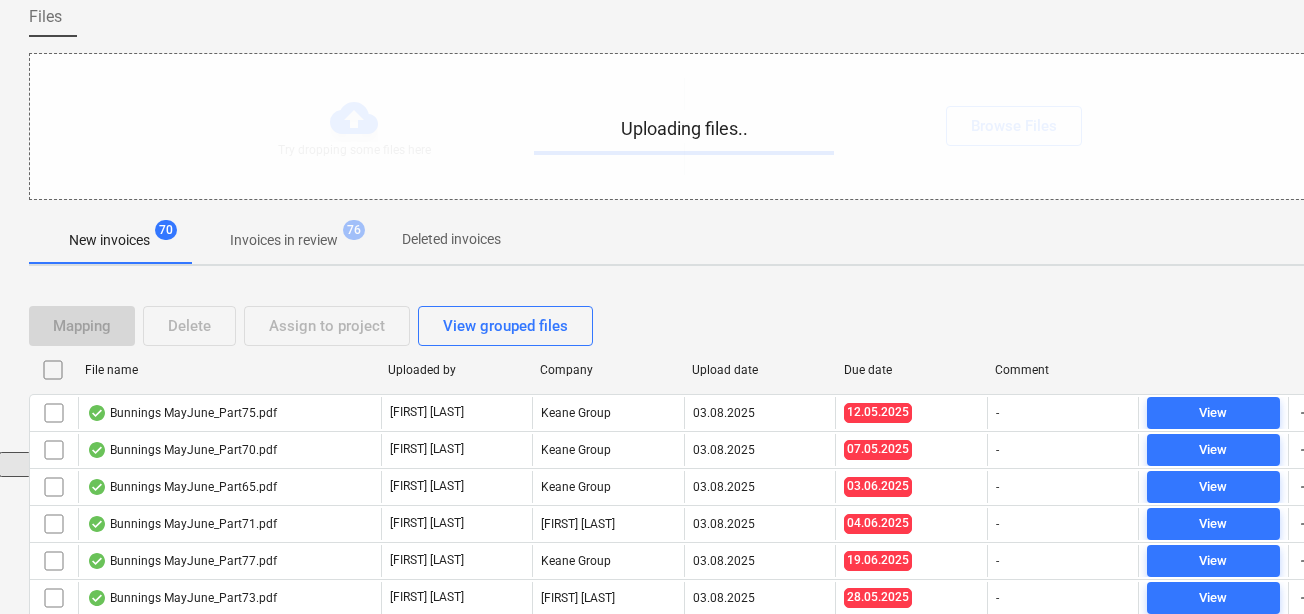 scroll, scrollTop: 219, scrollLeft: 1, axis: both 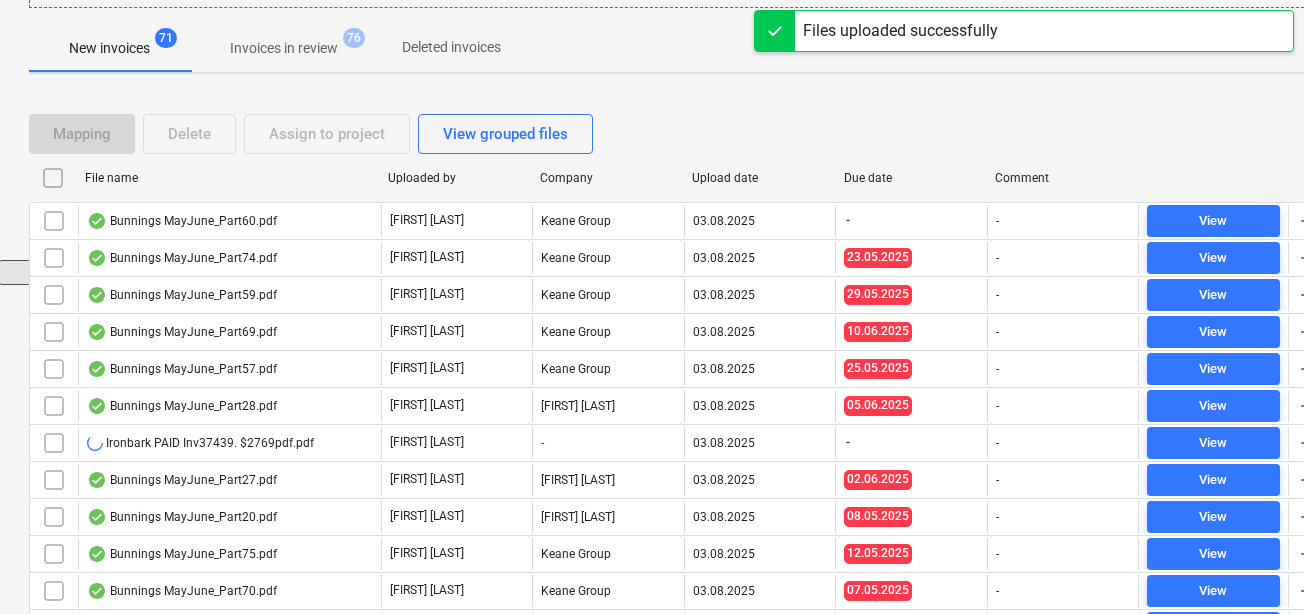 click on "Upload date" at bounding box center [760, 178] 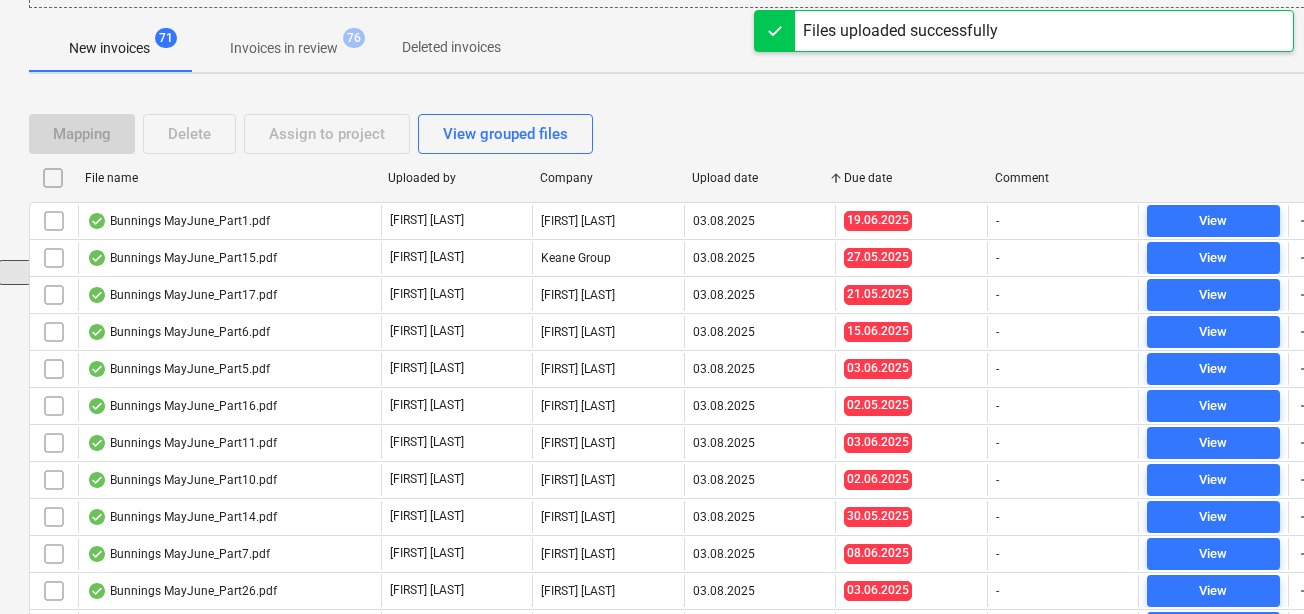 click on "Upload date" at bounding box center (760, 178) 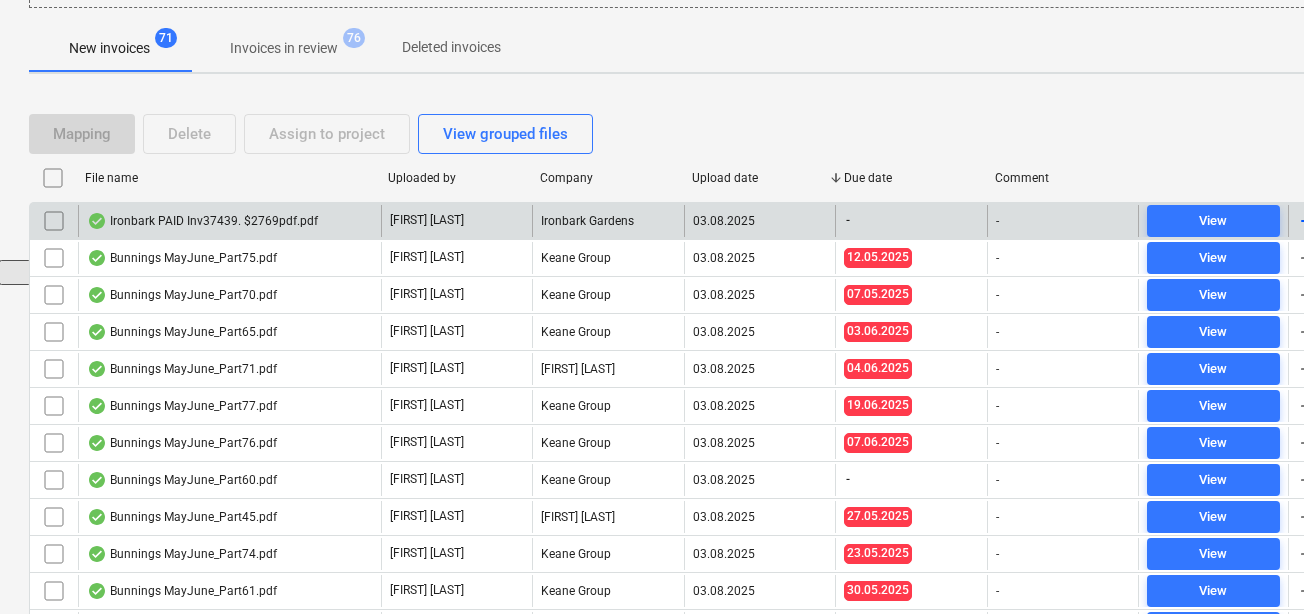 click on "Ironbark PAID Inv37439. $2769pdf.pdf" at bounding box center [202, 221] 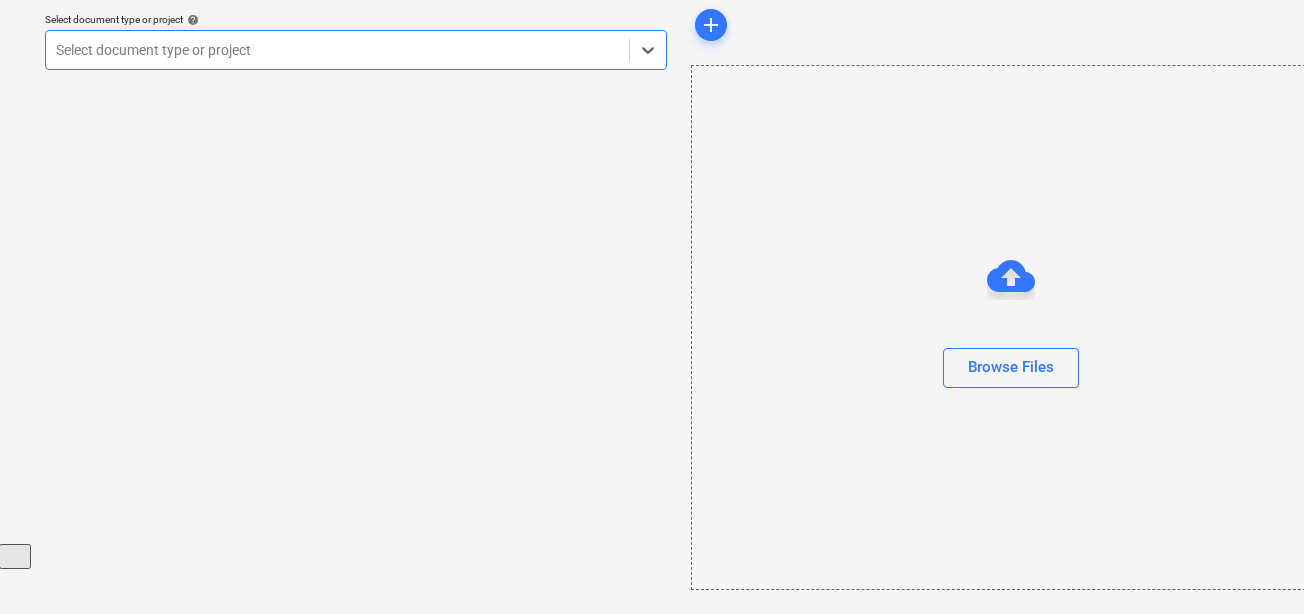 scroll, scrollTop: 70, scrollLeft: 1, axis: both 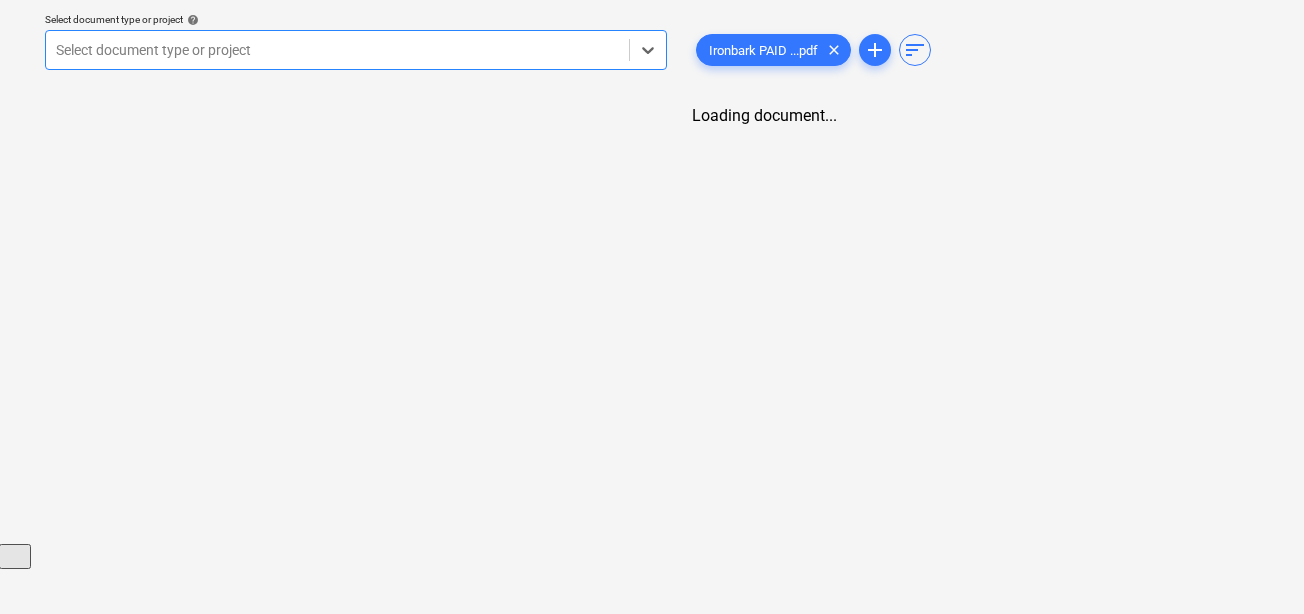 click at bounding box center (337, 50) 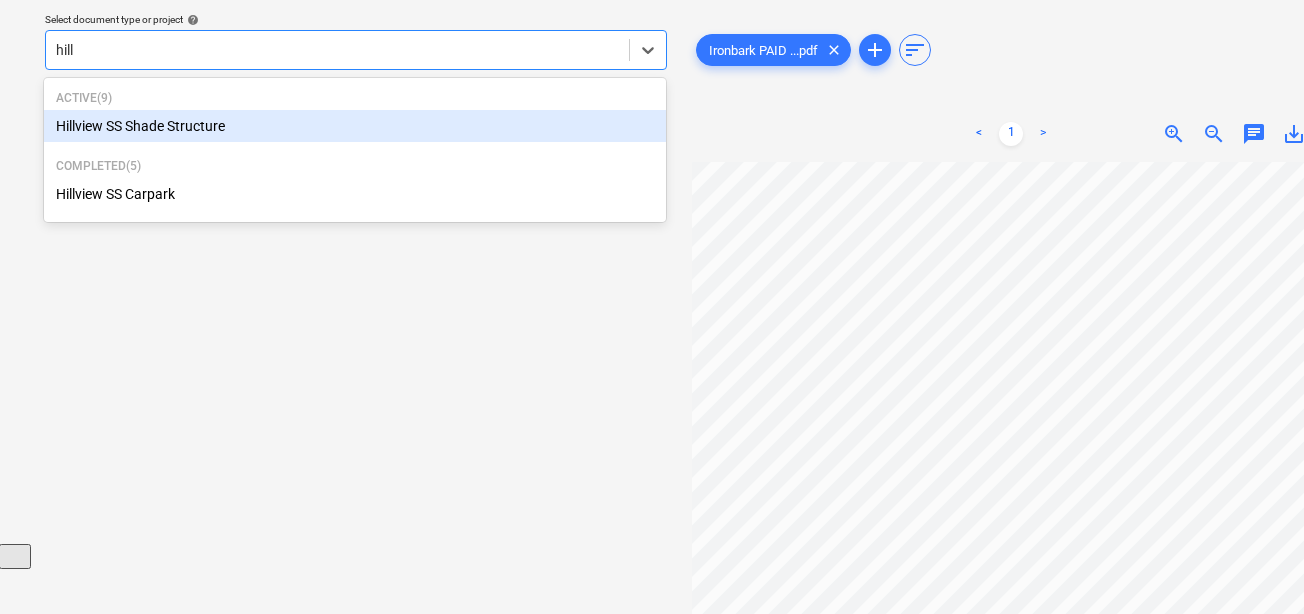 click on "Hillview SS Shade Structure" at bounding box center [355, 126] 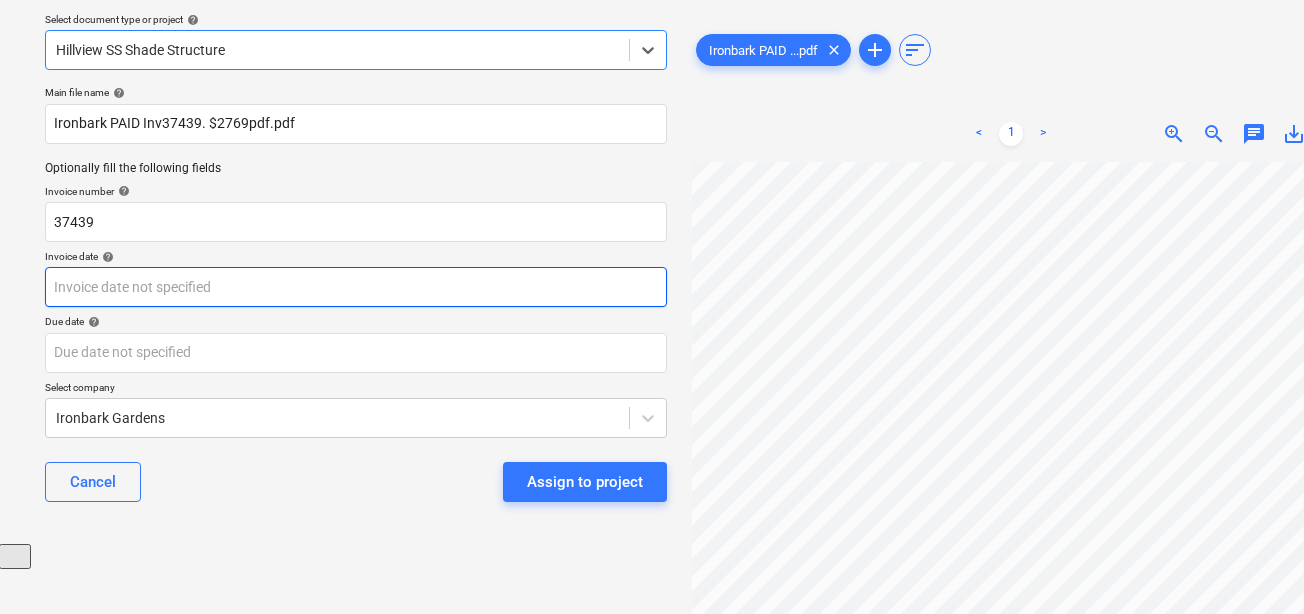 click on "Sales Projects Contacts Company Consolidated Invoices Inbox 9+ Approvals format_size keyboard_arrow_down help search Search notifications 99+ keyboard_arrow_down J. Keane keyboard_arrow_down Select document type or project help option Hillview SS Shade Structure, selected.   Select is focused ,type to refine list, press Down to open the menu,  Hillview SS Shade Structure Main file name help Ironbark PAID Inv37439. $2769pdf.pdf Optionally fill the following fields Invoice number help 37439 Invoice date help Press the down arrow key to interact with the calendar and
select a date. Press the question mark key to get the keyboard shortcuts for changing dates. Due date help Press the down arrow key to interact with the calendar and
select a date. Press the question mark key to get the keyboard shortcuts for changing dates. Select company Ironbark Gardens   Cancel Assign to project Ironbark PAID ...pdf clear add sort < 1 > zoom_in zoom_out chat 0 save_alt" at bounding box center (651, 237) 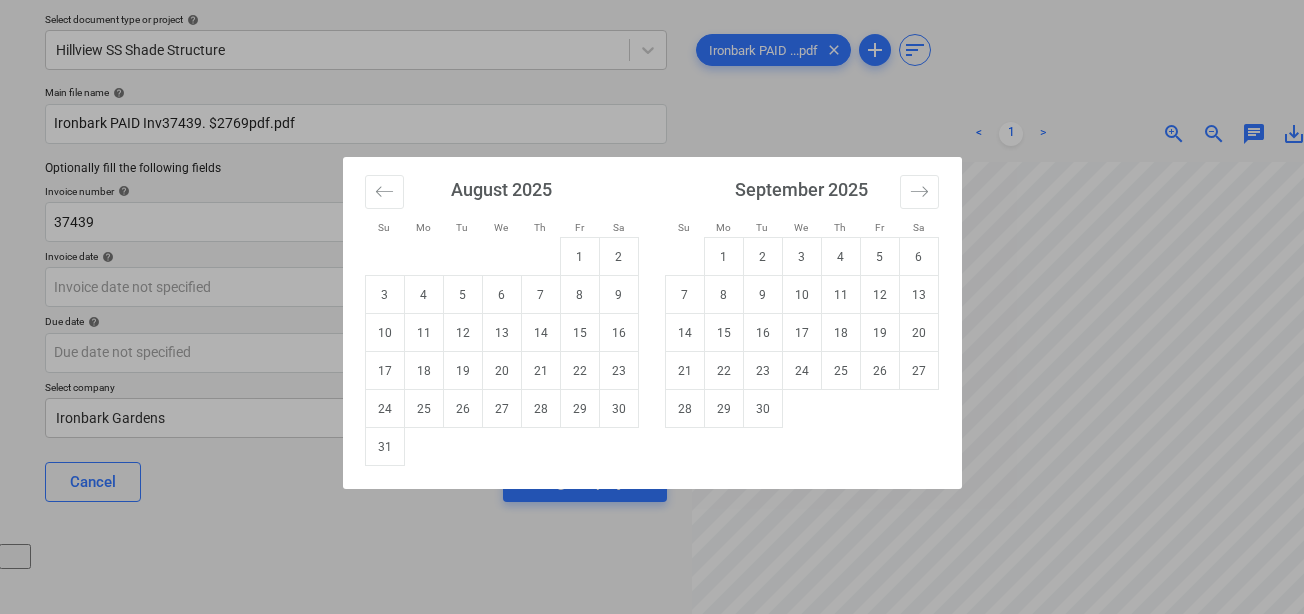click on "Su Mo Tu We Th Fr Sa Su Mo Tu We Th Fr Sa July 2025 1 2 3 4 5 6 7 8 9 10 11 12 13 14 15 16 17 18 19 20 21 22 23 24 25 26 27 28 29 30 31 August 2025 1 2 3 4 5 6 7 8 9 10 11 12 13 14 15 16 17 18 19 20 21 22 23 24 25 26 27 28 29 30 31 September 2025 1 2 3 4 5 6 7 8 9 10 11 12 13 14 15 16 17 18 19 20 21 22 23 24 25 26 27 28 29 30 October 2025 1 2 3 4 5 6 7 8 9 10 11 12 13 14 15 16 17 18 19 20 21 22 23 24 25 26 27 28 29 30 31" at bounding box center [652, 307] 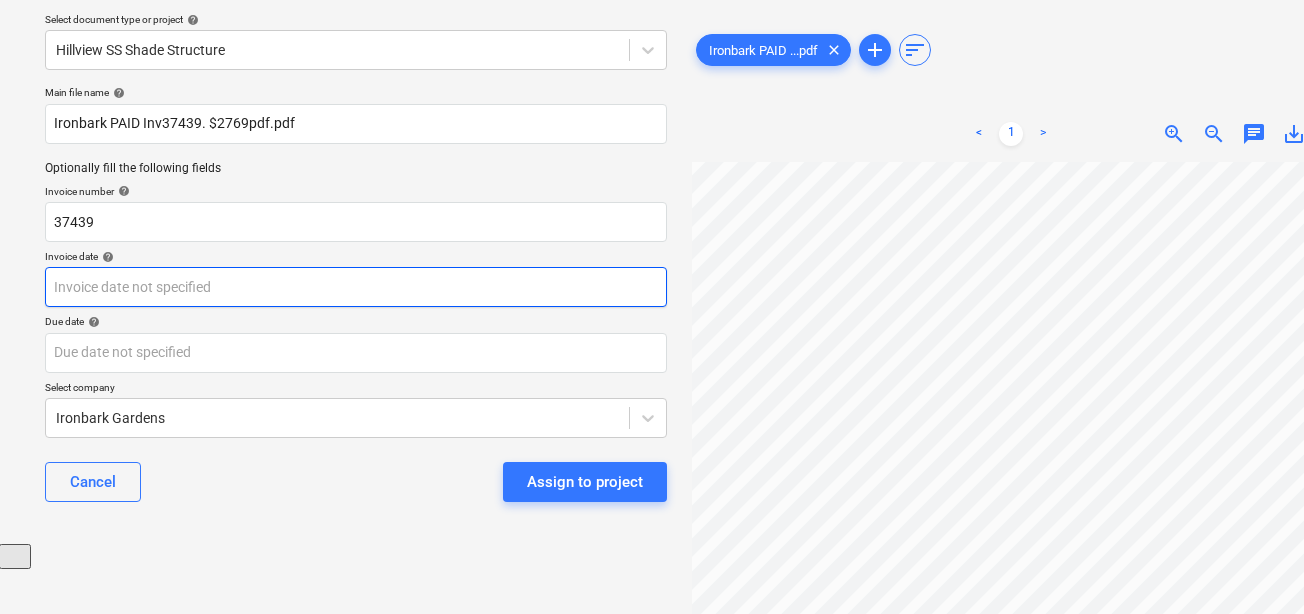scroll, scrollTop: 1, scrollLeft: 117, axis: both 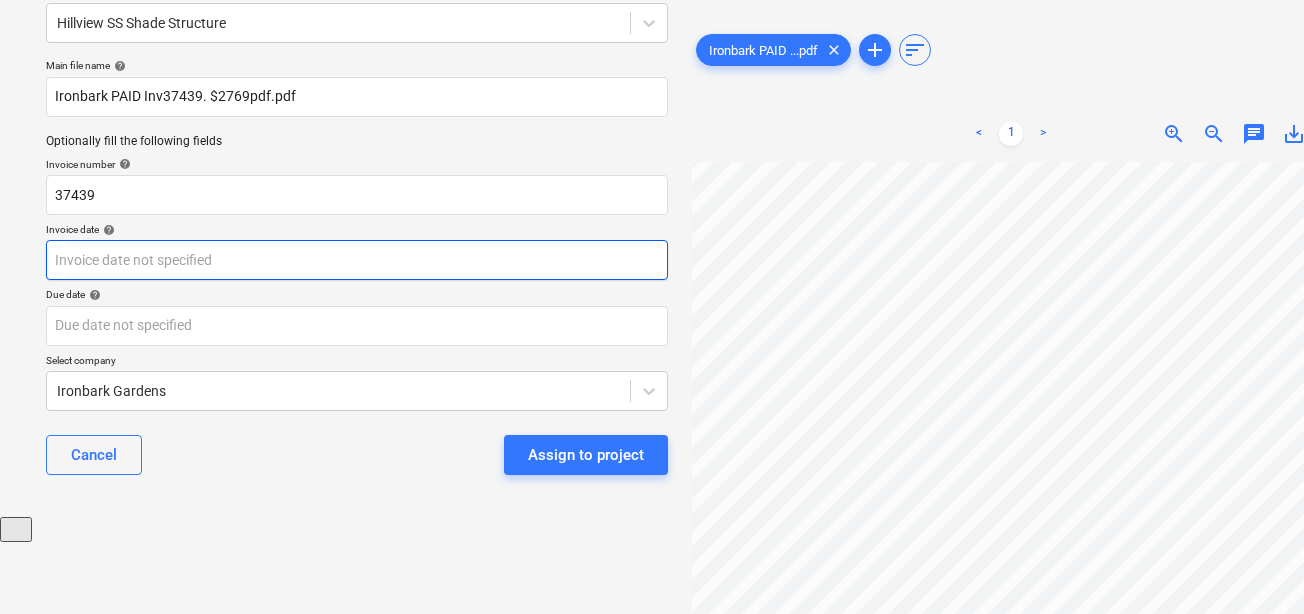 click on "Sales Projects Contacts Company Consolidated Invoices Inbox 9+ Approvals format_size keyboard_arrow_down help search Search notifications 99+ keyboard_arrow_down J. Keane keyboard_arrow_down Select document type or project help Hillview SS Shade Structure Main file name help Ironbark PAID Inv37439. $2769pdf.pdf Optionally fill the following fields Invoice number help 37439 Invoice date help Press the down arrow key to interact with the calendar and
select a date. Press the question mark key to get the keyboard shortcuts for changing dates. Due date help Press the down arrow key to interact with the calendar and
select a date. Press the question mark key to get the keyboard shortcuts for changing dates. Select company Ironbark Gardens   Cancel Assign to project Ironbark PAID ...pdf clear add sort < 1 > zoom_in zoom_out chat 0 save_alt" at bounding box center [652, 210] 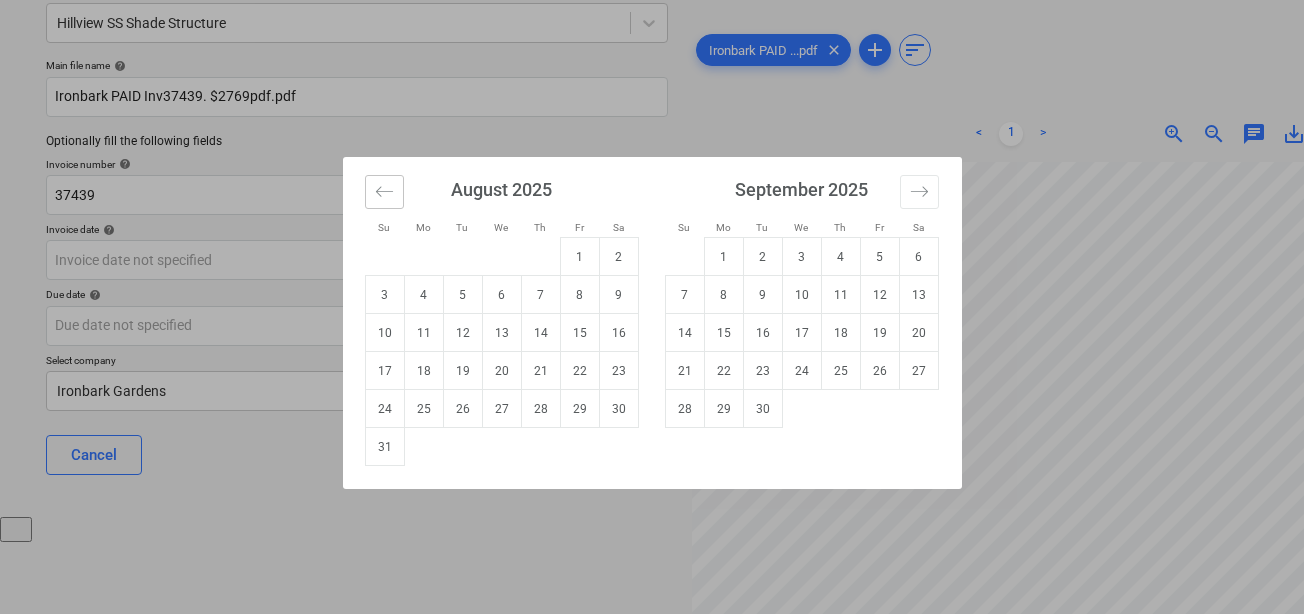 click 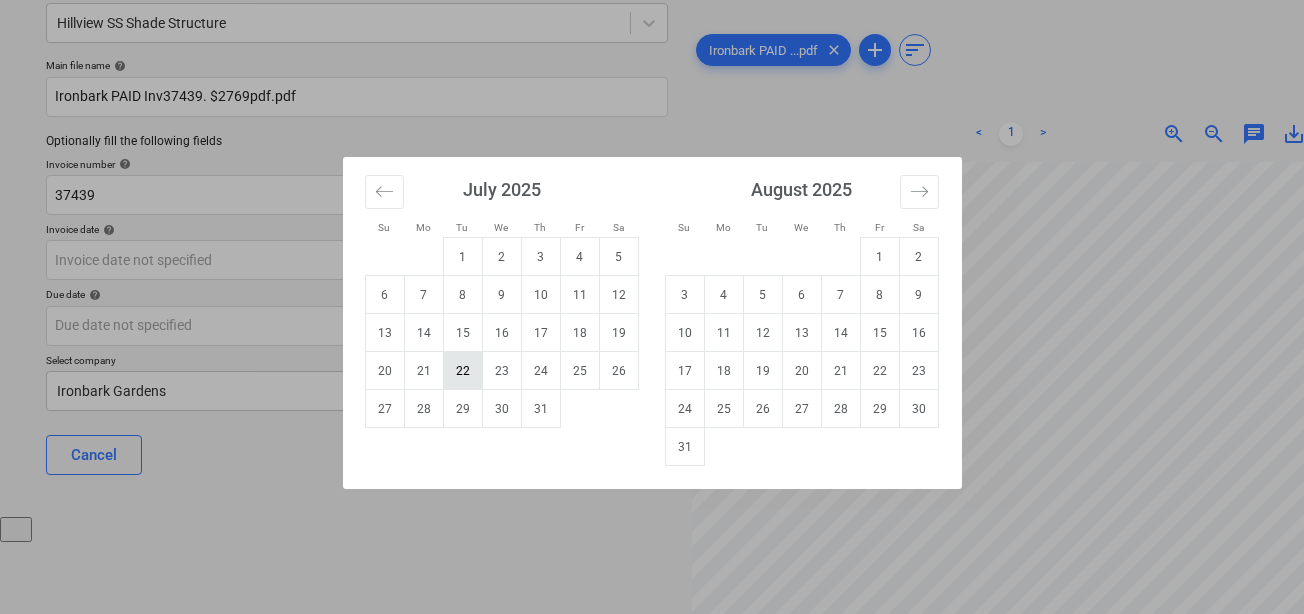 click on "22" at bounding box center [462, 371] 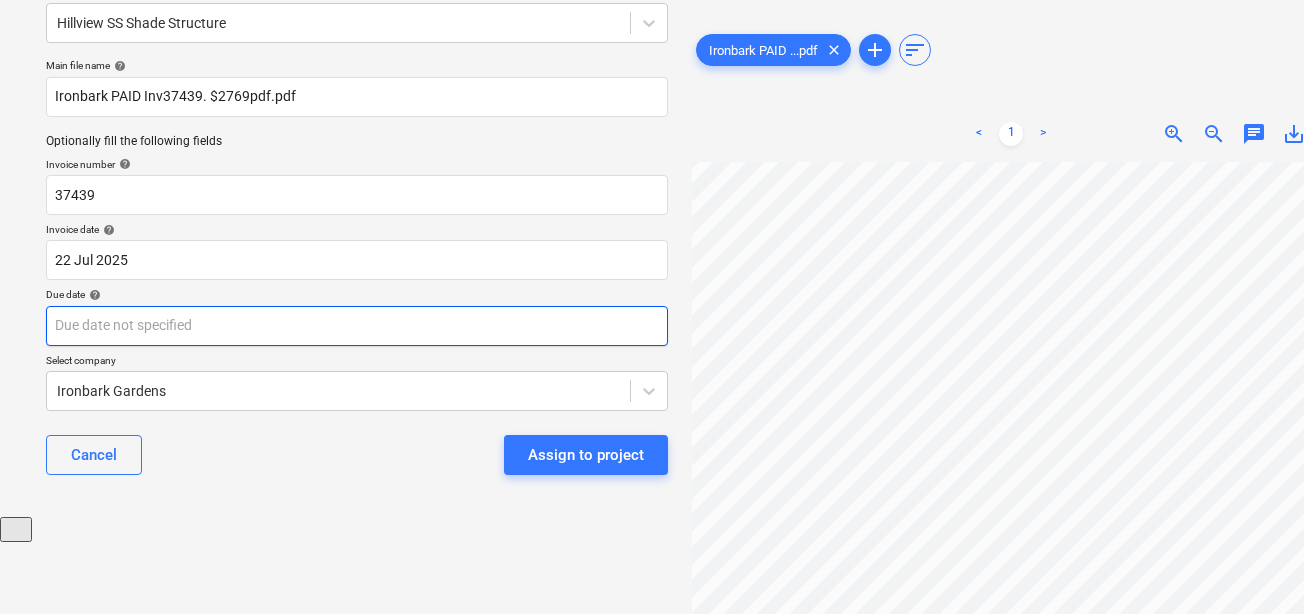 click on "Sales Projects Contacts Company Consolidated Invoices Inbox 9+ Approvals format_size keyboard_arrow_down help search Search notifications 99+ keyboard_arrow_down J. Keane keyboard_arrow_down Select document type or project help Hillview SS Shade Structure Main file name help Ironbark PAID Inv37439. $2769pdf.pdf Optionally fill the following fields Invoice number help 37439 Invoice date help 22 Jul 2025 22.07.2025 Press the down arrow key to interact with the calendar and
select a date. Press the question mark key to get the keyboard shortcuts for changing dates. Due date help Press the down arrow key to interact with the calendar and
select a date. Press the question mark key to get the keyboard shortcuts for changing dates. Select company Ironbark Gardens   Cancel Assign to project Ironbark PAID ...pdf clear add sort < 1 > zoom_in zoom_out chat 0 save_alt" at bounding box center (652, 210) 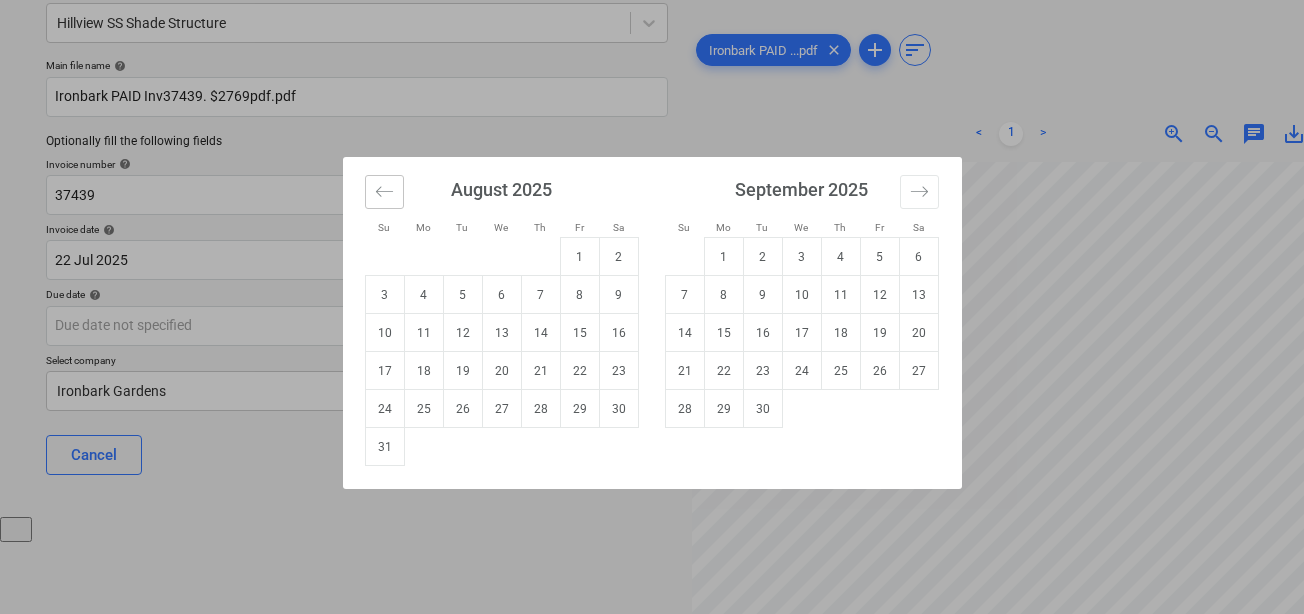 click 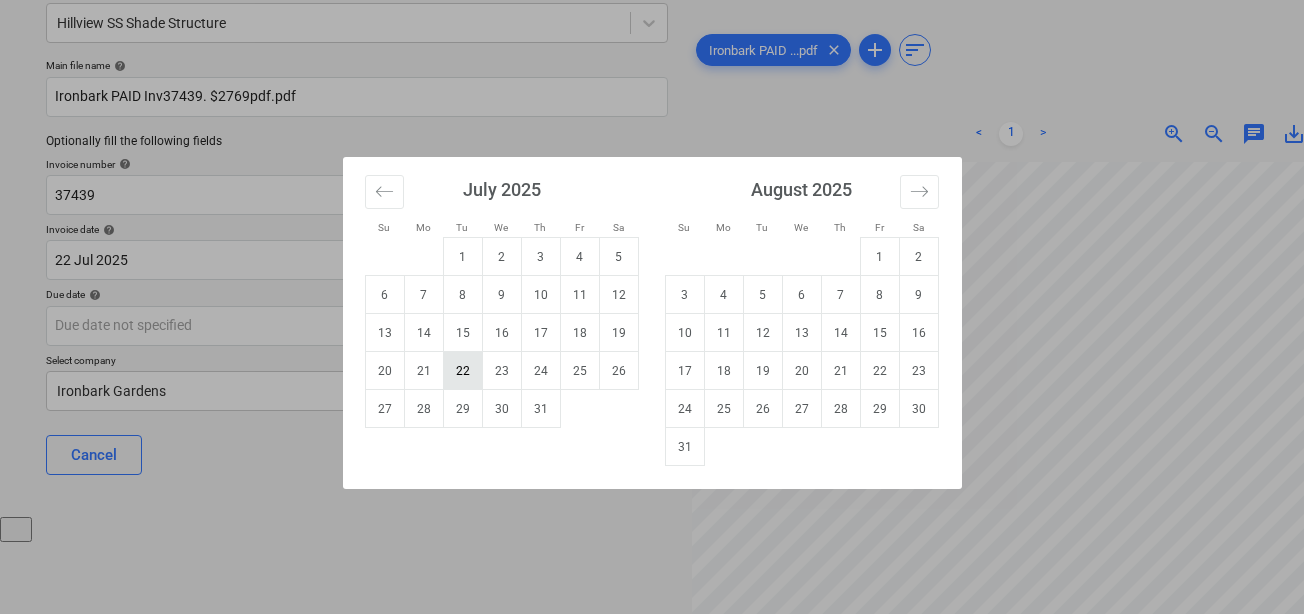 click on "22" at bounding box center [462, 371] 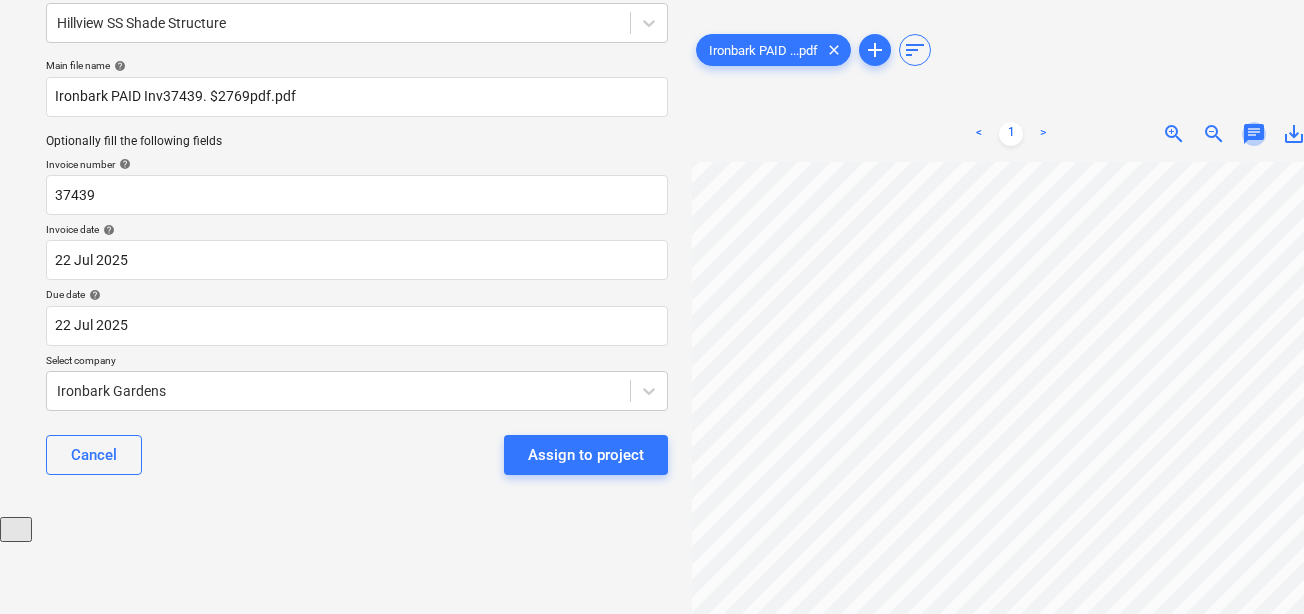 click on "chat" at bounding box center [1254, 134] 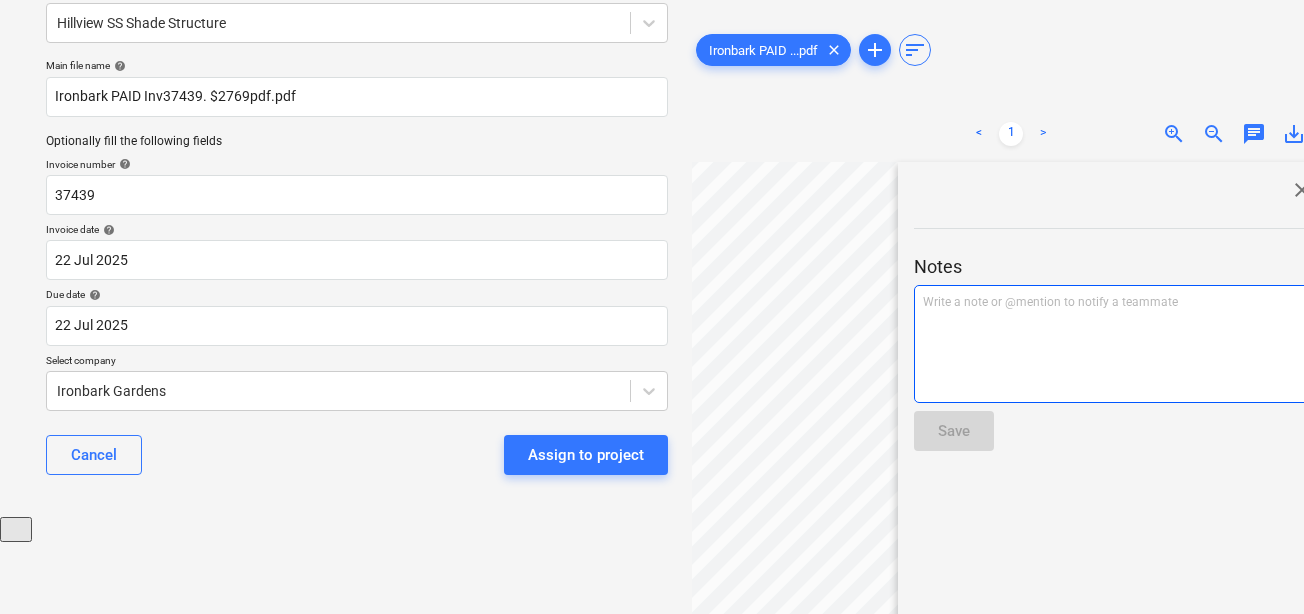 click on "Write a note or @mention to notify a teammate ﻿" at bounding box center [1114, 302] 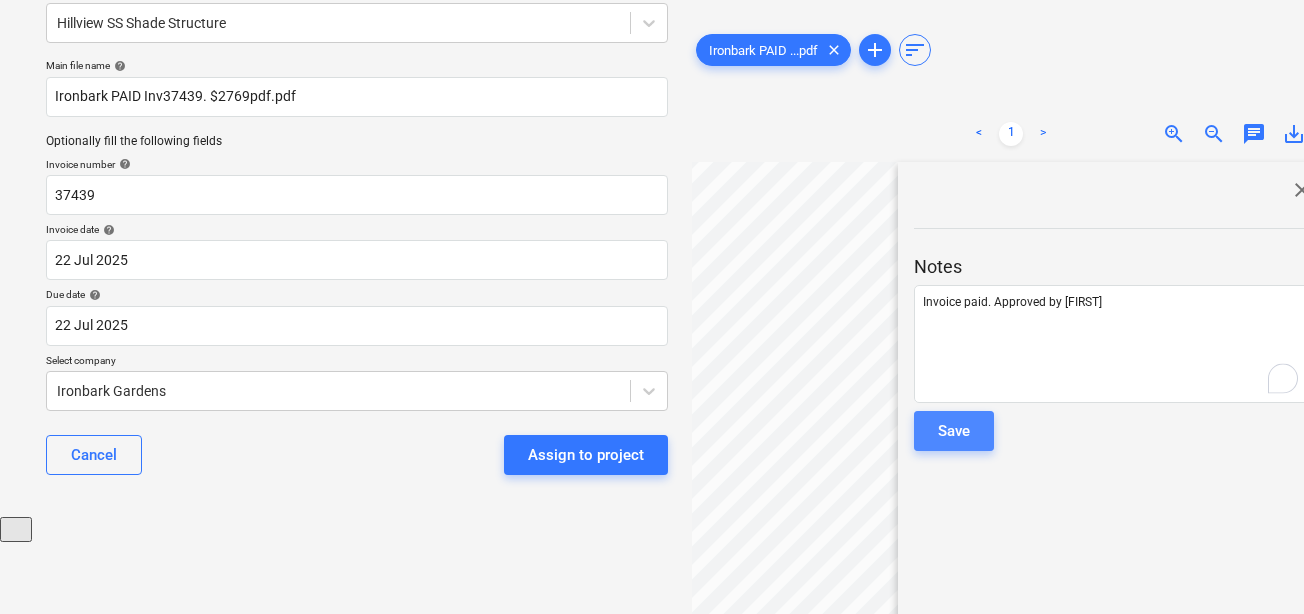 click on "Save" at bounding box center [954, 431] 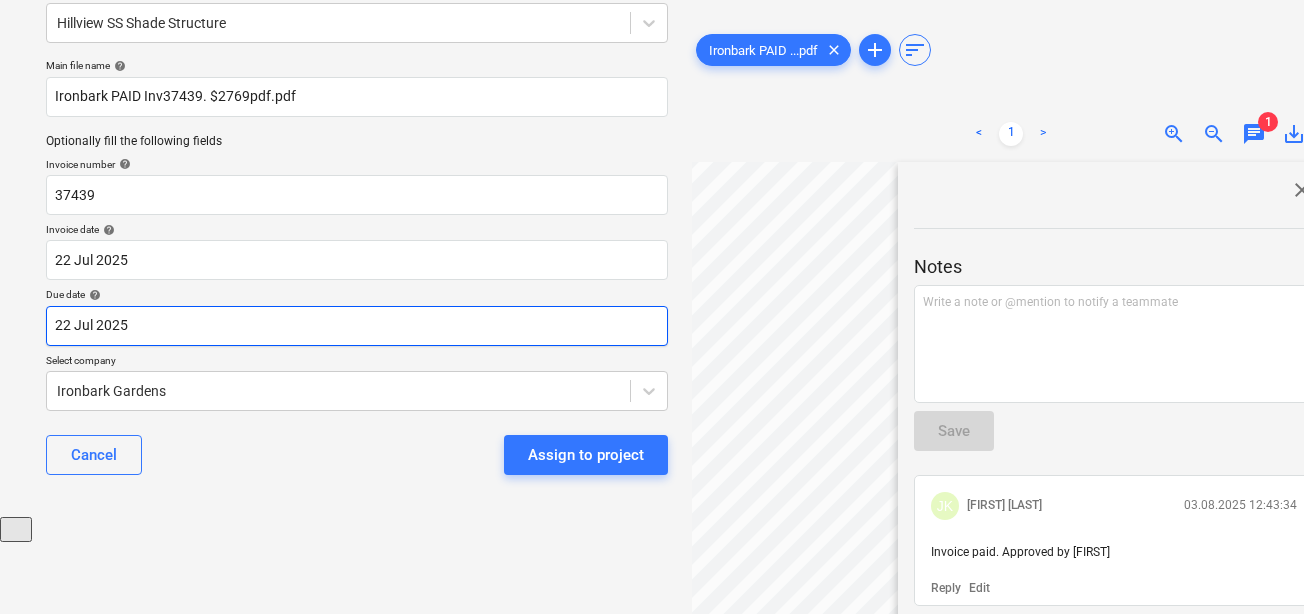 scroll, scrollTop: 46, scrollLeft: 0, axis: vertical 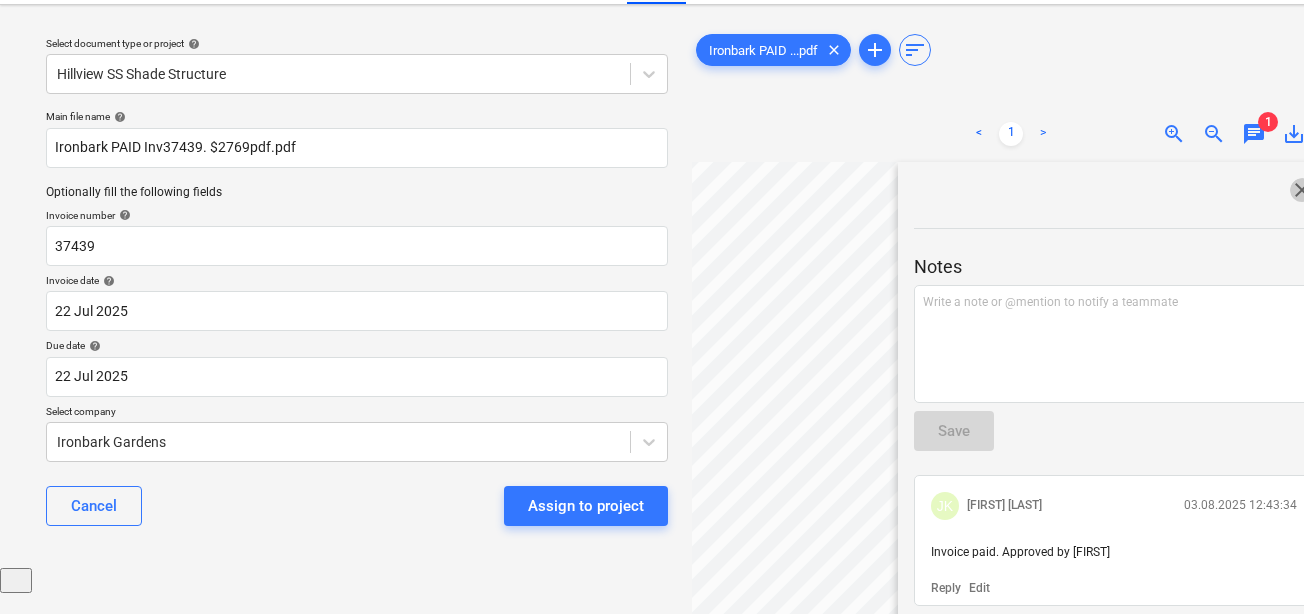 click on "close" at bounding box center (1302, 190) 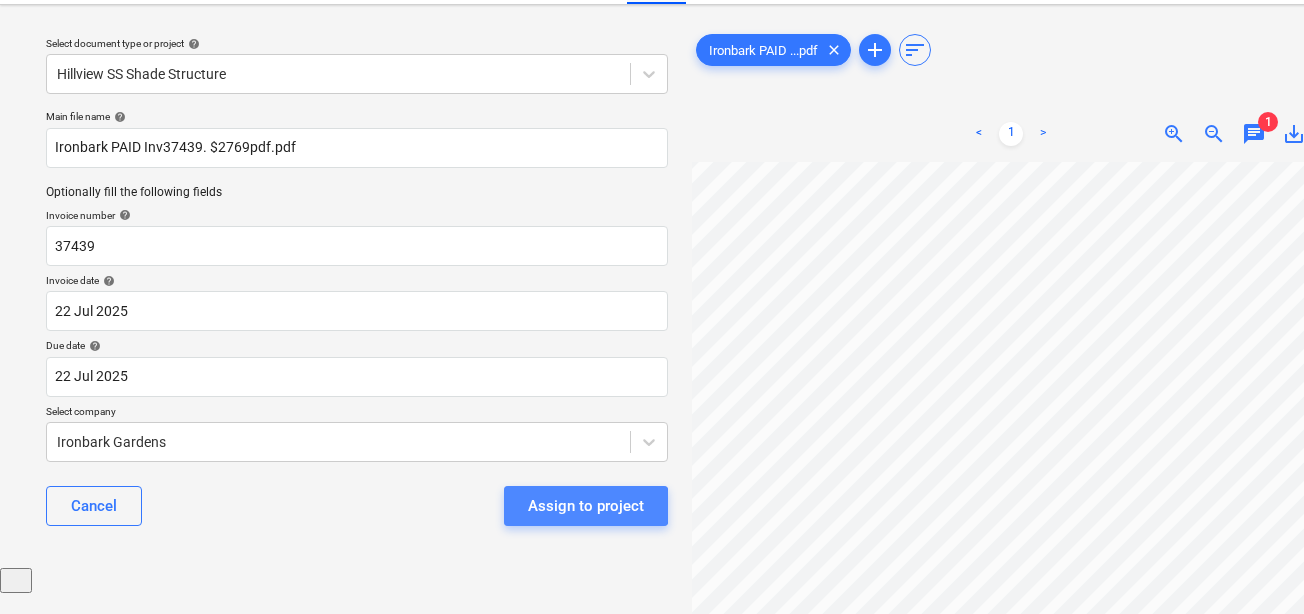 click on "Assign to project" at bounding box center (586, 506) 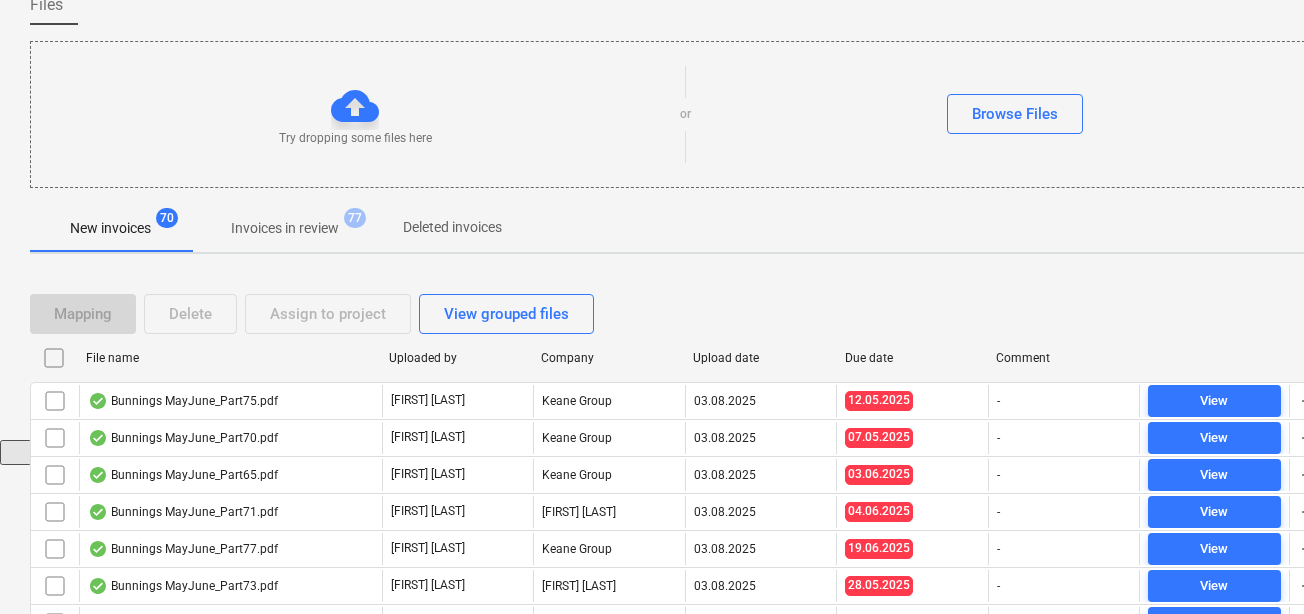 scroll, scrollTop: 70, scrollLeft: 0, axis: vertical 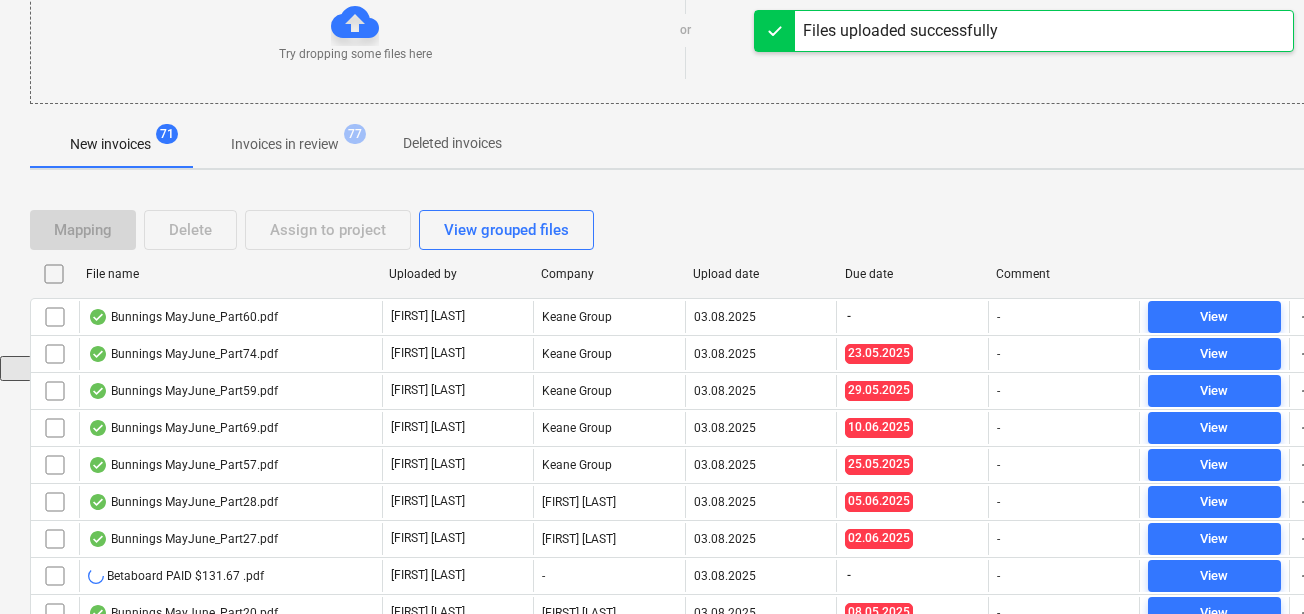 click on "Upload date" at bounding box center (761, 274) 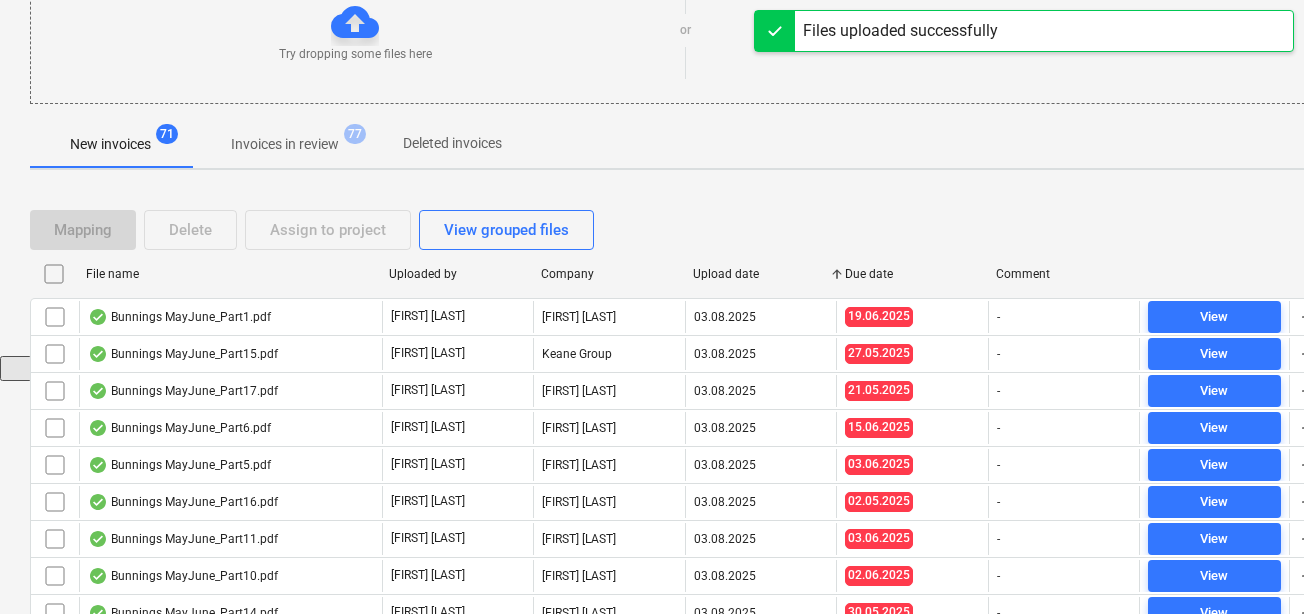 click on "Upload date" at bounding box center (761, 274) 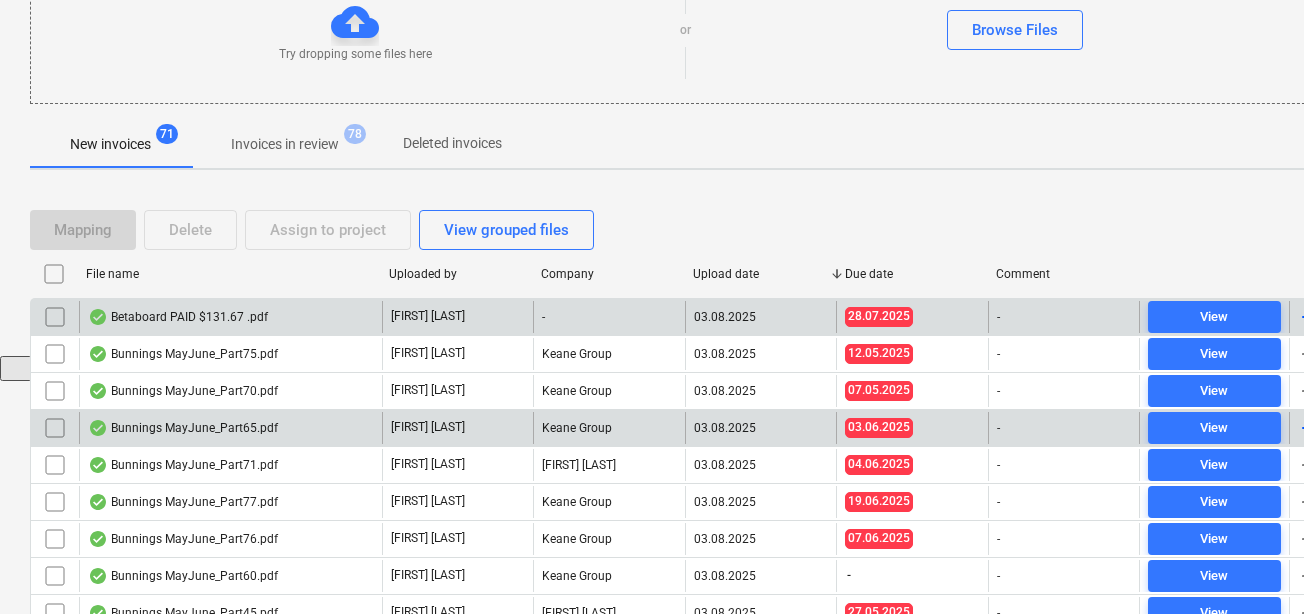 click on "Betaboard PAID $131.67 .pdf" at bounding box center [178, 317] 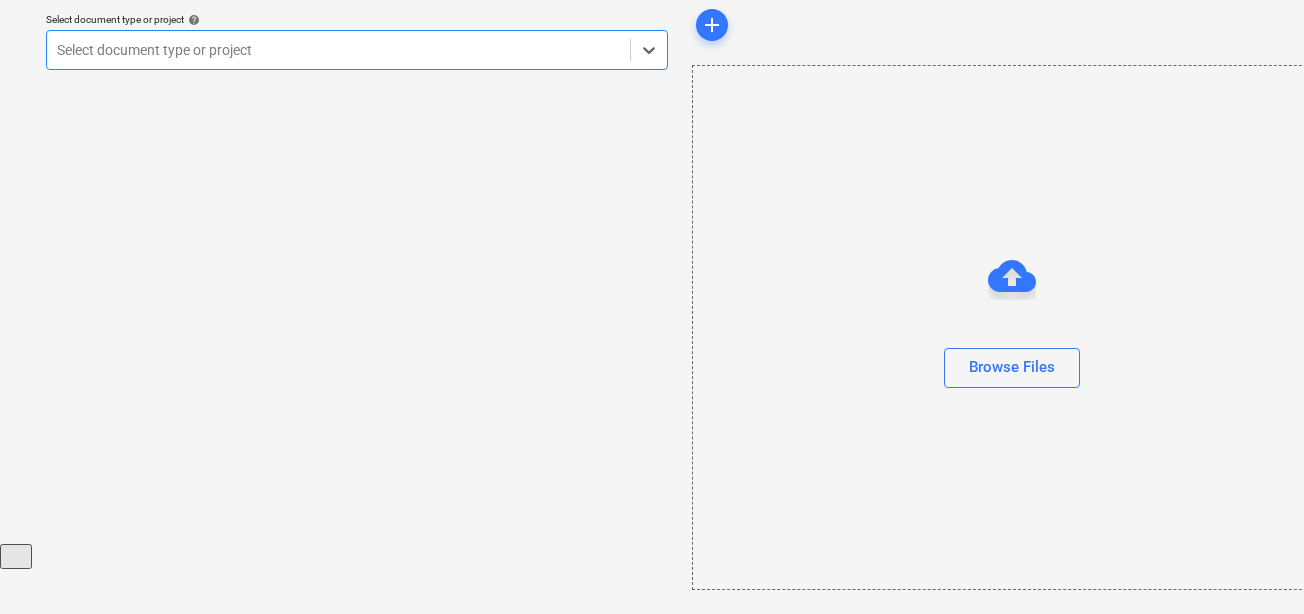 scroll, scrollTop: 70, scrollLeft: 0, axis: vertical 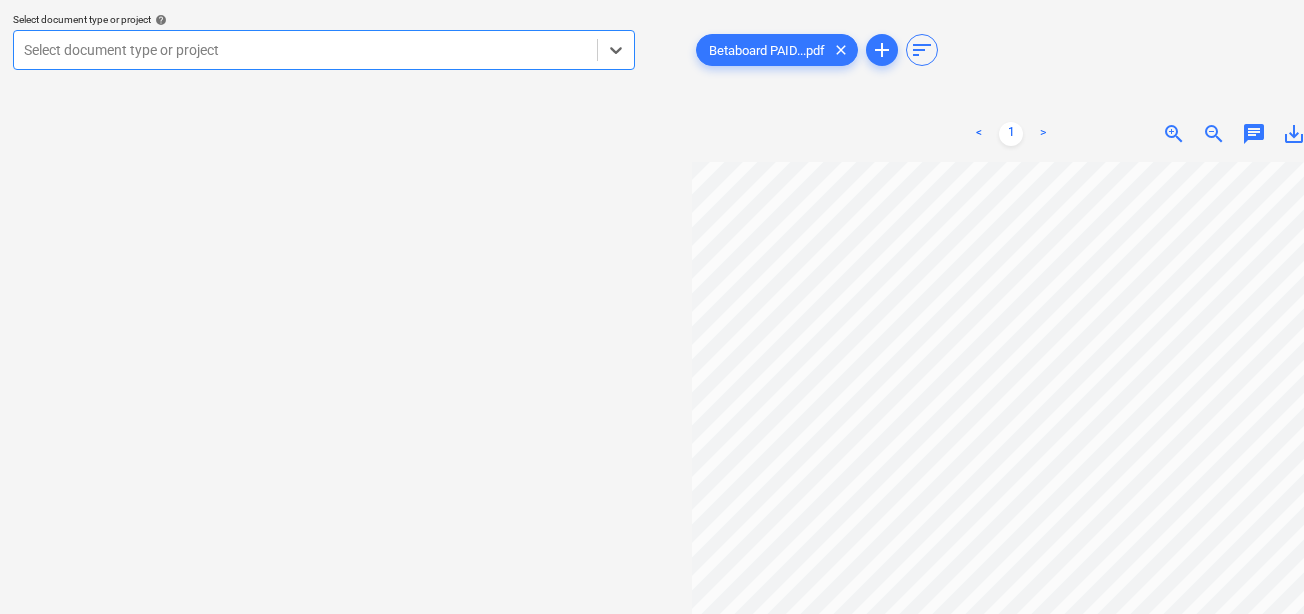 click at bounding box center [305, 50] 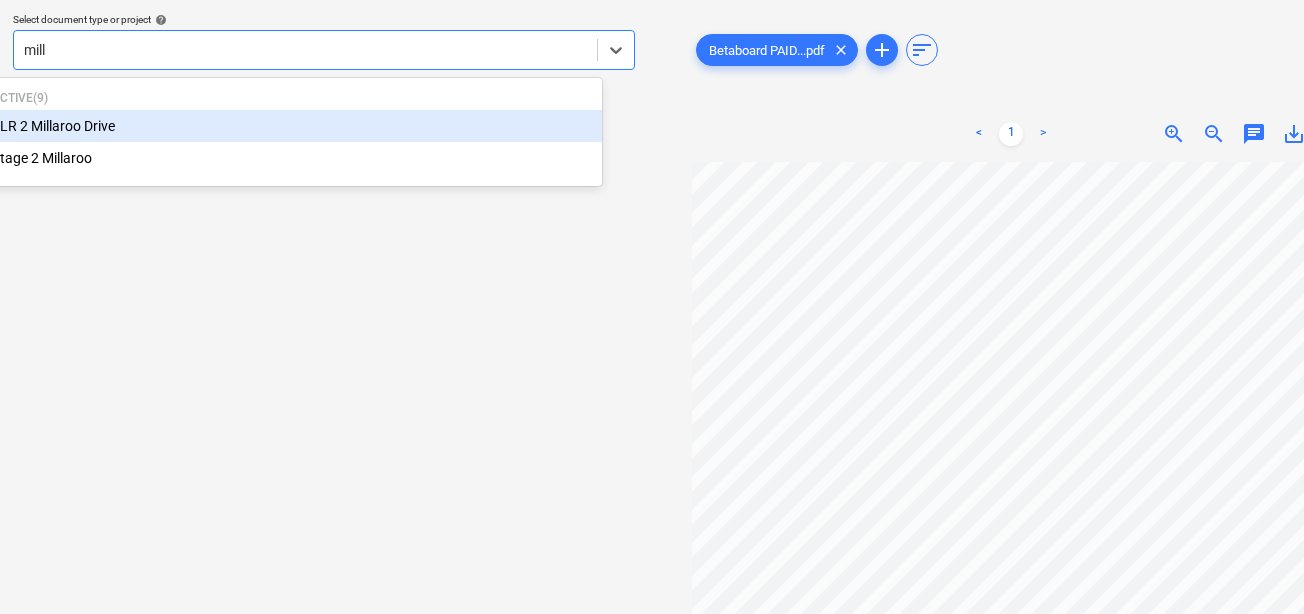click on "SLR 2 Millaroo Drive" at bounding box center [291, 126] 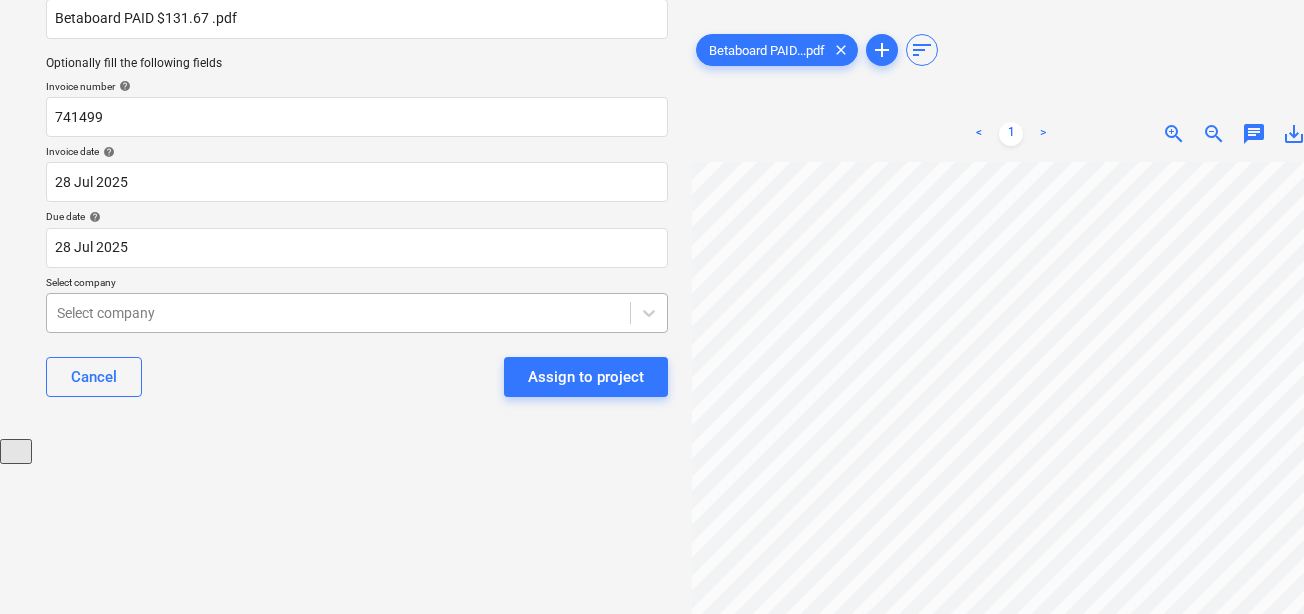 click on "Sales Projects Contacts Company Consolidated Invoices Inbox 9+ Approvals format_size keyboard_arrow_down help search Search notifications 99+ keyboard_arrow_down J. Keane keyboard_arrow_down Select document type or project help option SLR 2 Millaroo Drive, selected.   Select is focused ,type to refine list, press Down to open the menu,  SLR 2 Millaroo Drive Main file name help Betaboard PAID $131.67 .pdf Optionally fill the following fields Invoice number help 741499 Invoice date help 28 Jul 2025 28.07.2025 Press the down arrow key to interact with the calendar and
select a date. Press the question mark key to get the keyboard shortcuts for changing dates. Due date help 28 Jul 2025 28.07.2025 Press the down arrow key to interact with the calendar and
select a date. Press the question mark key to get the keyboard shortcuts for changing dates. Select company Select company Cancel Assign to project Betaboard PAID...pdf clear add sort < 1 > zoom_in zoom_out chat 0 save_alt" at bounding box center [652, 132] 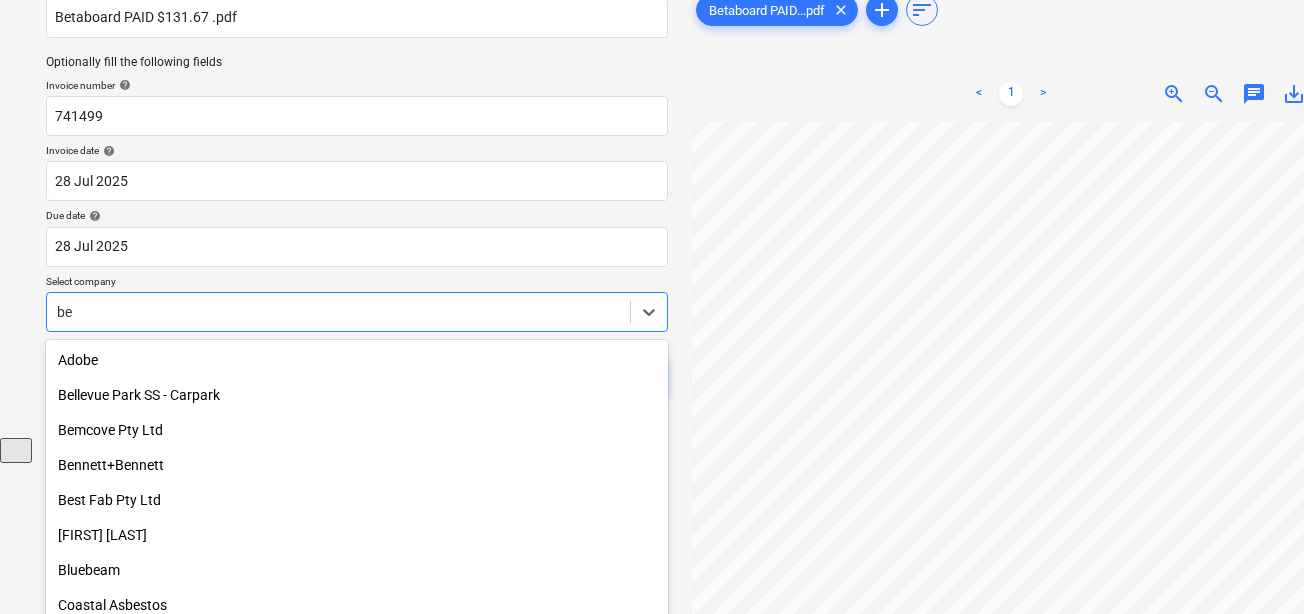 scroll, scrollTop: 206, scrollLeft: 0, axis: vertical 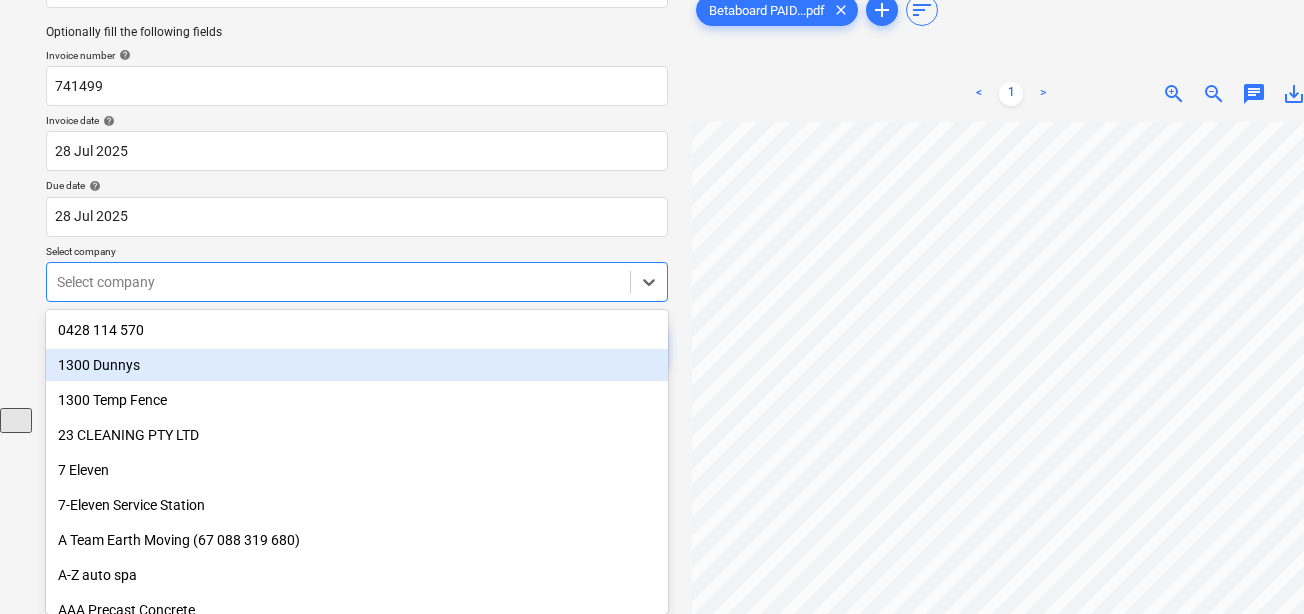 click on "1300 Dunnys" at bounding box center [357, 365] 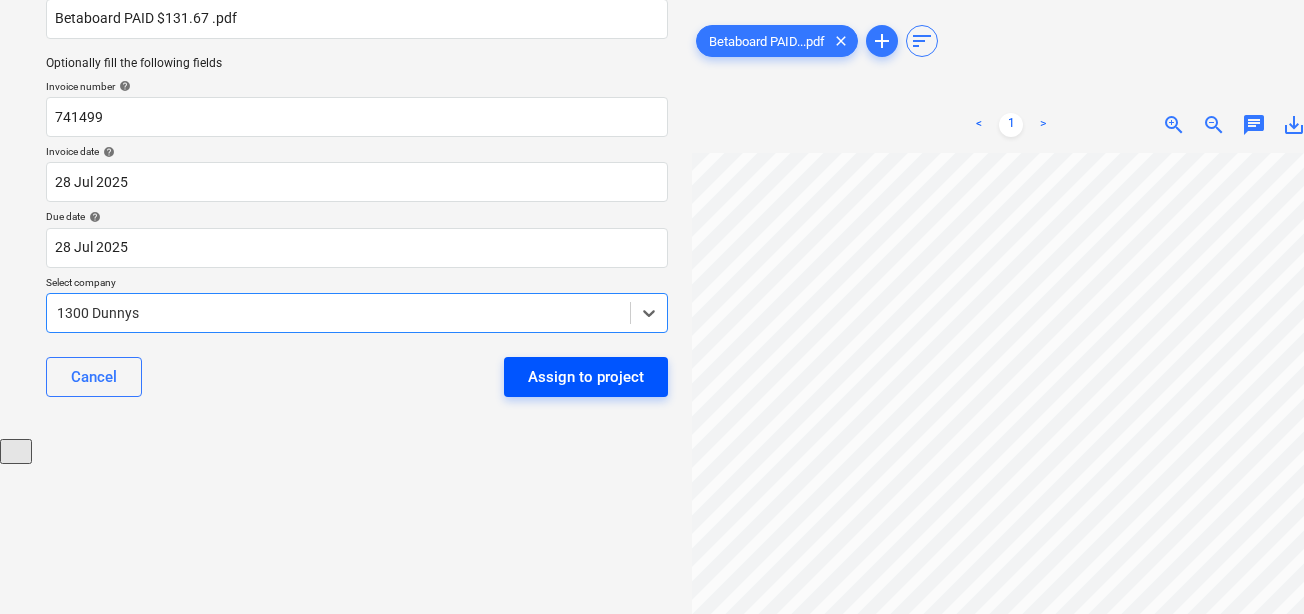 click on "Assign to project" at bounding box center (586, 377) 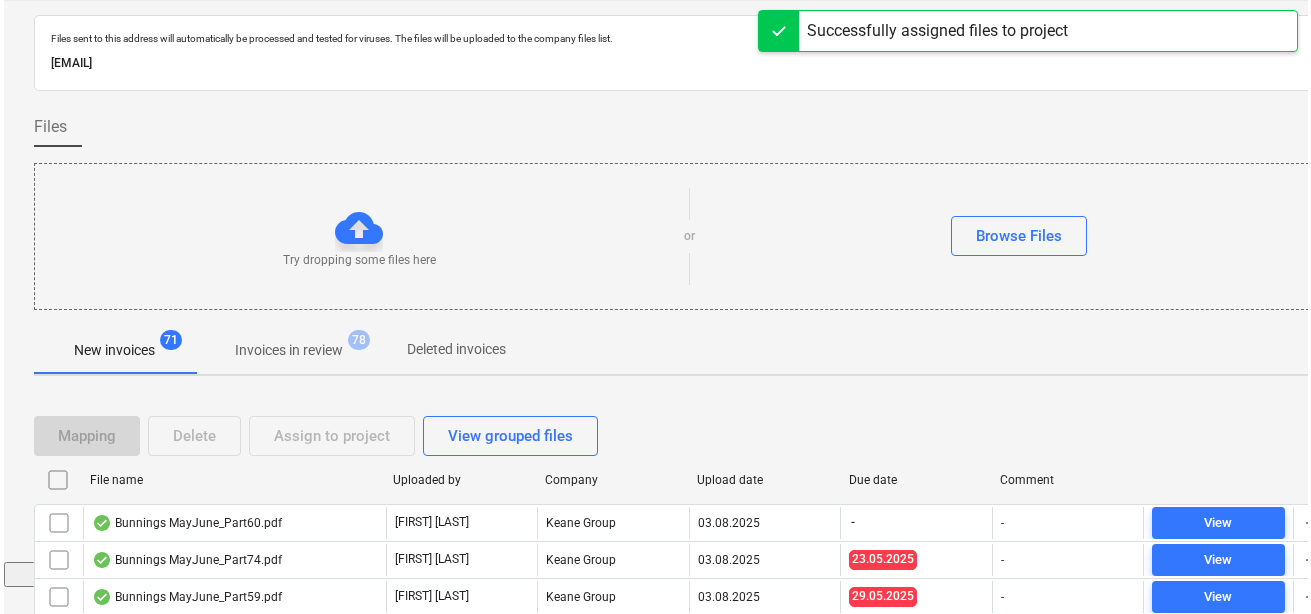 scroll, scrollTop: 0, scrollLeft: 0, axis: both 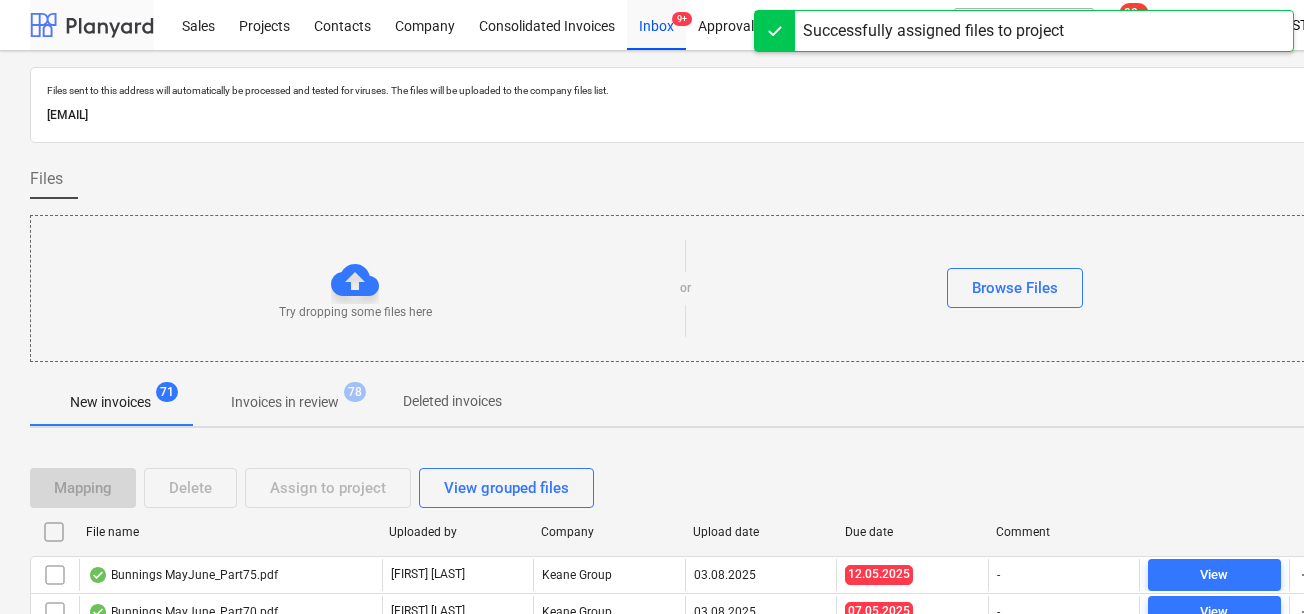 click at bounding box center (92, 25) 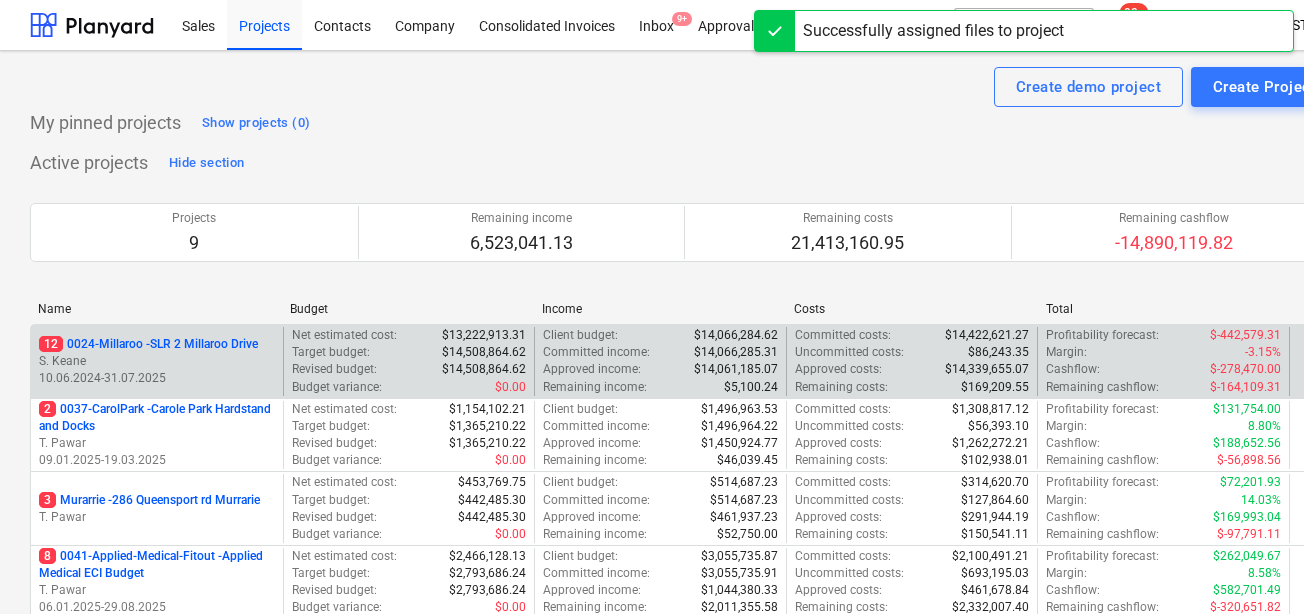 click on "12  0024-Millaroo -  SLR 2 Millaroo Drive" at bounding box center (148, 344) 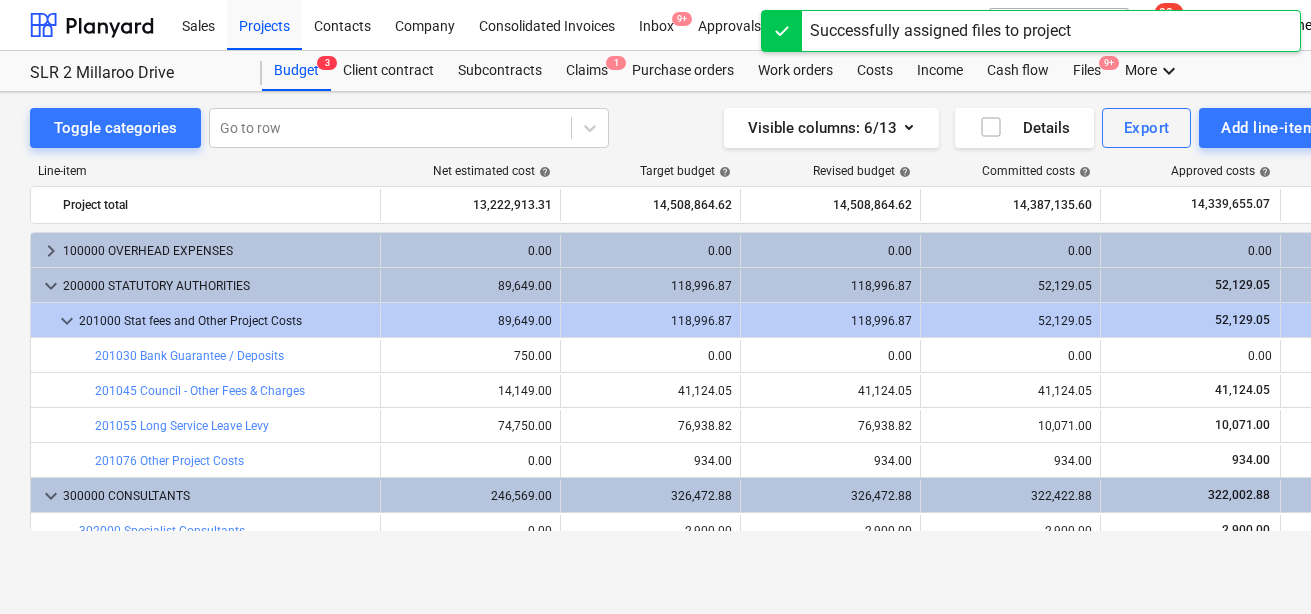 scroll, scrollTop: 0, scrollLeft: 0, axis: both 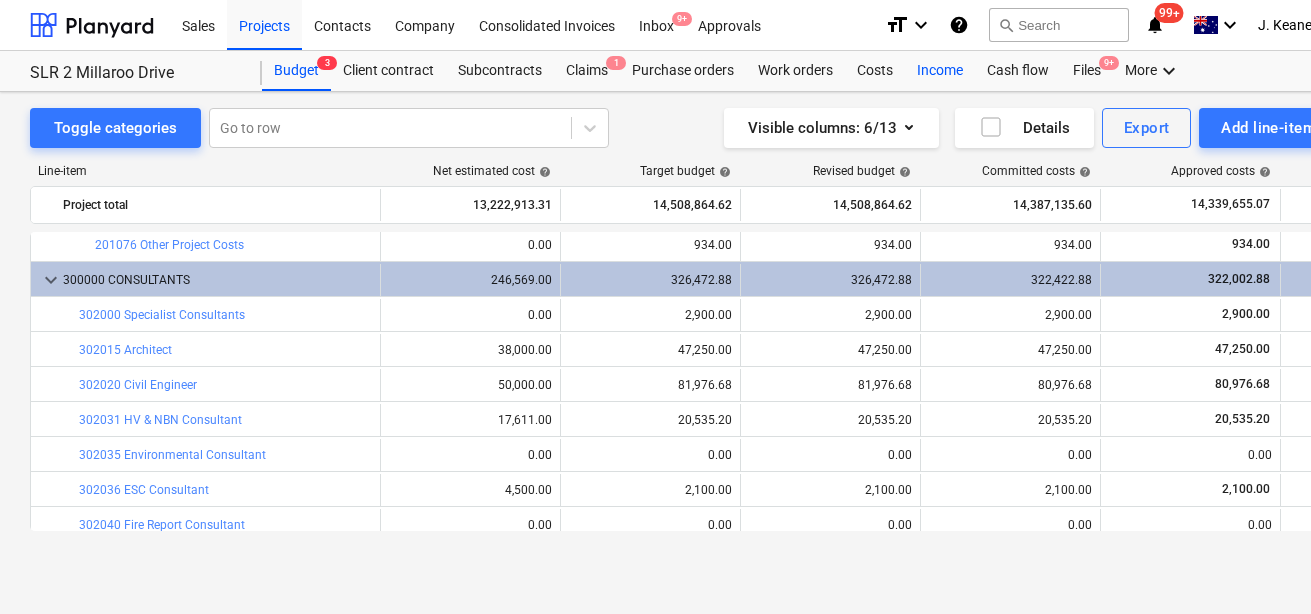 click on "Income" at bounding box center (940, 71) 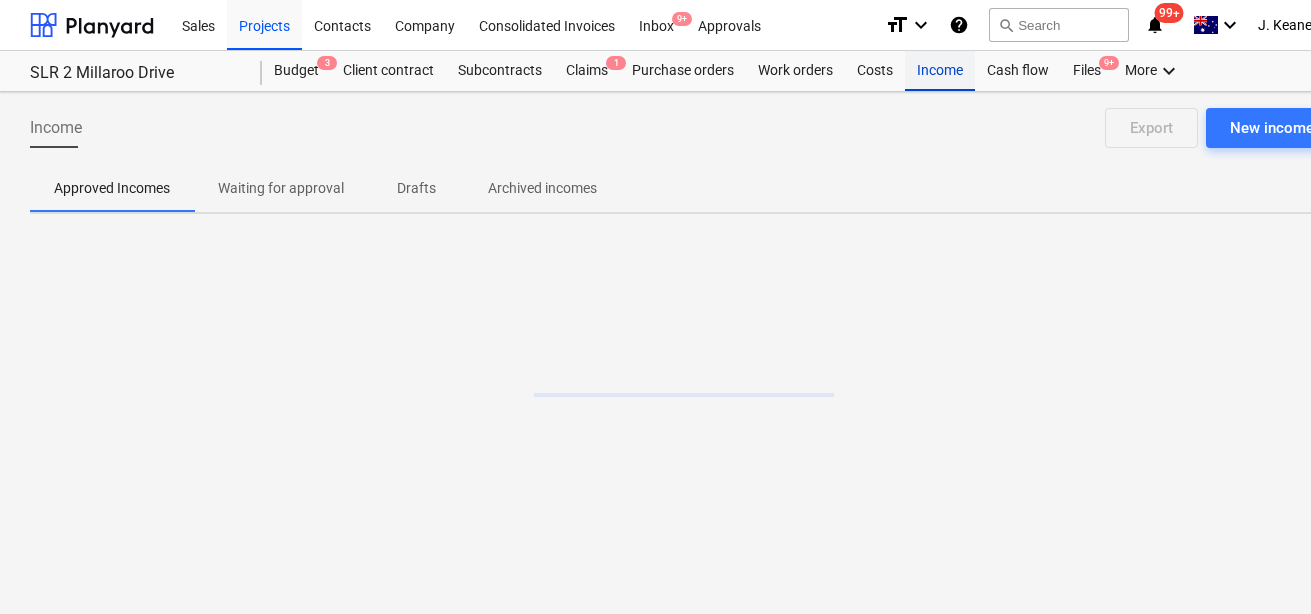 click on "Income" at bounding box center [940, 71] 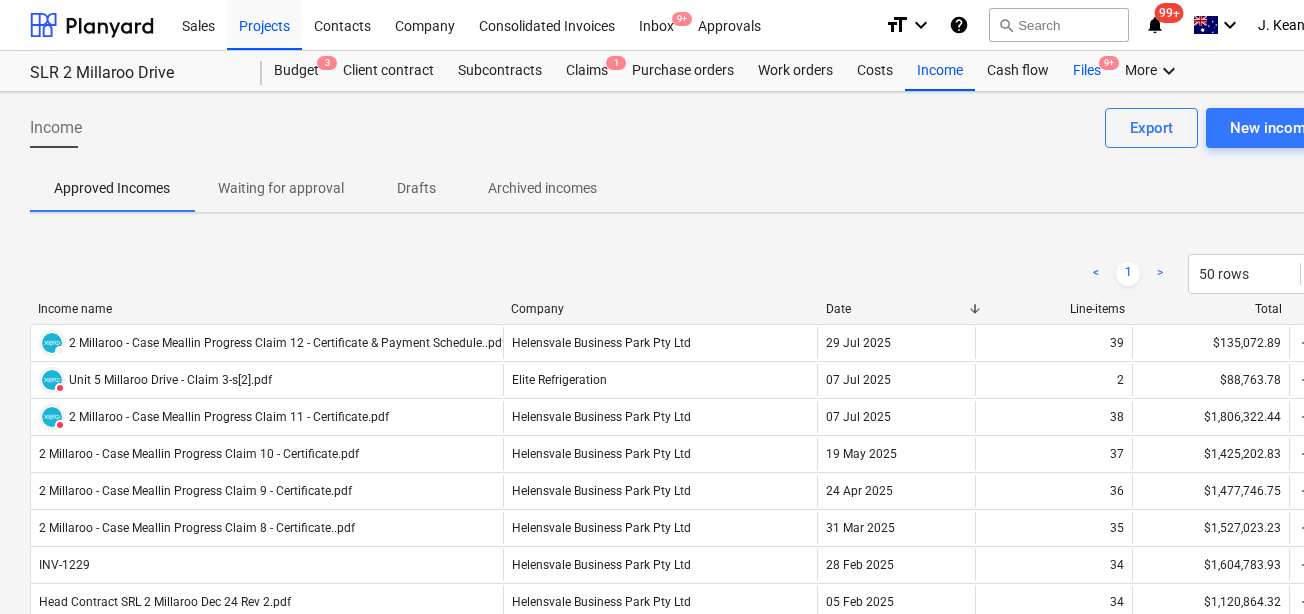 click on "Files 9+" at bounding box center (1087, 71) 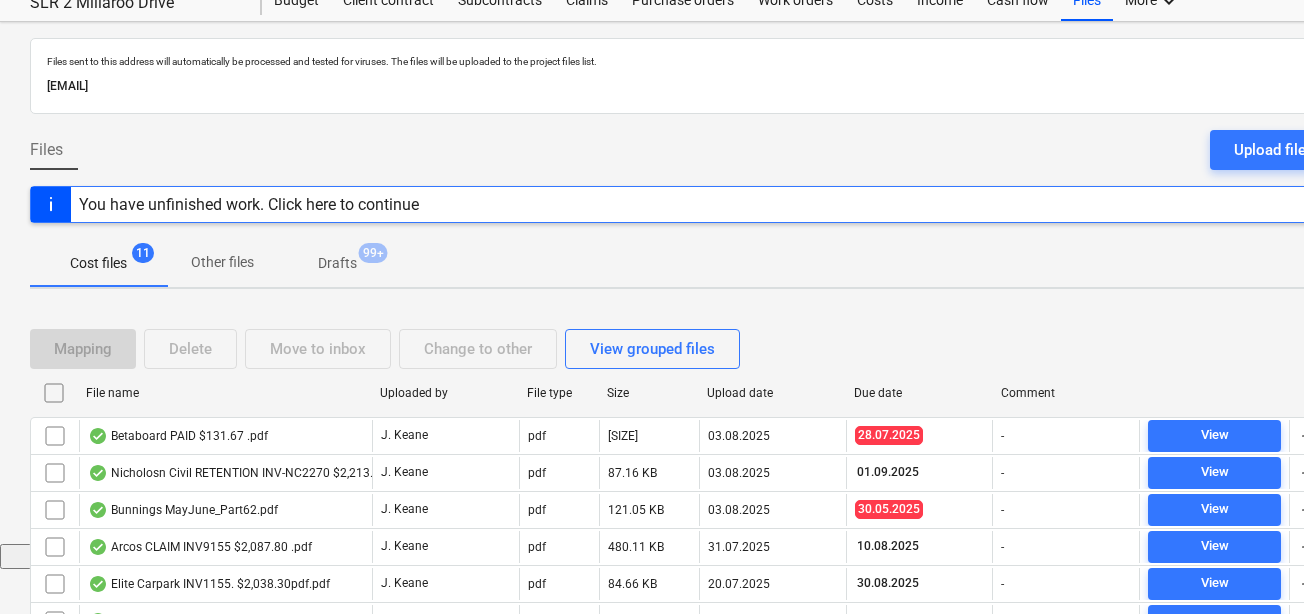 scroll, scrollTop: 165, scrollLeft: 0, axis: vertical 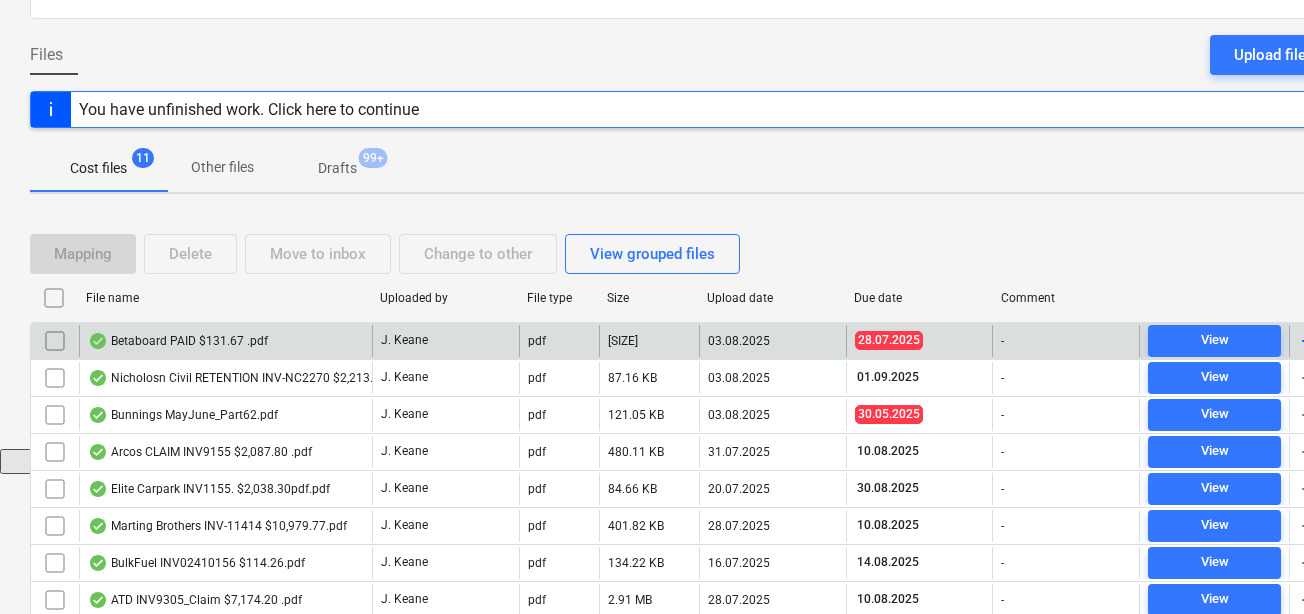 click on "Betaboard PAID $131.67 .pdf" at bounding box center (178, 341) 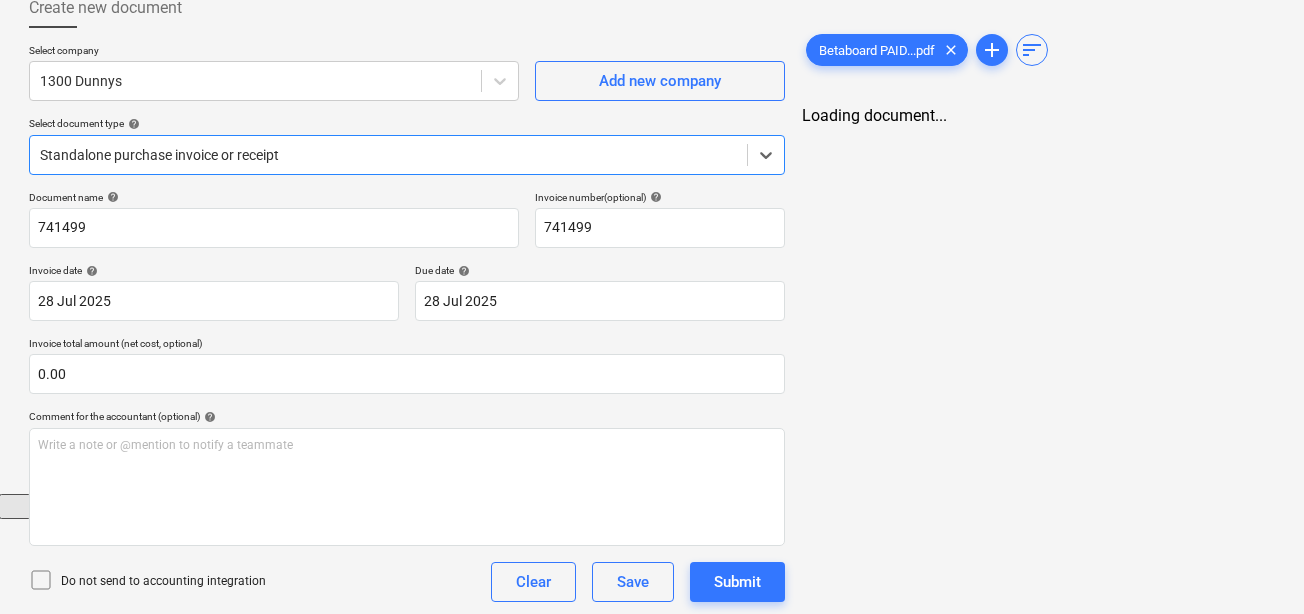 scroll, scrollTop: 122, scrollLeft: 1, axis: both 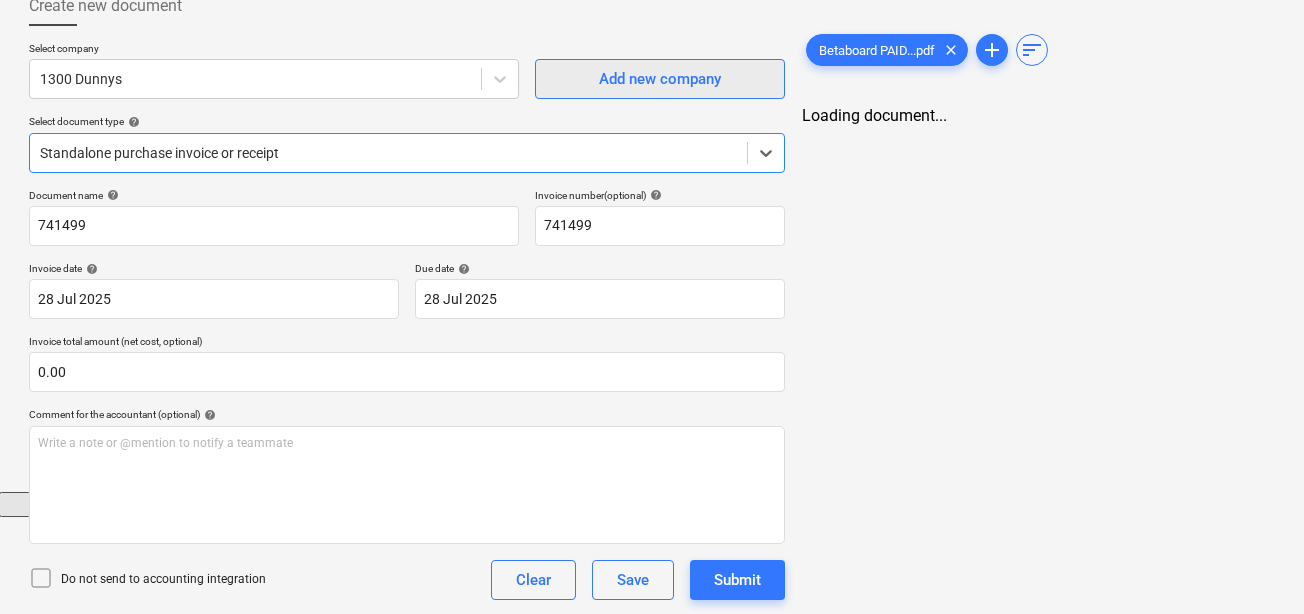 click on "Add new company" at bounding box center (660, 79) 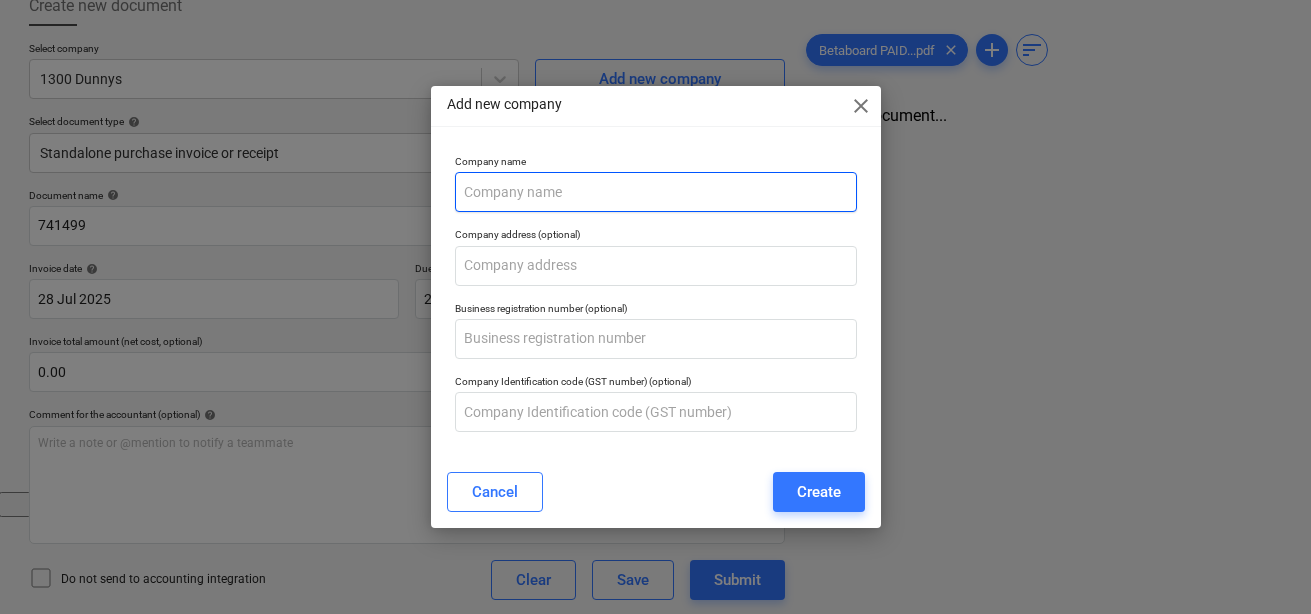 click at bounding box center [656, 192] 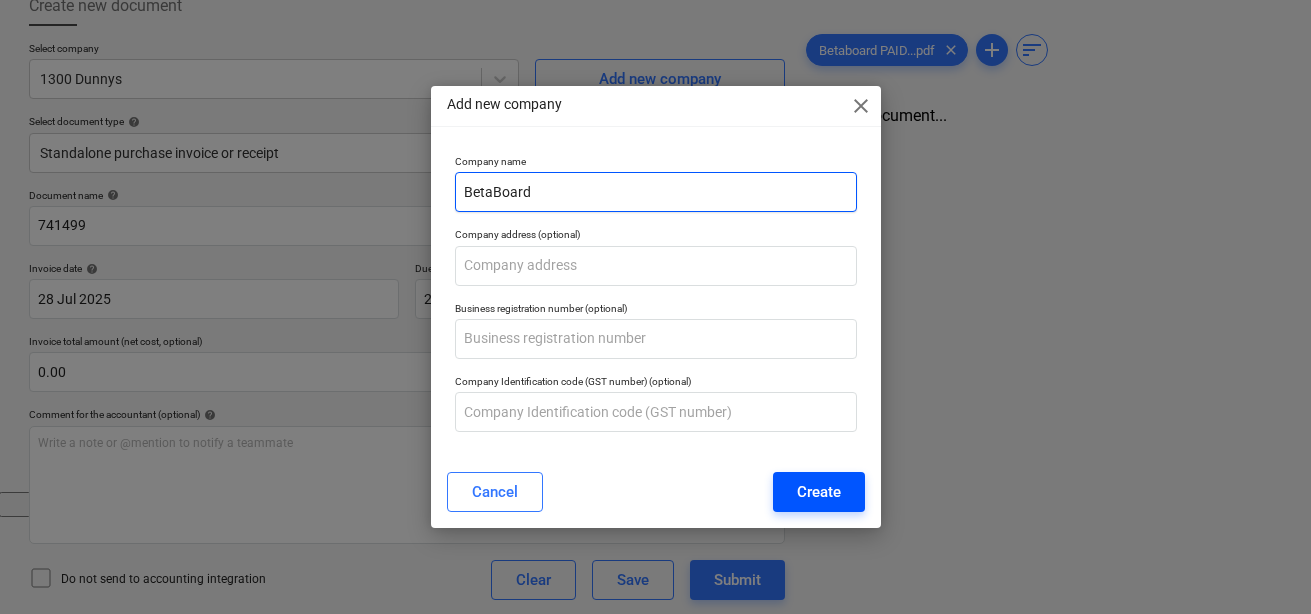 type on "BetaBoard" 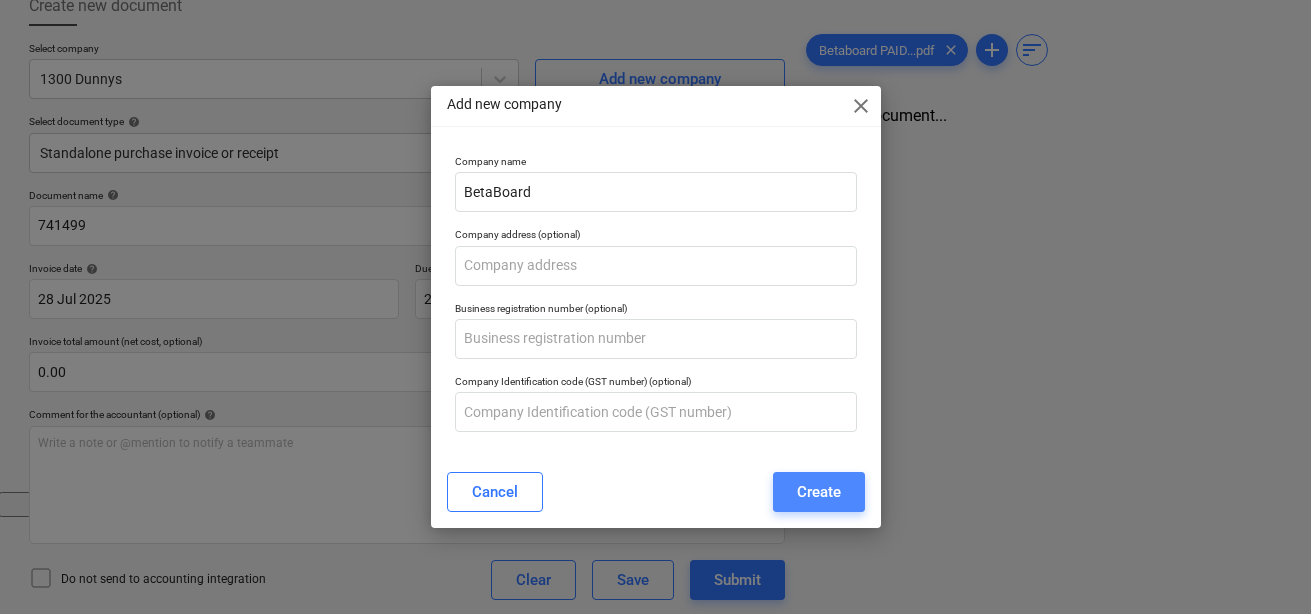 click on "Create" at bounding box center (819, 492) 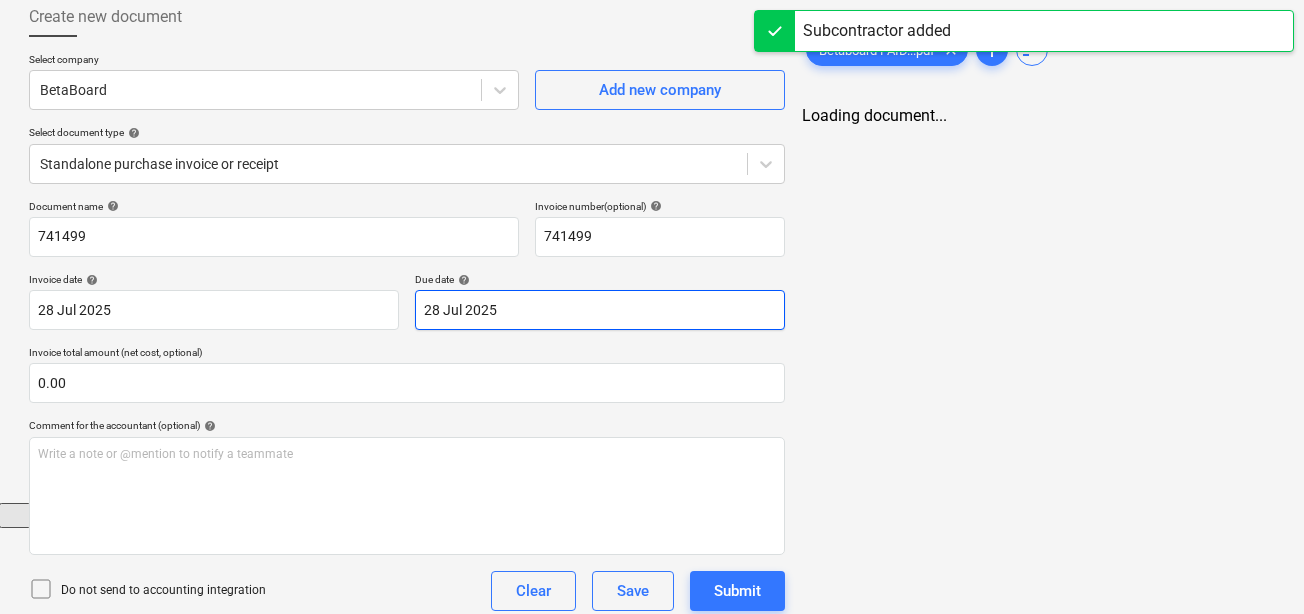 scroll, scrollTop: 108, scrollLeft: 1, axis: both 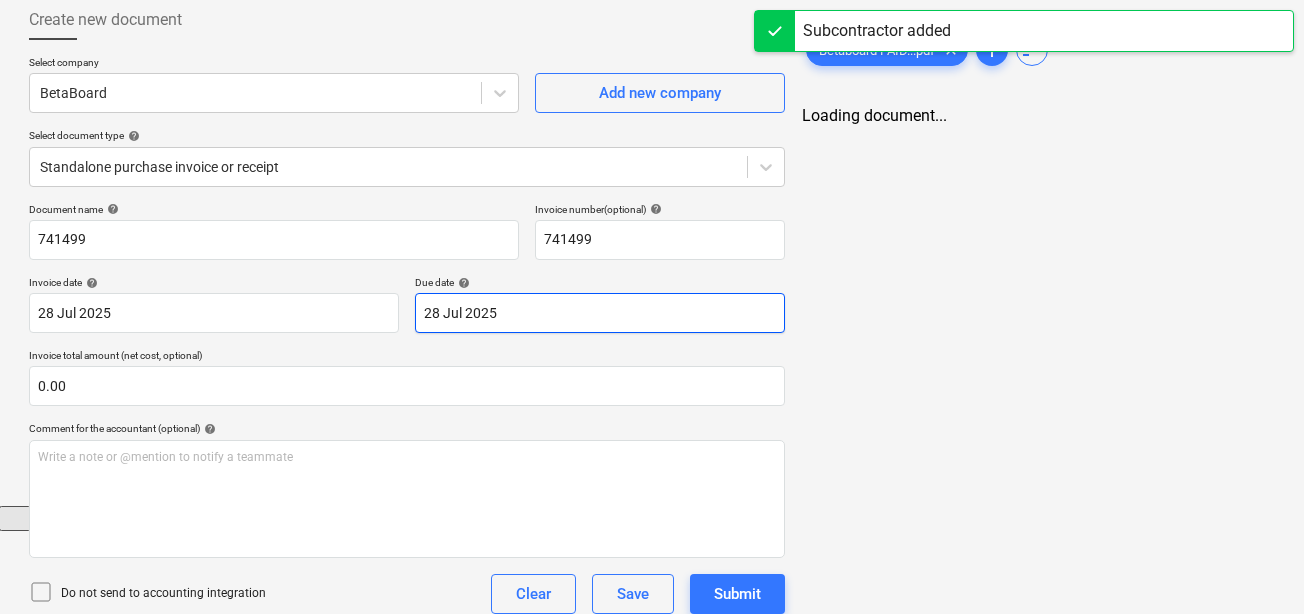 click on "Sales Projects Contacts Company Consolidated Invoices Inbox 9+ Approvals format_size keyboard_arrow_down help search Search notifications 99+ keyboard_arrow_down J. Keane keyboard_arrow_down SLR 2 Millaroo Drive Budget 3 Client contract Subcontracts Claims 1 Purchase orders Work orders Costs Income Cash flow Files 9+ More keyboard_arrow_down Create new document Select company BetaBoard   Add new company Select document type help Standalone purchase invoice or receipt Document name help 741499 Invoice number  (optional) help 741499 Invoice date help 28 Jul 2025 28.07.2025 Press the down arrow key to interact with the calendar and
select a date. Press the question mark key to get the keyboard shortcuts for changing dates. Due date help 28 Jul 2025 28.07.2025 Press the down arrow key to interact with the calendar and
select a date. Press the question mark key to get the keyboard shortcuts for changing dates. Invoice total amount (net cost, optional) 0.00 Comment for the accountant (optional) help ﻿" at bounding box center [651, 199] 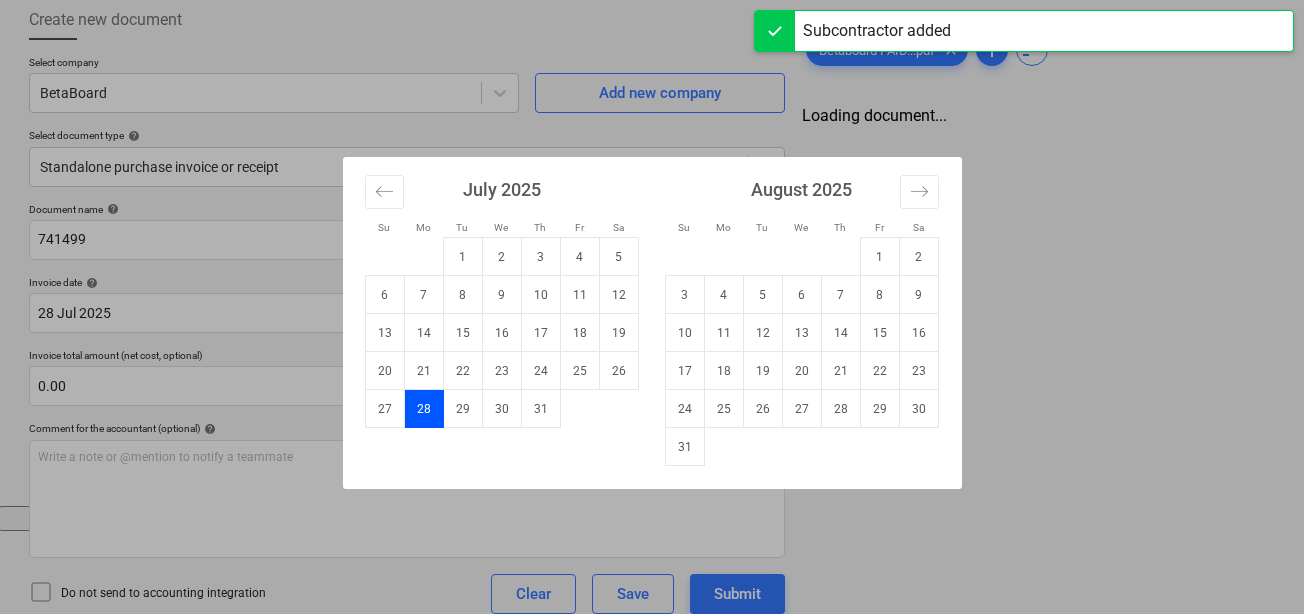 click on "28" at bounding box center [423, 409] 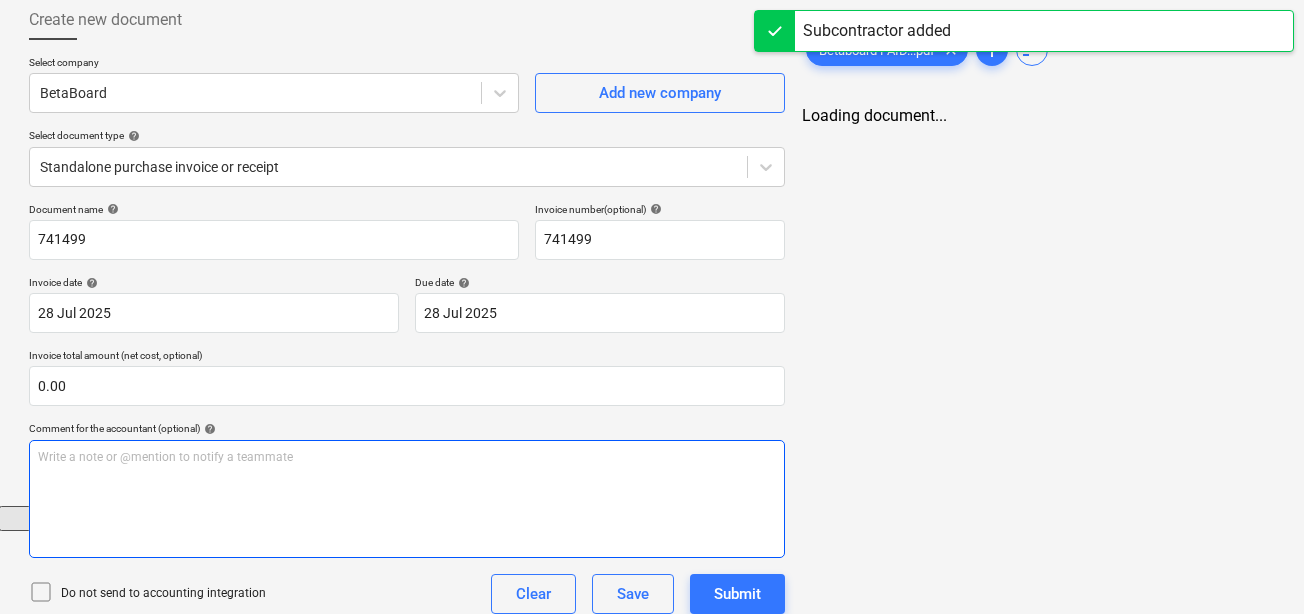 scroll, scrollTop: 164, scrollLeft: 1, axis: both 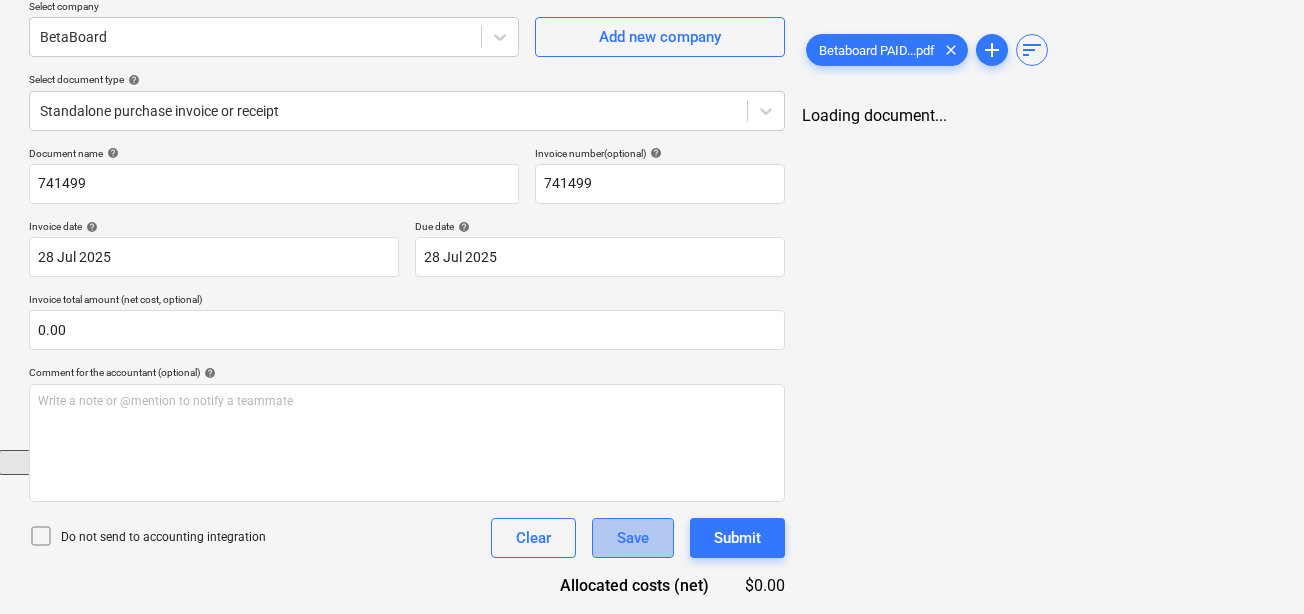 click on "Save" at bounding box center [633, 538] 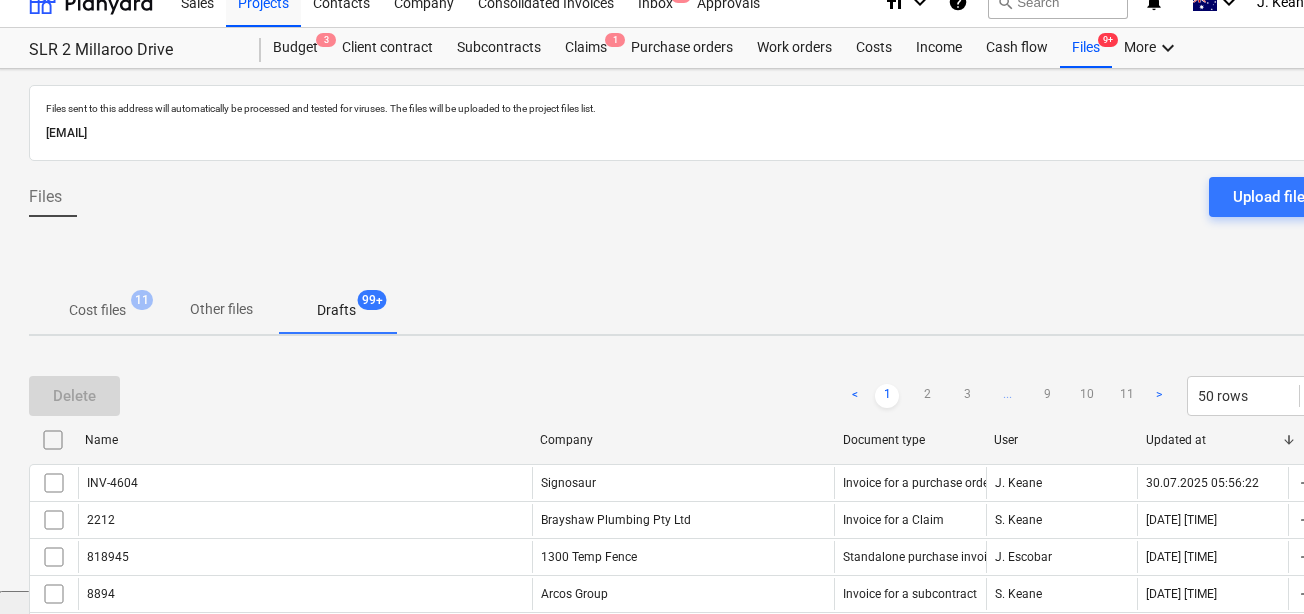 scroll, scrollTop: 0, scrollLeft: 1, axis: horizontal 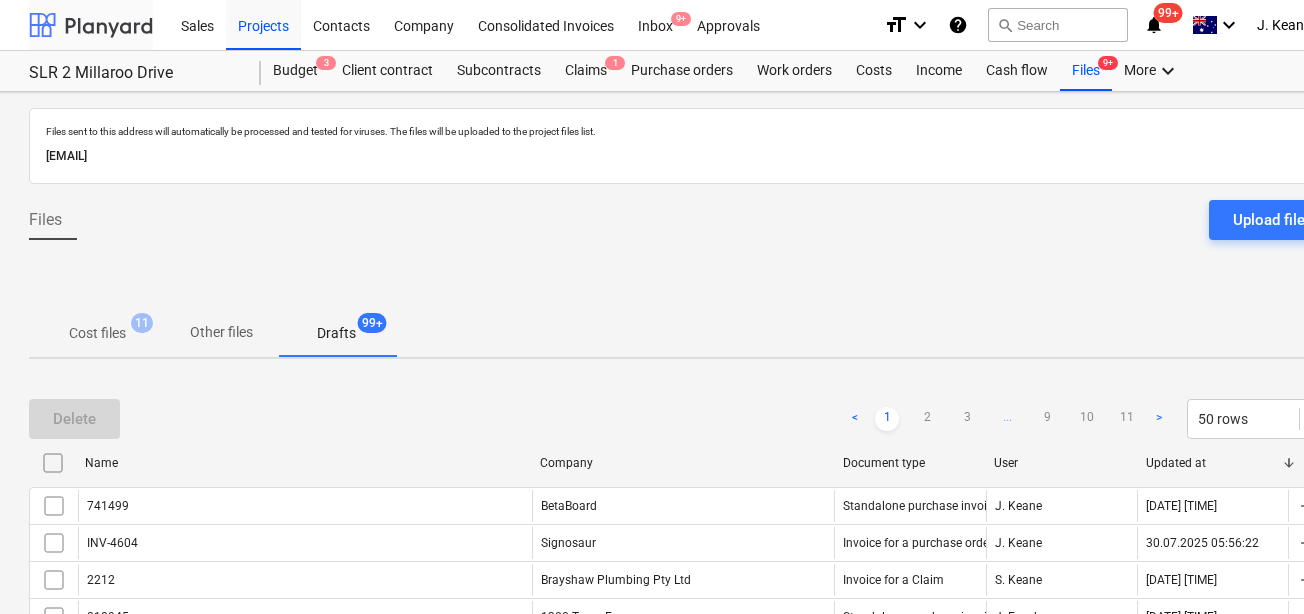 click at bounding box center (91, 25) 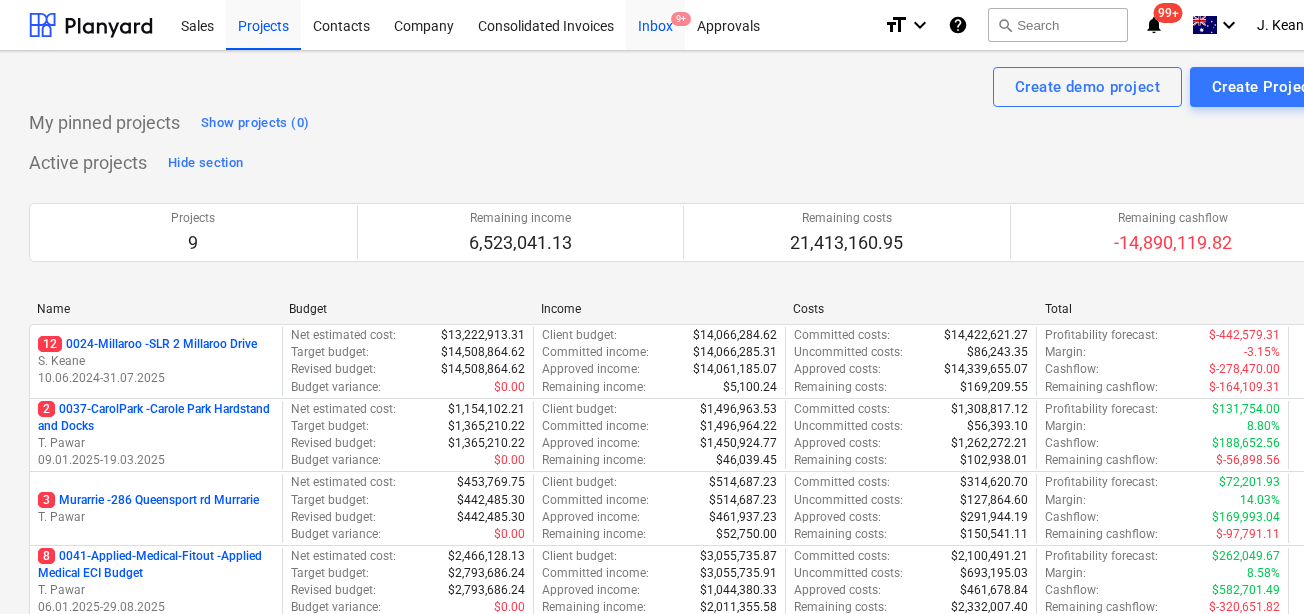 click on "Inbox 9+" at bounding box center [655, 24] 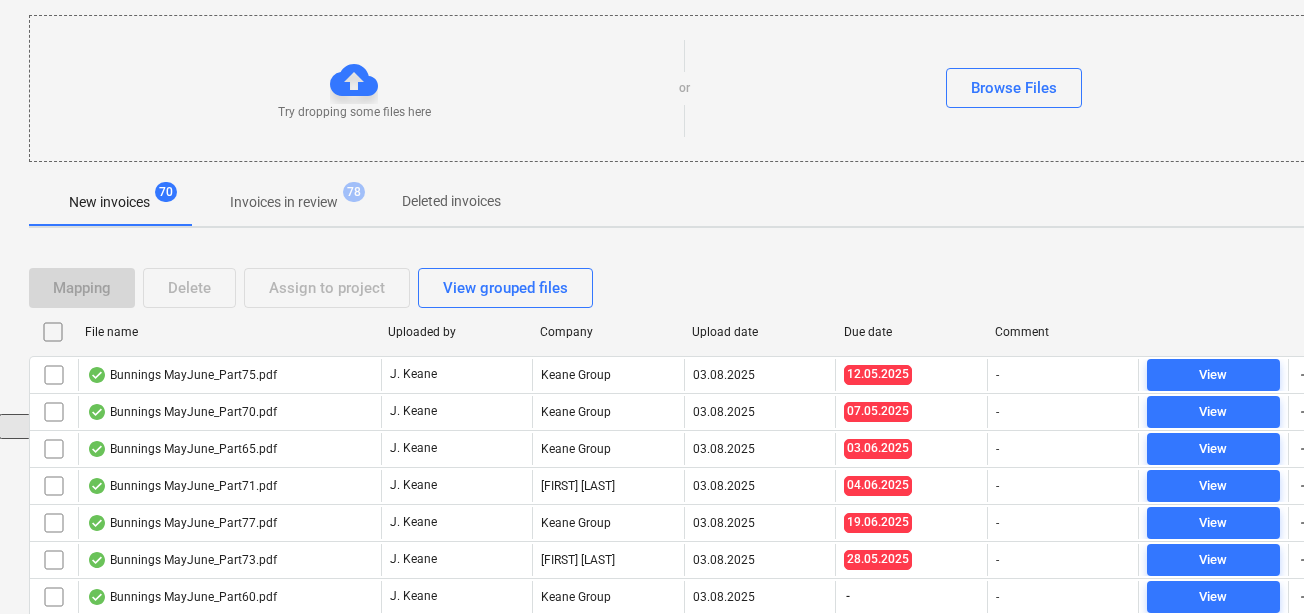 scroll, scrollTop: 202, scrollLeft: 1, axis: both 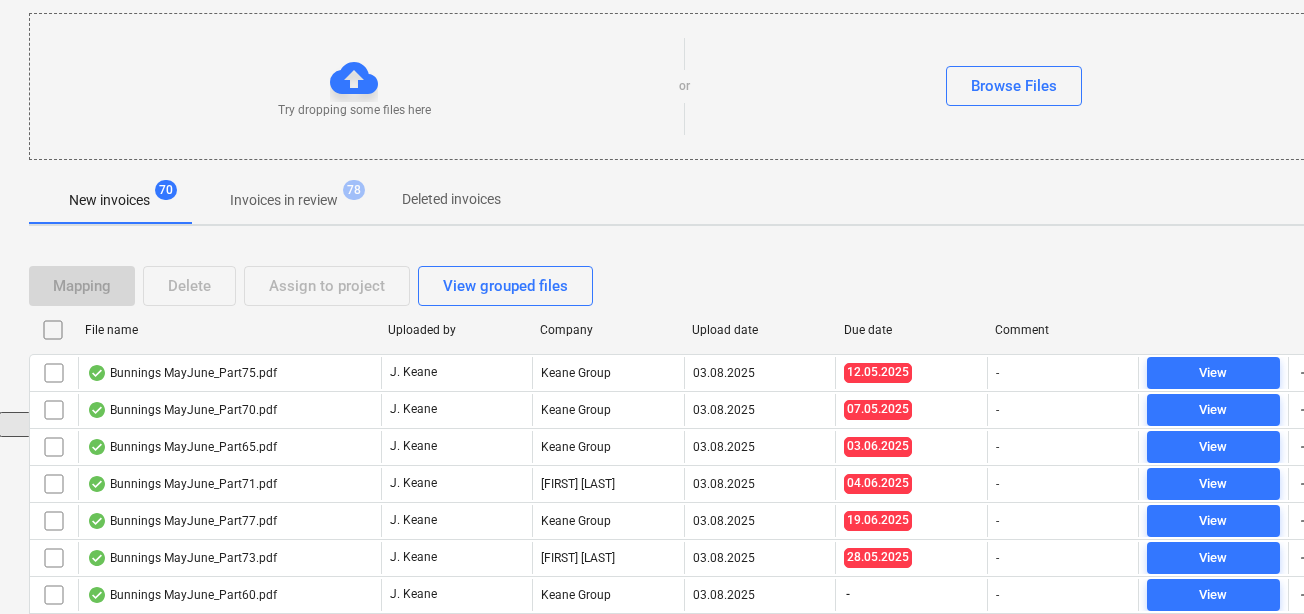 click on "Due date" at bounding box center [912, 330] 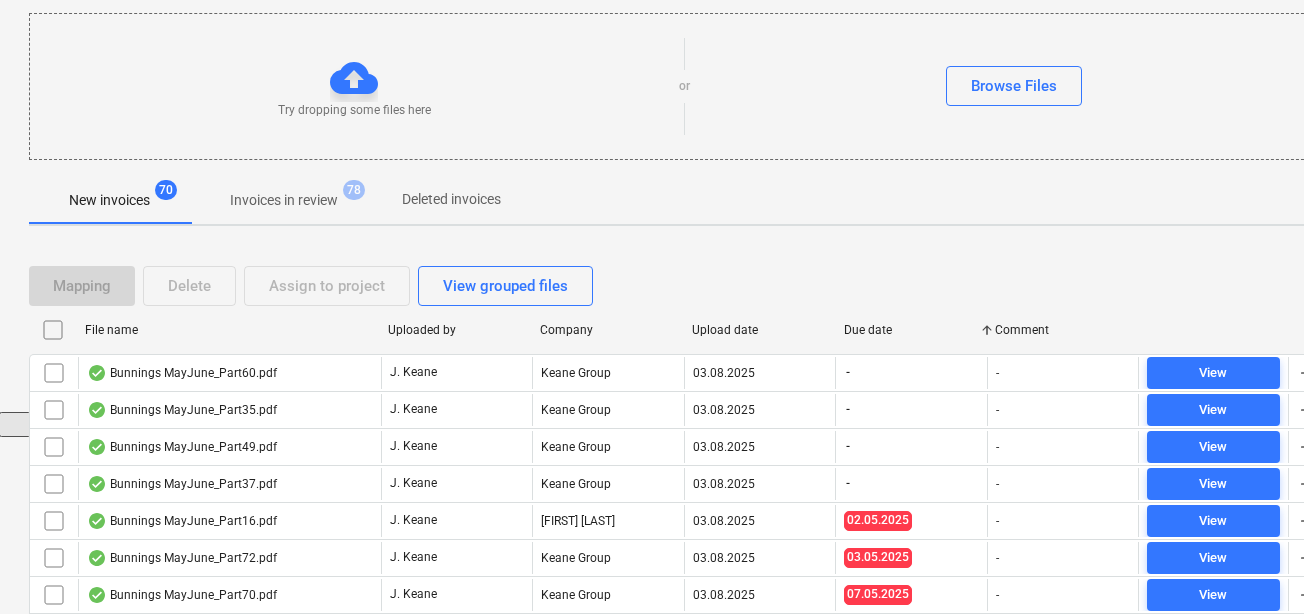 click on "Due date" at bounding box center (912, 330) 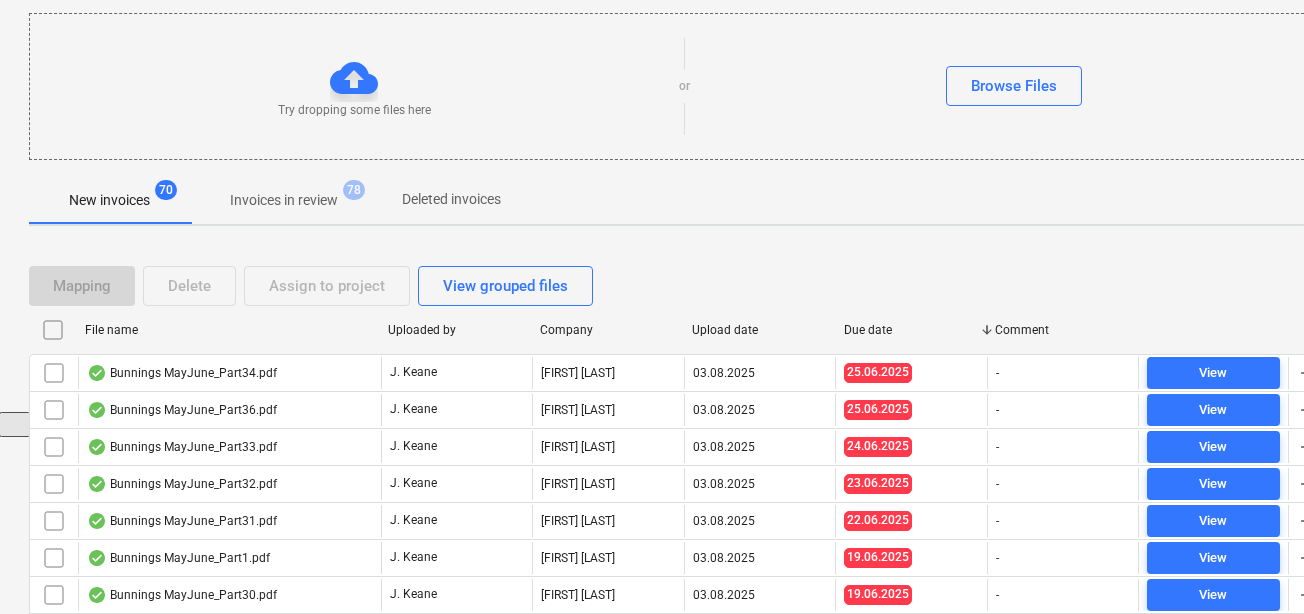 click on "Upload date" at bounding box center [760, 330] 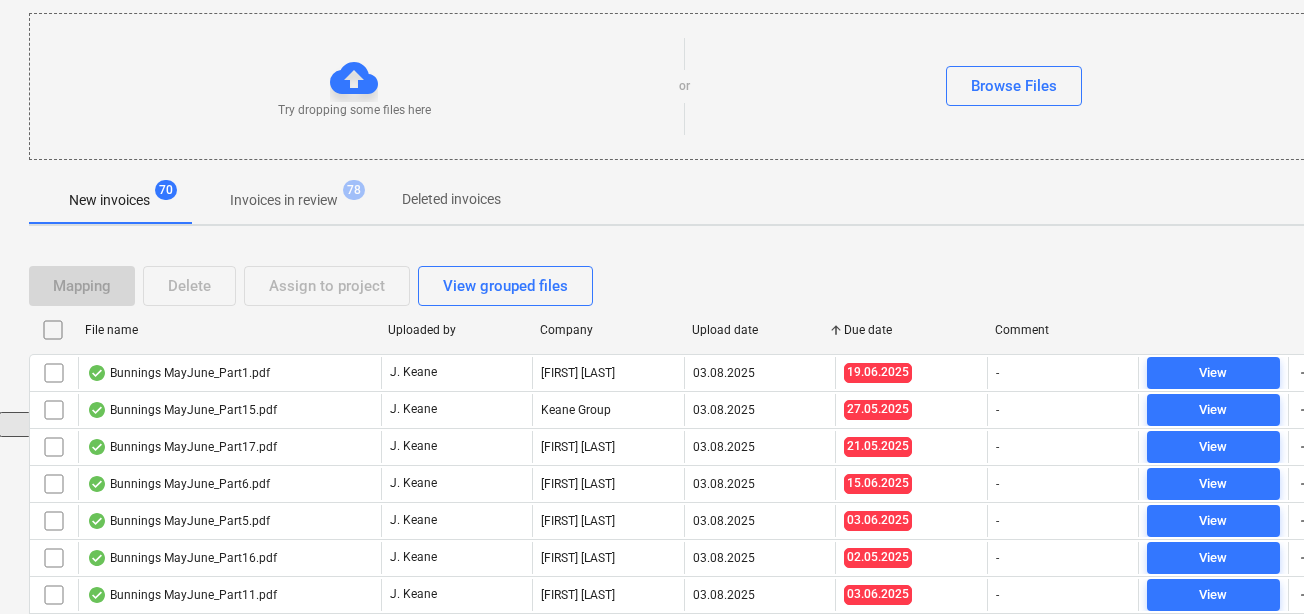 click on "Upload date" at bounding box center (760, 330) 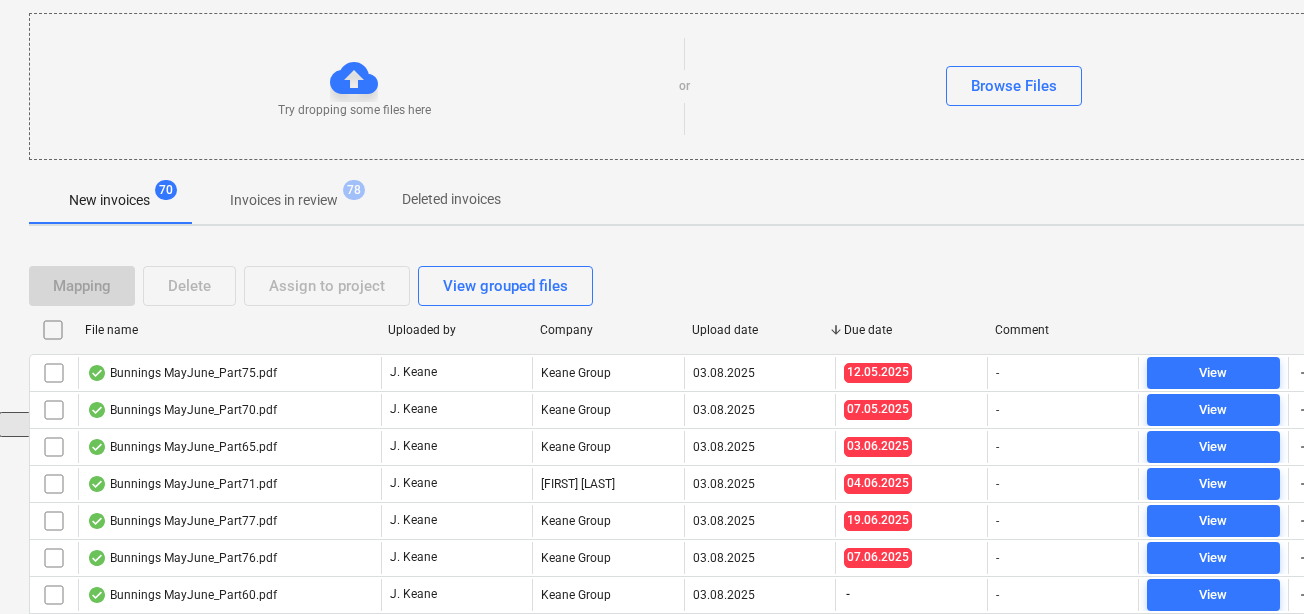 click on "Invoices in review" at bounding box center [284, 200] 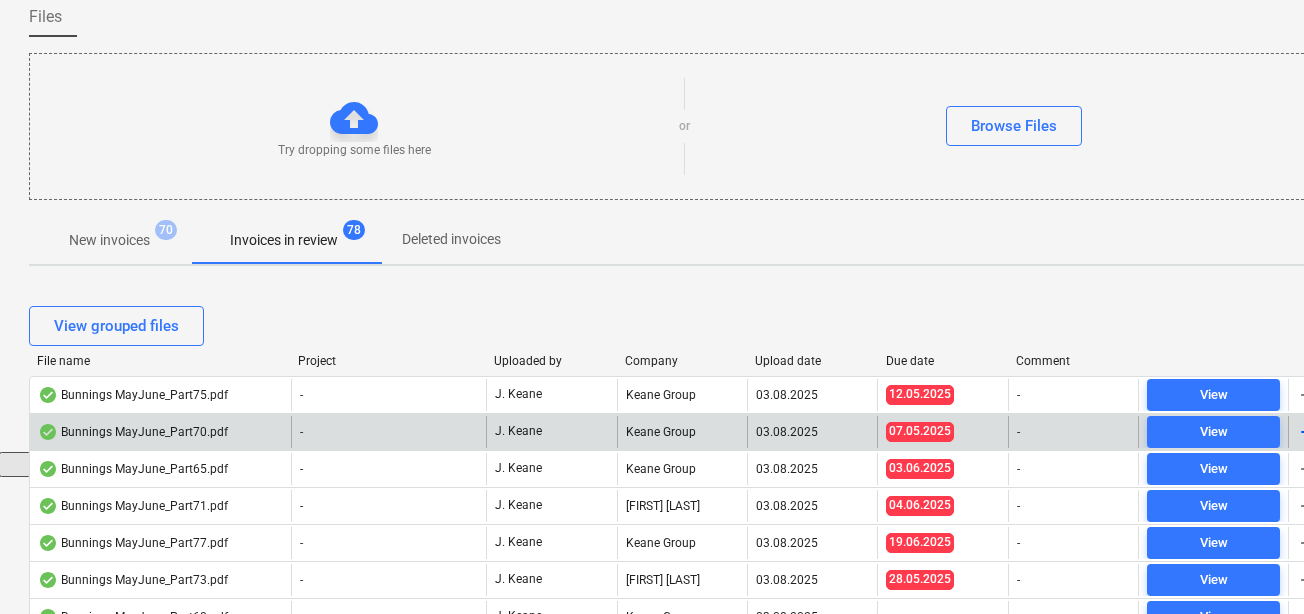 scroll, scrollTop: 202, scrollLeft: 1, axis: both 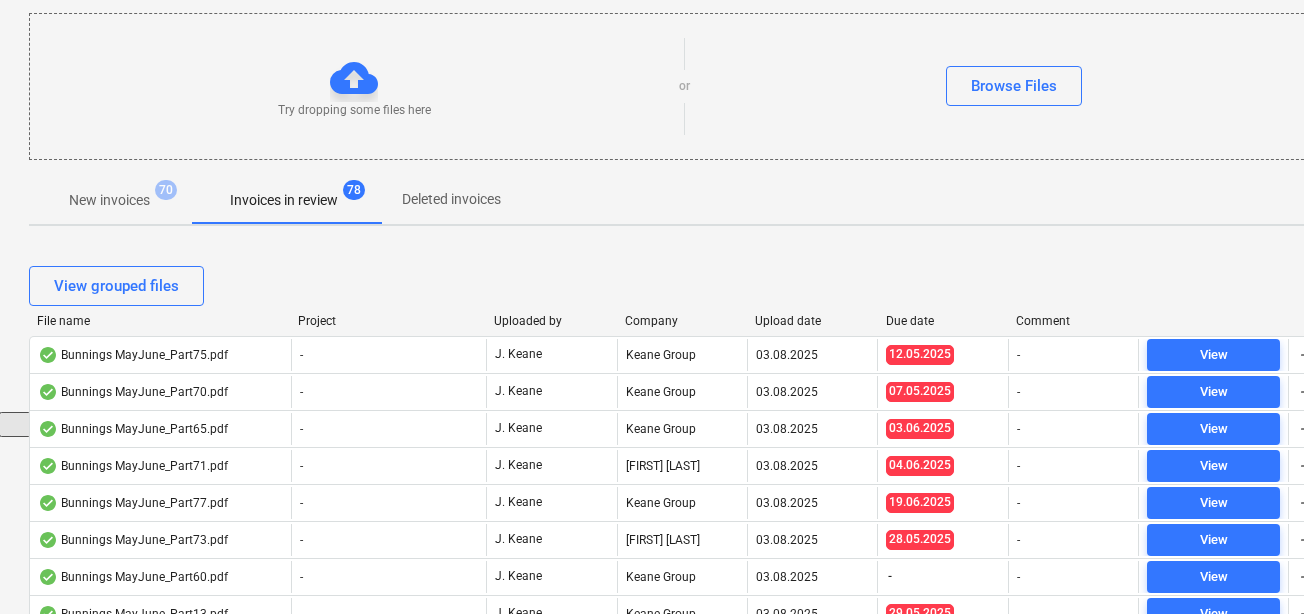 click on "View grouped files" at bounding box center (683, 286) 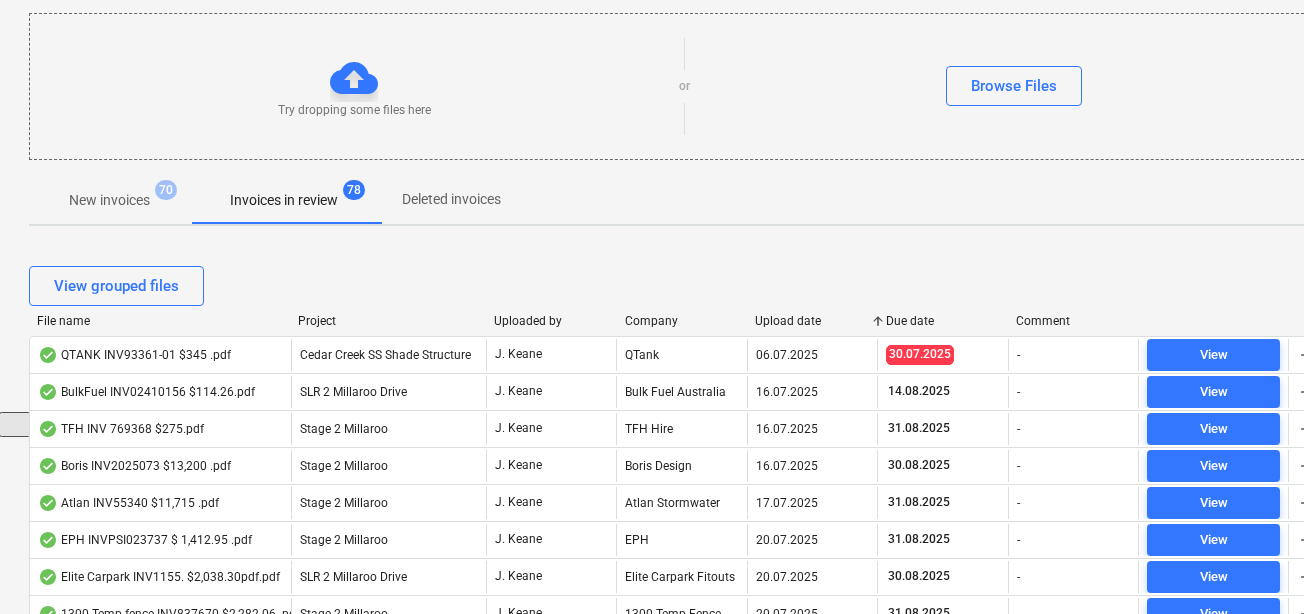 click at bounding box center (747, 321) 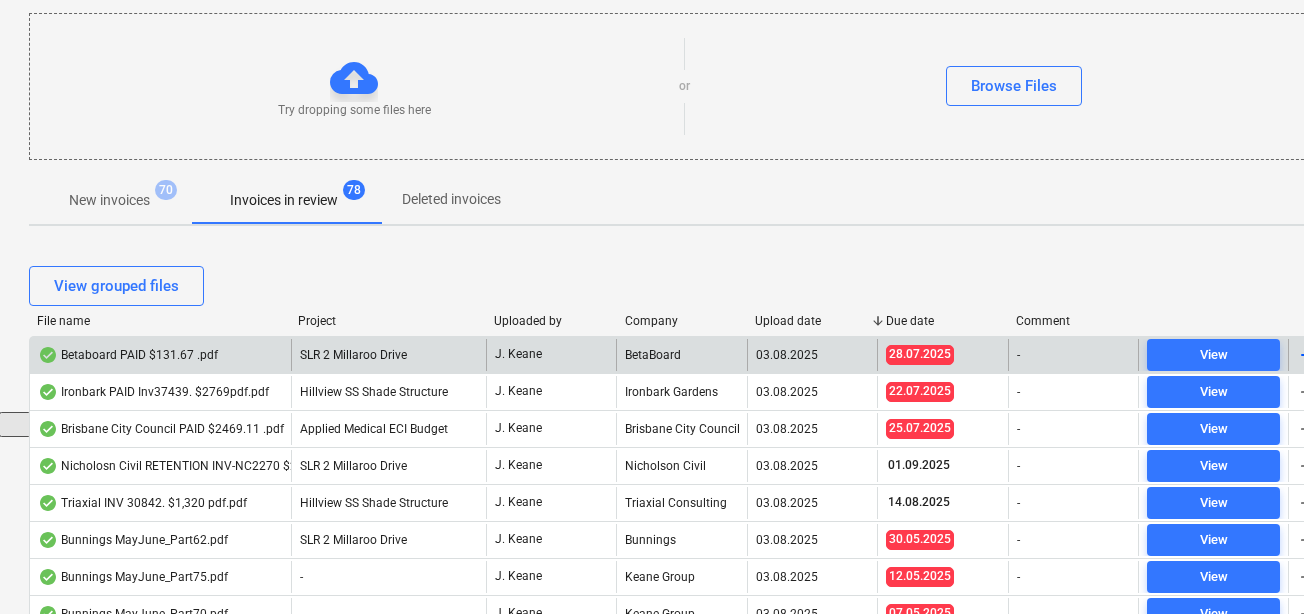 click on "Betaboard PAID $131.67 .pdf" at bounding box center [128, 355] 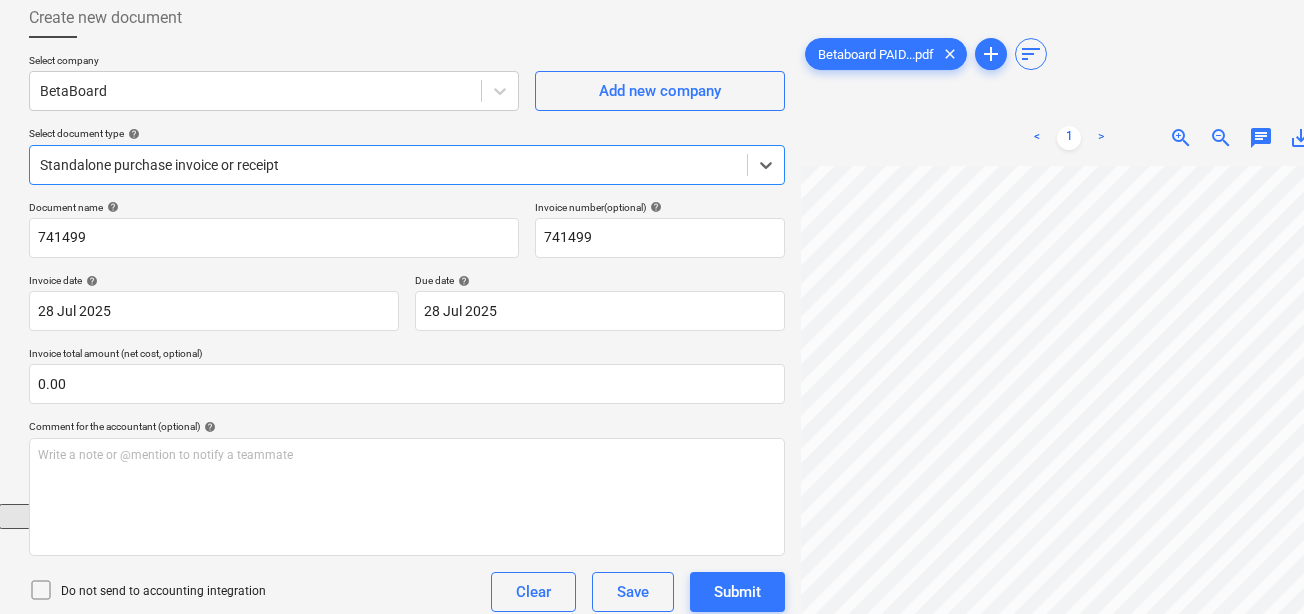 scroll, scrollTop: 103, scrollLeft: 1, axis: both 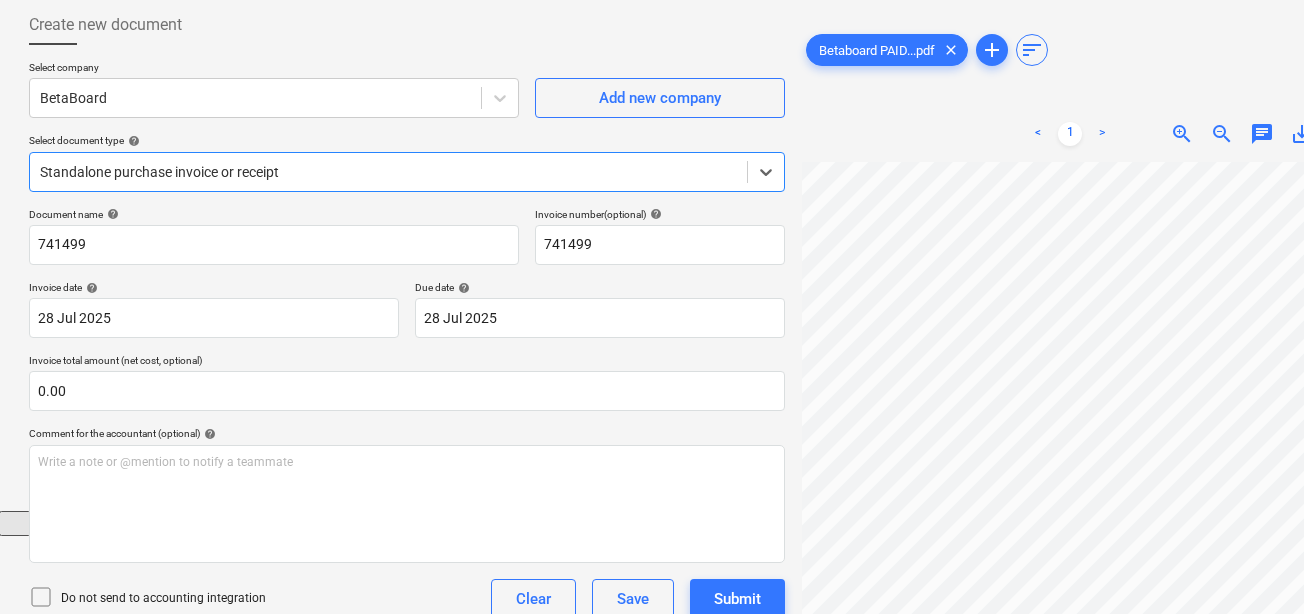 click on "chat" at bounding box center (1262, 134) 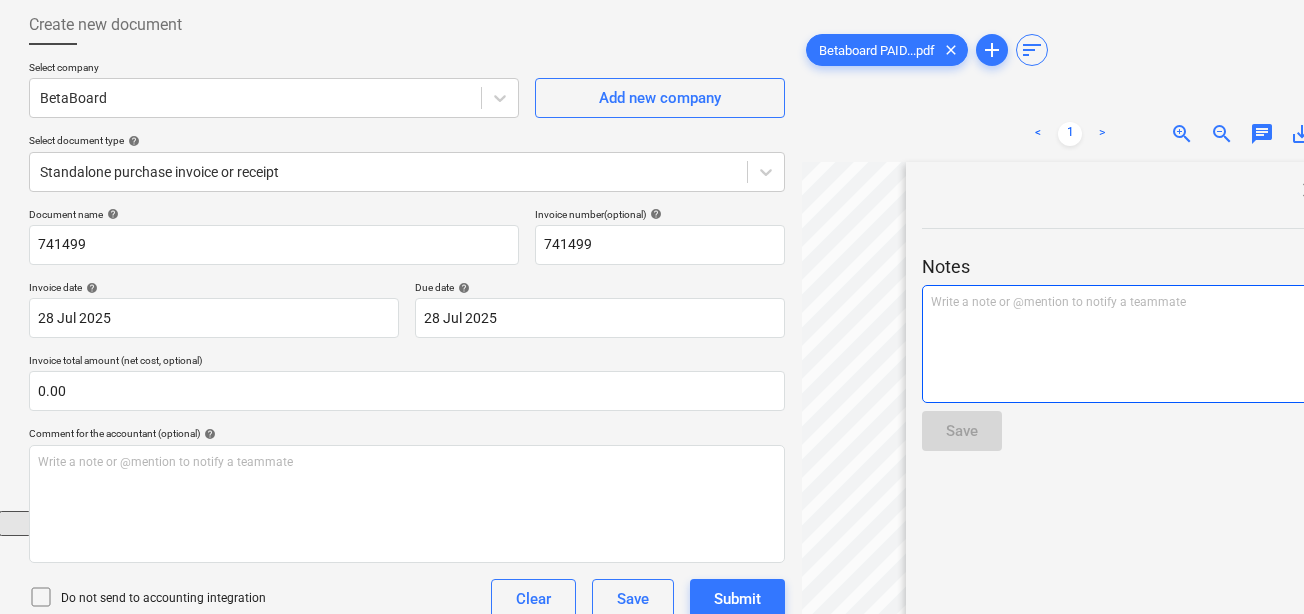 click on "Write a note or @mention to notify a teammate ﻿" at bounding box center [1122, 302] 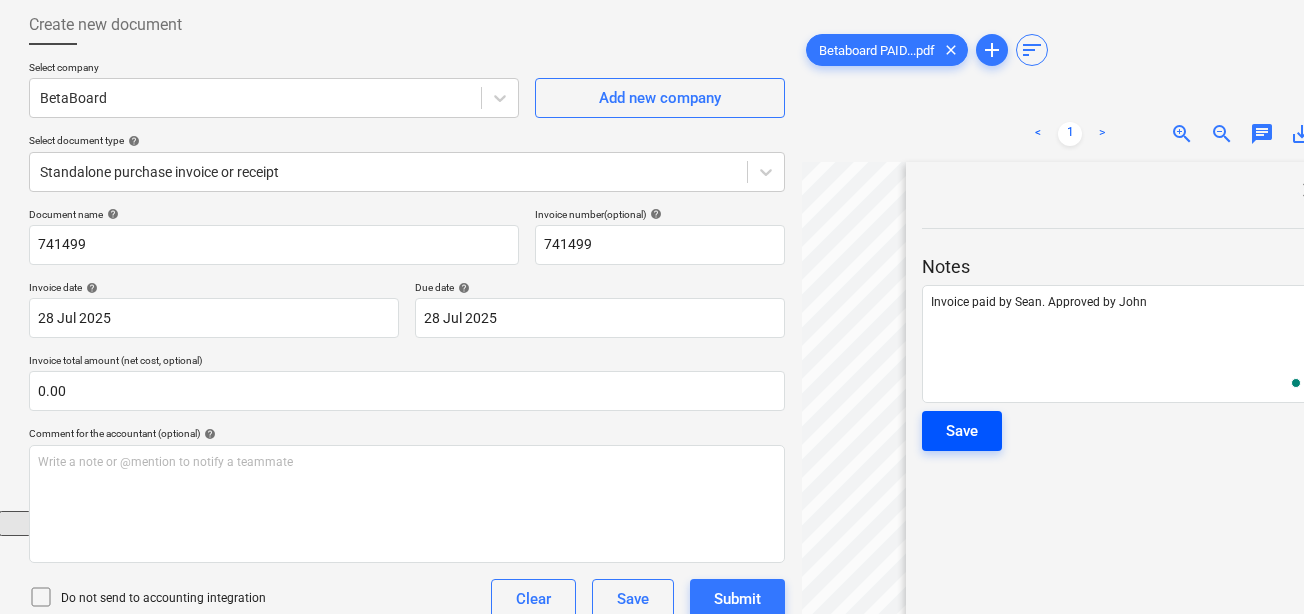 click on "Save" at bounding box center [962, 431] 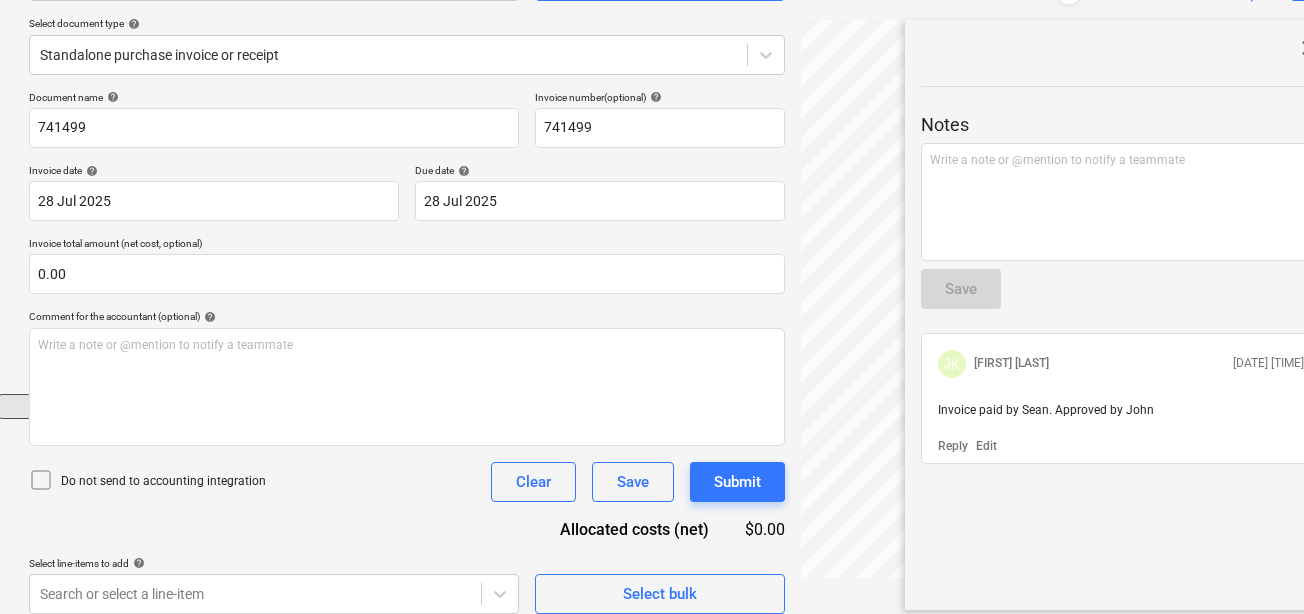 scroll, scrollTop: 252, scrollLeft: 1, axis: both 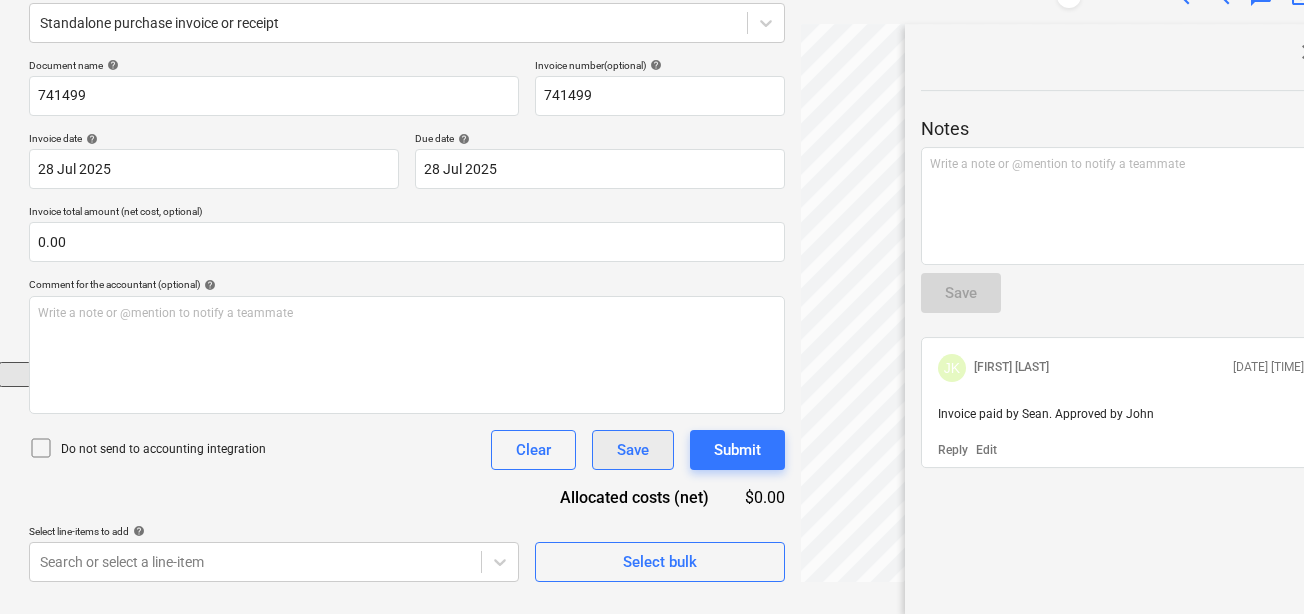 click on "Save" at bounding box center (633, 450) 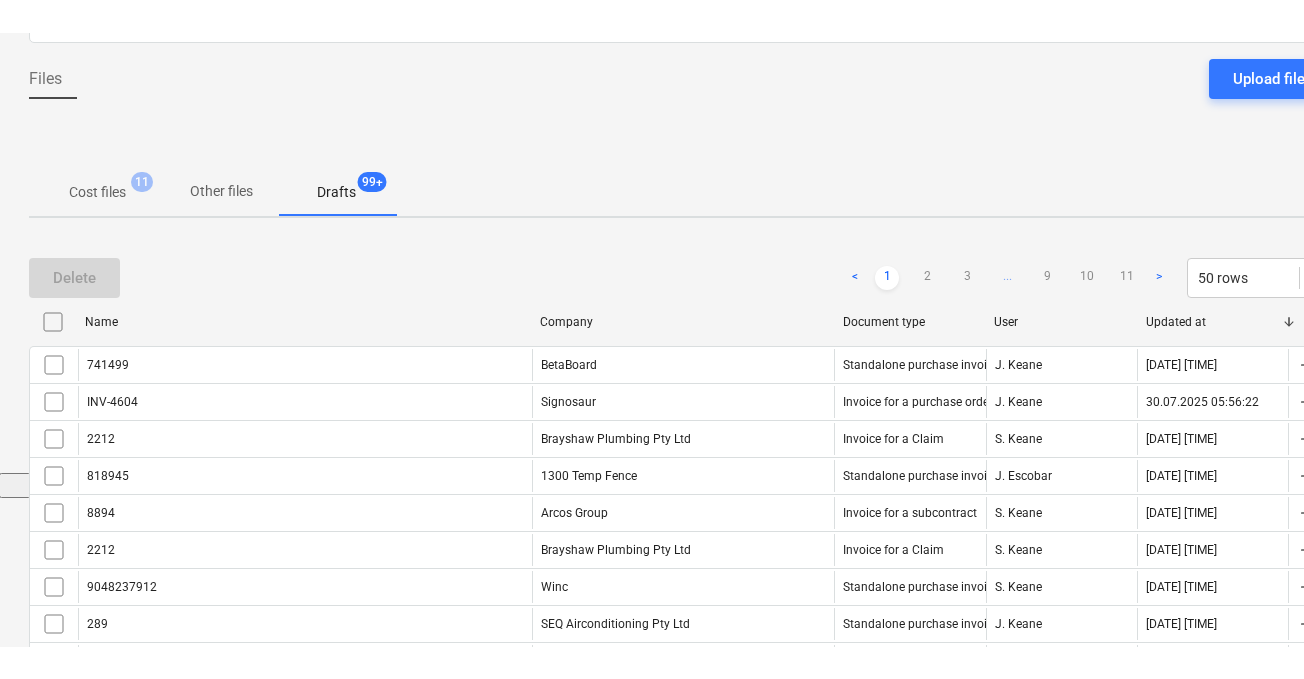 scroll, scrollTop: 0, scrollLeft: 1, axis: horizontal 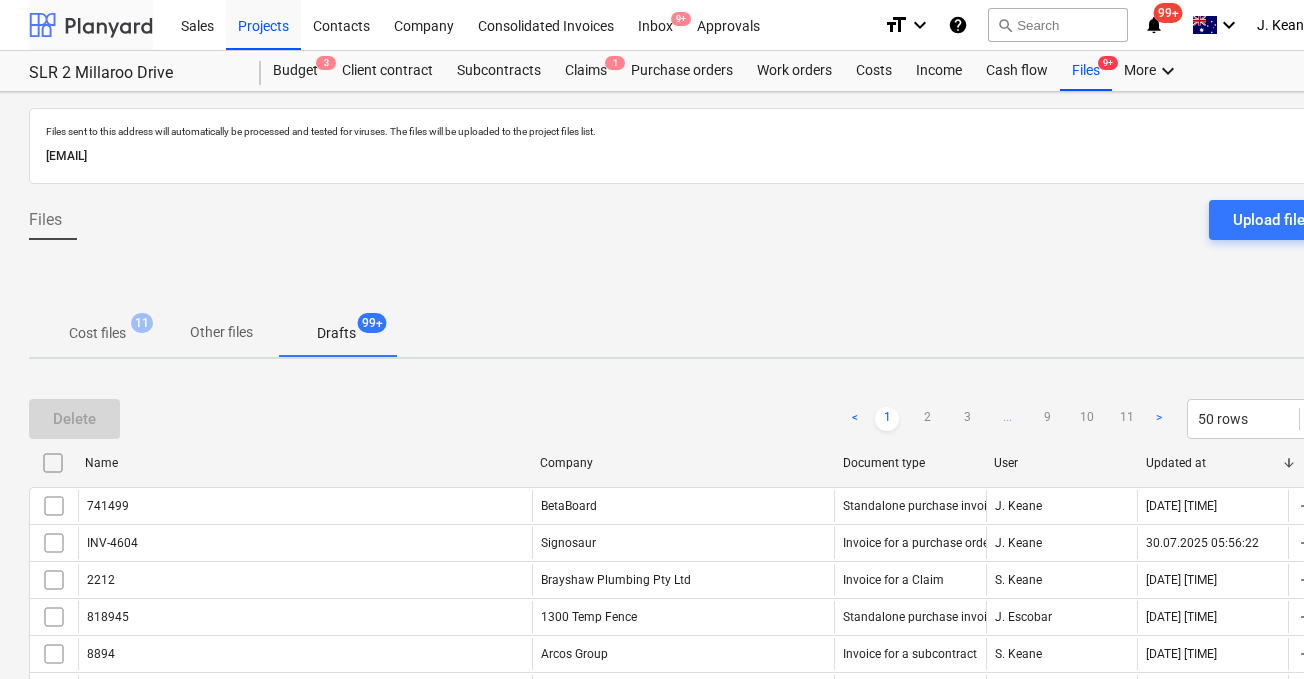 click at bounding box center (91, 25) 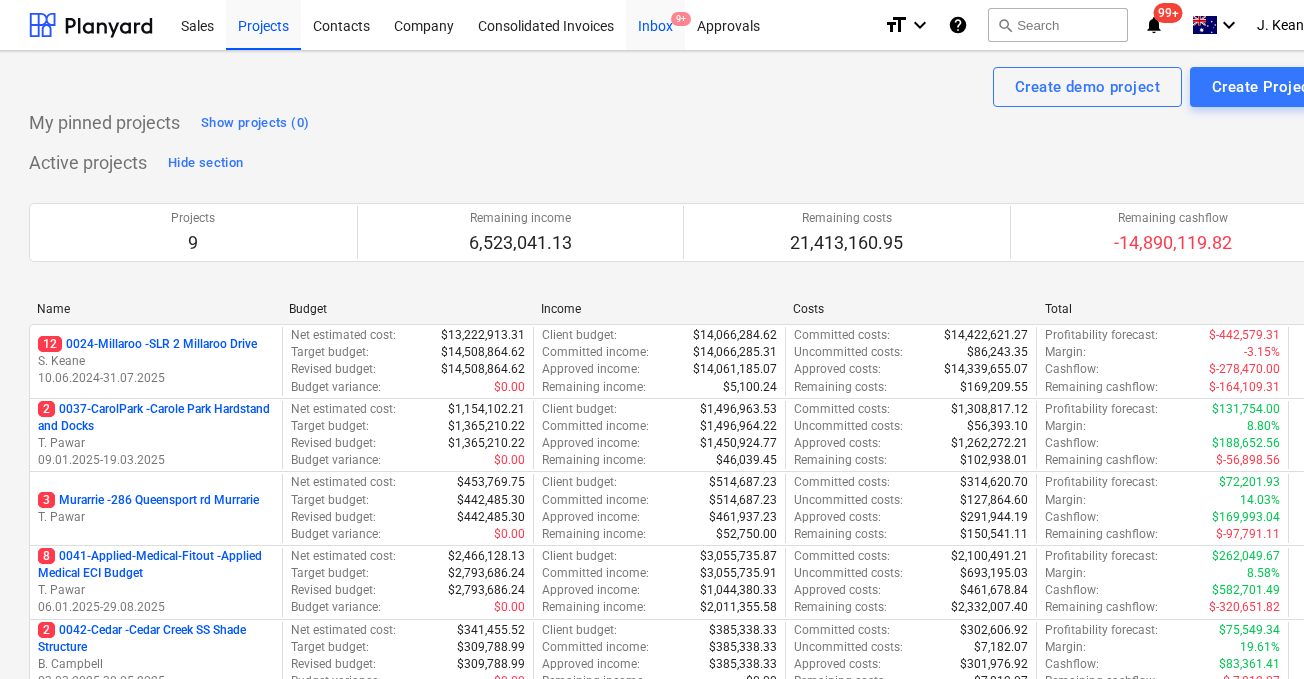 click on "Inbox 9+" at bounding box center [655, 24] 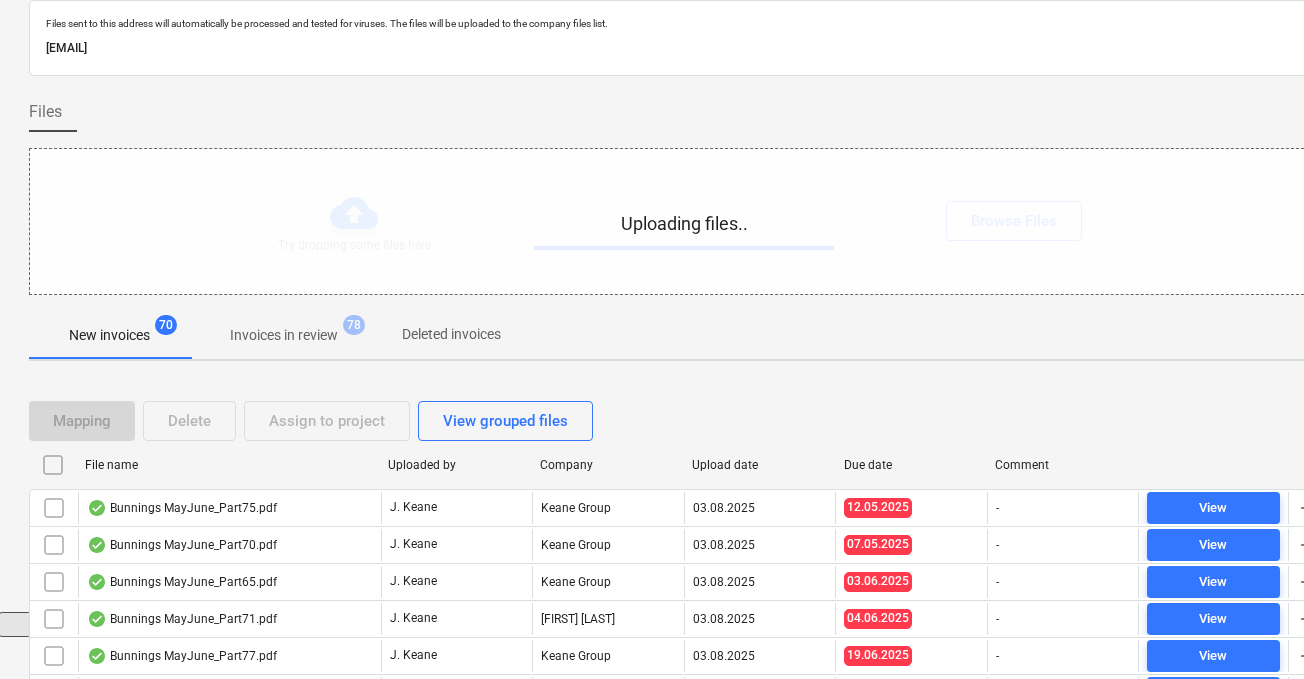 scroll, scrollTop: 69, scrollLeft: 1, axis: both 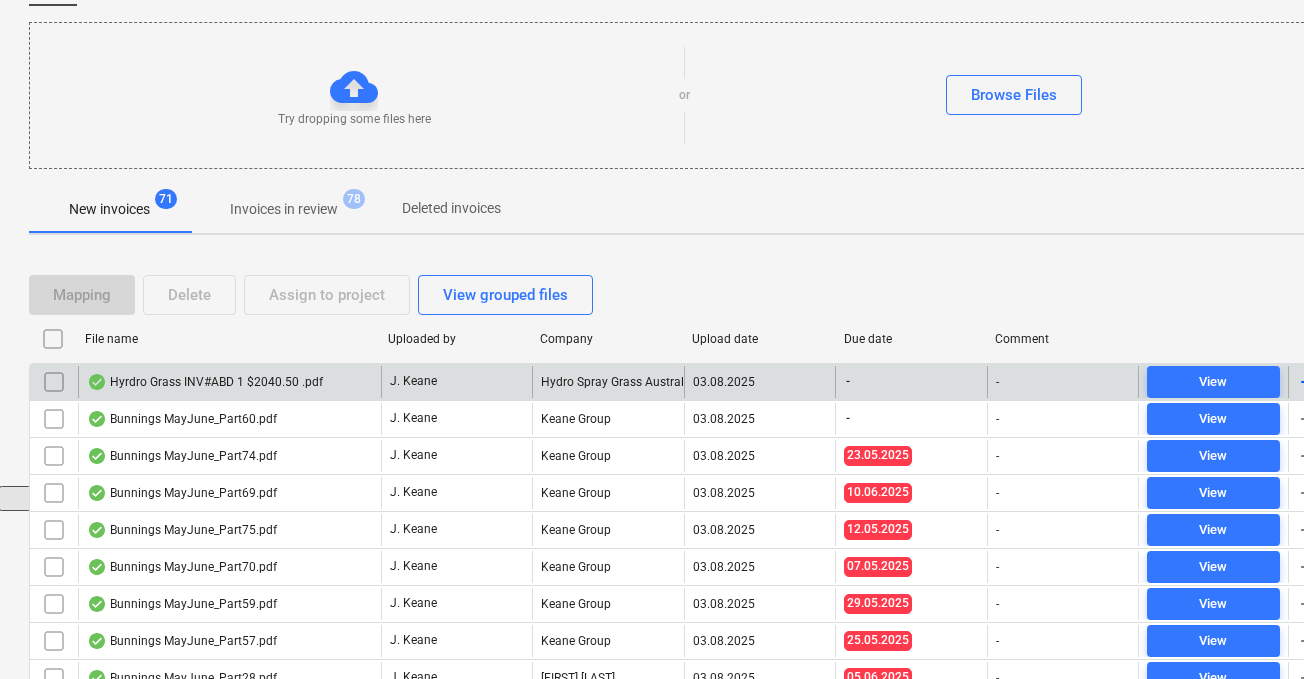 click on "Hyrdro Grass INV#ABD 1 $2040.50 .pdf" at bounding box center [205, 382] 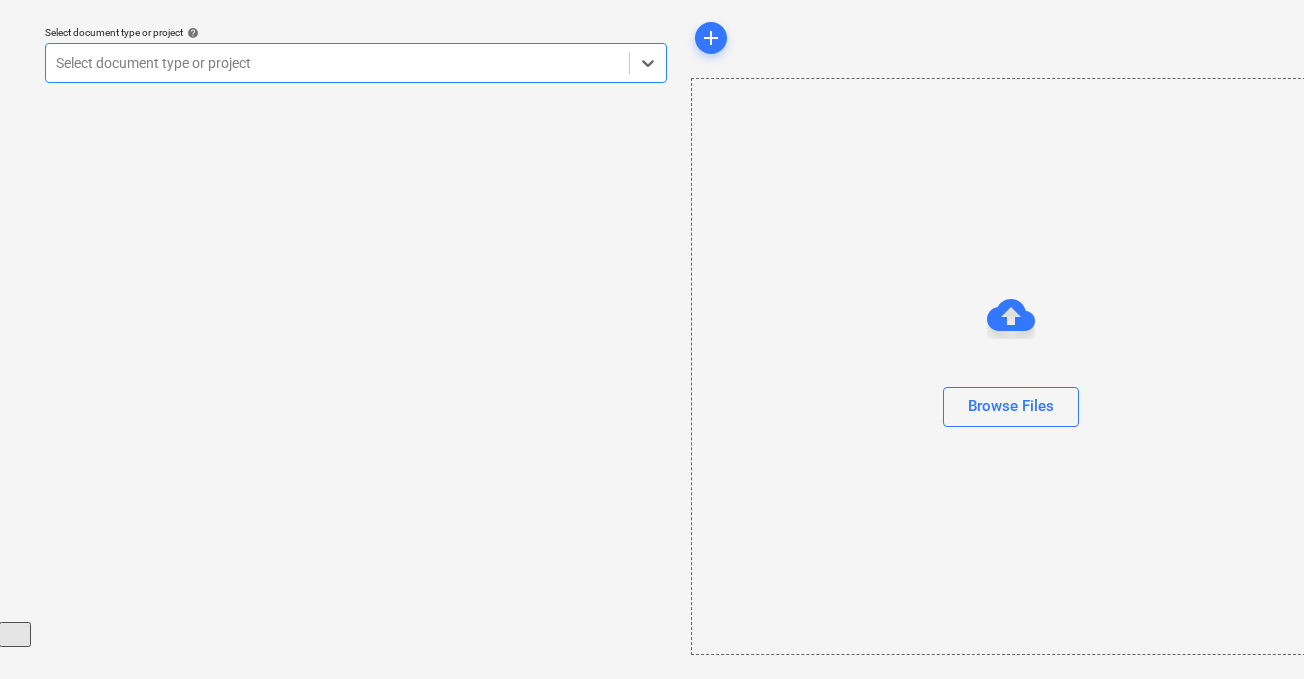 scroll, scrollTop: 57, scrollLeft: 1, axis: both 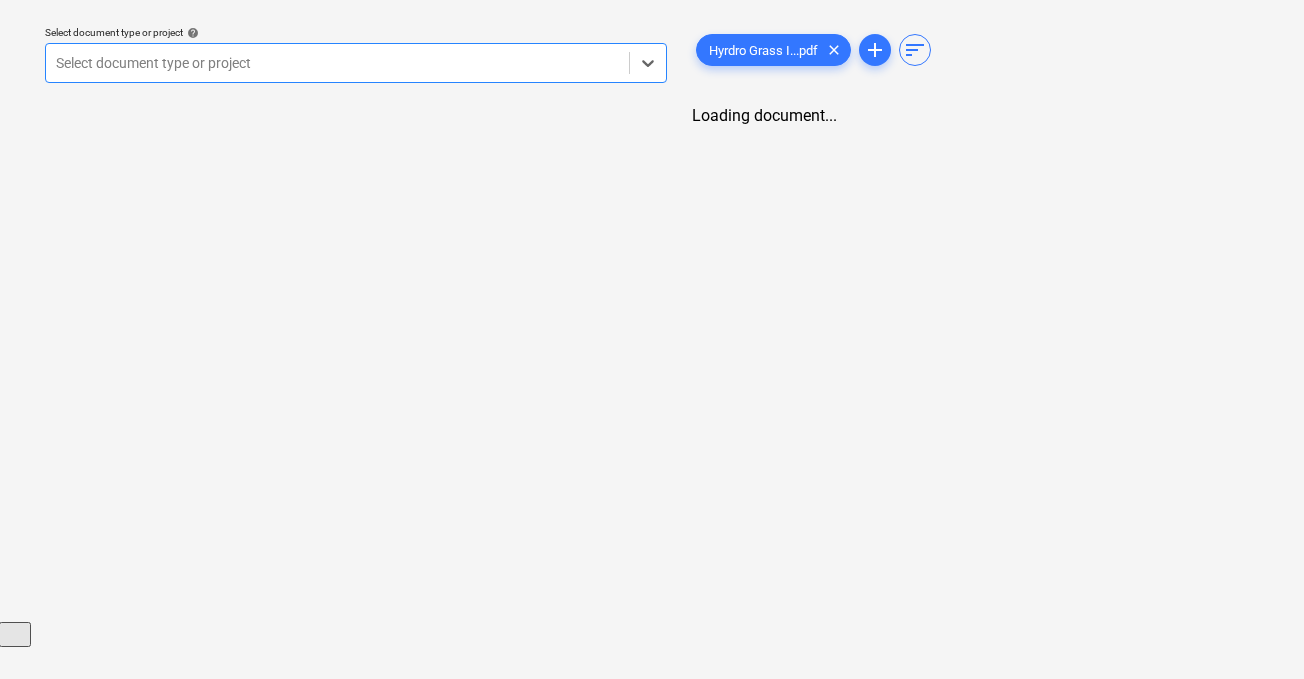 click at bounding box center (337, 63) 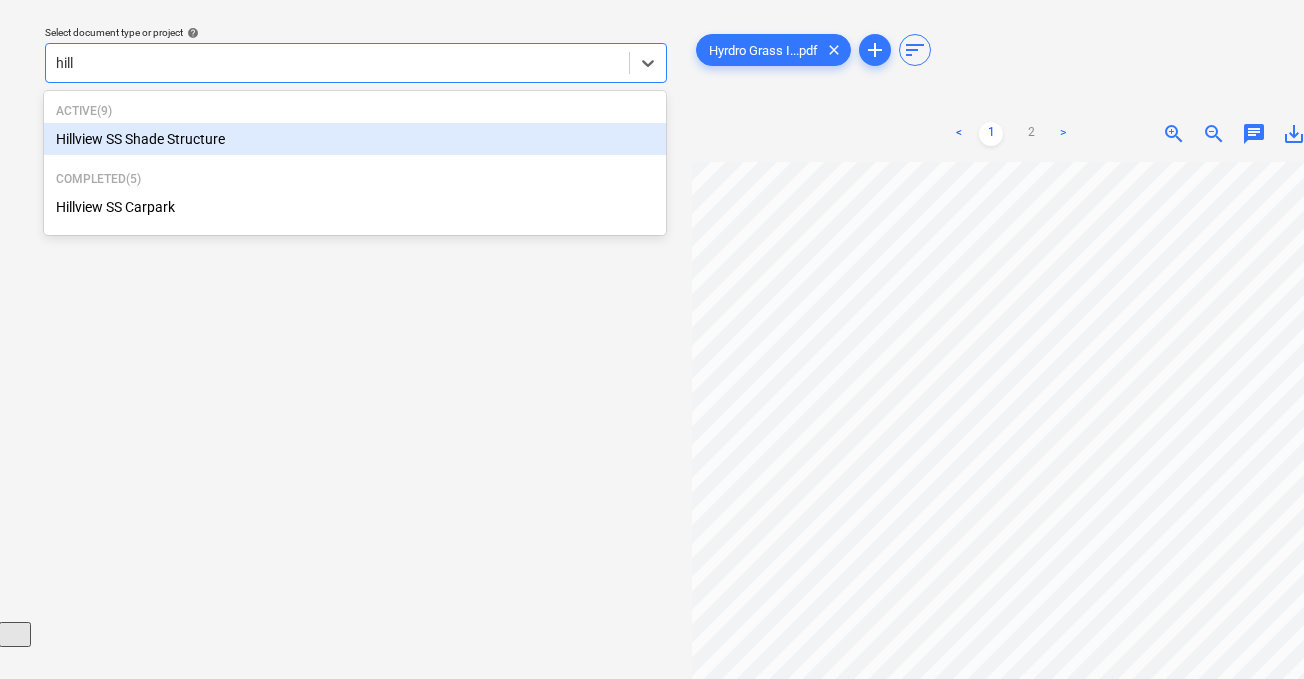 click on "Hillview SS Shade Structure" at bounding box center [355, 139] 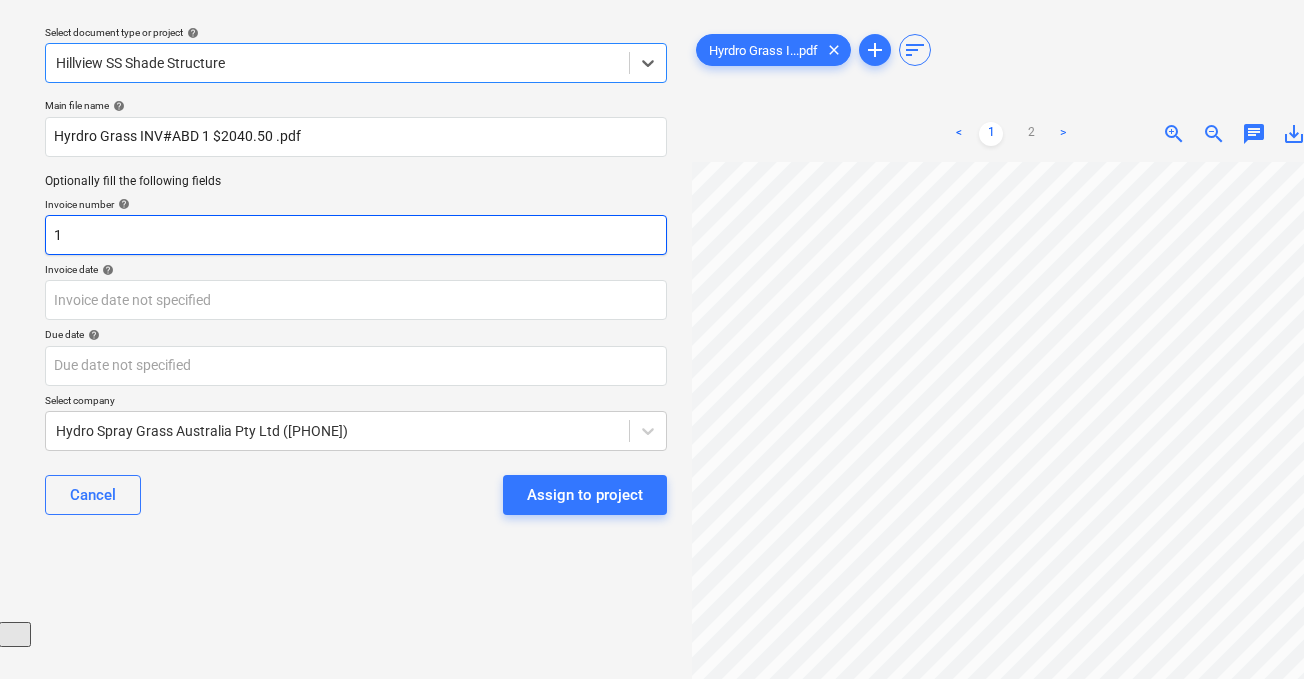 click on "1" at bounding box center [356, 235] 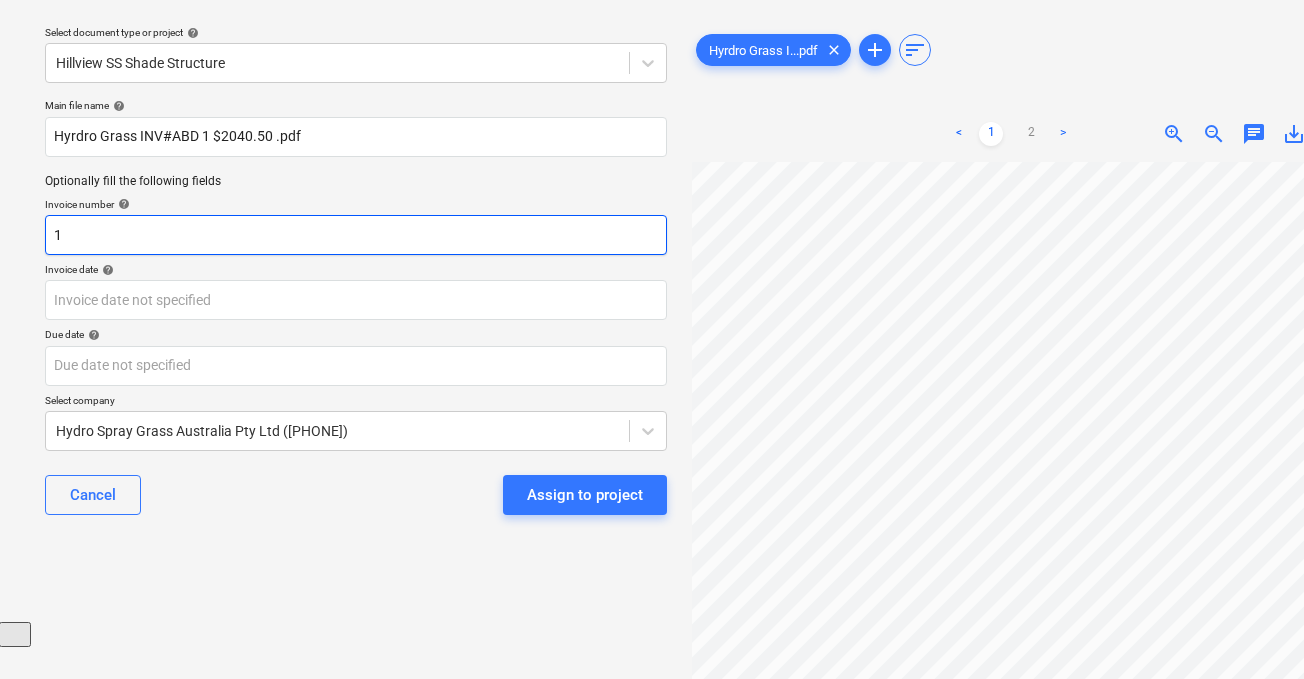 drag, startPoint x: 148, startPoint y: 222, endPoint x: 2, endPoint y: 222, distance: 146 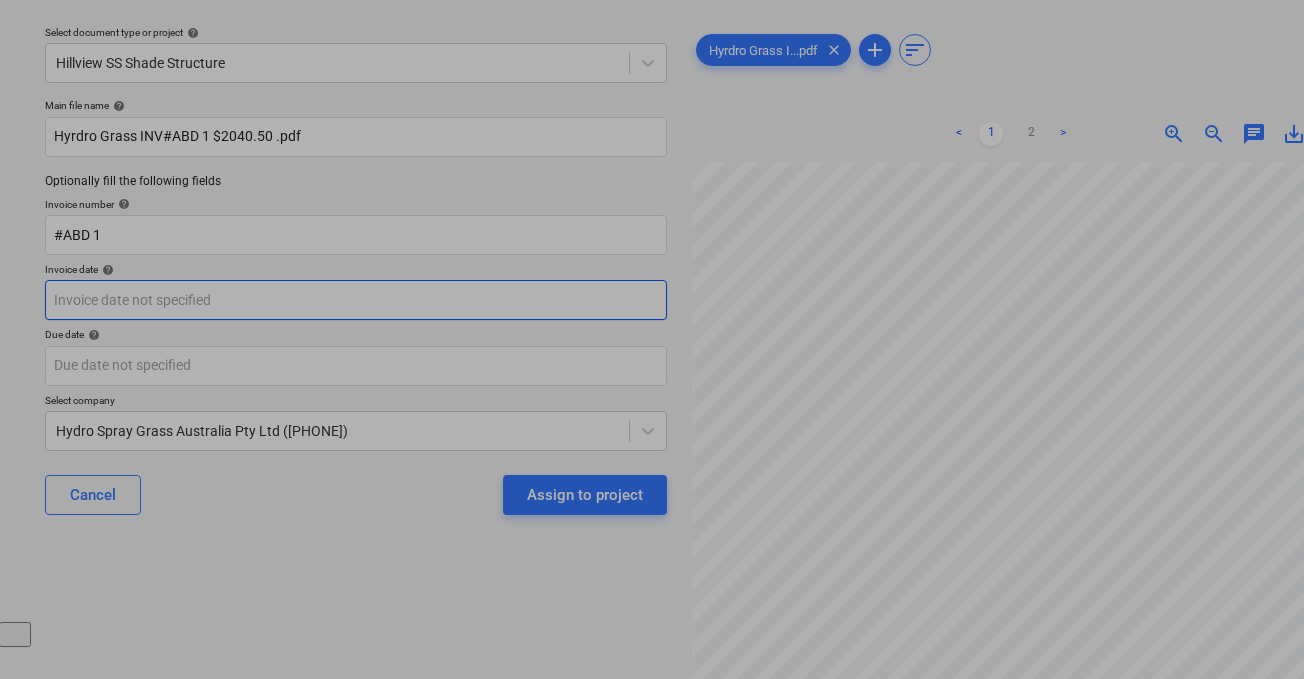 click on "Sales Projects Contacts Company Consolidated Invoices Inbox 9+ Approvals format_size keyboard_arrow_down help search Search notifications 99+ keyboard_arrow_down J. Keane keyboard_arrow_down Select document type or project help Hillview SS Shade Structure Main file name help Hyrdro Grass INV#ABD 1 $2040.50 .pdf Optionally fill the following fields Invoice number help #ABD 1 Invoice date help Press the down arrow key to interact with the calendar and
select a date. Press the question mark key to get the keyboard shortcuts for changing dates. Due date help Press the down arrow key to interact with the calendar and
select a date. Press the question mark key to get the keyboard shortcuts for changing dates. Select company Hydro Spray Grass Australia Pty Ltd (78 616 522 706.)  Cancel Assign to project Hyrdro Grass I...pdf clear add sort < 1 2 > zoom_in zoom_out chat 0 save_alt
Su Mo Tu We Th Fr Sa Su Mo Tu We Th Fr Sa July 2025 1 2 3 4 5 6 7 8 9 10 11 12 13 14 15 16 17 18 19 20 21 22 23 24 25" at bounding box center (651, 282) 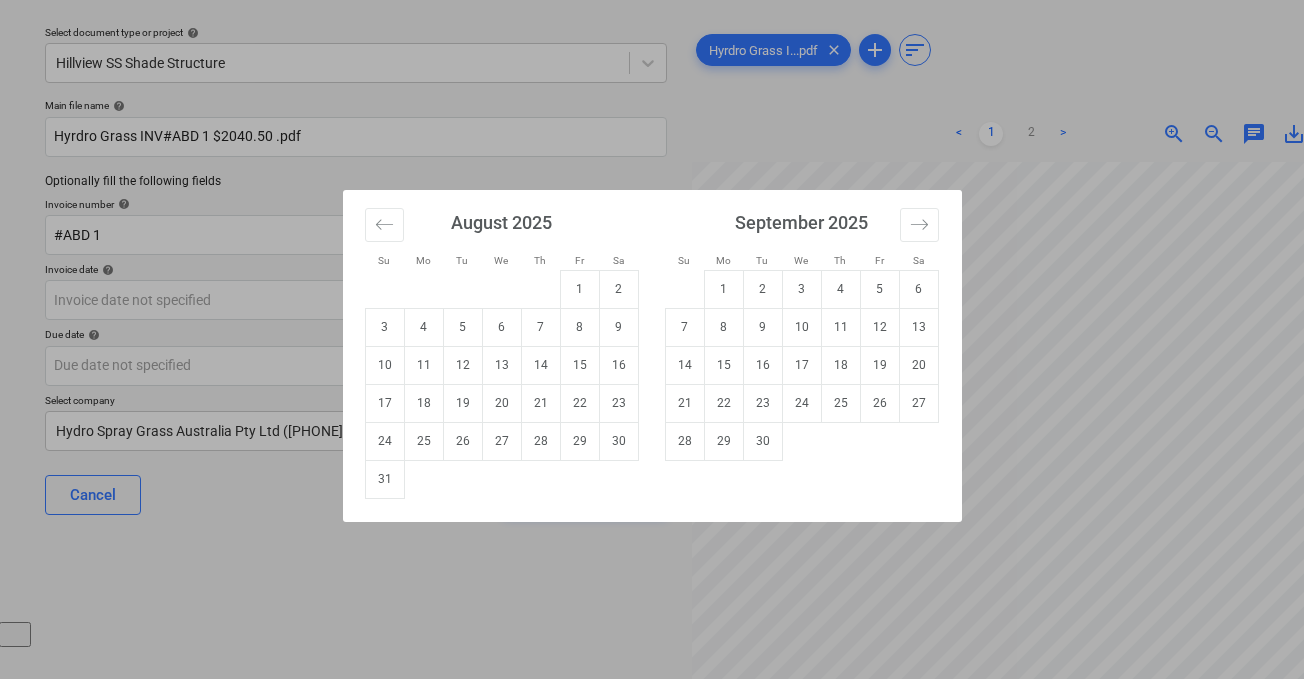 click on "Su Mo Tu We Th Fr Sa Su Mo Tu We Th Fr Sa July 2025 1 2 3 4 5 6 7 8 9 10 11 12 13 14 15 16 17 18 19 20 21 22 23 24 25 26 27 28 29 30 31 August 2025 1 2 3 4 5 6 7 8 9 10 11 12 13 14 15 16 17 18 19 20 21 22 23 24 25 26 27 28 29 30 31 September 2025 1 2 3 4 5 6 7 8 9 10 11 12 13 14 15 16 17 18 19 20 21 22 23 24 25 26 27 28 29 30 October 2025 1 2 3 4 5 6 7 8 9 10 11 12 13 14 15 16 17 18 19 20 21 22 23 24 25 26 27 28 29 30 31" at bounding box center (652, 339) 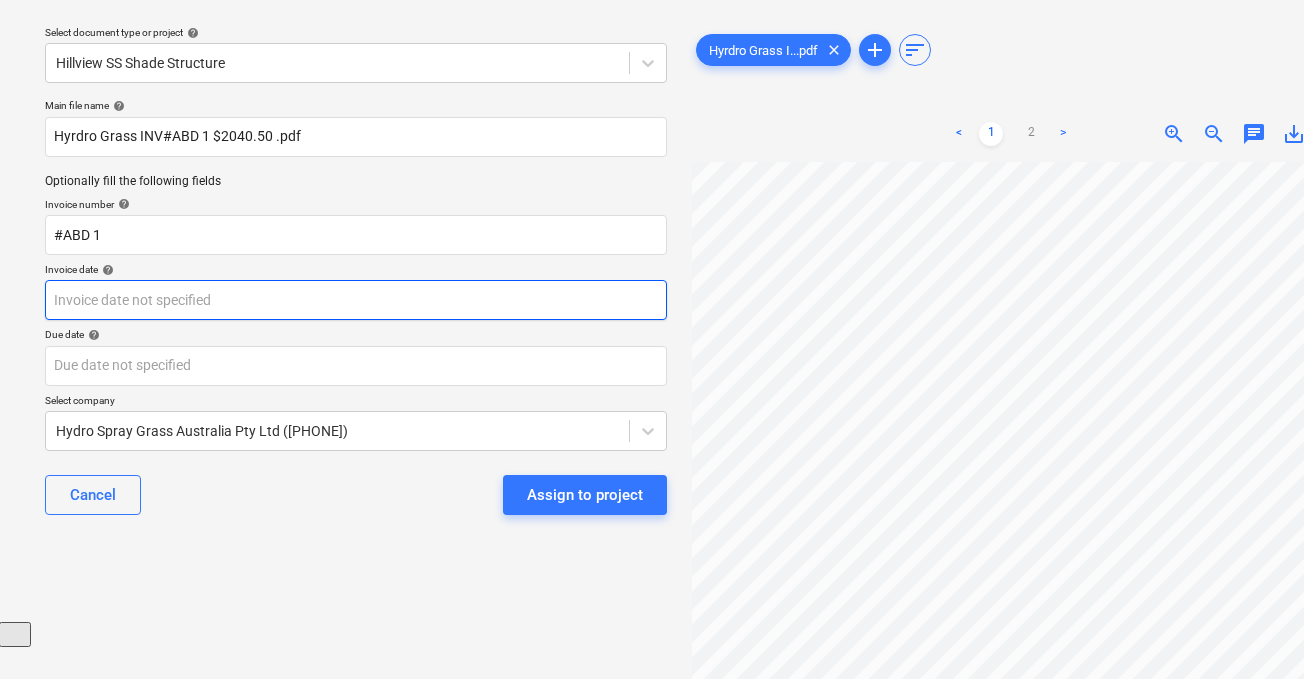 click on "Sales Projects Contacts Company Consolidated Invoices Inbox 9+ Approvals format_size keyboard_arrow_down help search Search notifications 99+ keyboard_arrow_down J. Keane keyboard_arrow_down Select document type or project help Hillview SS Shade Structure Main file name help Hyrdro Grass INV#ABD 1 $2040.50 .pdf Optionally fill the following fields Invoice number help #ABD 1 Invoice date help Press the down arrow key to interact with the calendar and
select a date. Press the question mark key to get the keyboard shortcuts for changing dates. Due date help Press the down arrow key to interact with the calendar and
select a date. Press the question mark key to get the keyboard shortcuts for changing dates. Select company Hydro Spray Grass Australia Pty Ltd (78 616 522 706.)  Cancel Assign to project Hyrdro Grass I...pdf clear add sort < 1 2 > zoom_in zoom_out chat 0 save_alt" at bounding box center [651, 282] 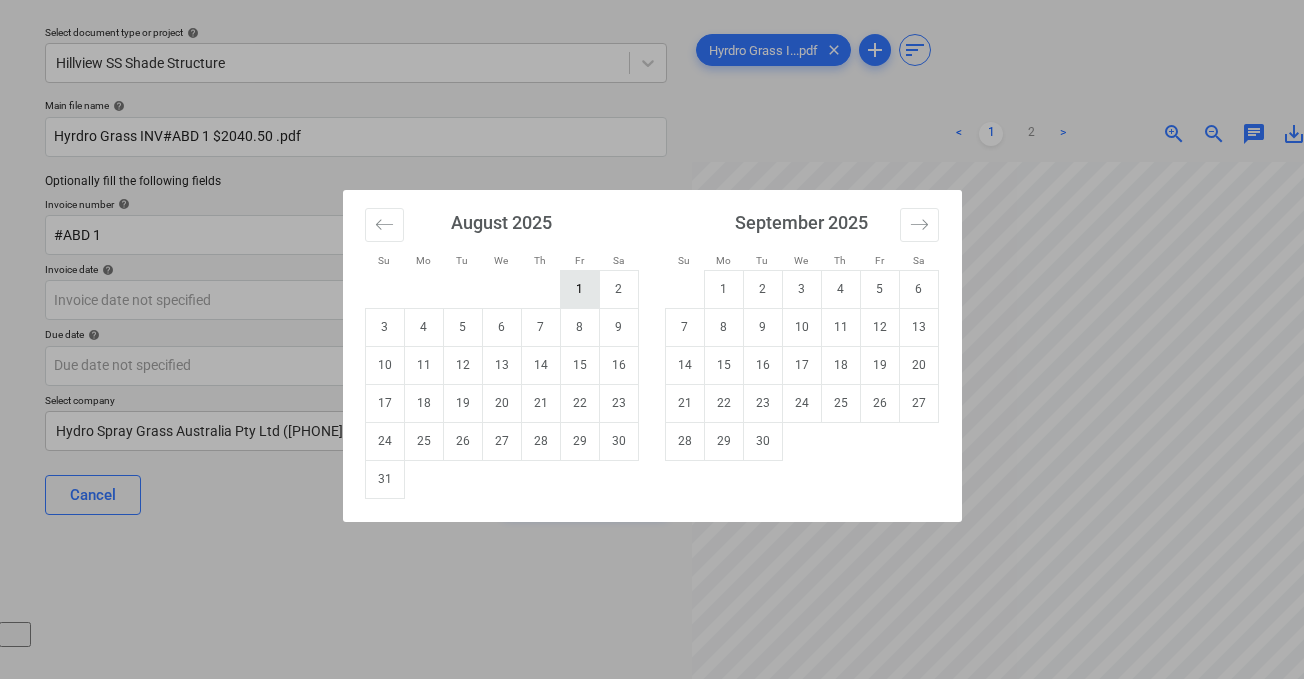 click on "1" at bounding box center [579, 289] 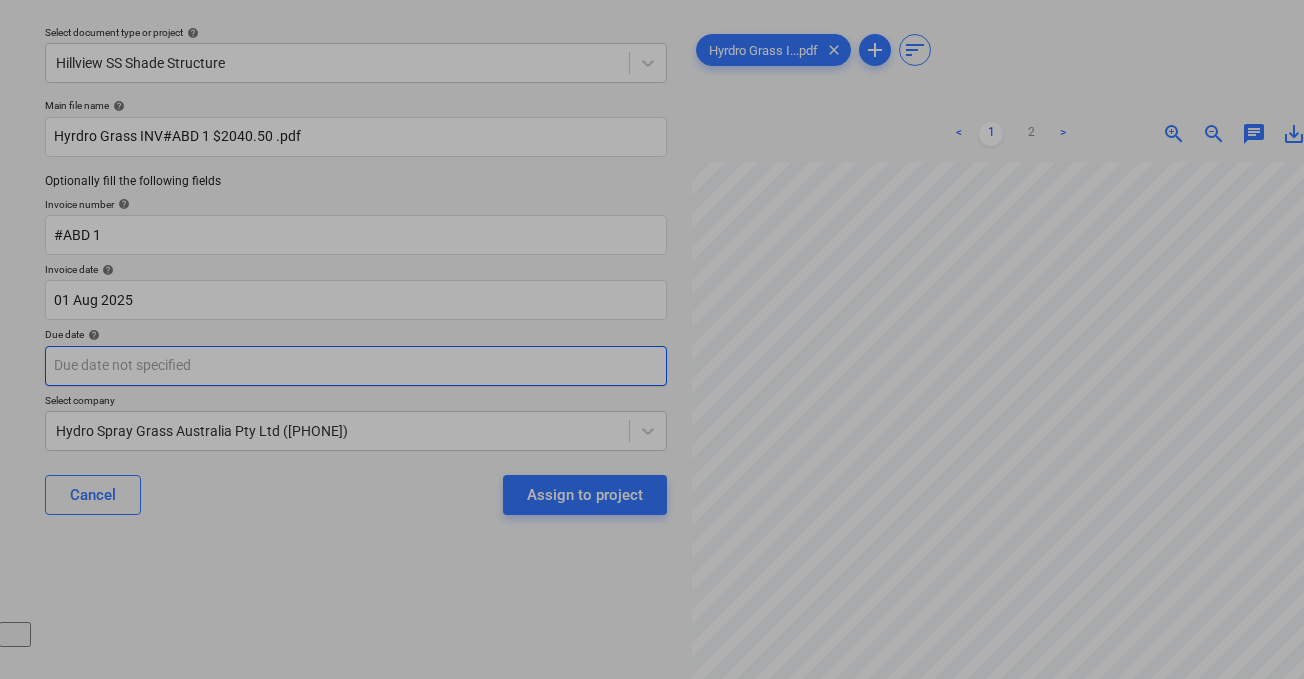 click on "Sales Projects Contacts Company Consolidated Invoices Inbox 9+ Approvals format_size keyboard_arrow_down help search Search notifications 99+ keyboard_arrow_down J. Keane keyboard_arrow_down Select document type or project help Hillview SS Shade Structure Main file name help Hyrdro Grass INV#ABD 1 $2040.50 .pdf Optionally fill the following fields Invoice number help #ABD 1 Invoice date help 01 Aug 2025 01.08.2025 Press the down arrow key to interact with the calendar and
select a date. Press the question mark key to get the keyboard shortcuts for changing dates. Due date help Press the down arrow key to interact with the calendar and
select a date. Press the question mark key to get the keyboard shortcuts for changing dates. Select company Hydro Spray Grass Australia Pty Ltd (78 616 522 706.)  Cancel Assign to project Hyrdro Grass I...pdf clear add sort < 1 2 > zoom_in zoom_out chat 0 save_alt
Su Mo Tu We Th Fr Sa Su Mo Tu We Th Fr Sa July 2025 1 2 3 4 5 6 7 8 9 10 11 12 13 14 15 16 17" at bounding box center (651, 282) 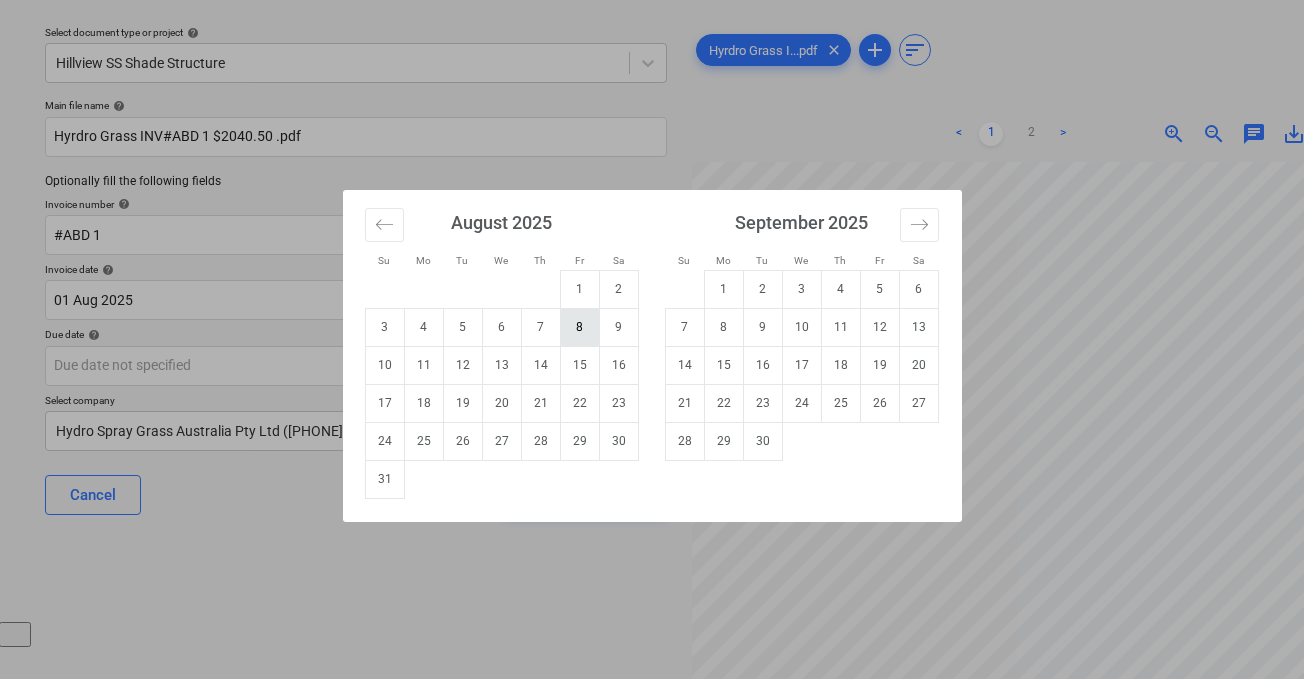 click on "8" at bounding box center (579, 327) 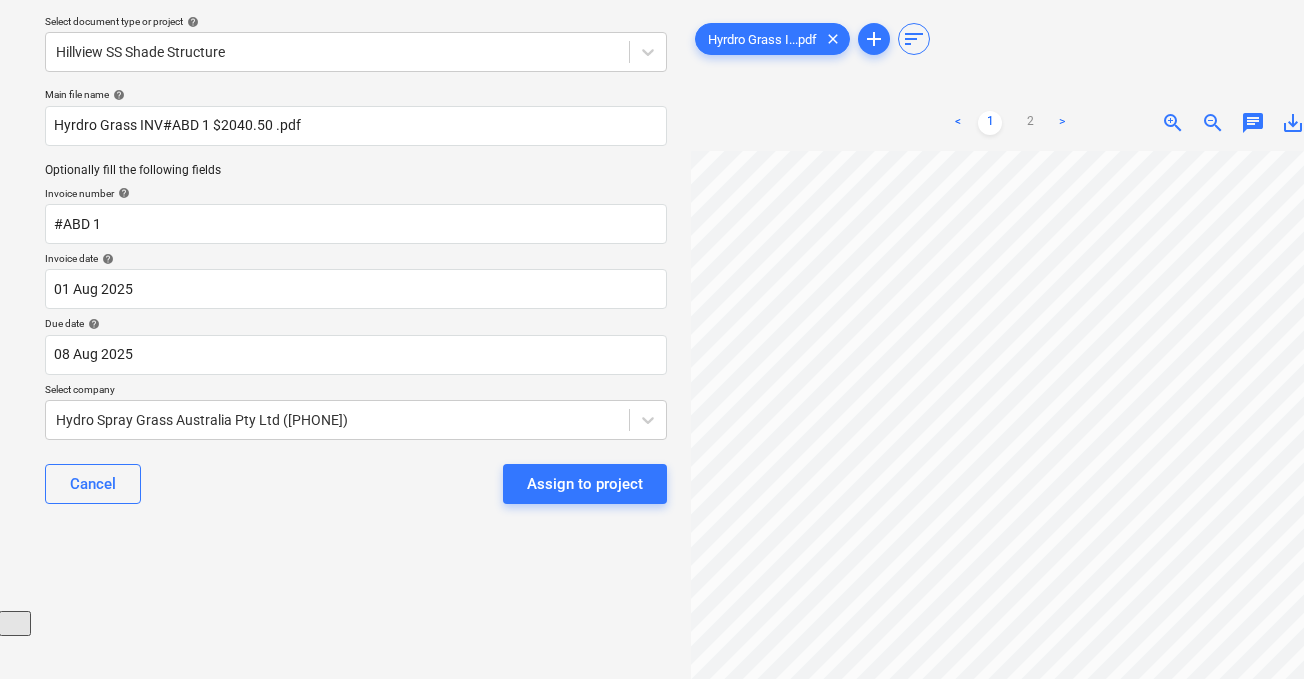 scroll, scrollTop: 71, scrollLeft: 1, axis: both 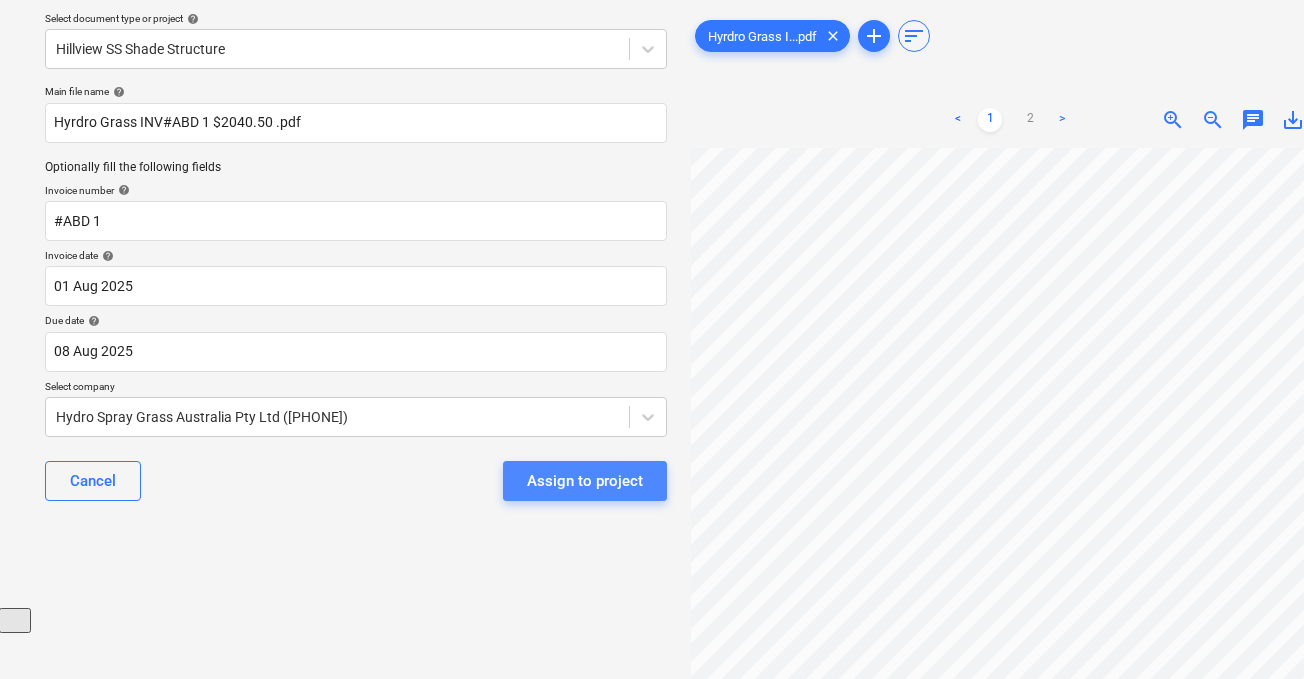 click on "Assign to project" at bounding box center [585, 481] 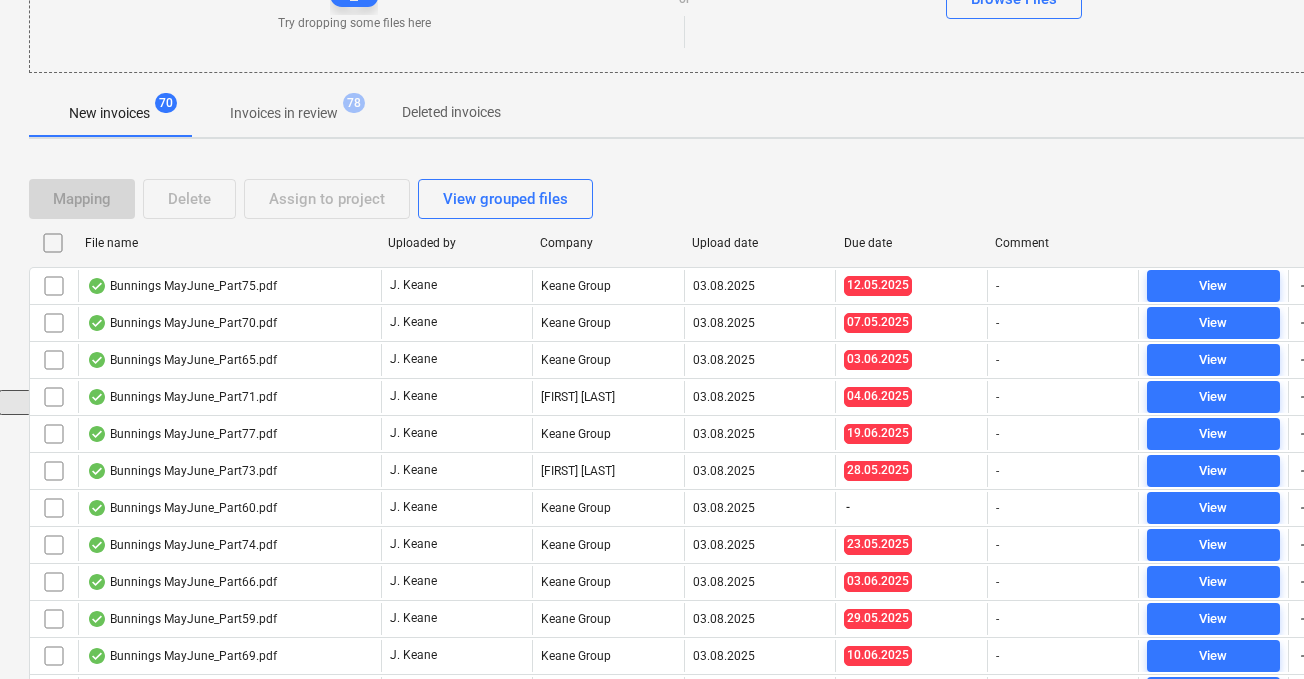 scroll, scrollTop: 291, scrollLeft: 1, axis: both 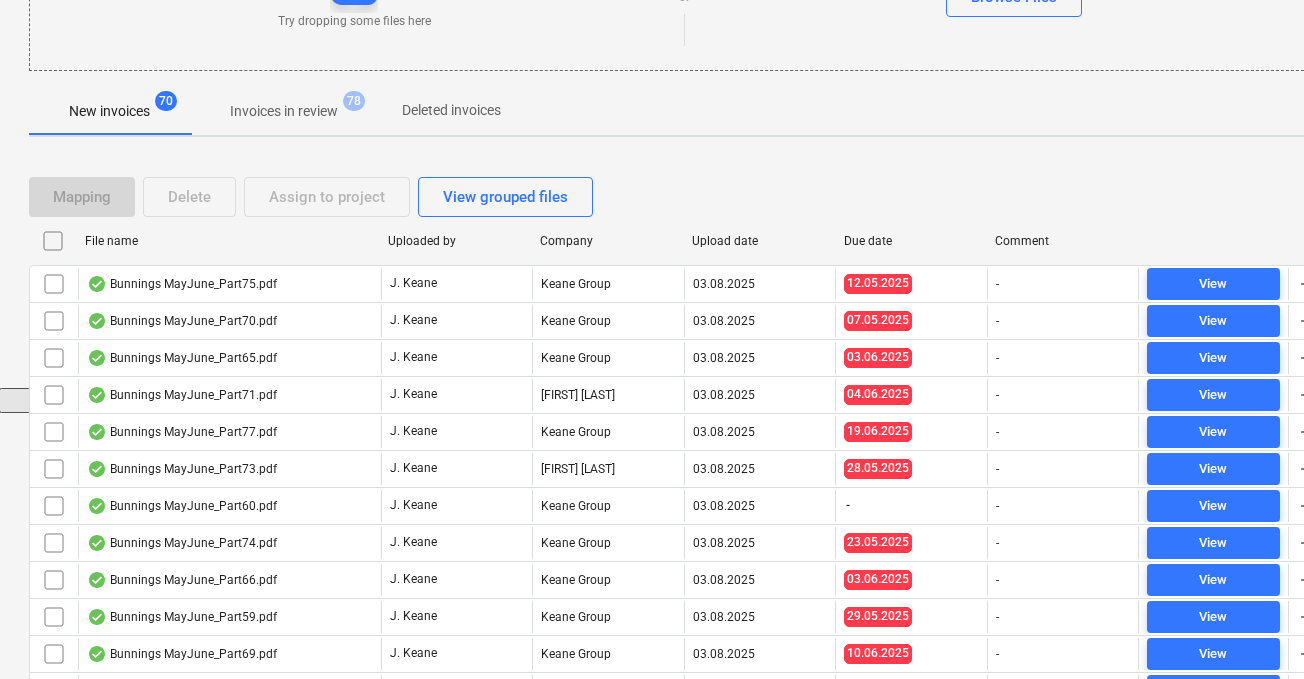 click on "Upload date" at bounding box center (760, 241) 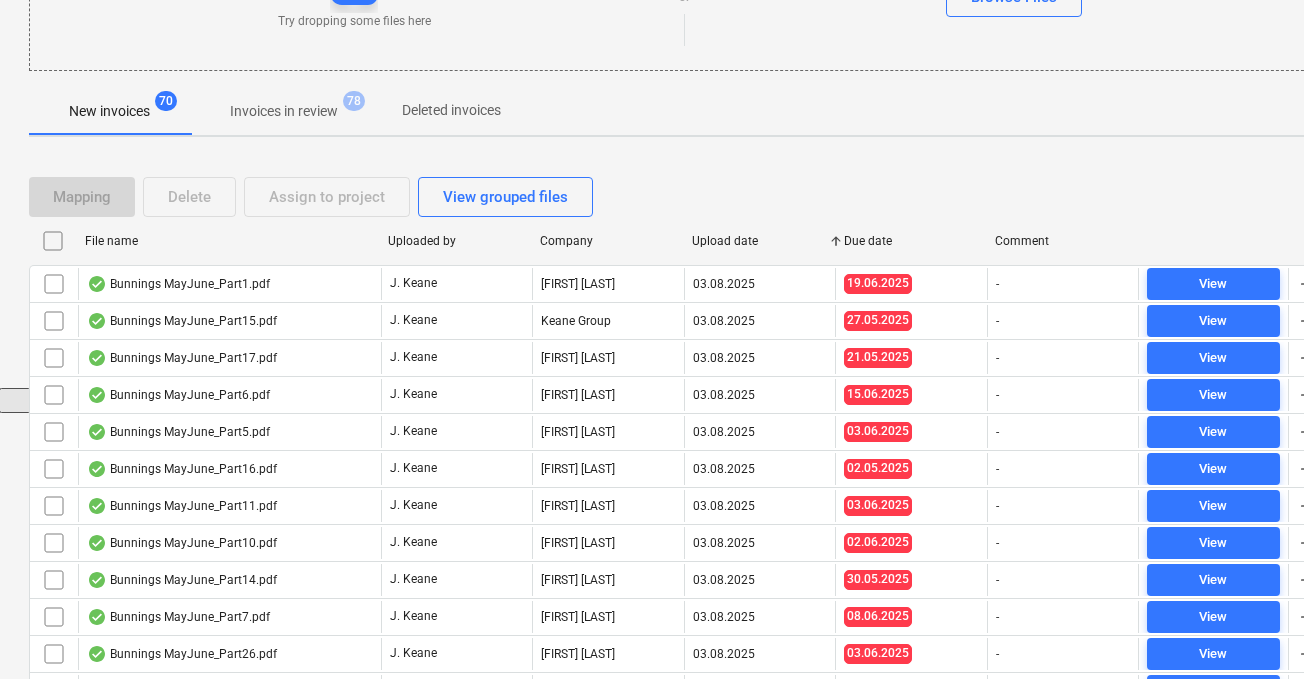 click on "Upload date" at bounding box center (760, 241) 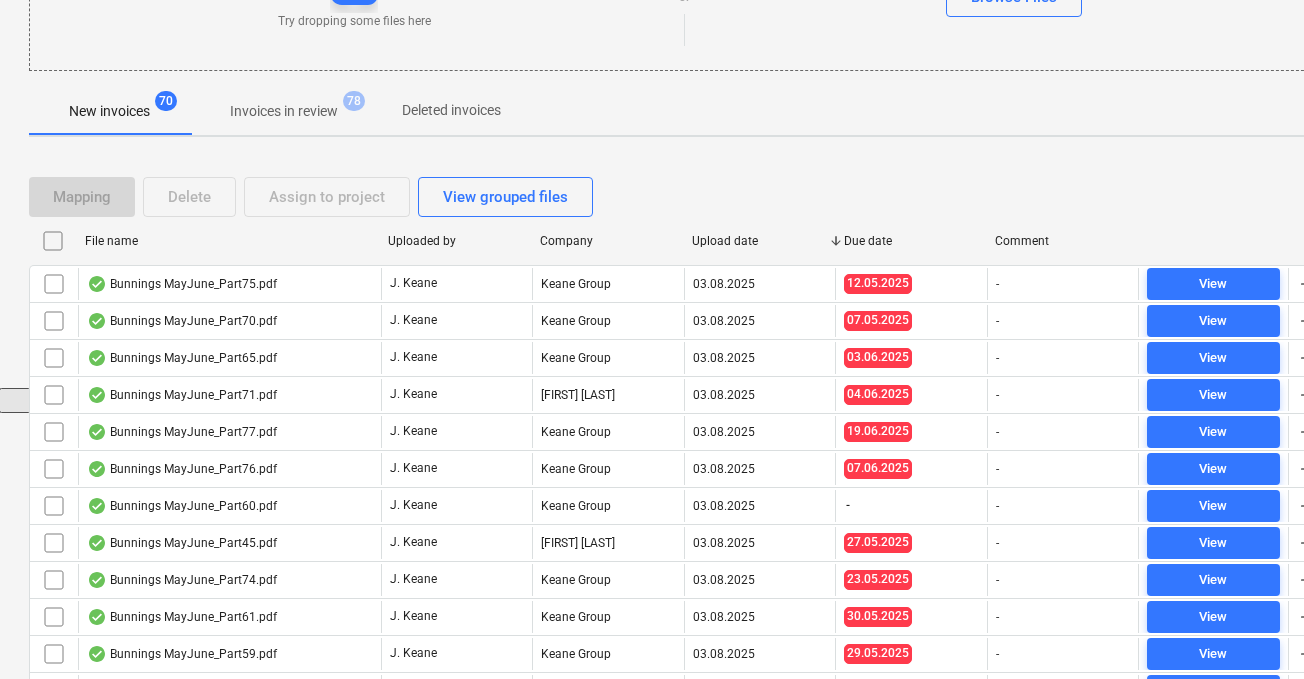 click on "New invoices" at bounding box center [109, 111] 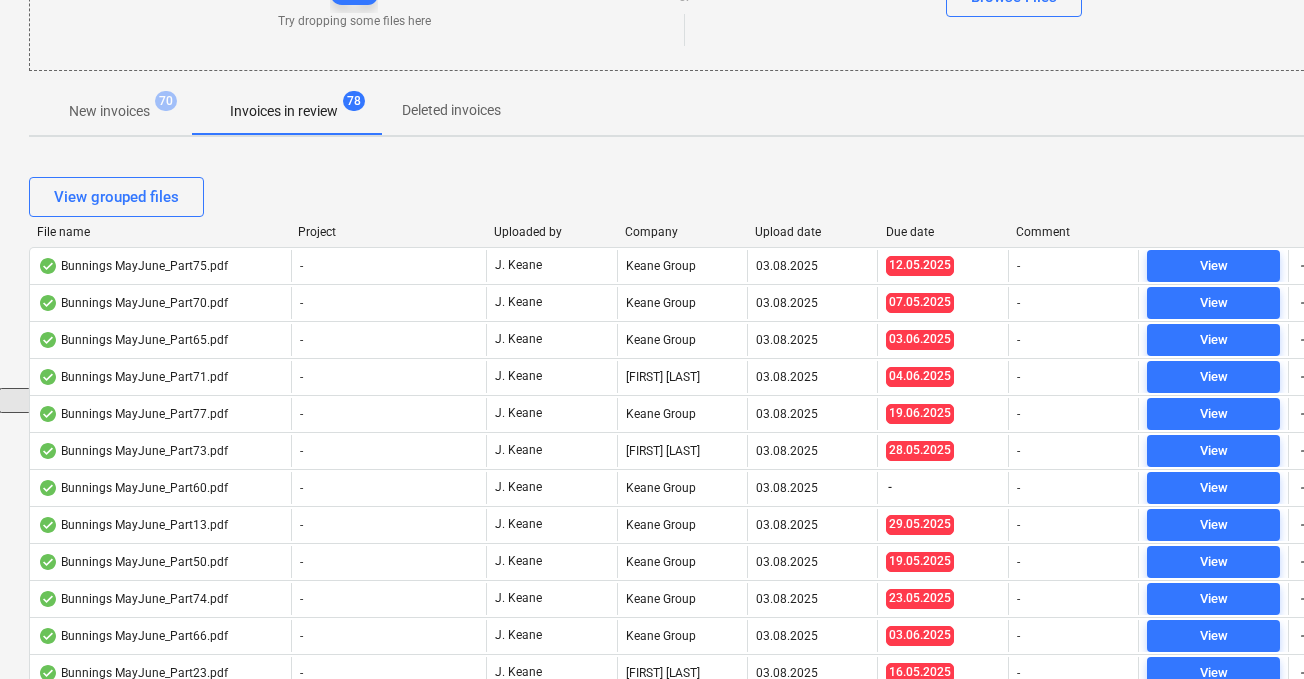 scroll, scrollTop: 300, scrollLeft: 1, axis: both 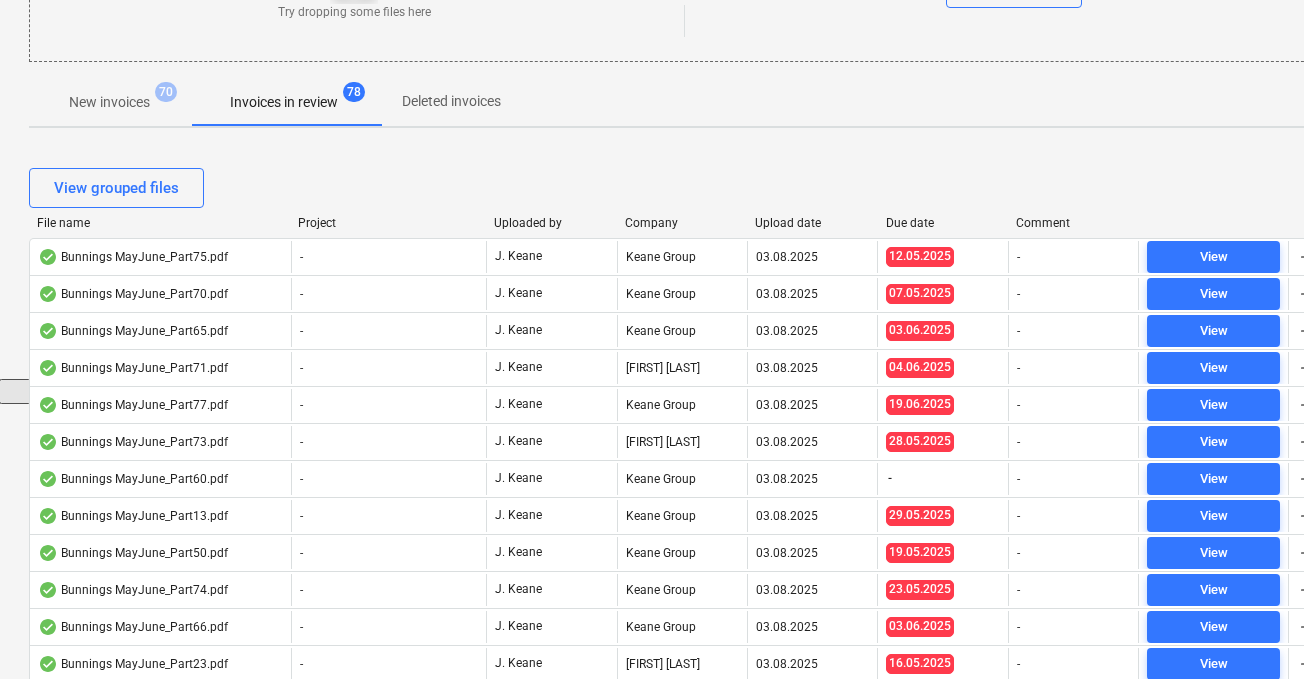 click on "Upload date" at bounding box center (812, 223) 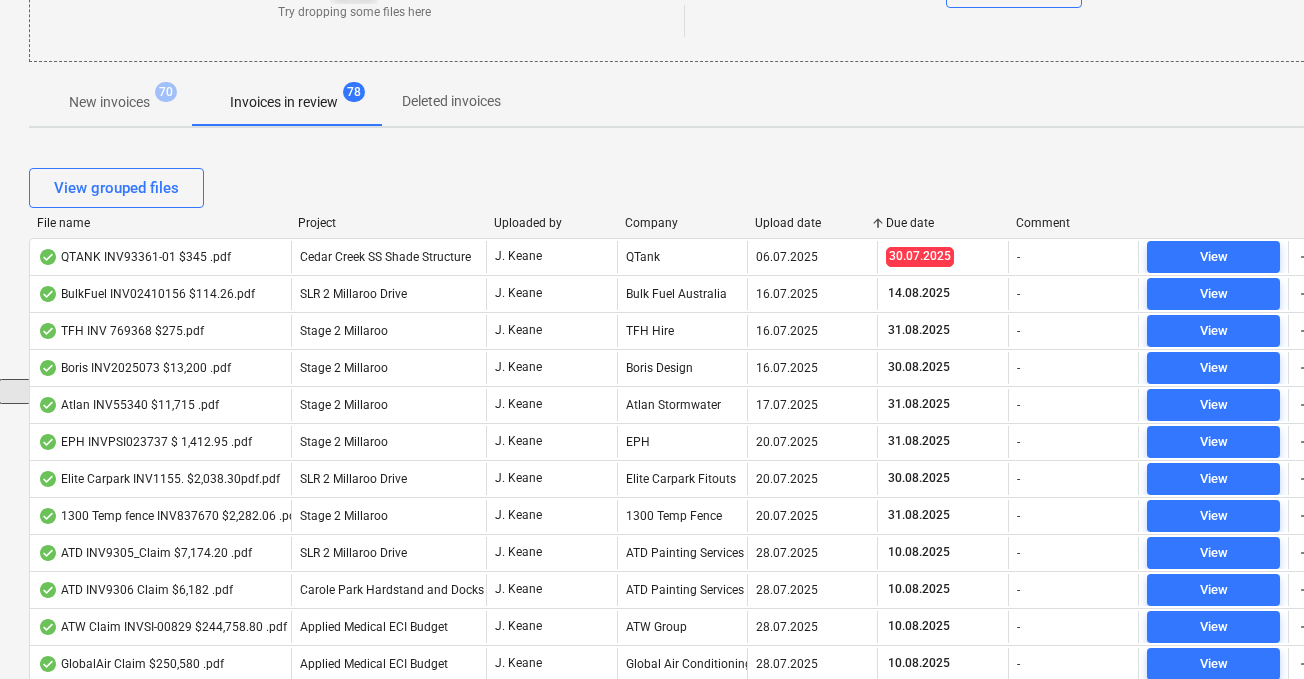 click on "Upload date" at bounding box center [812, 223] 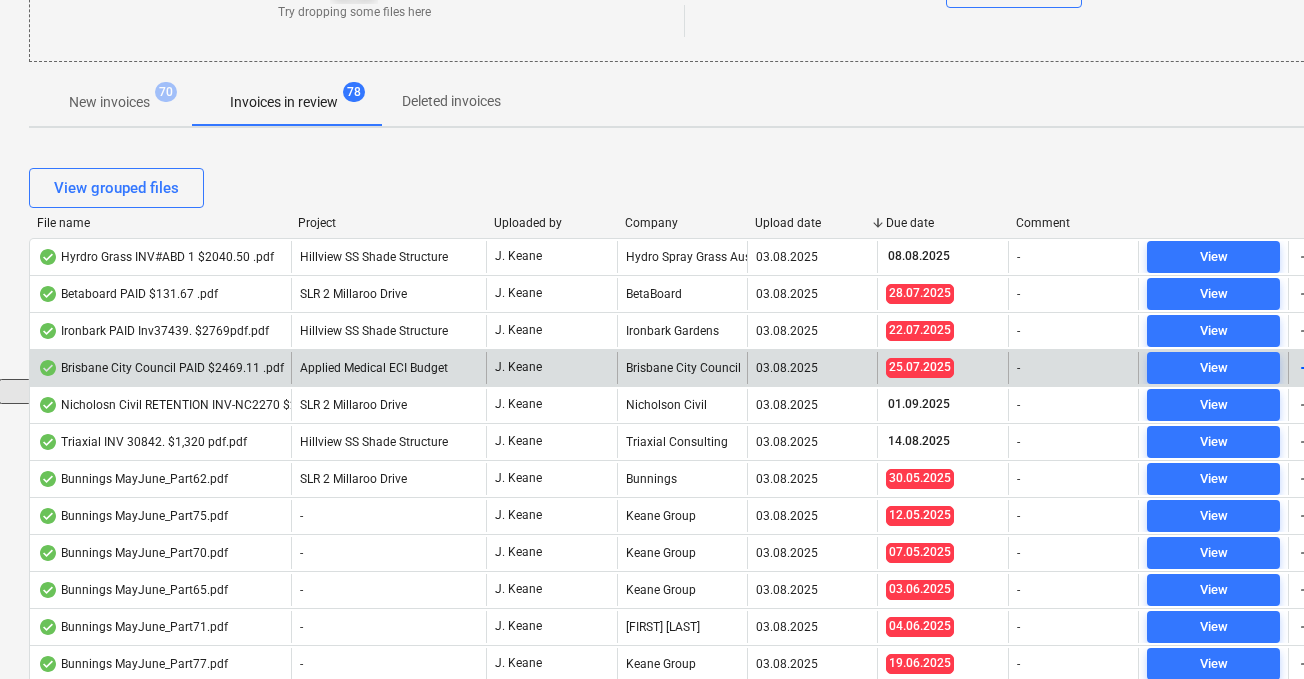 click on "Brisbane City Council PAID $2469.11  .pdf" at bounding box center [161, 368] 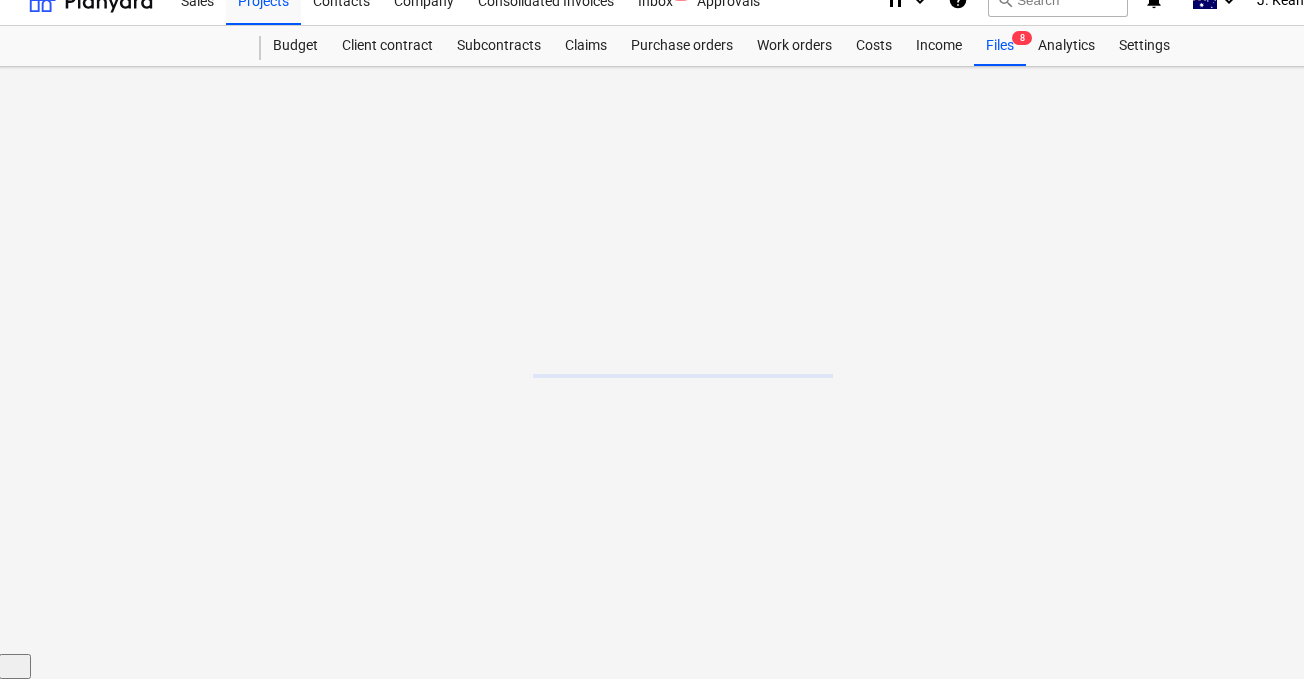 scroll, scrollTop: 0, scrollLeft: 1, axis: horizontal 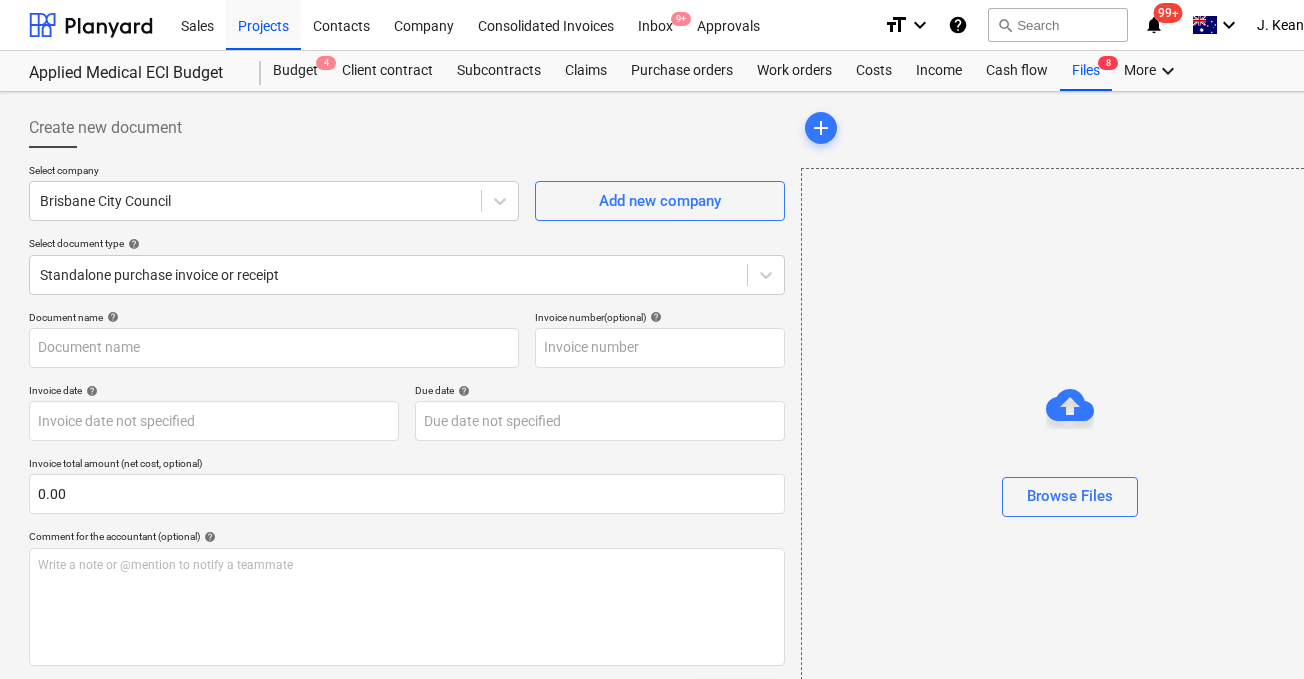 click at bounding box center [1070, 461] 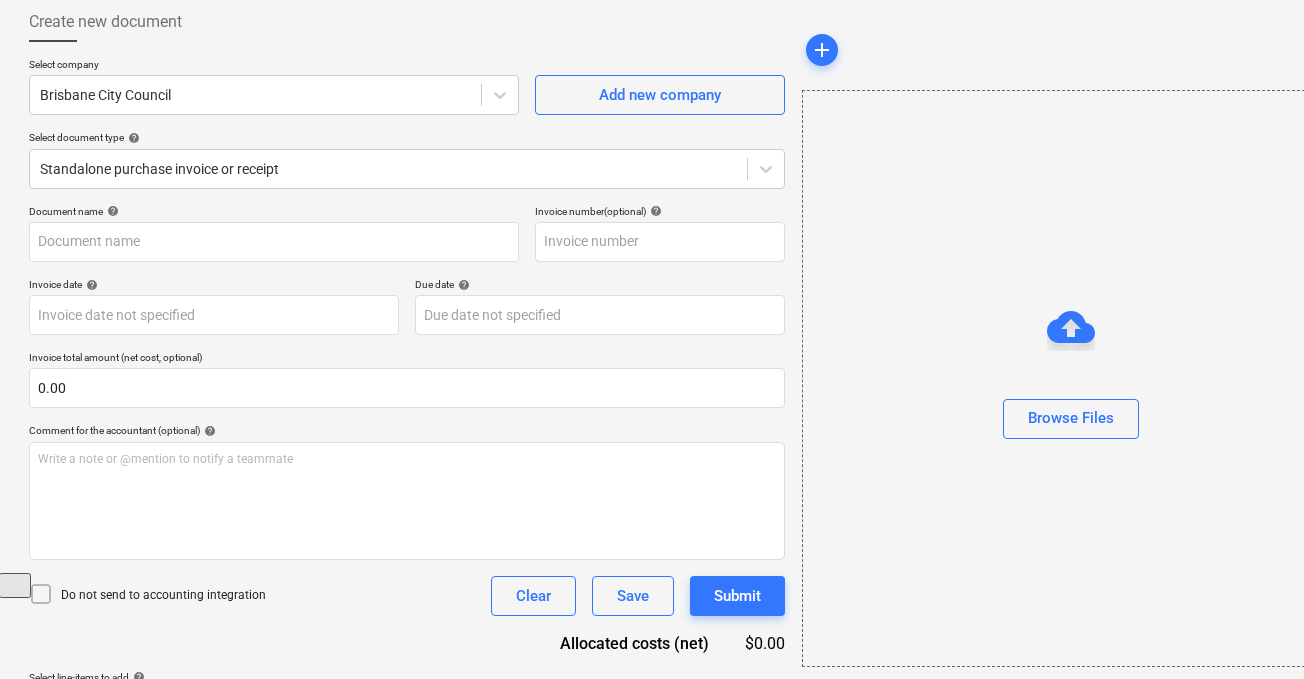 scroll, scrollTop: 0, scrollLeft: 1, axis: horizontal 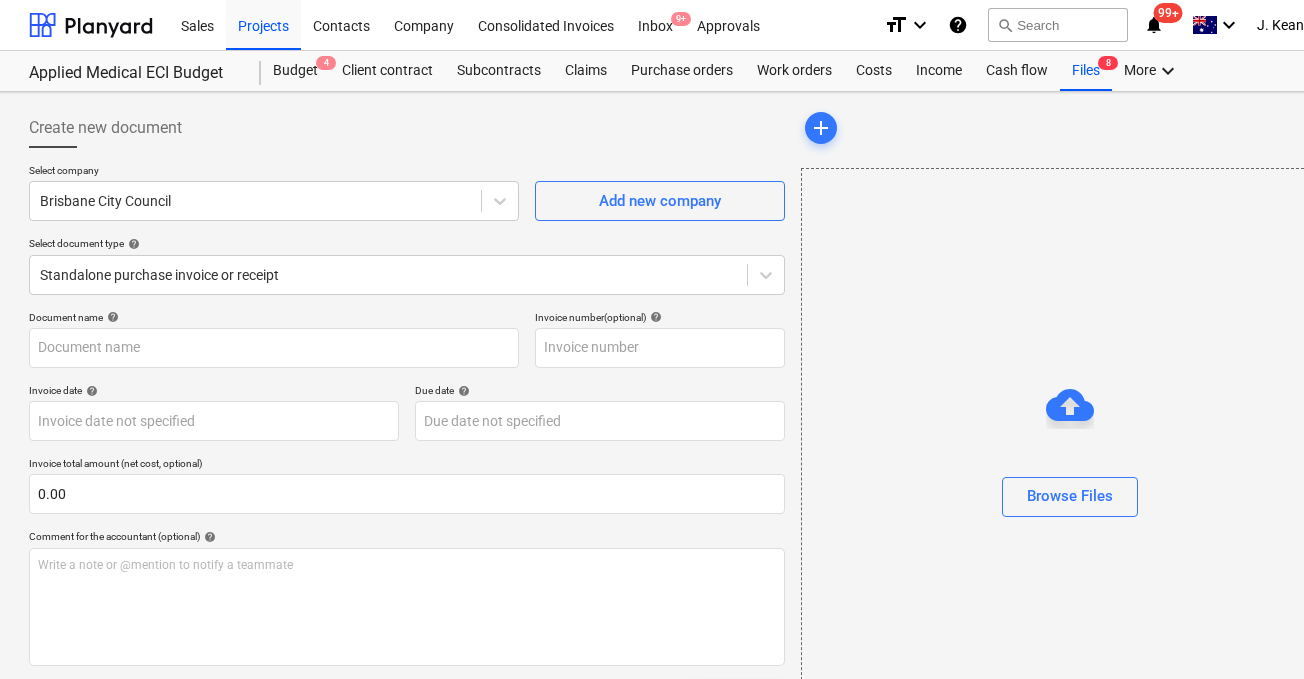 click on "Browse Files" at bounding box center [1070, 457] 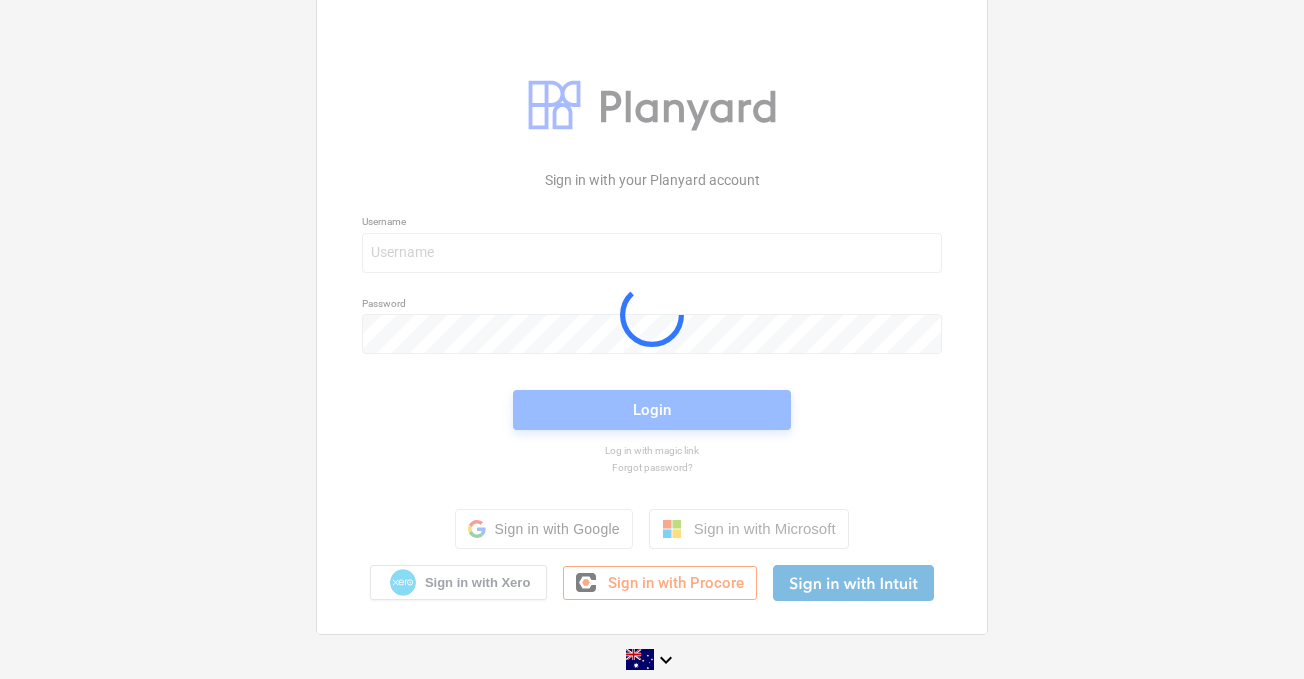 scroll, scrollTop: 0, scrollLeft: 0, axis: both 